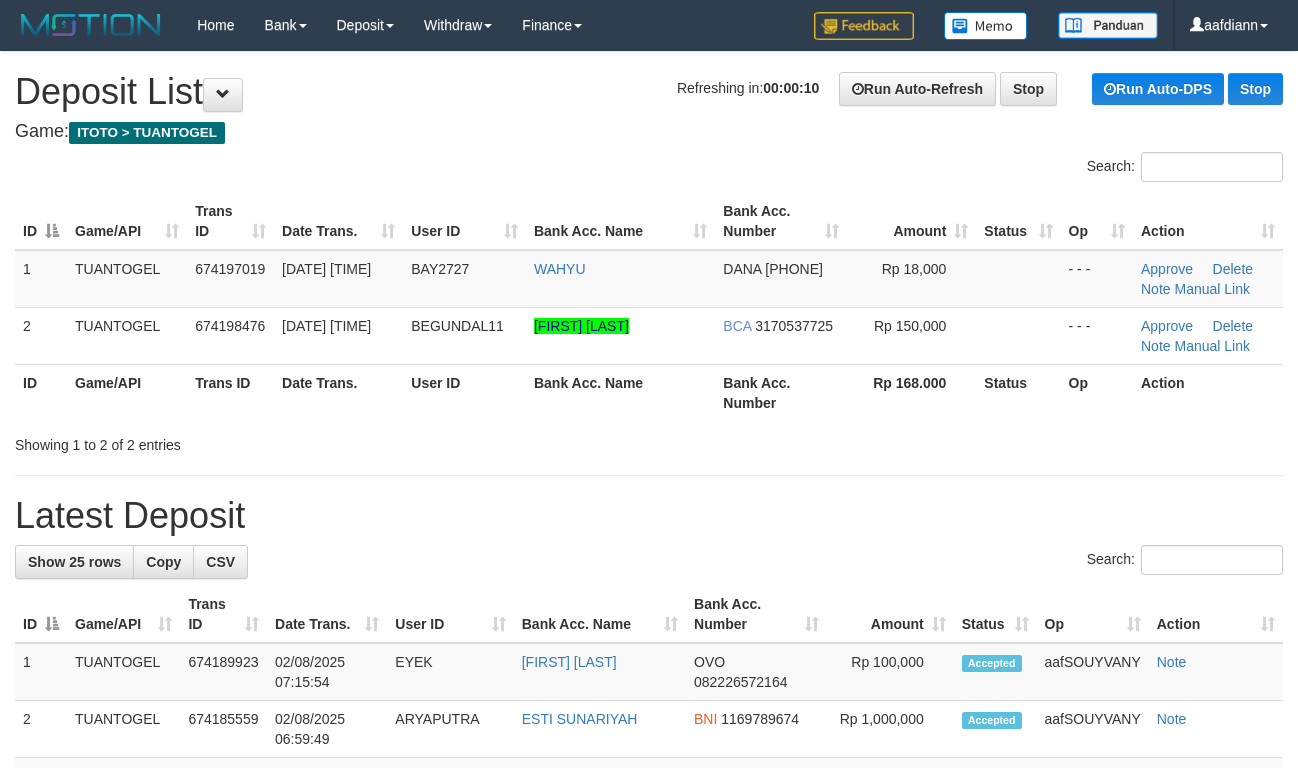 scroll, scrollTop: 0, scrollLeft: 0, axis: both 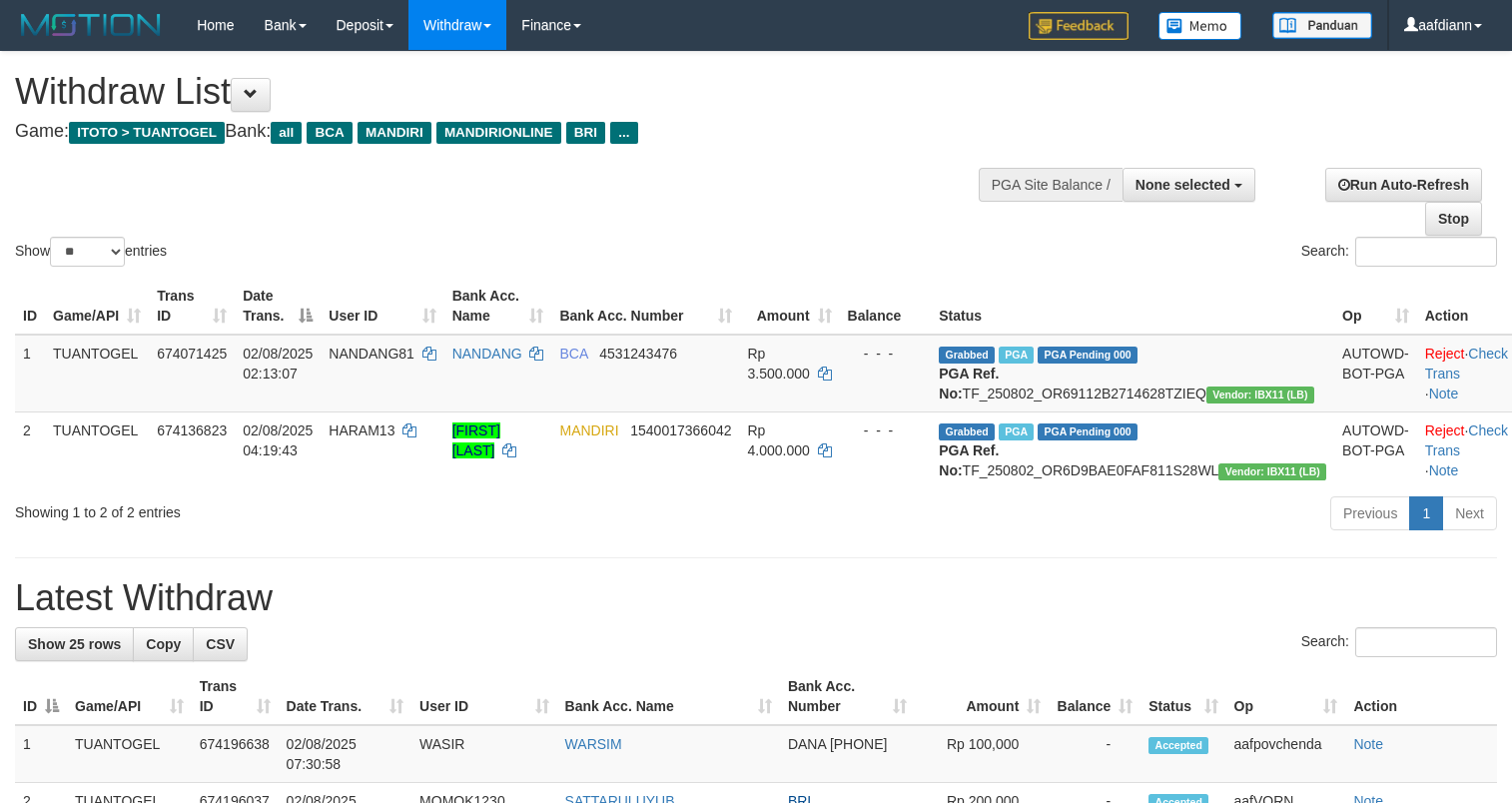 select 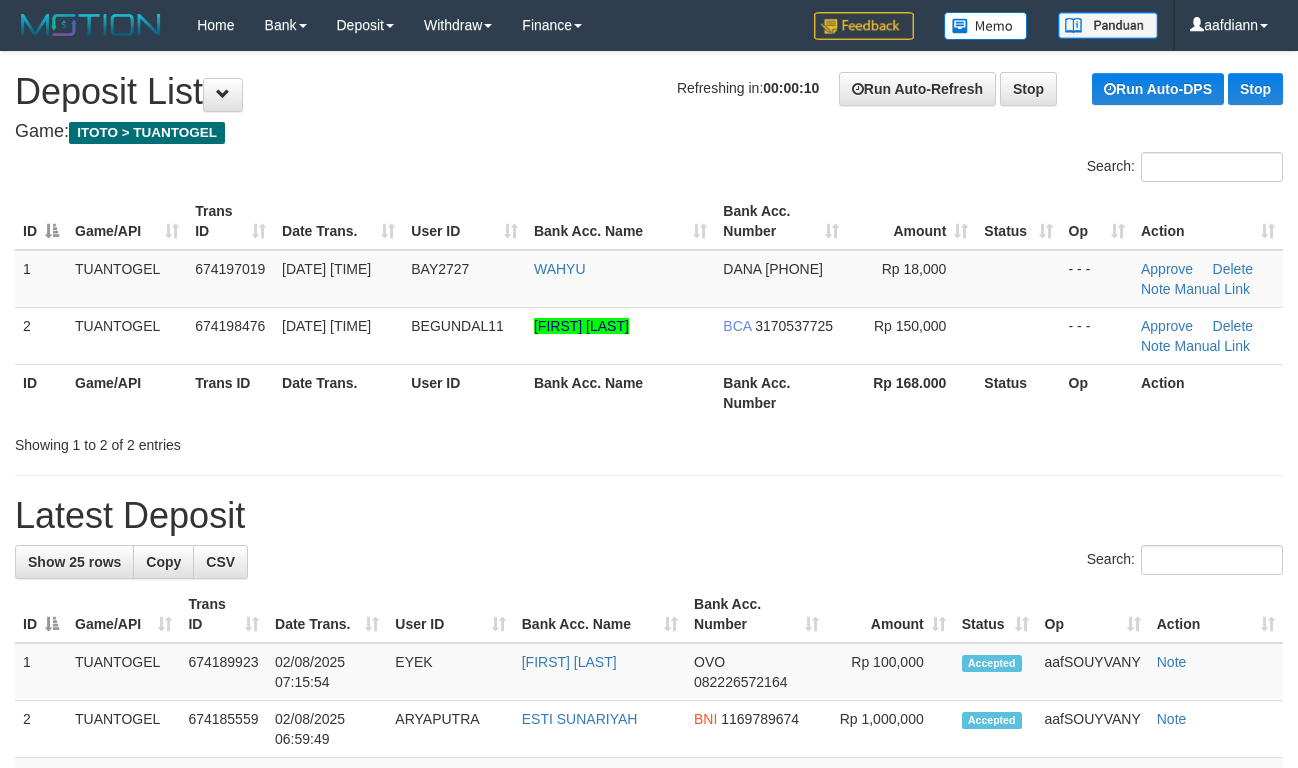 scroll, scrollTop: 0, scrollLeft: 0, axis: both 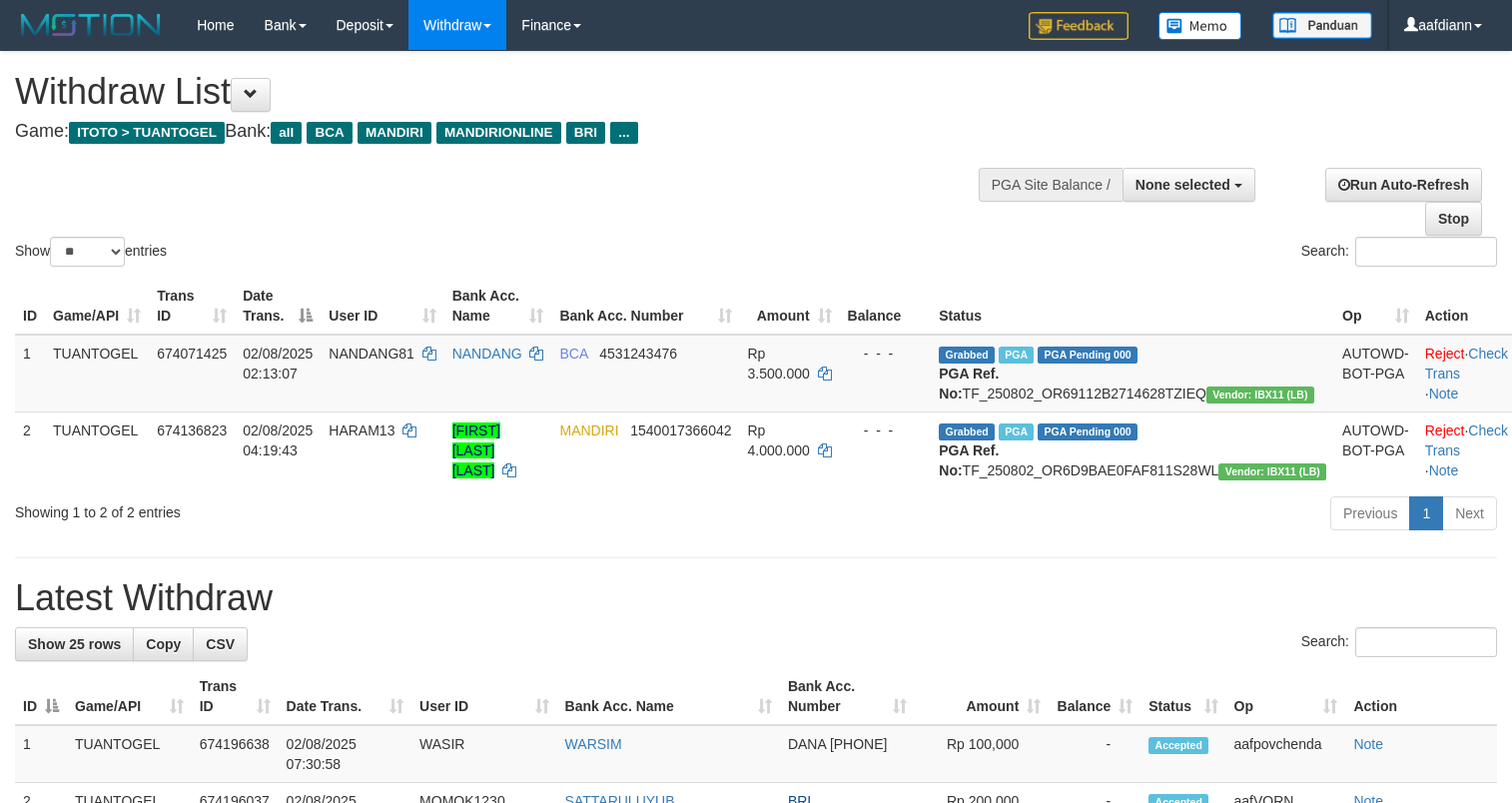 select 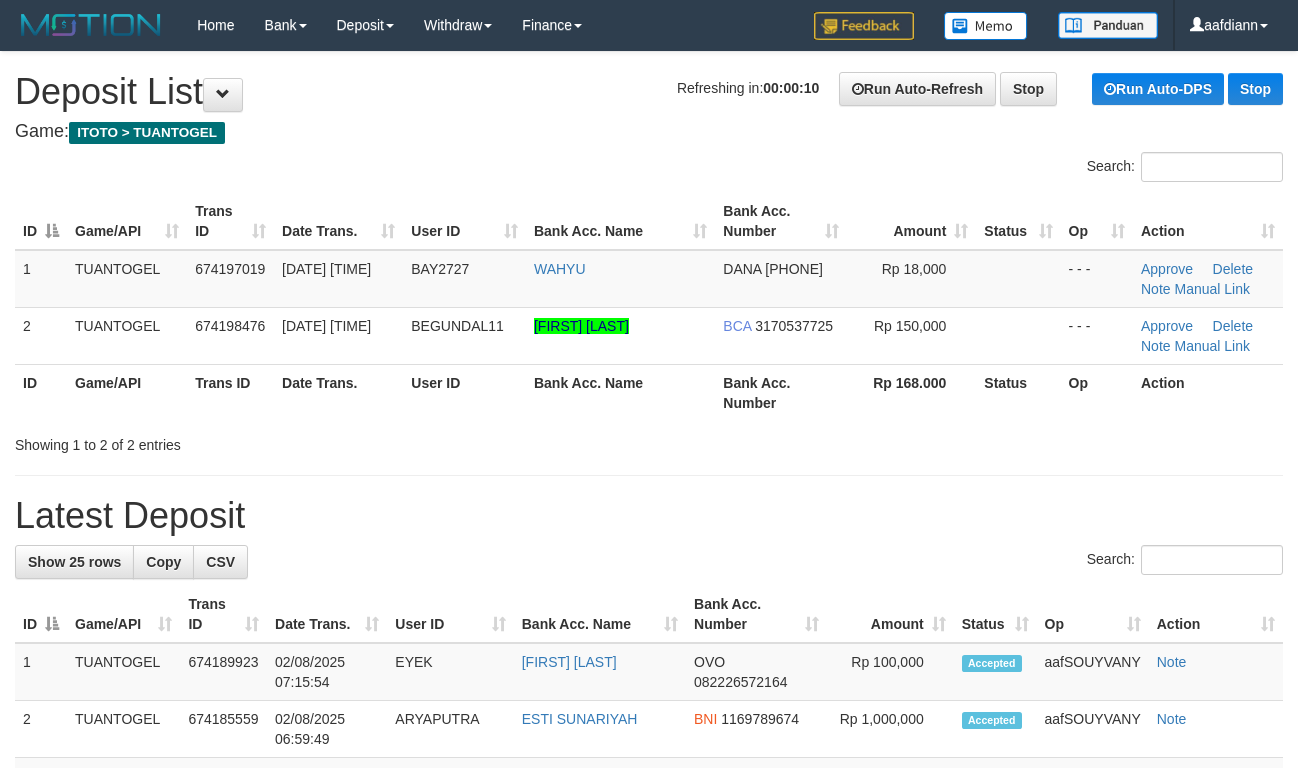 scroll, scrollTop: 0, scrollLeft: 0, axis: both 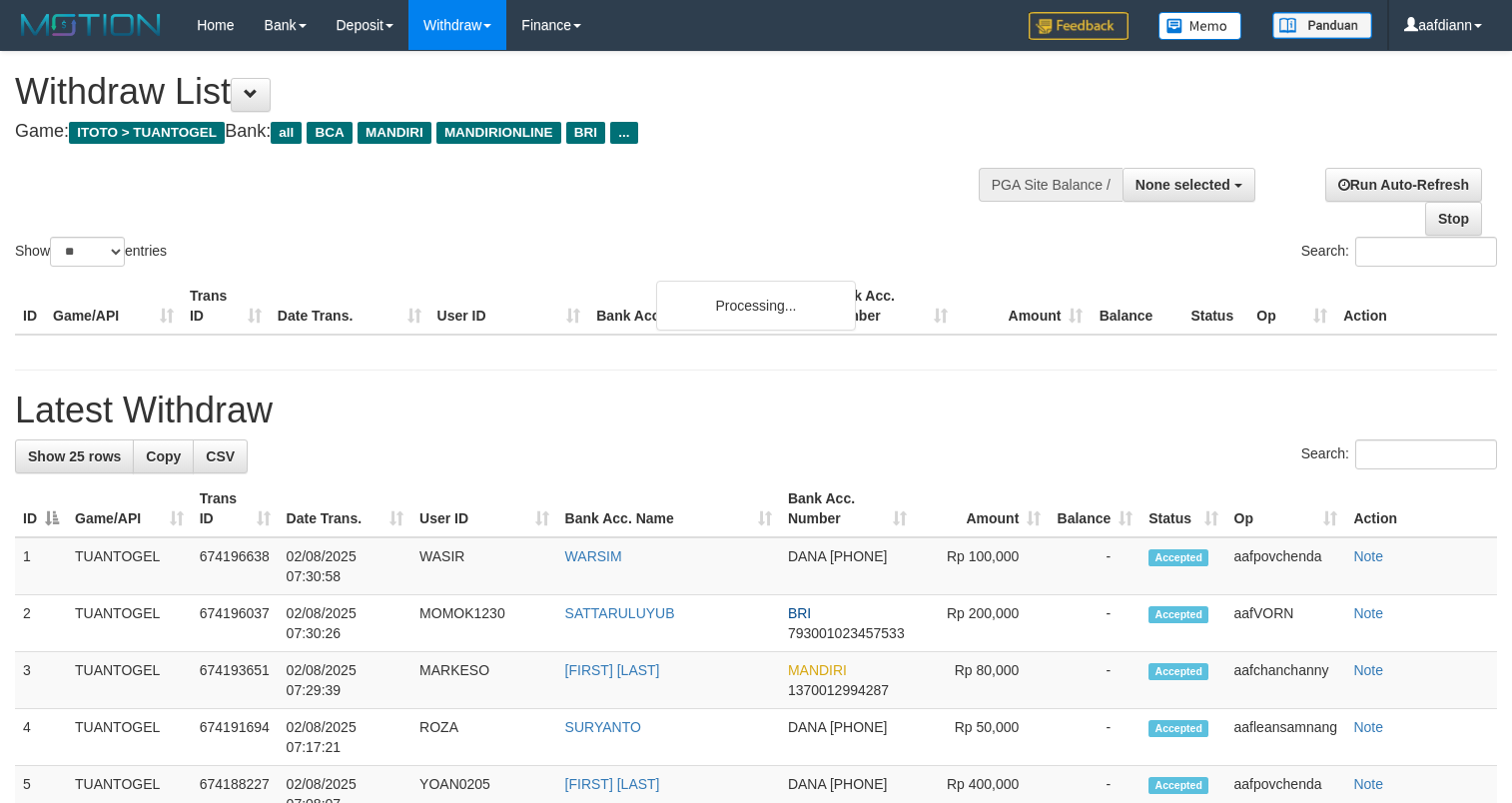 select 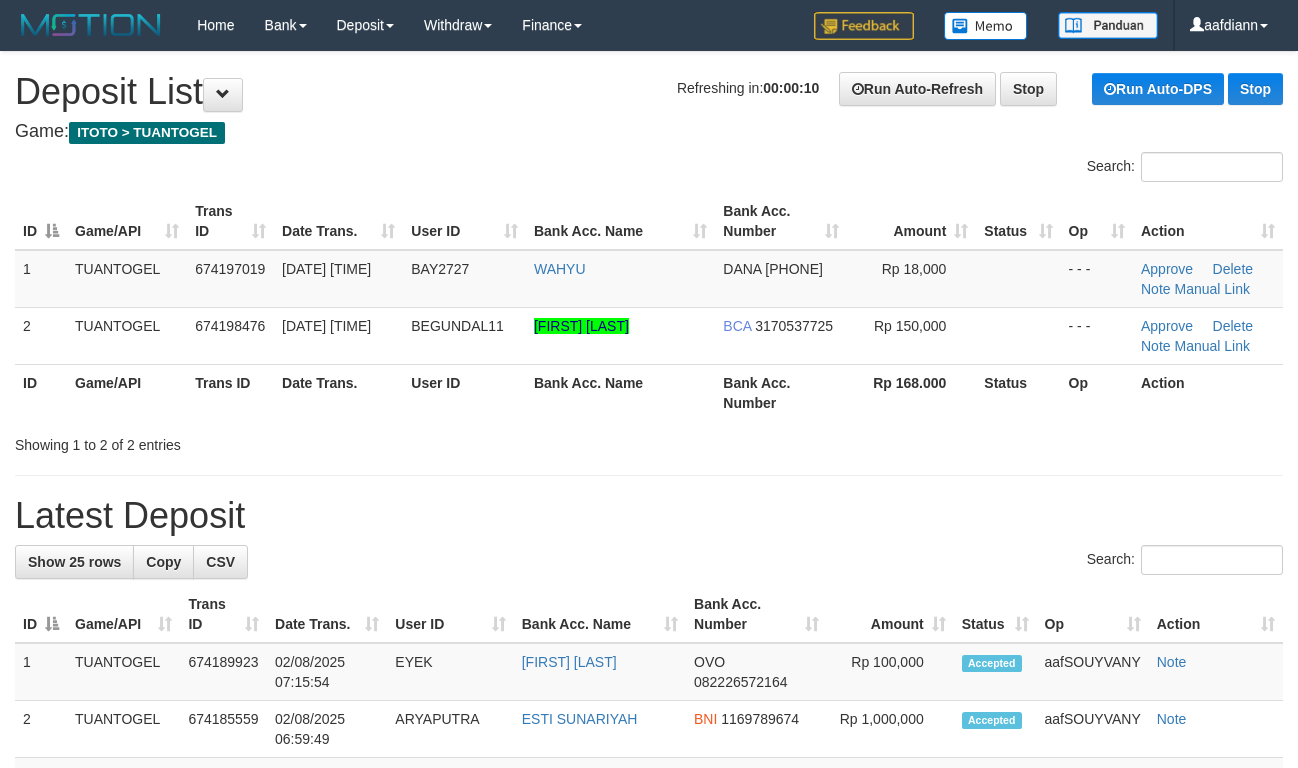 scroll, scrollTop: 0, scrollLeft: 0, axis: both 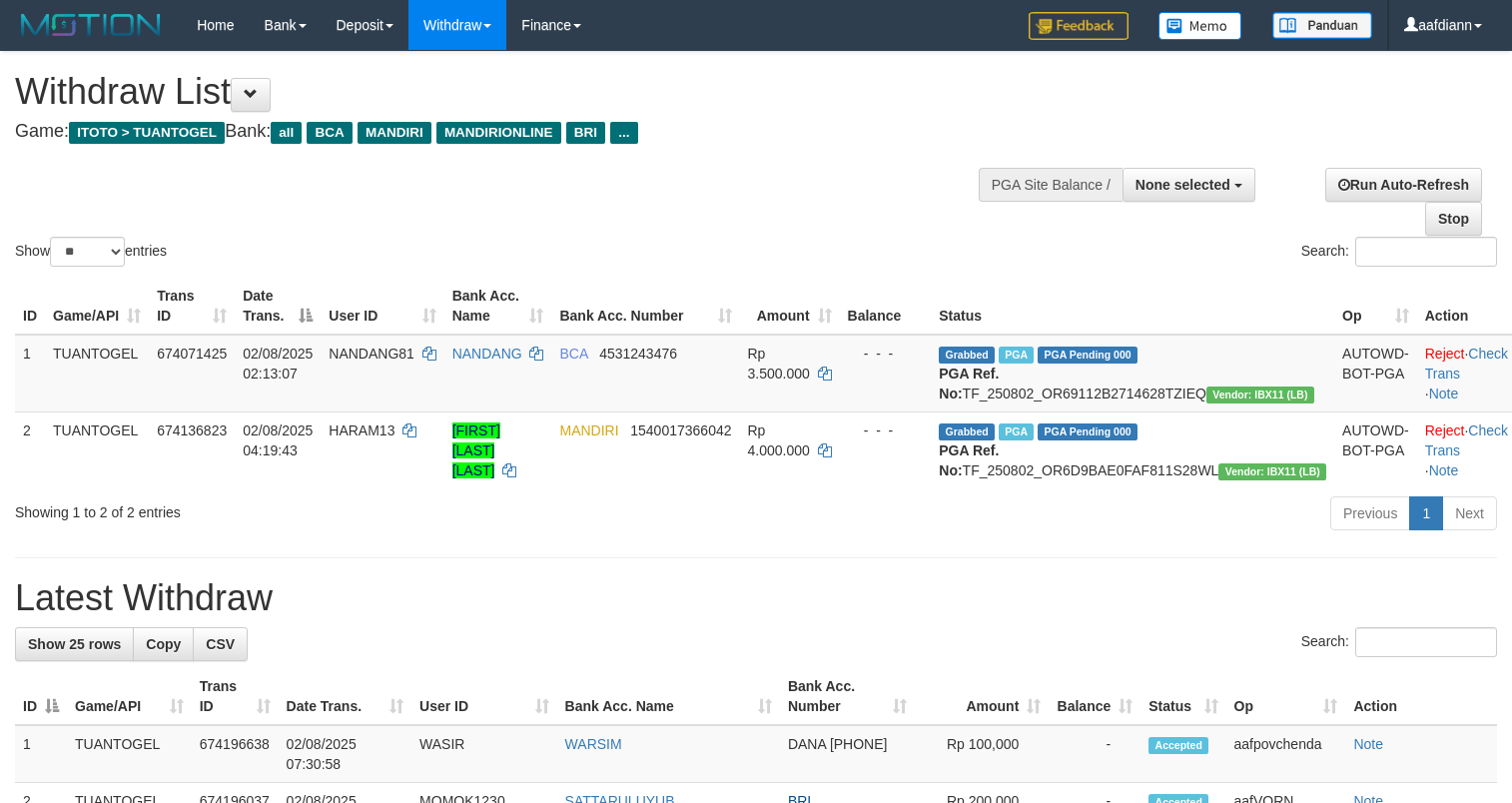 select 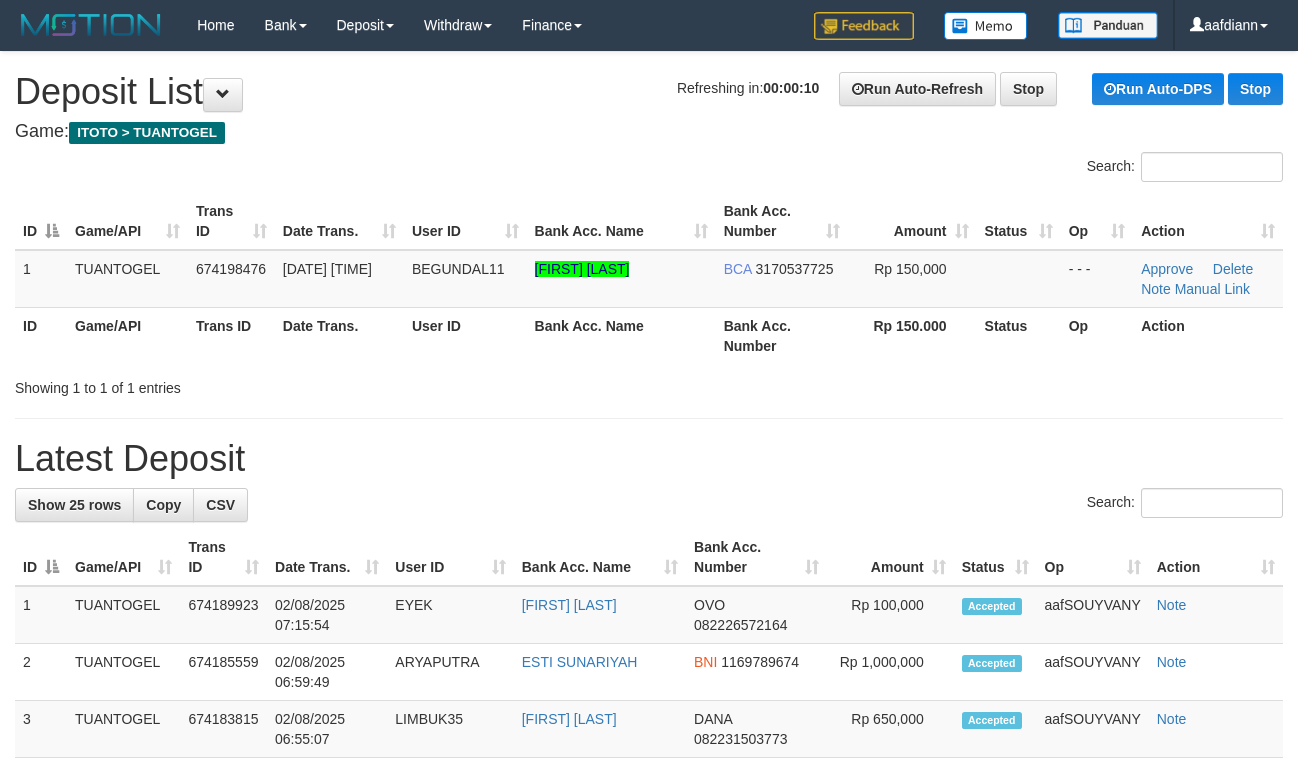 scroll, scrollTop: 0, scrollLeft: 0, axis: both 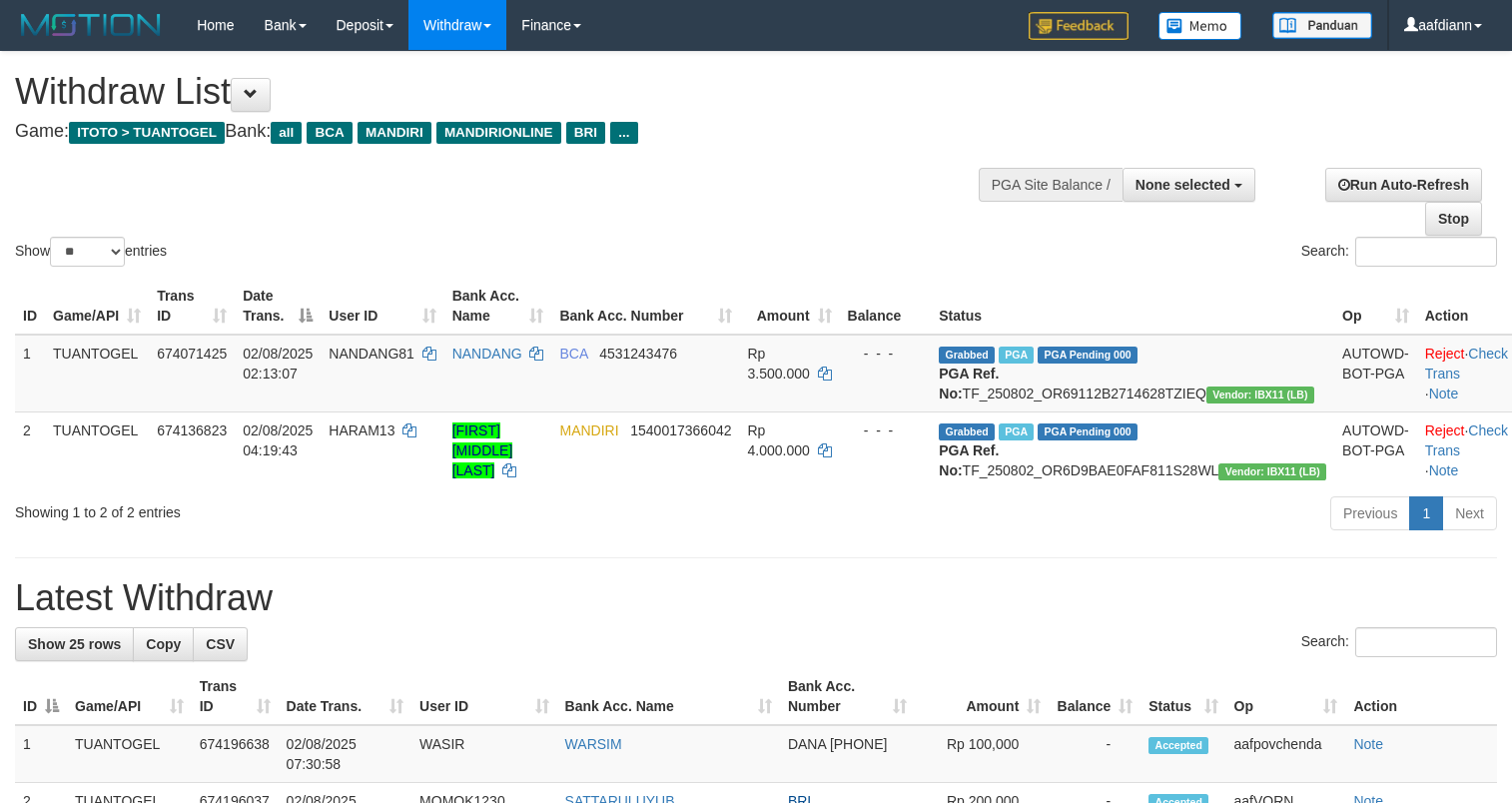 select 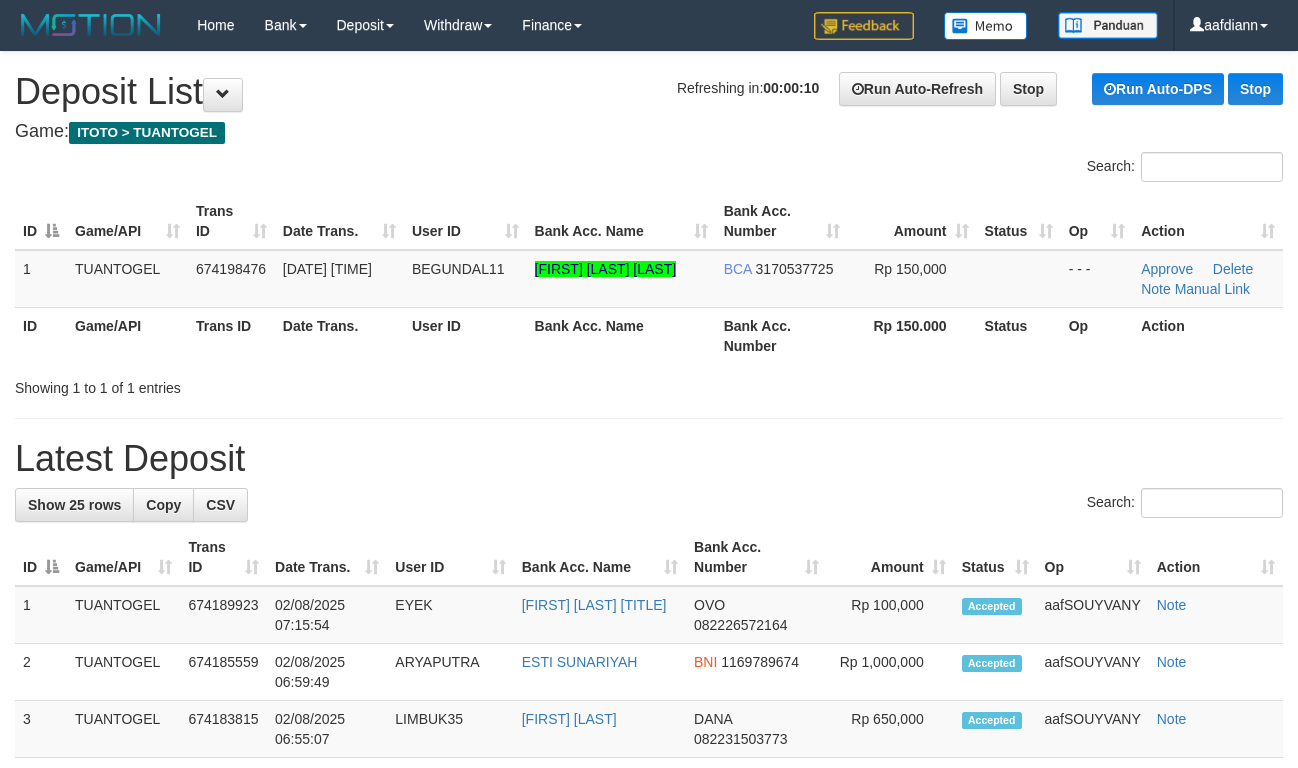 scroll, scrollTop: 0, scrollLeft: 0, axis: both 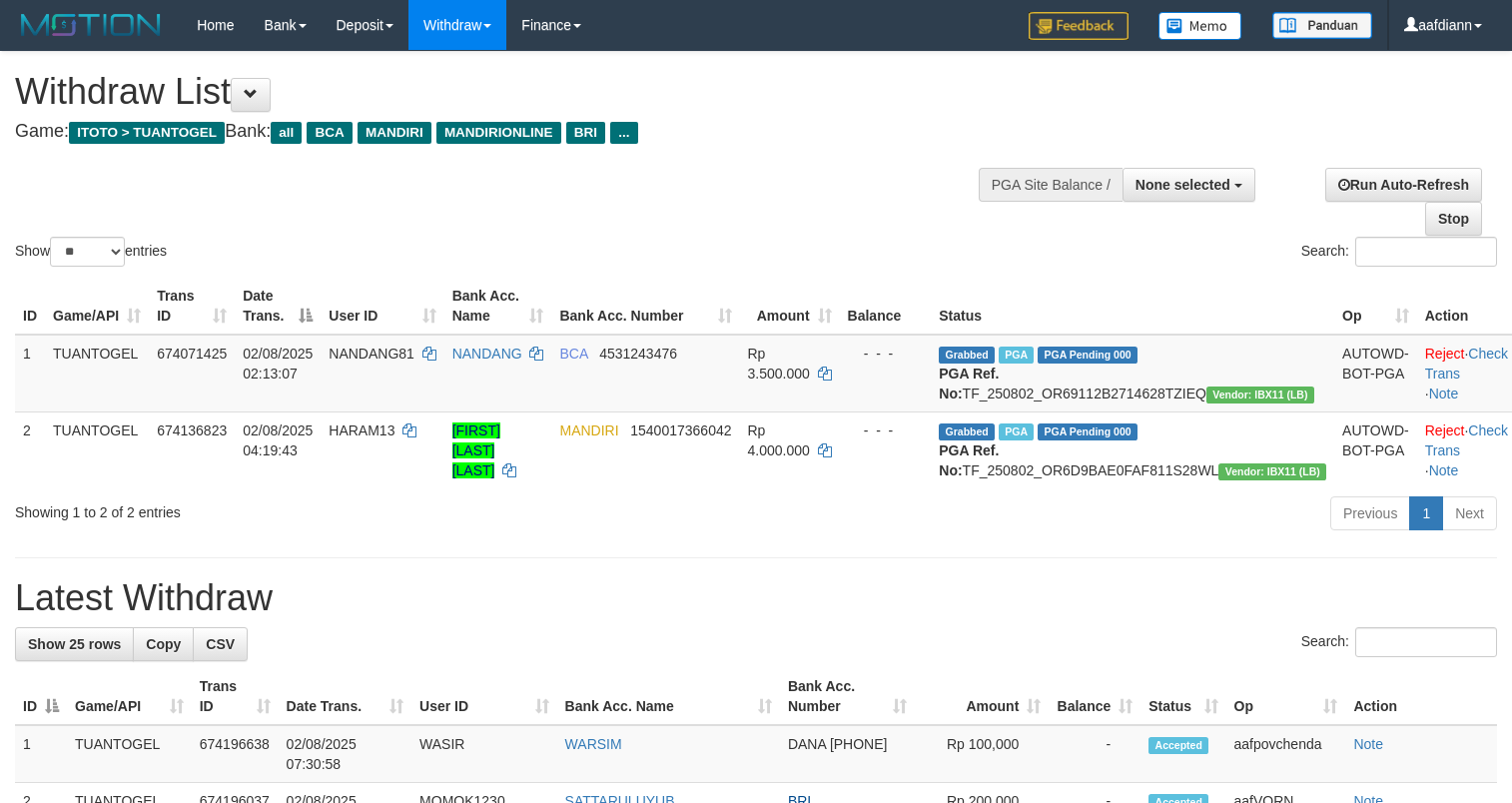 select 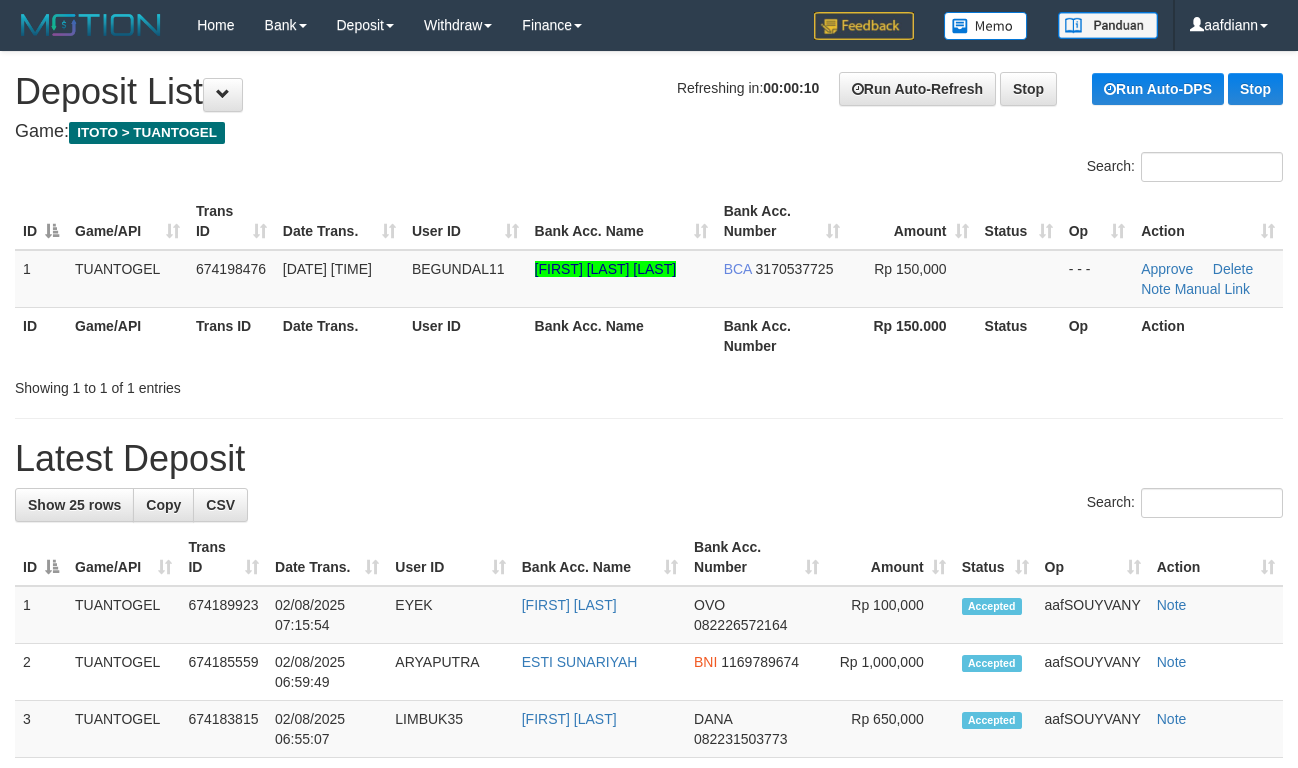 scroll, scrollTop: 0, scrollLeft: 0, axis: both 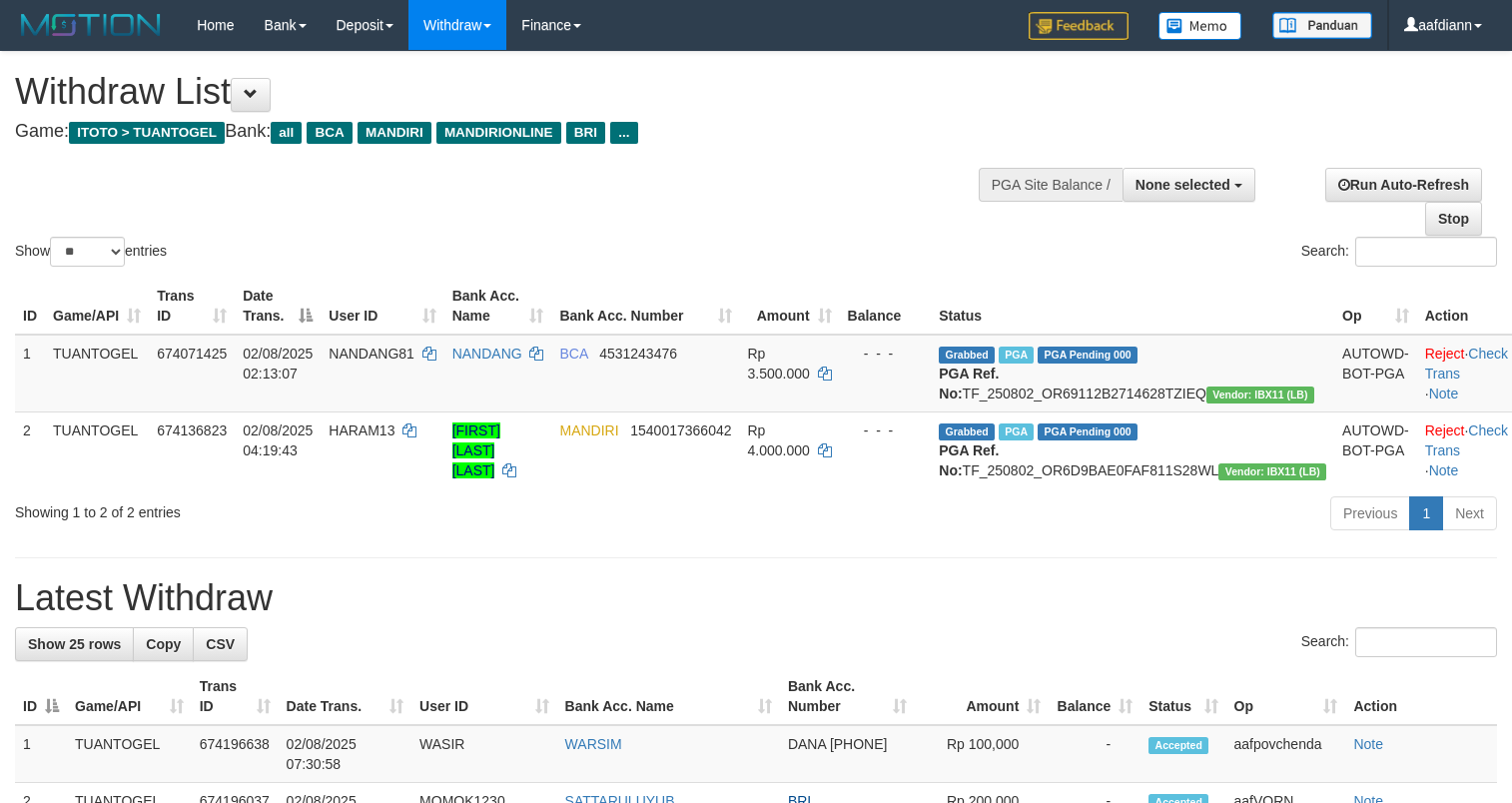 select 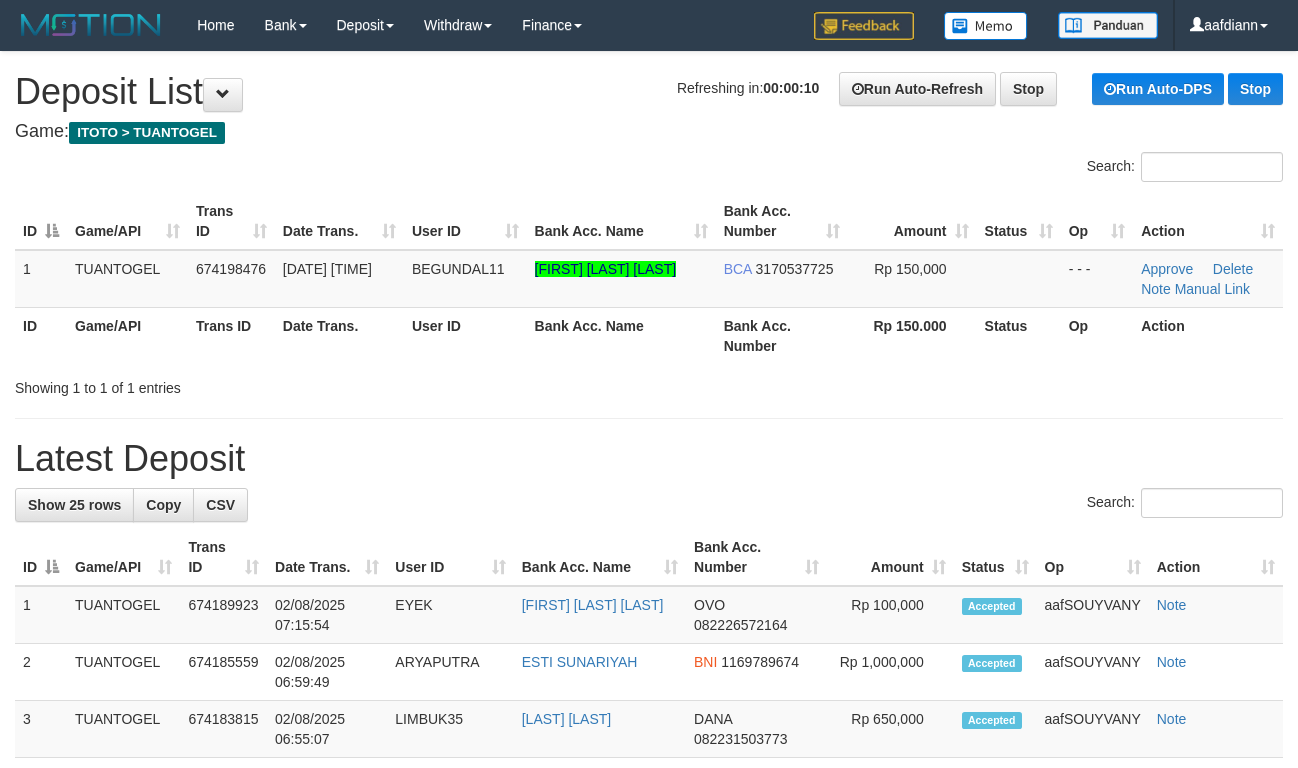 scroll, scrollTop: 0, scrollLeft: 0, axis: both 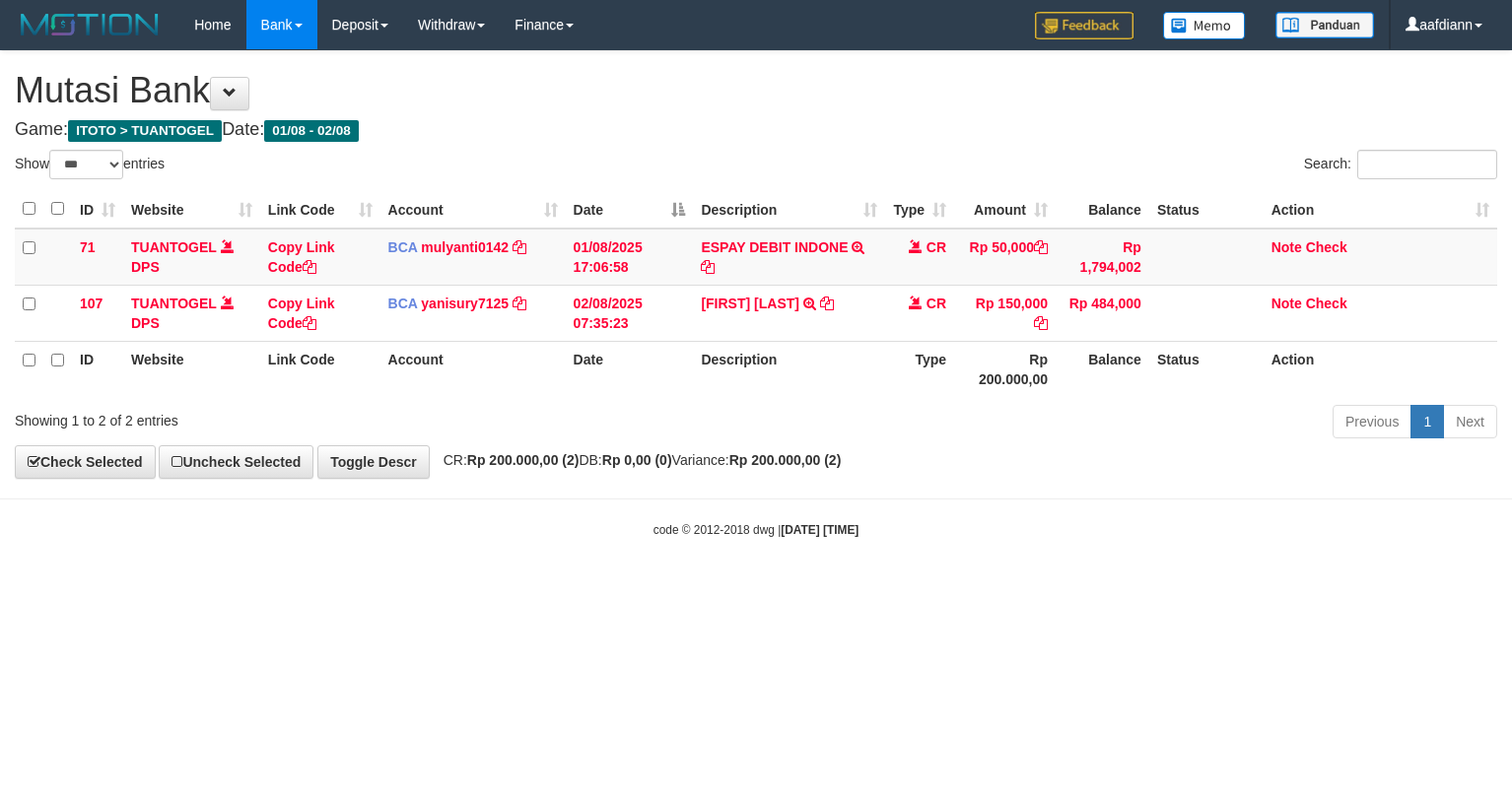 select on "***" 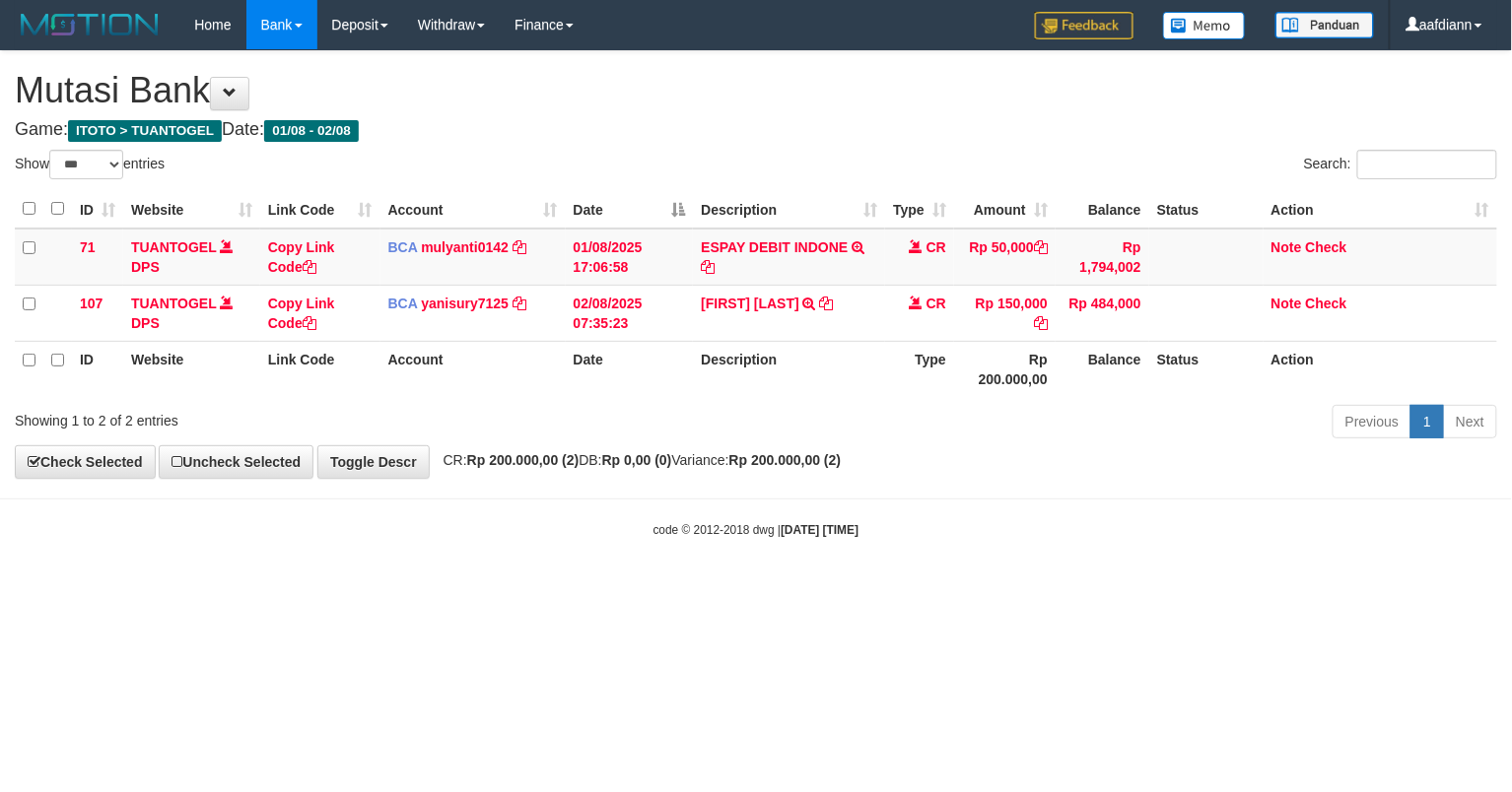 drag, startPoint x: 912, startPoint y: 552, endPoint x: 891, endPoint y: 428, distance: 125.765655 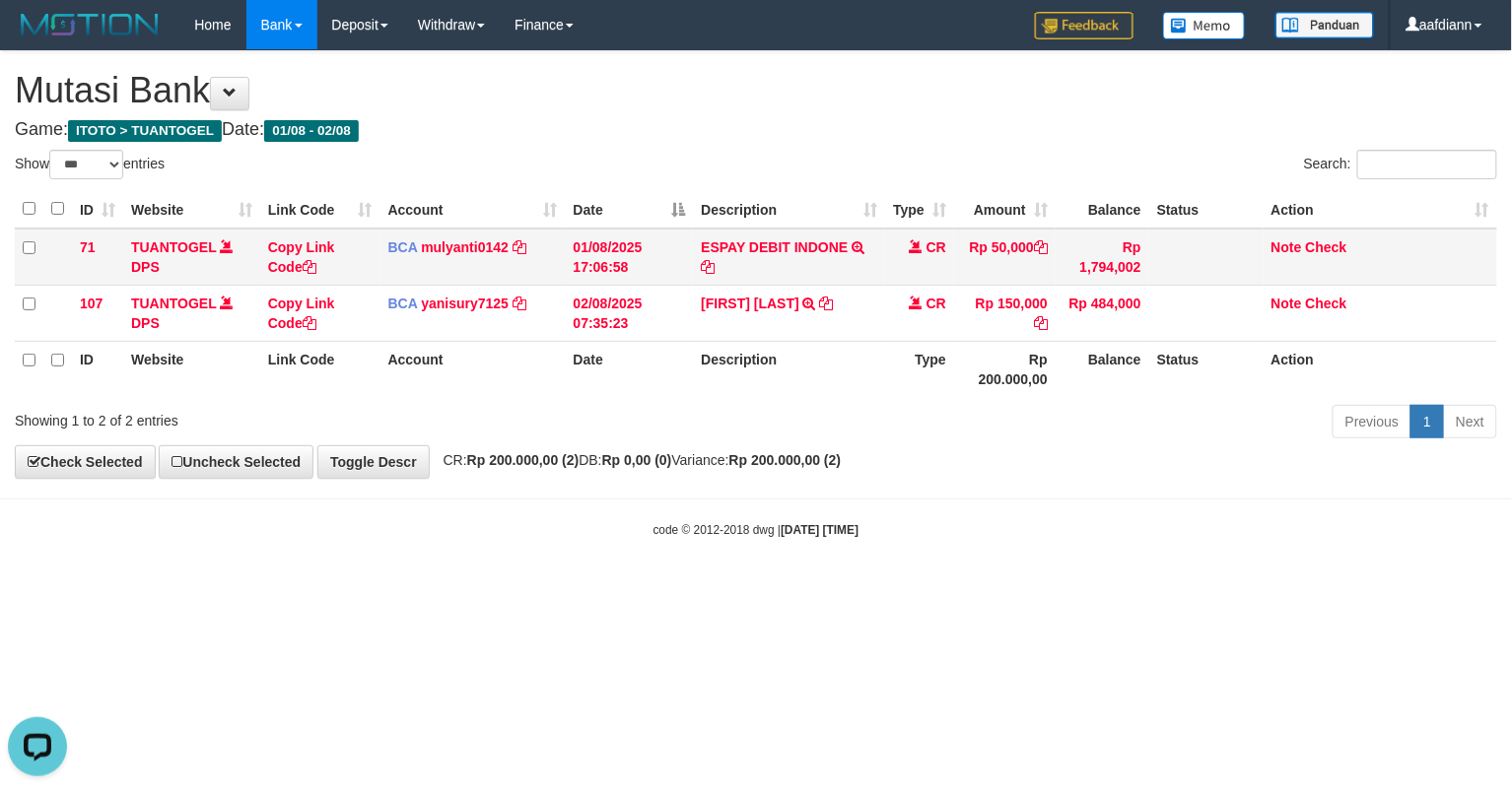 scroll, scrollTop: 0, scrollLeft: 0, axis: both 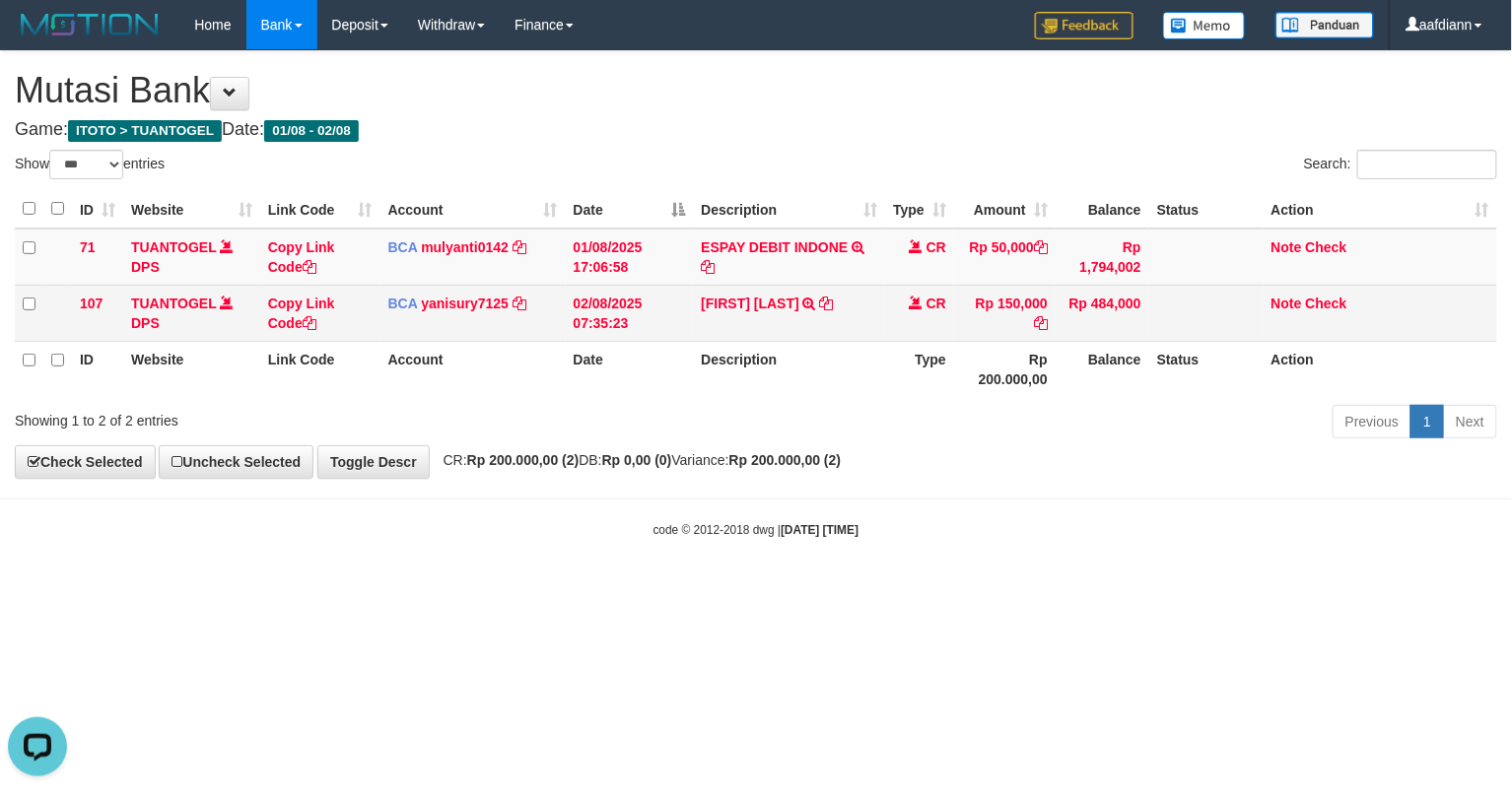 click on "MOKHAMAD HARUN ARO         TRSF E-BANKING CR 08/02 ZAL21
MOKHAMAD HARUN ARO" at bounding box center [789, 312] 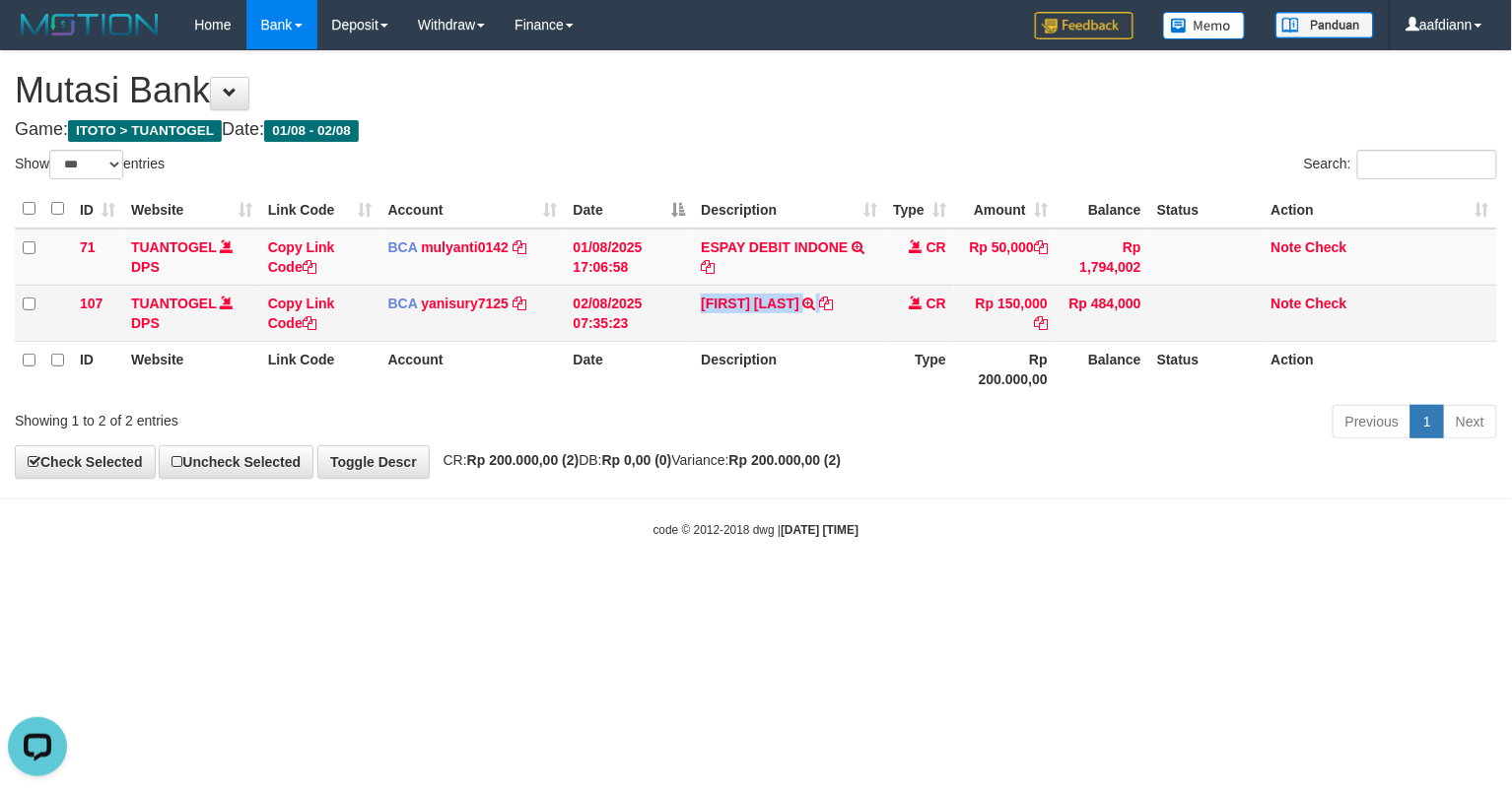 click on "MOKHAMAD HARUN ARO         TRSF E-BANKING CR 08/02 ZAL21
MOKHAMAD HARUN ARO" at bounding box center [789, 312] 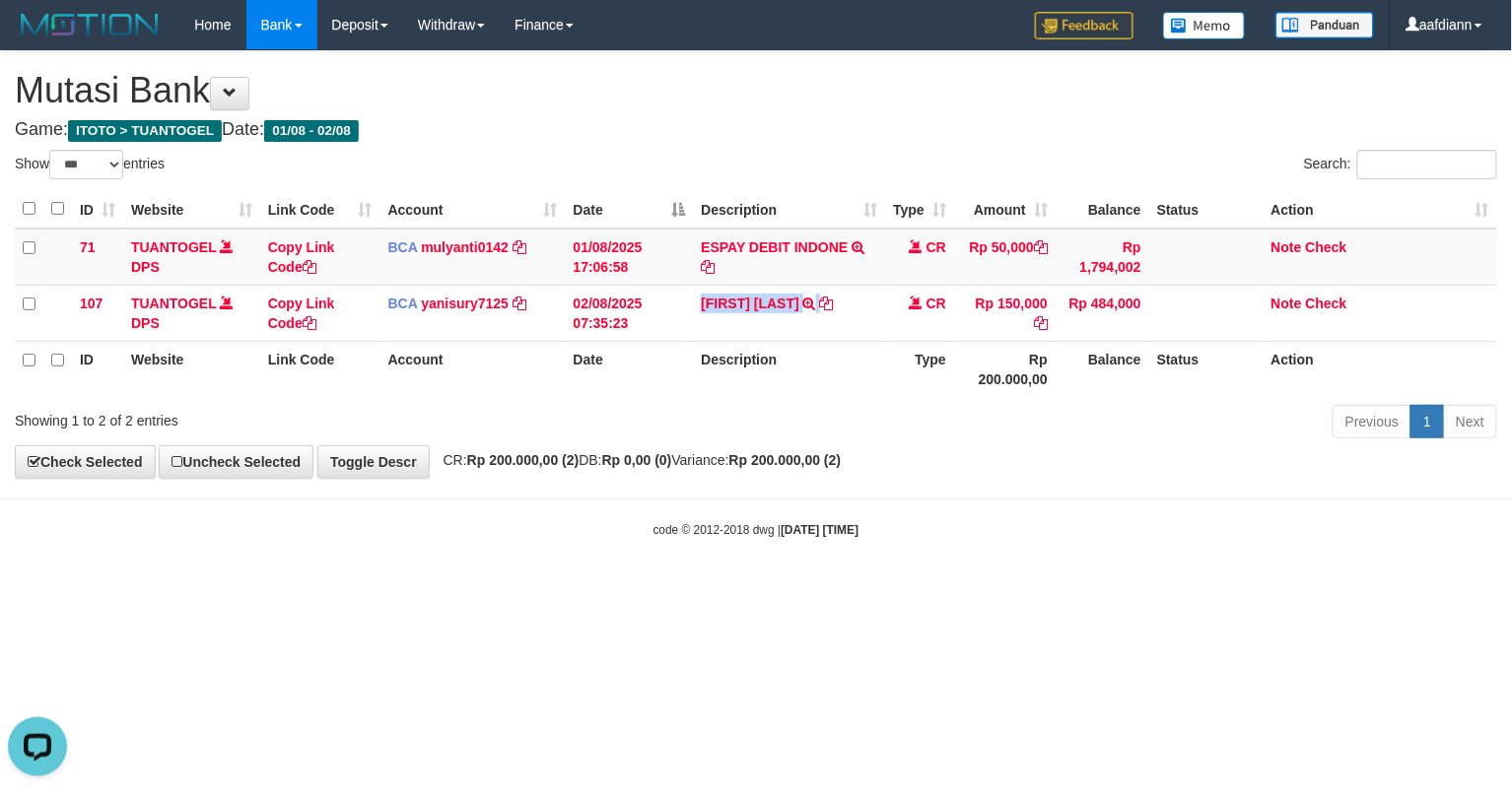 copy on "MOKHAMAD HARUN ARO         TRSF E-BANKING CR 08/02 ZAL21
MOKHAMAD HARUN ARO" 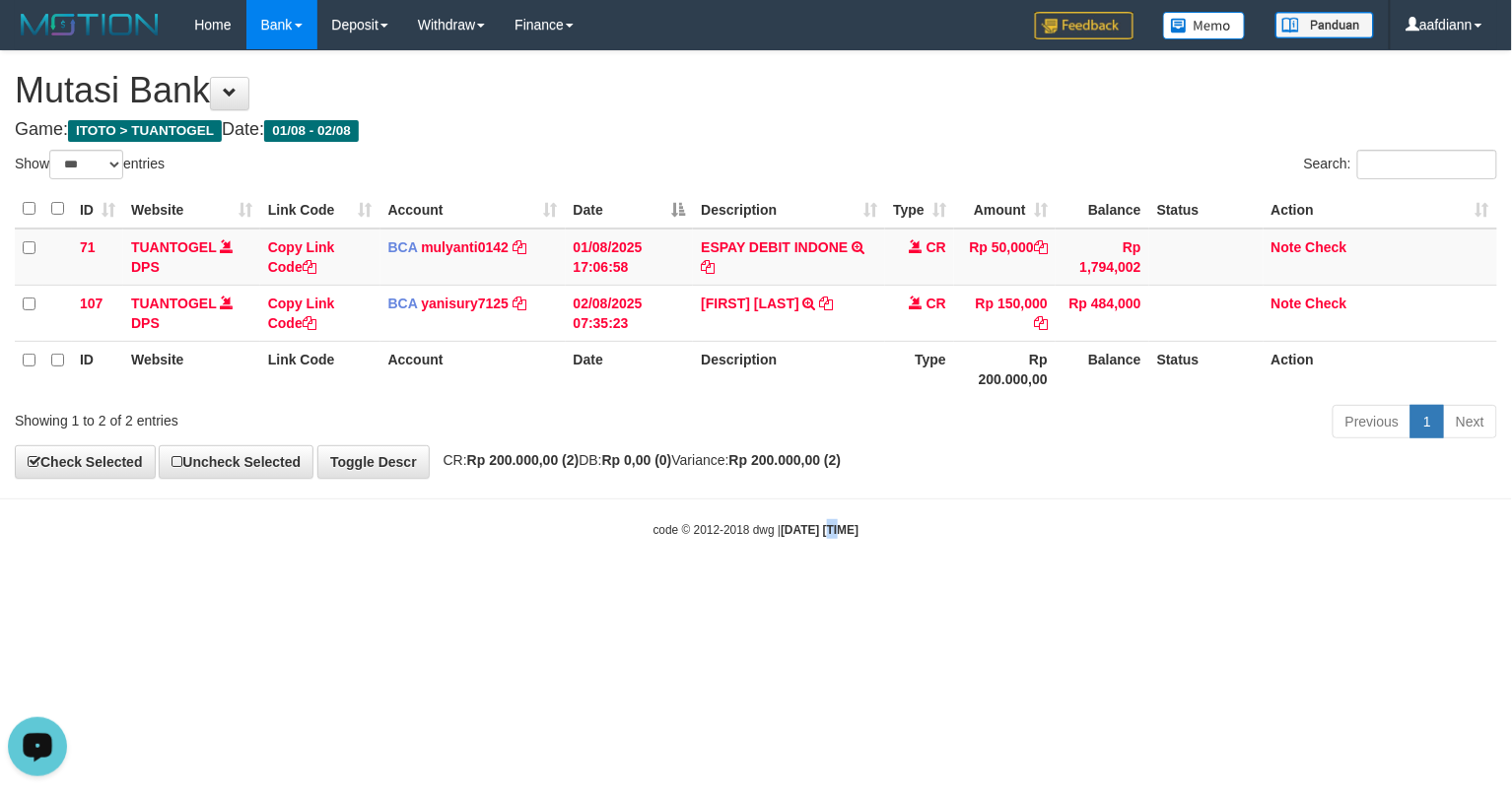 drag, startPoint x: 825, startPoint y: 650, endPoint x: 825, endPoint y: 636, distance: 14 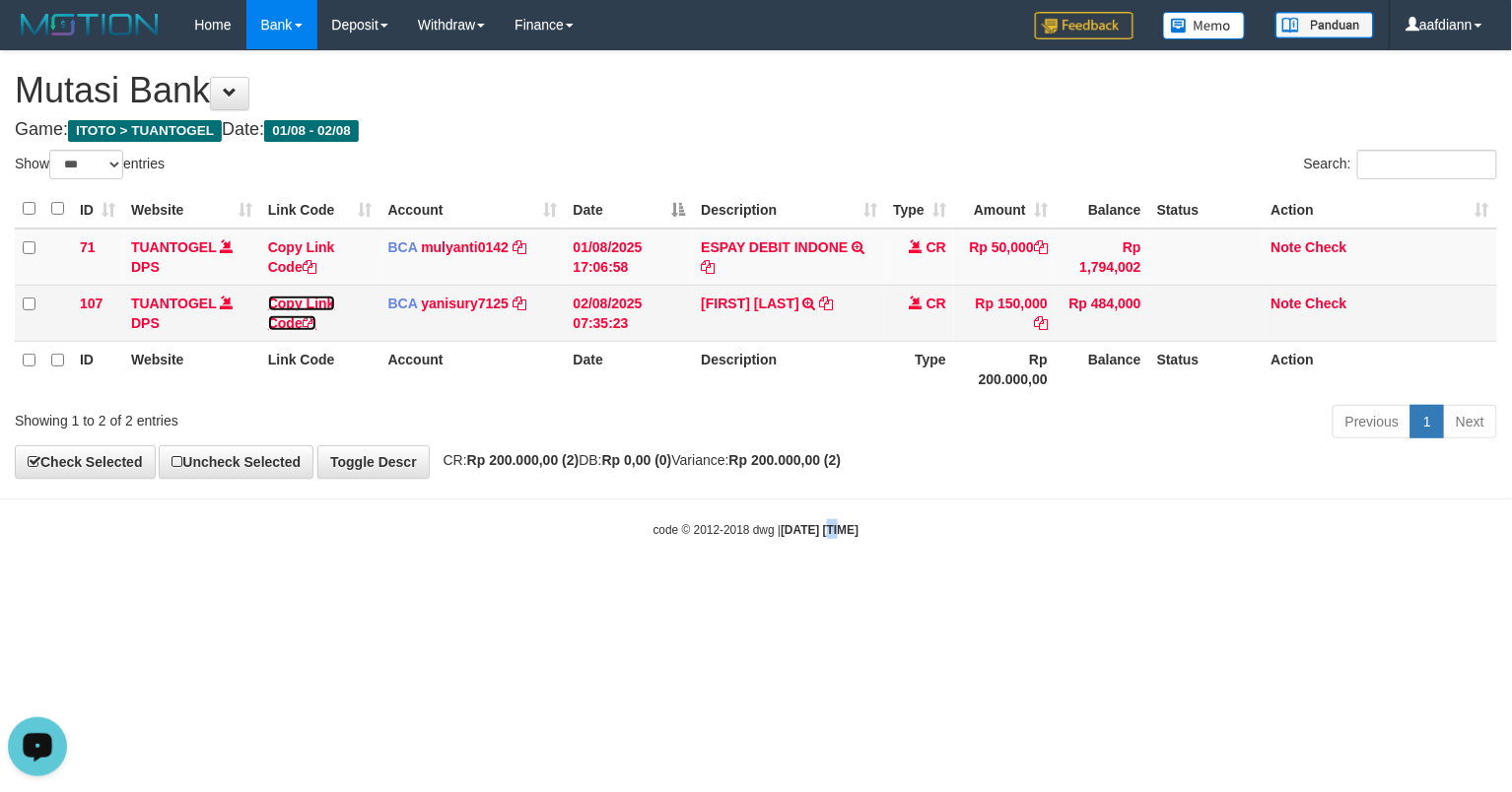 click on "Copy Link Code" at bounding box center [302, 313] 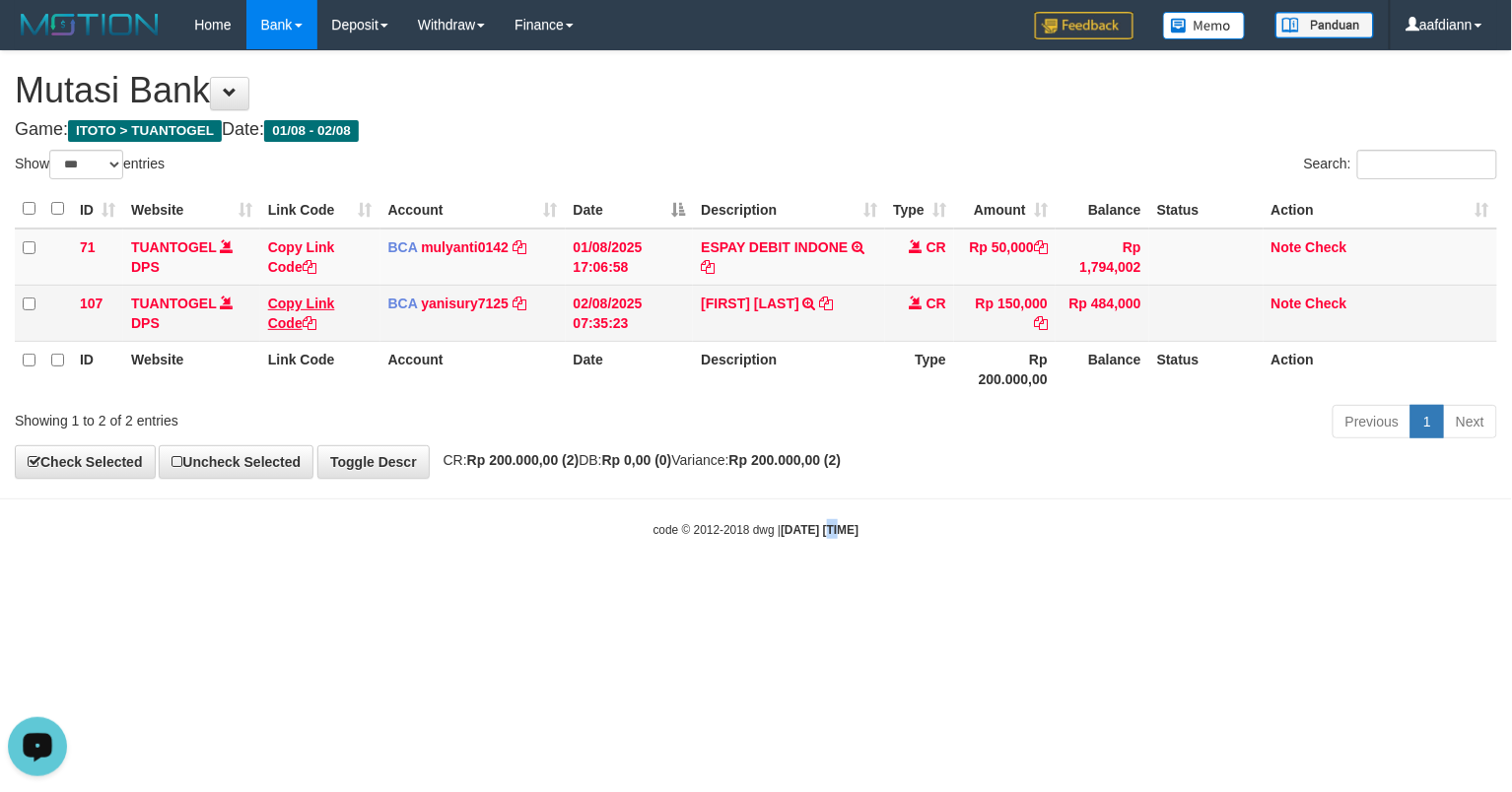 copy on "02" 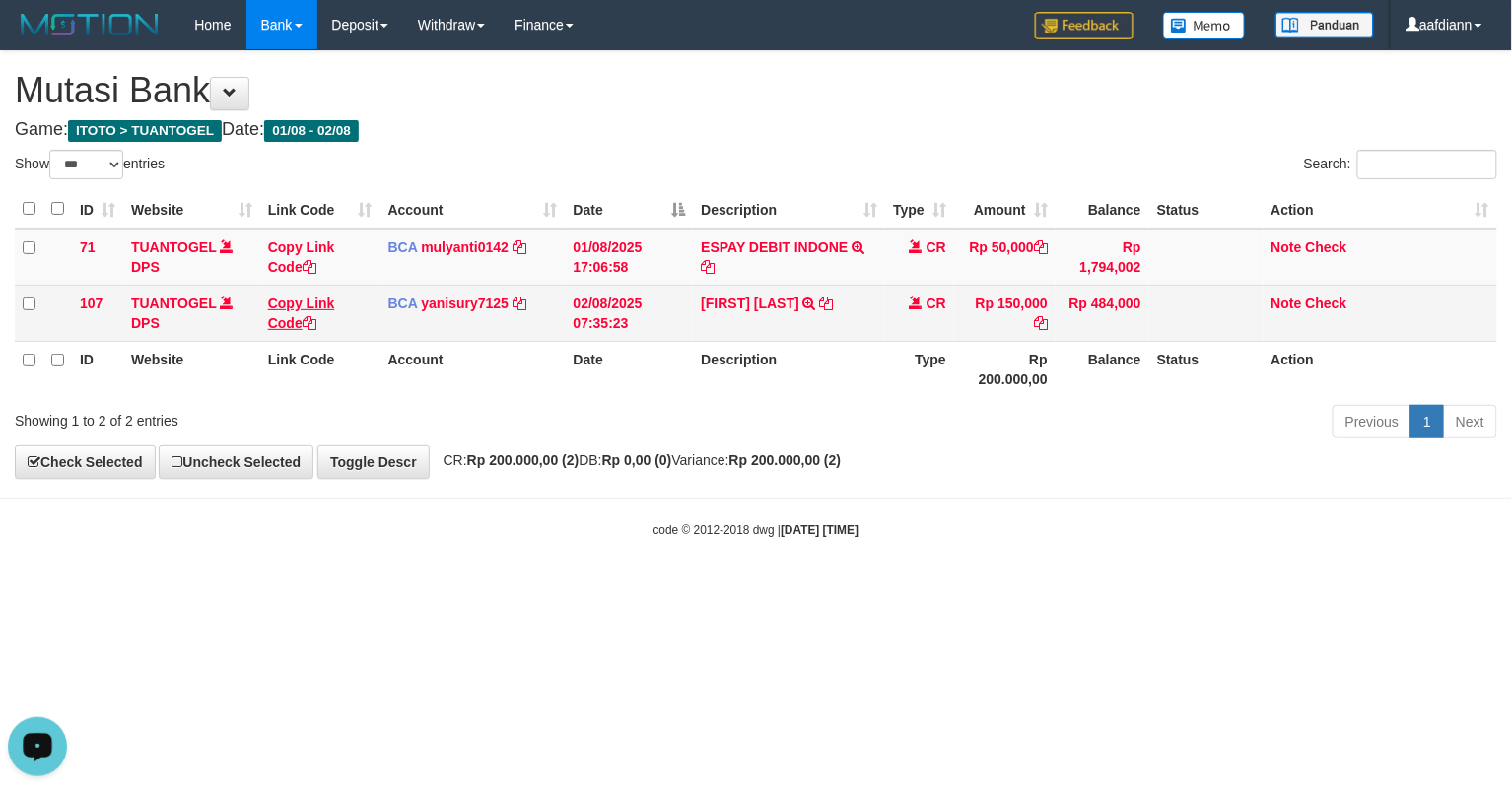 scroll, scrollTop: 293, scrollLeft: 0, axis: vertical 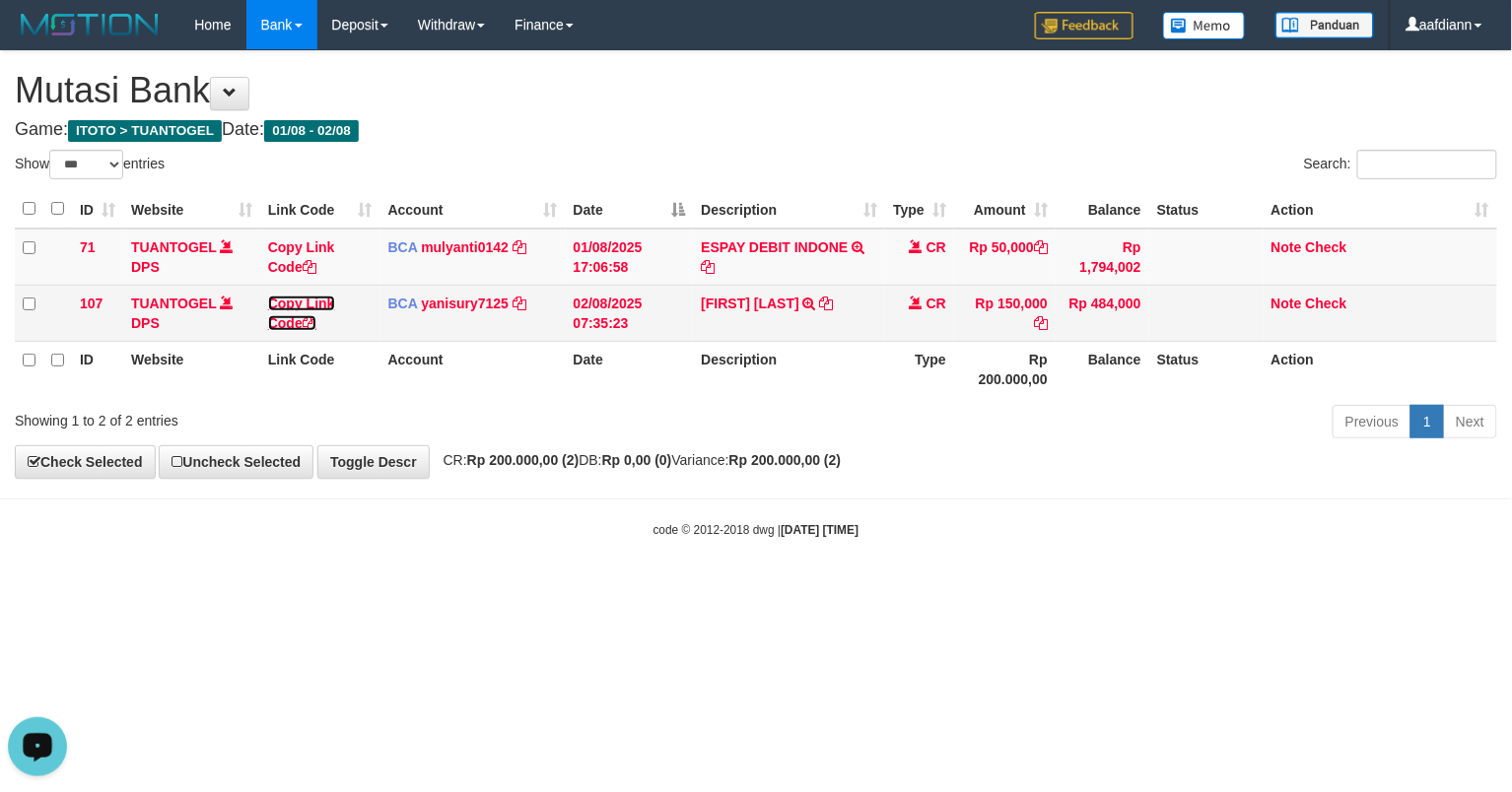 click on "Copy Link Code" at bounding box center [302, 313] 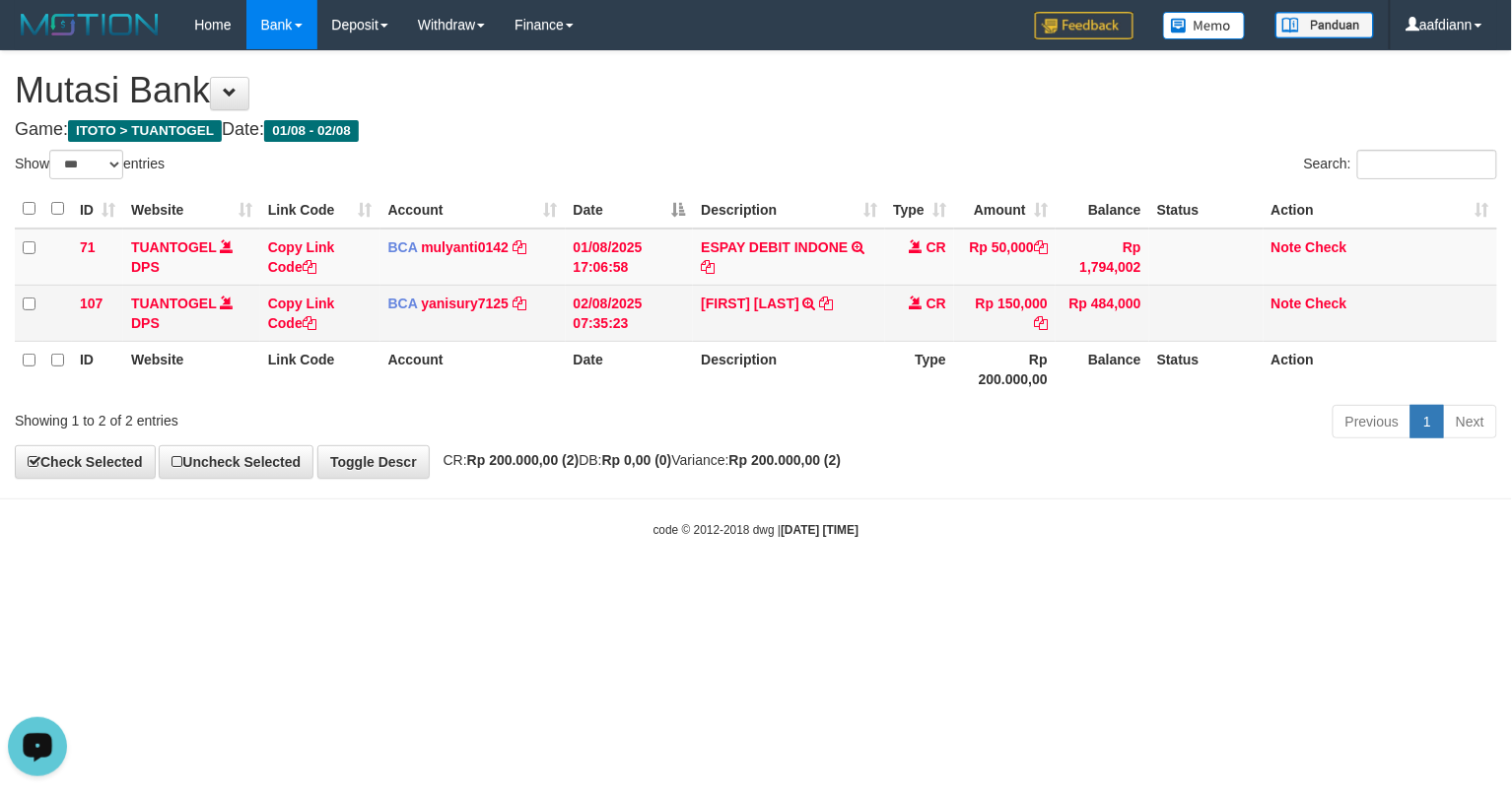 scroll, scrollTop: 293, scrollLeft: 0, axis: vertical 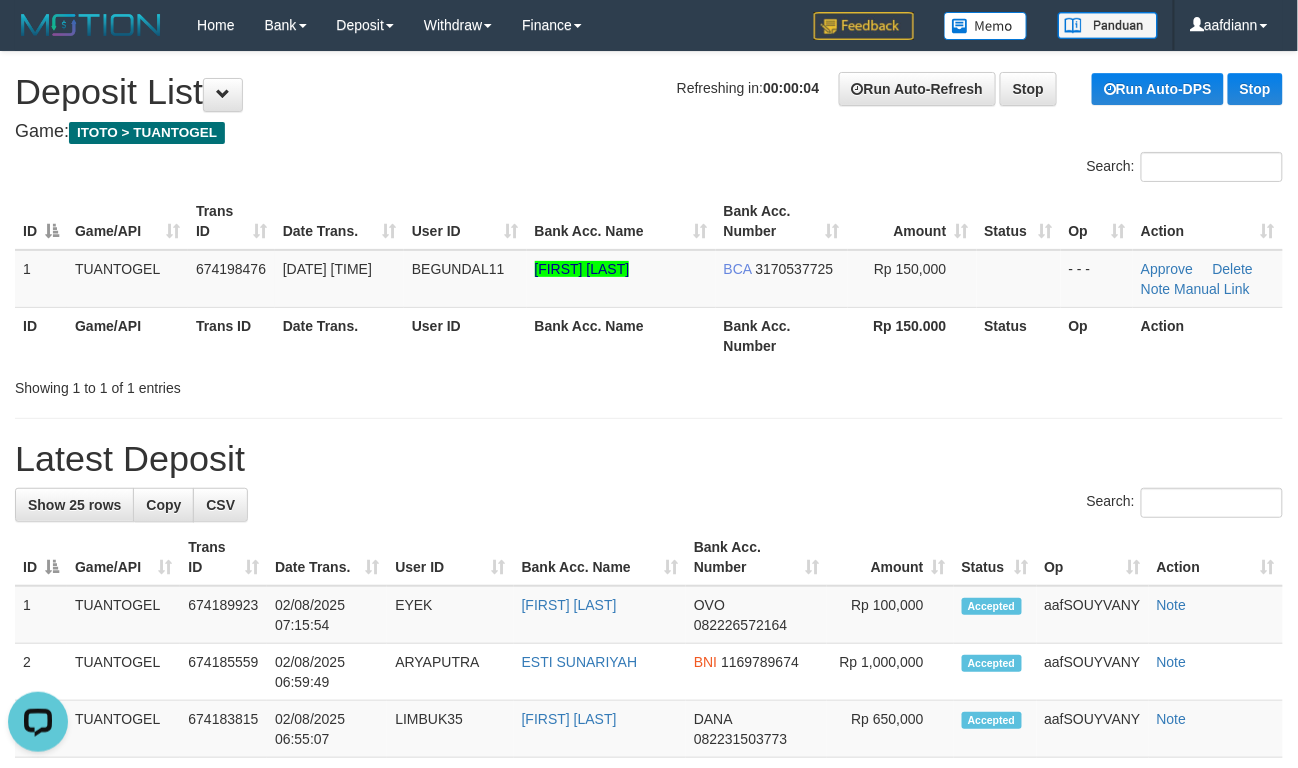 click on "Latest Deposit" at bounding box center (649, 459) 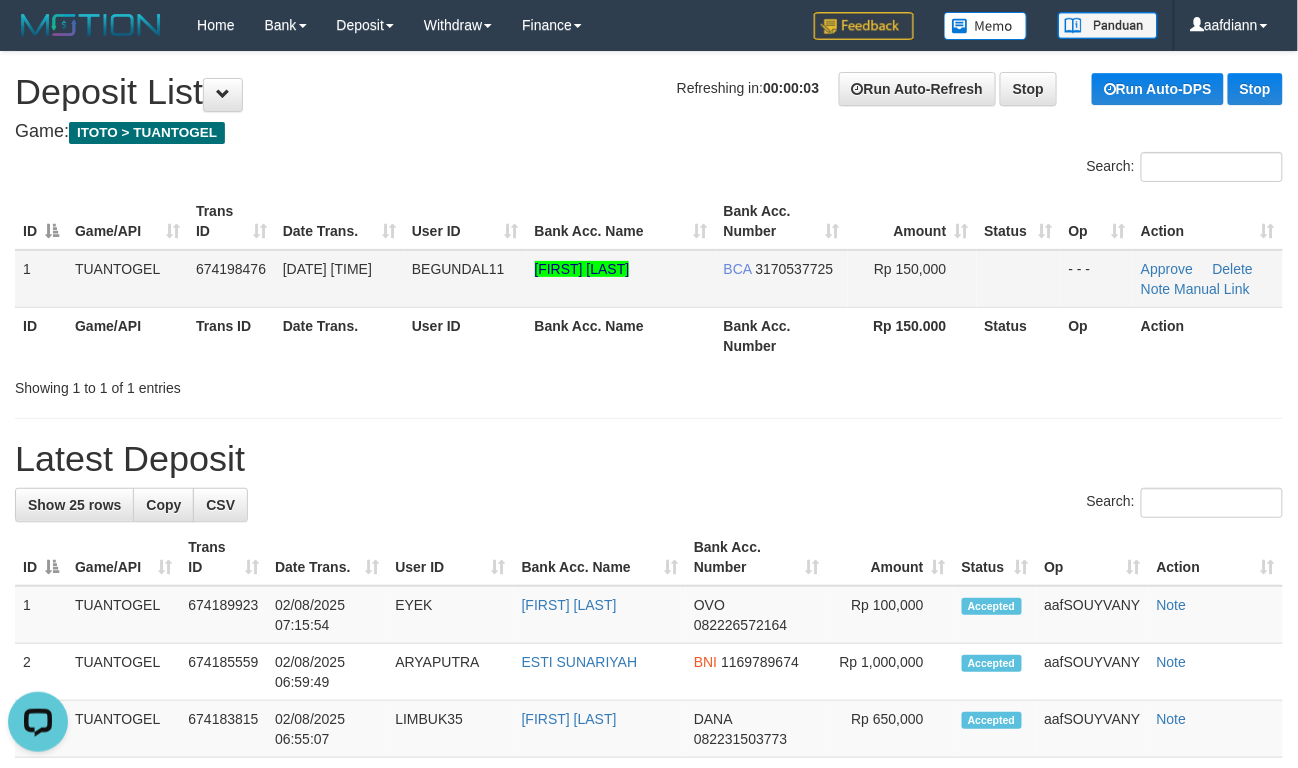 click on "Approve
Delete
Note
Manual Link" at bounding box center [1208, 279] 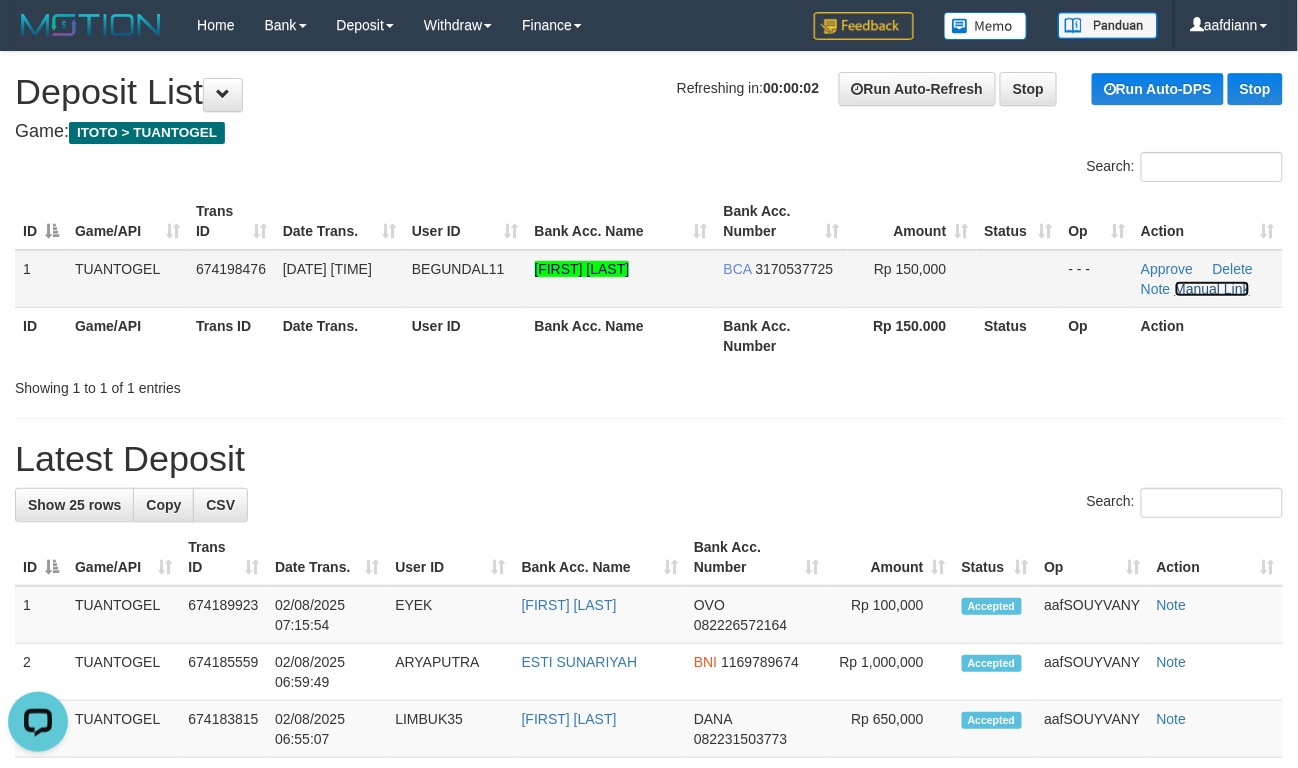 click on "Manual Link" at bounding box center (1213, 289) 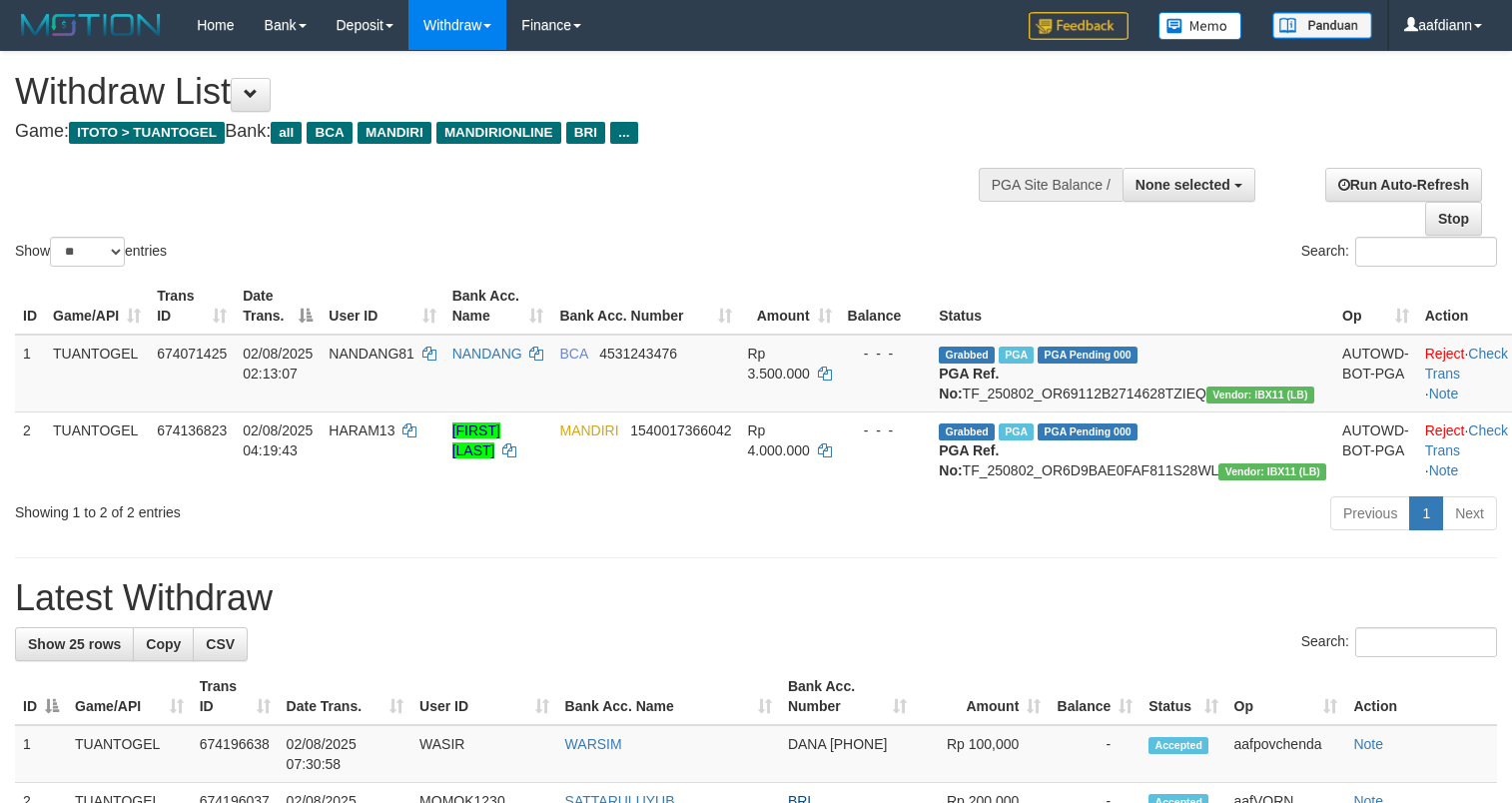 select 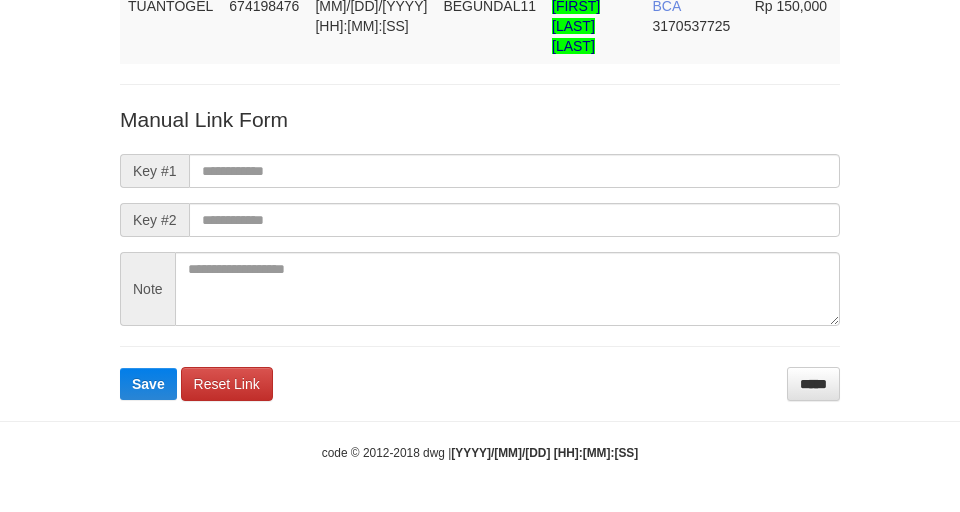 scroll, scrollTop: 166, scrollLeft: 0, axis: vertical 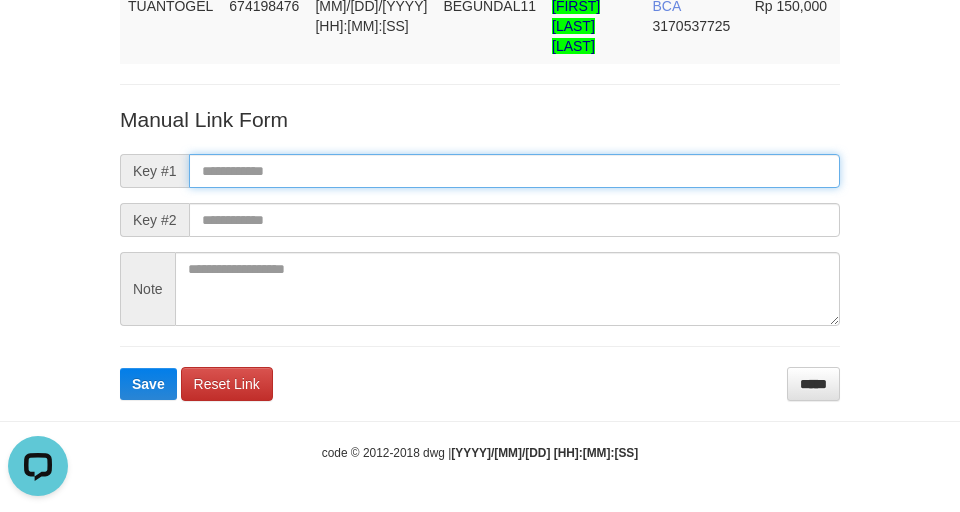 drag, startPoint x: 236, startPoint y: 172, endPoint x: 234, endPoint y: 140, distance: 32.06244 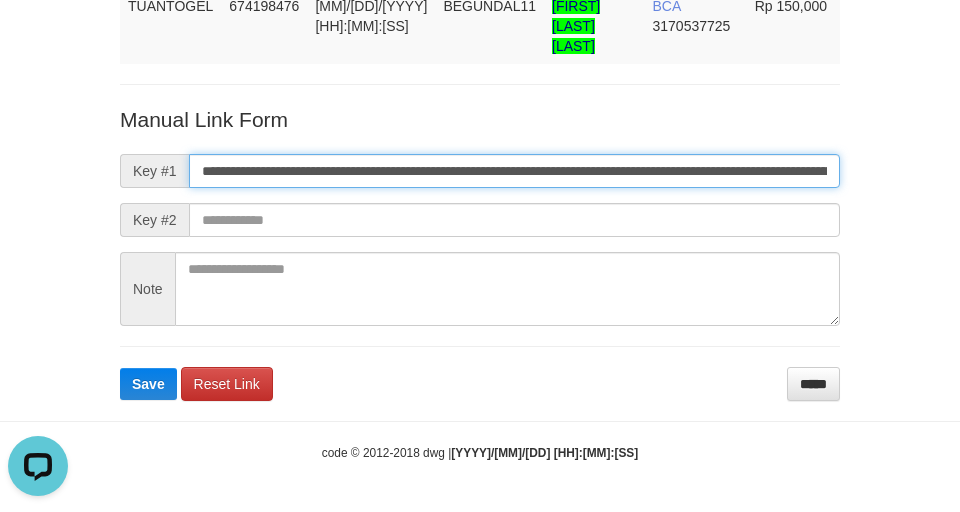 scroll, scrollTop: 0, scrollLeft: 1388, axis: horizontal 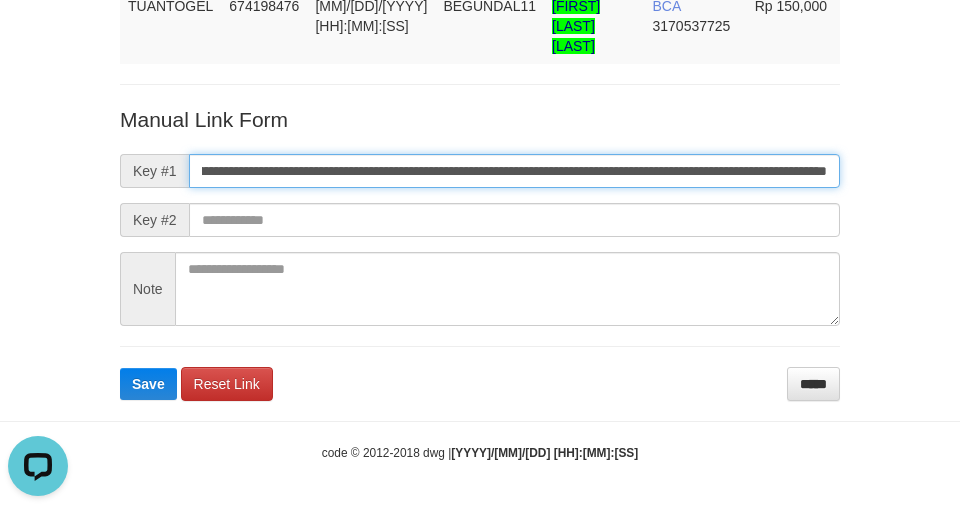 type on "**********" 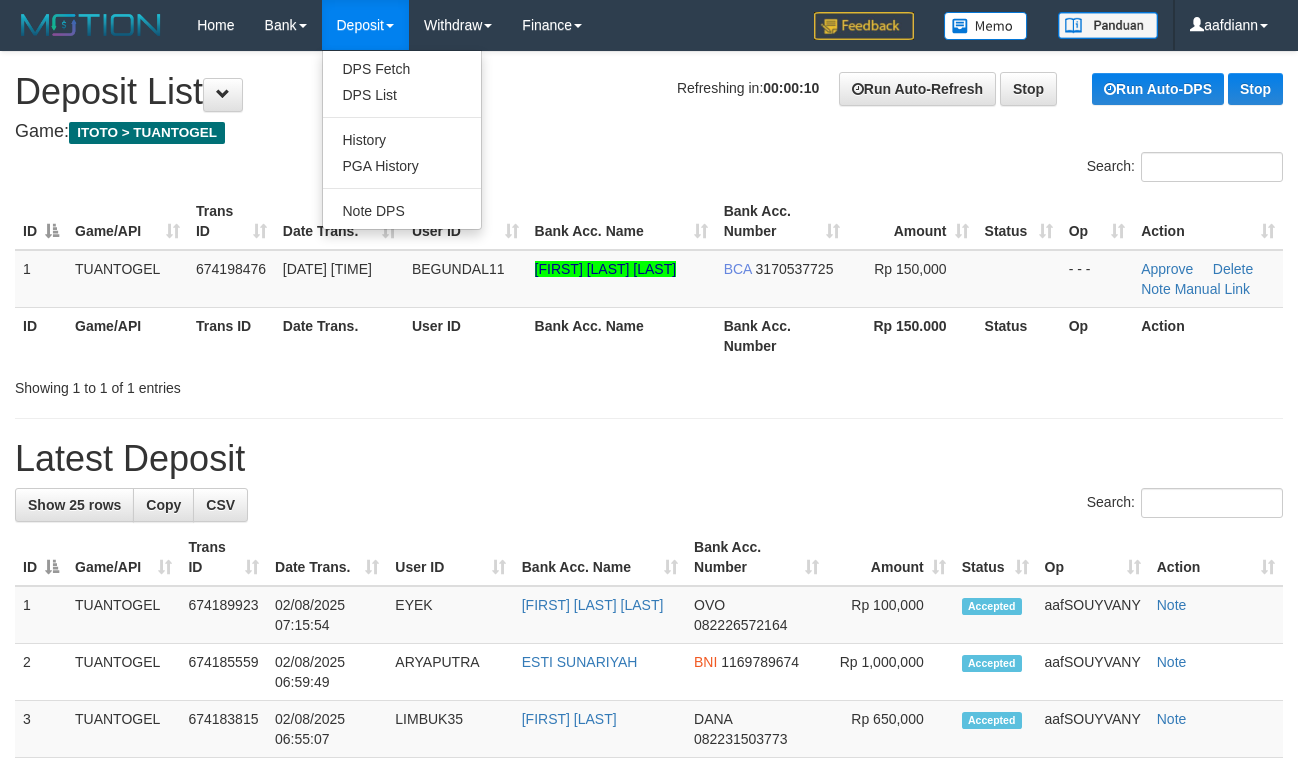 scroll, scrollTop: 0, scrollLeft: 0, axis: both 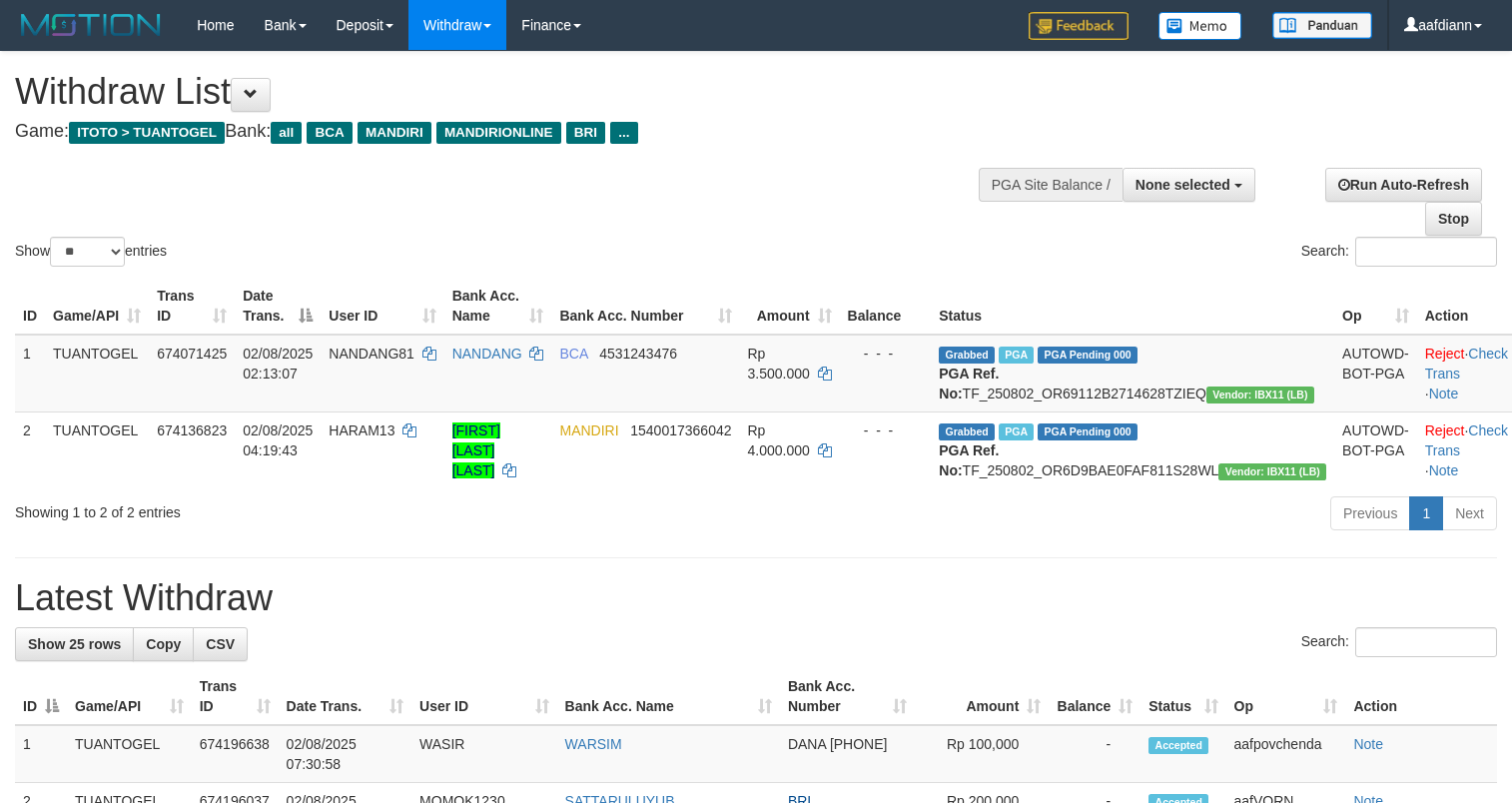 select 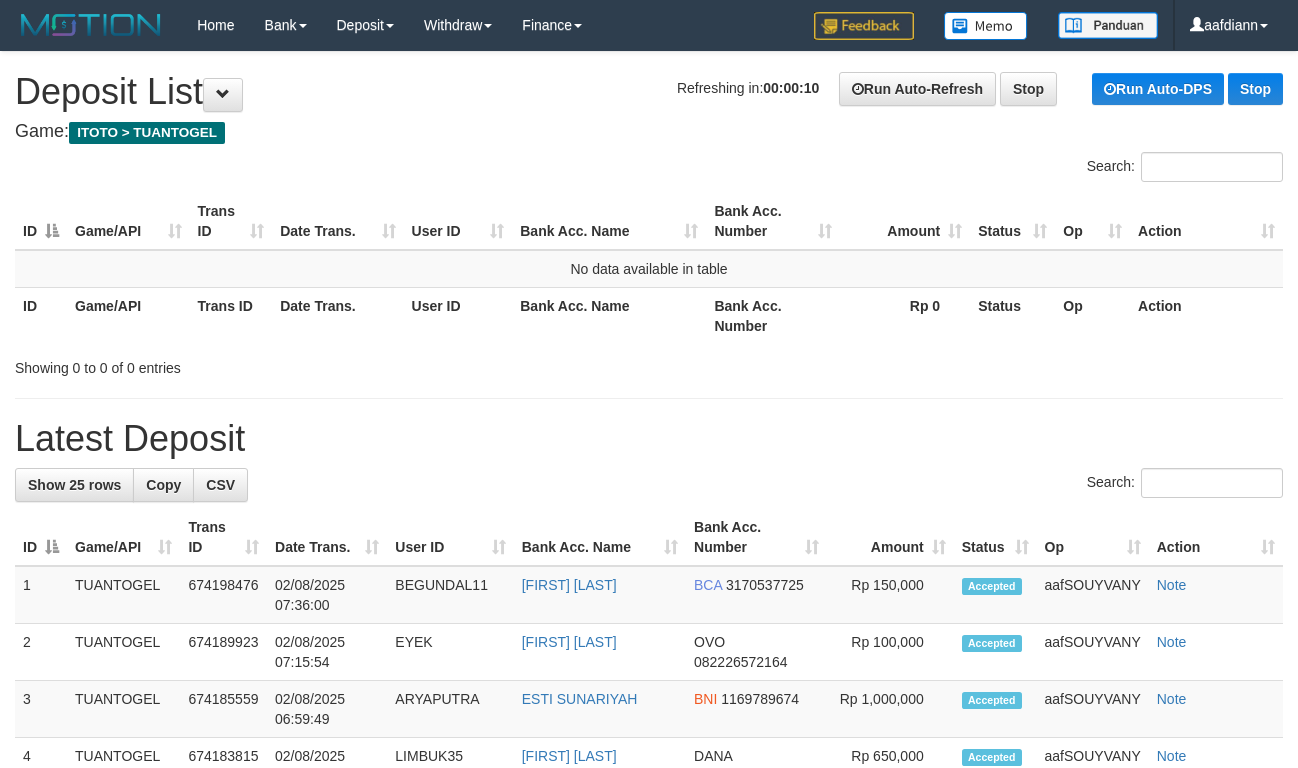 scroll, scrollTop: 0, scrollLeft: 0, axis: both 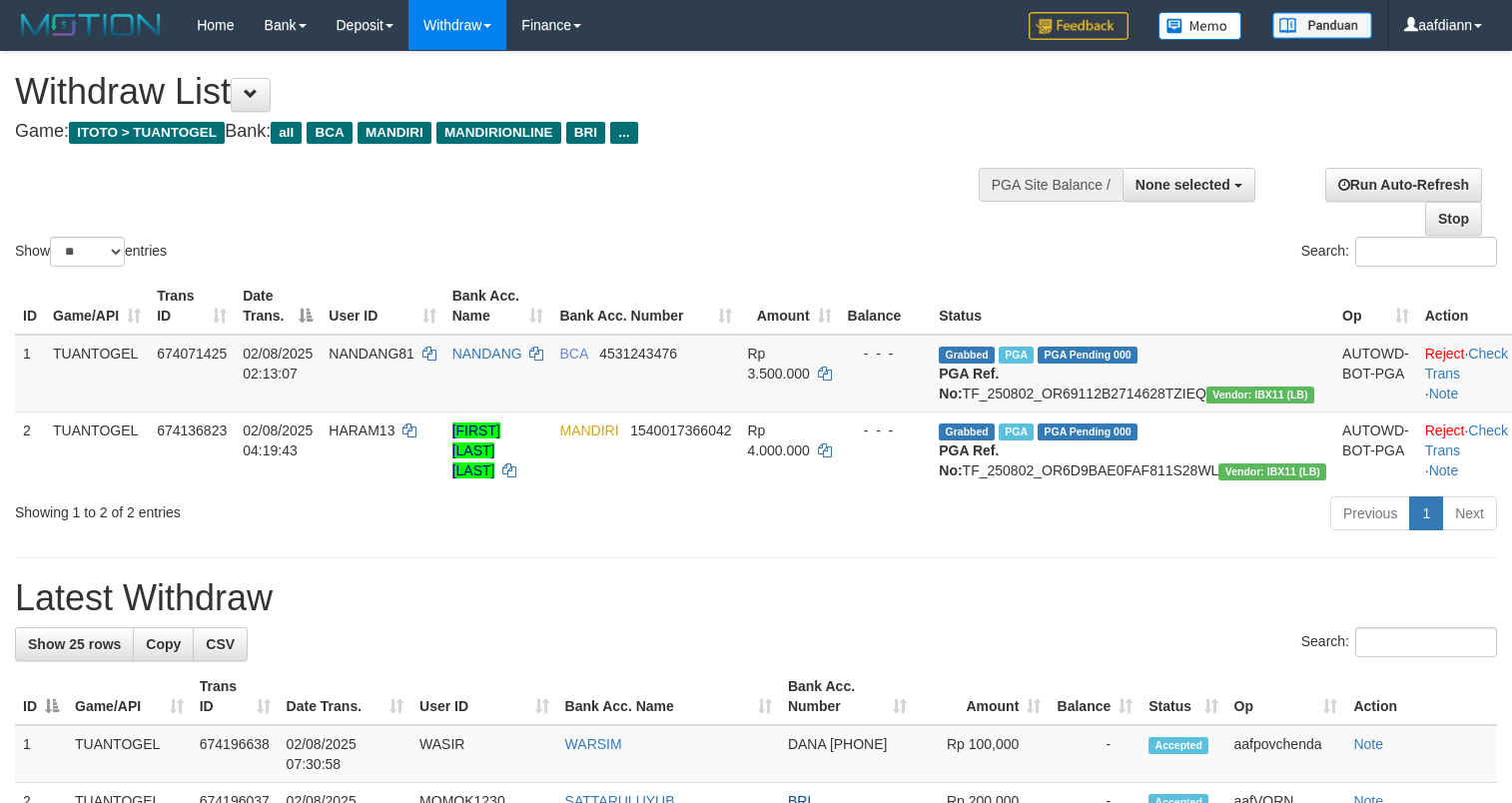 select 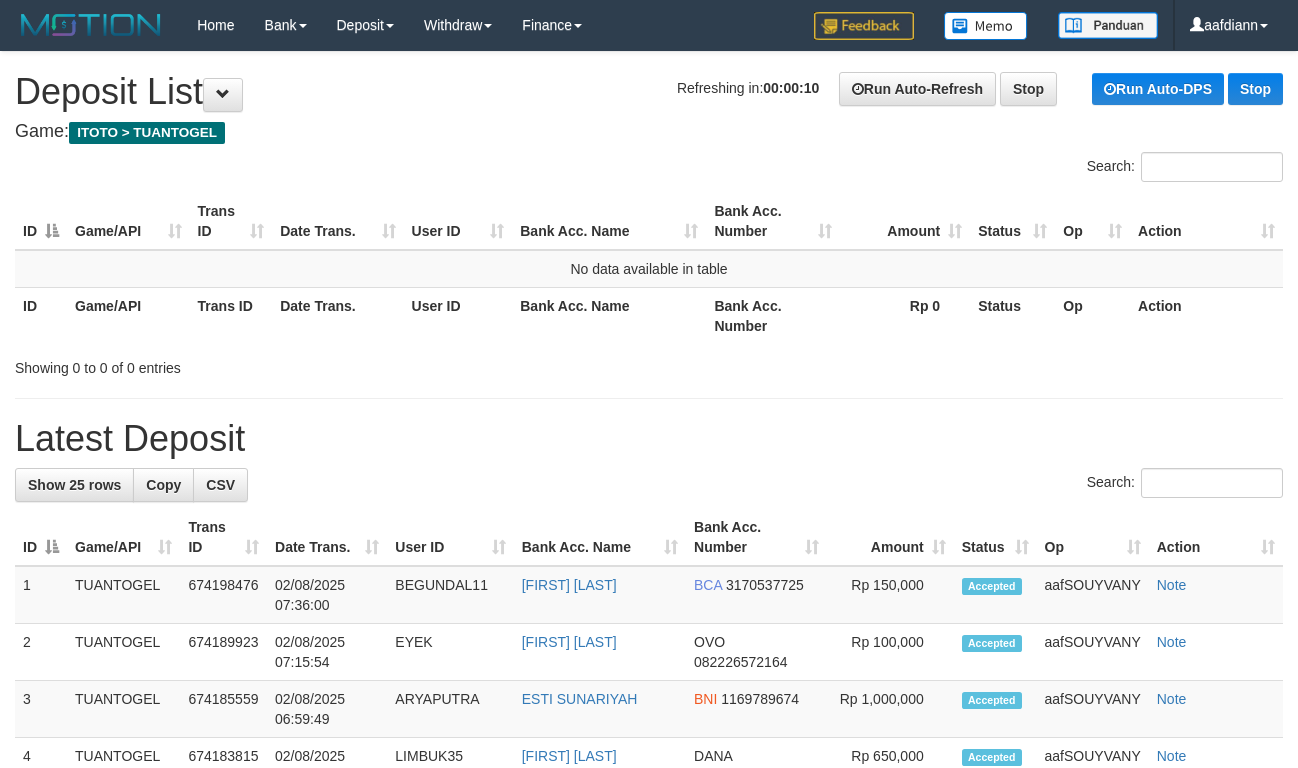 scroll, scrollTop: 0, scrollLeft: 0, axis: both 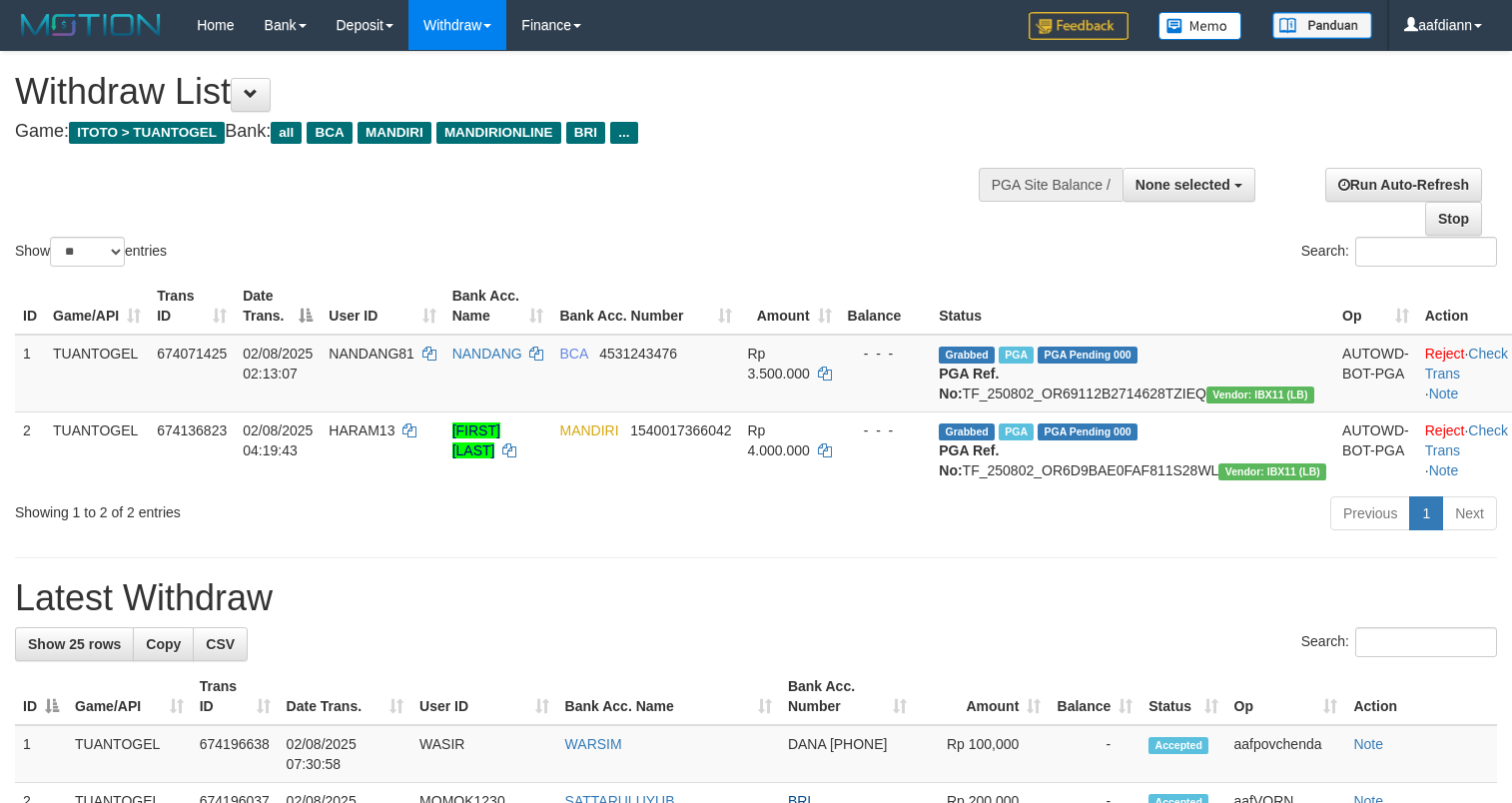 select 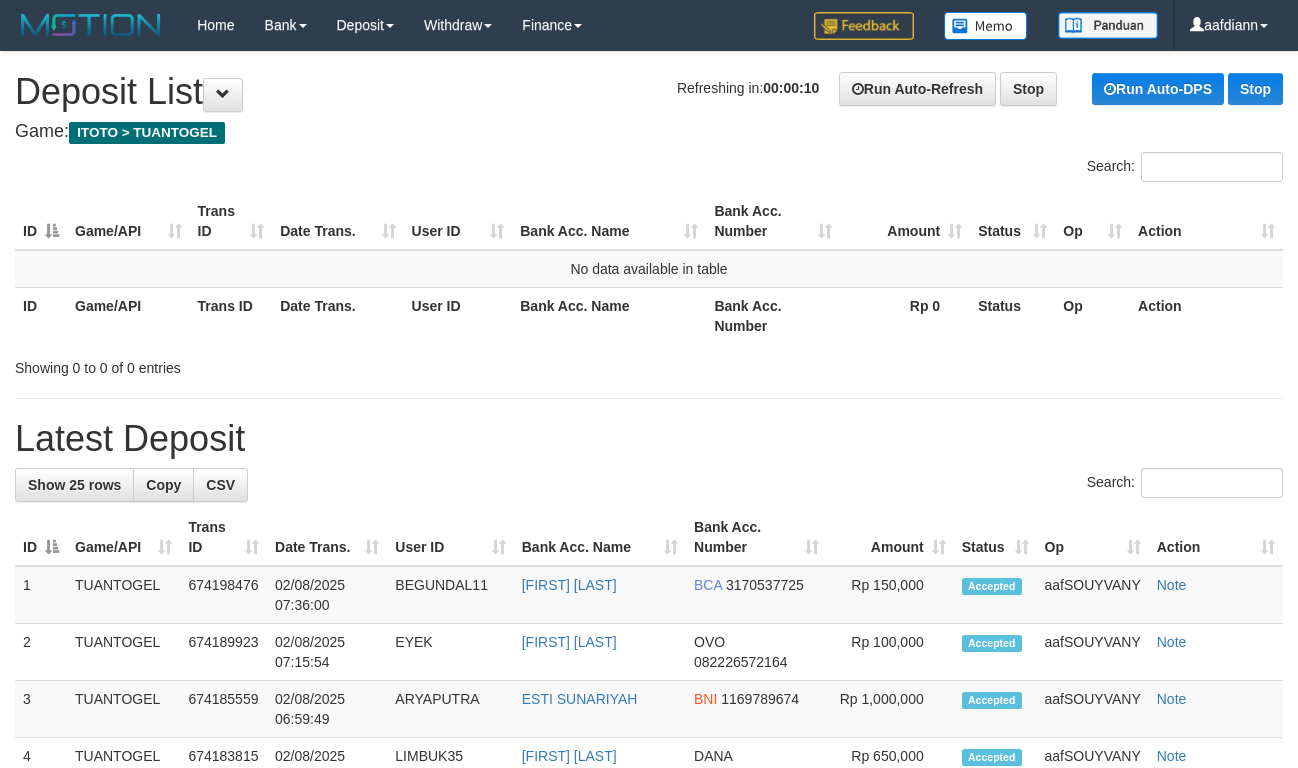 scroll, scrollTop: 0, scrollLeft: 0, axis: both 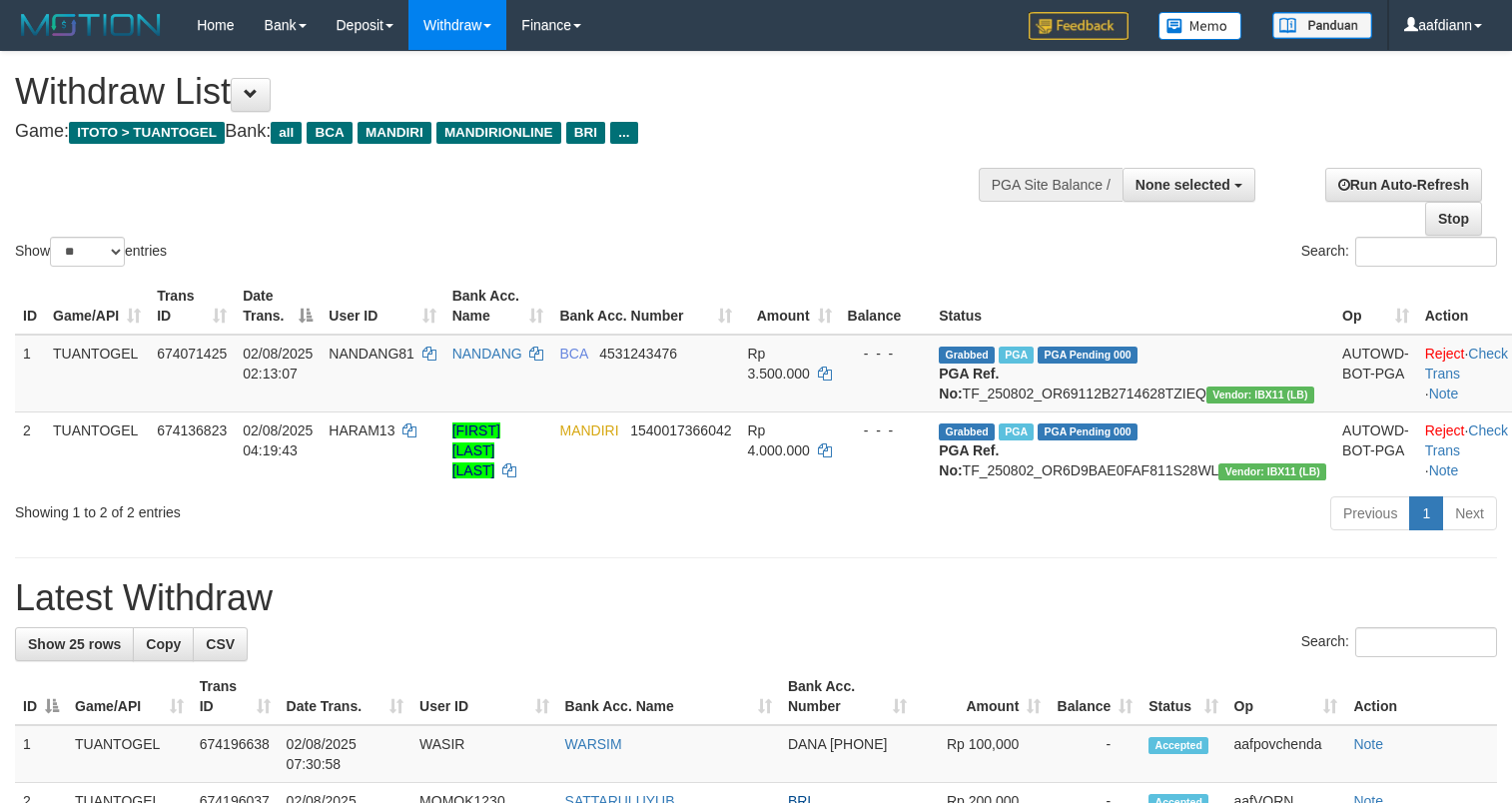 select 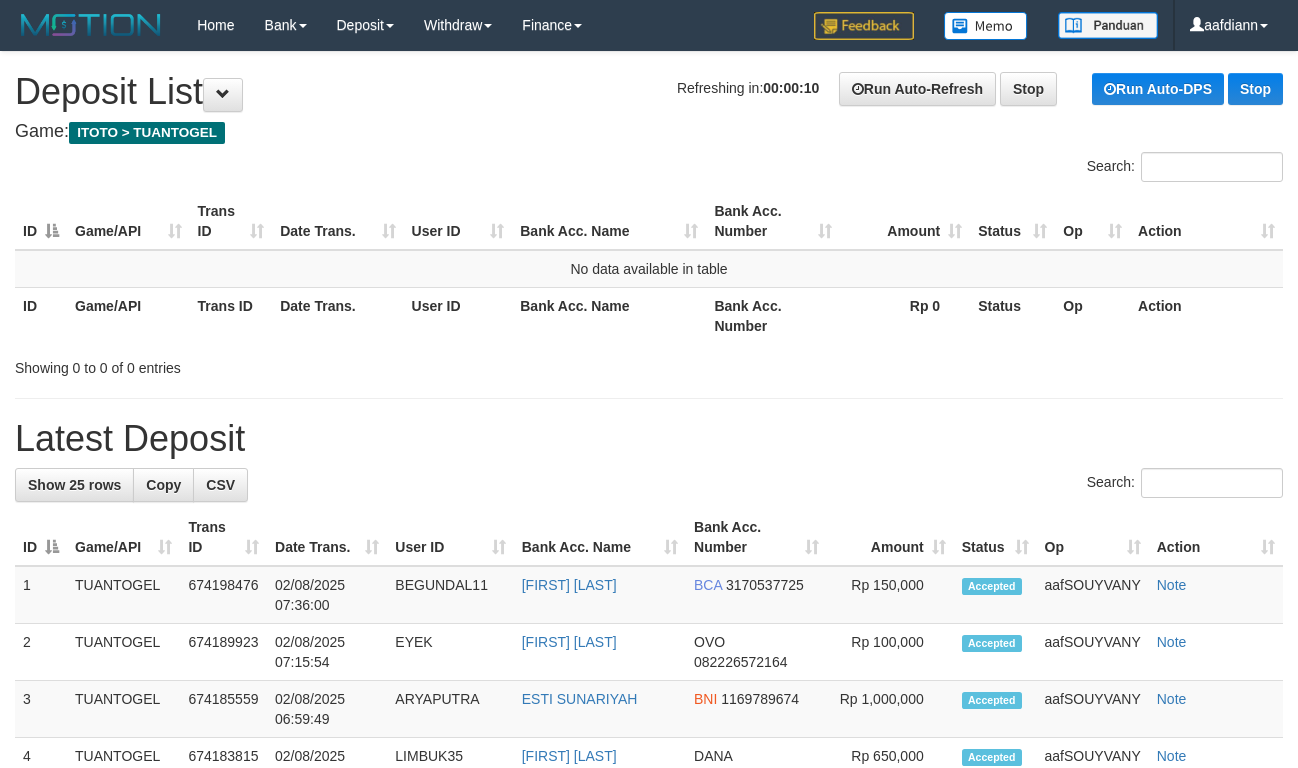 scroll, scrollTop: 0, scrollLeft: 0, axis: both 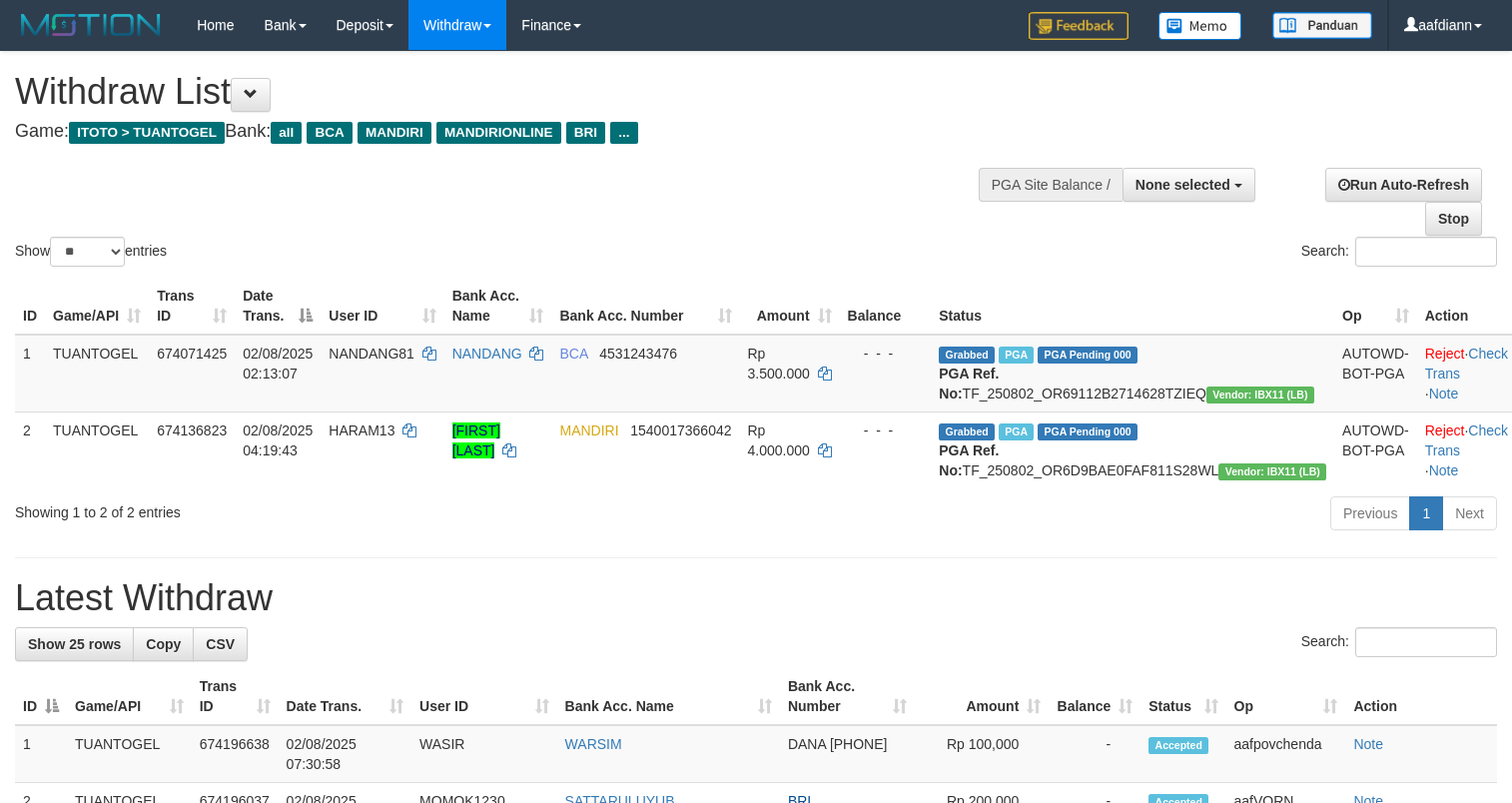 select 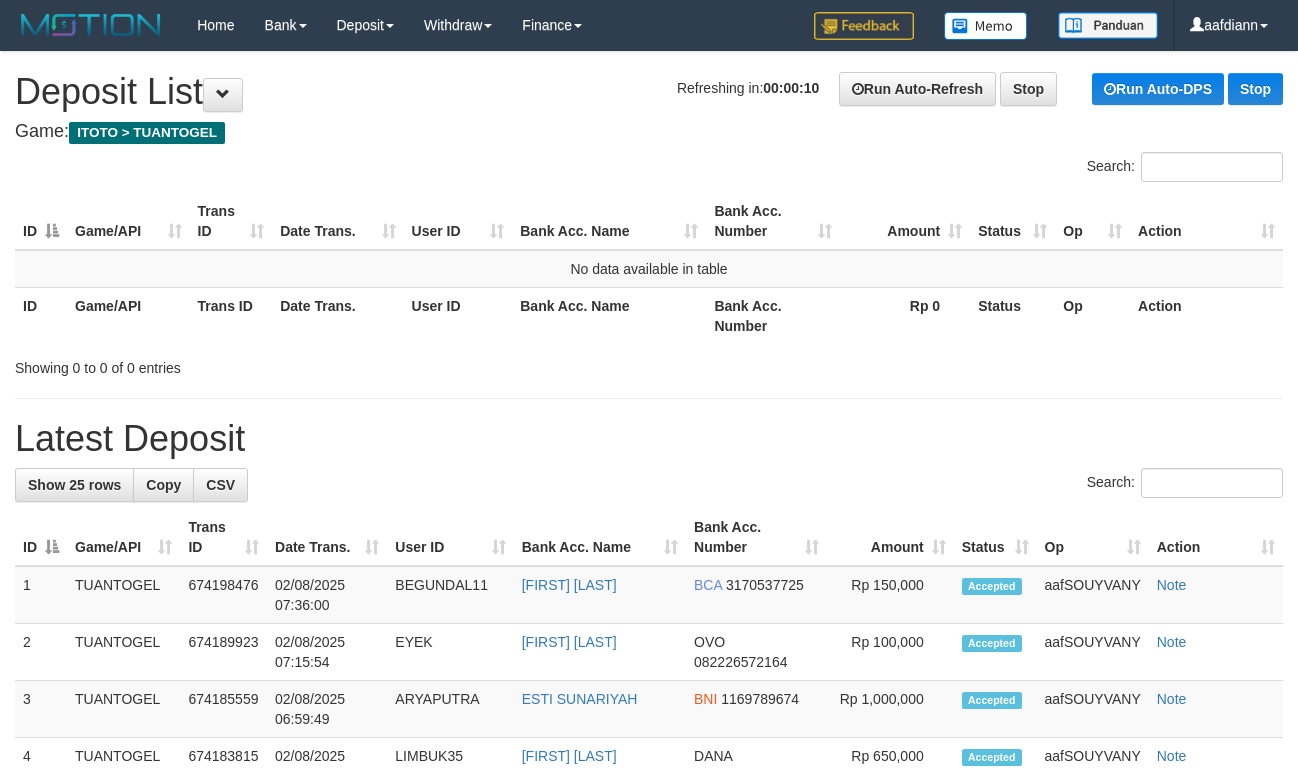 scroll, scrollTop: 0, scrollLeft: 0, axis: both 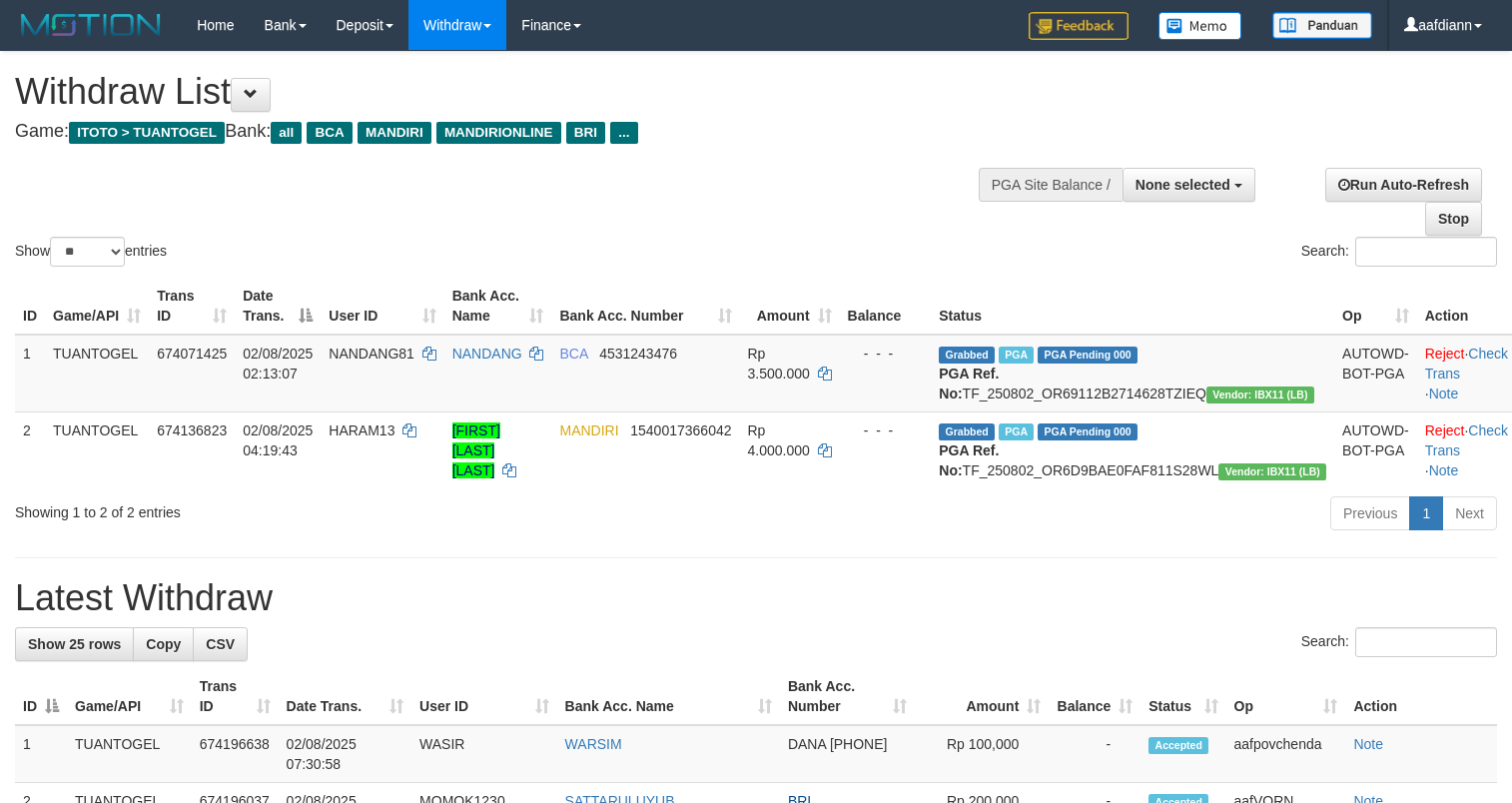 select 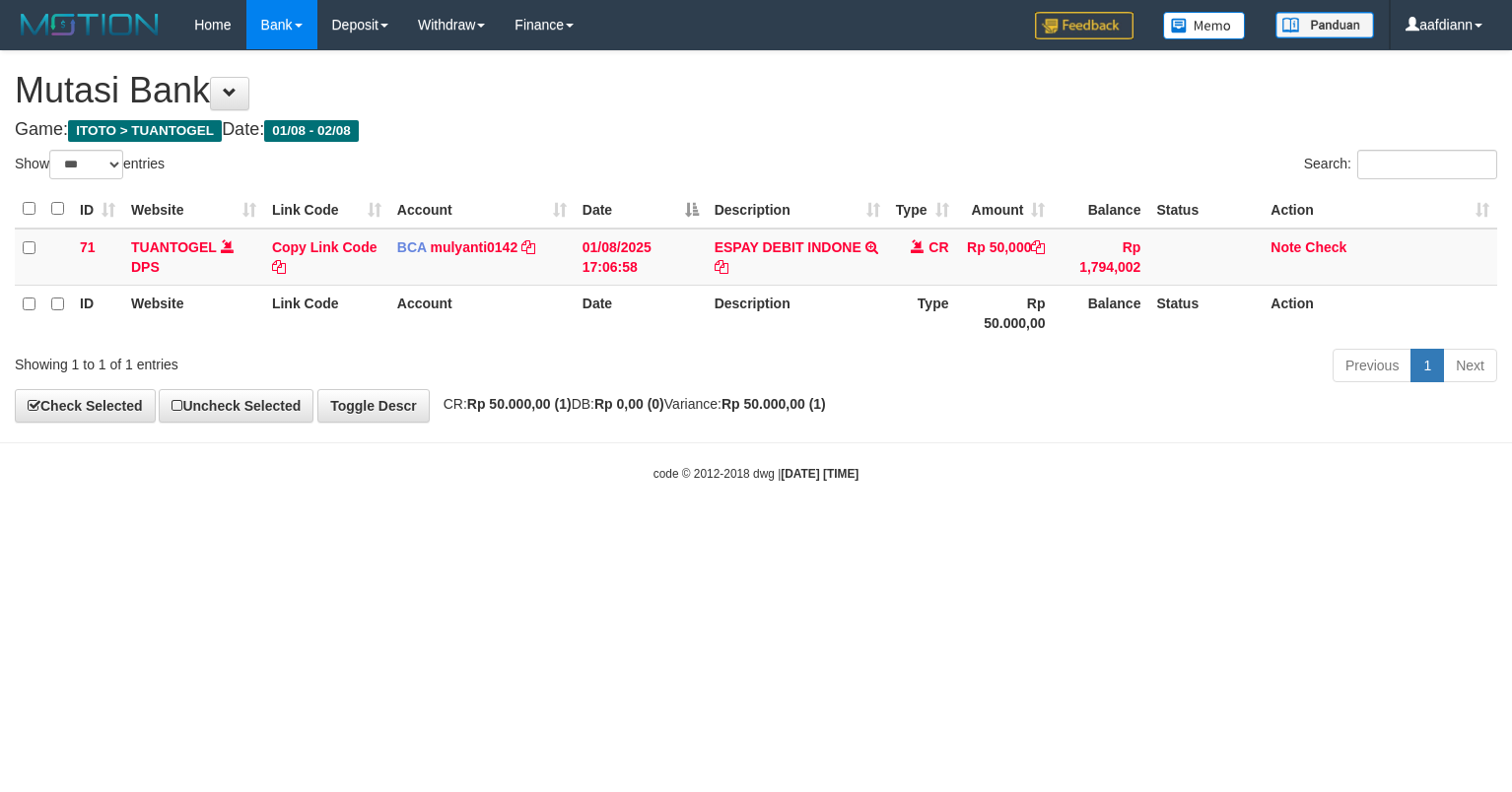 select on "***" 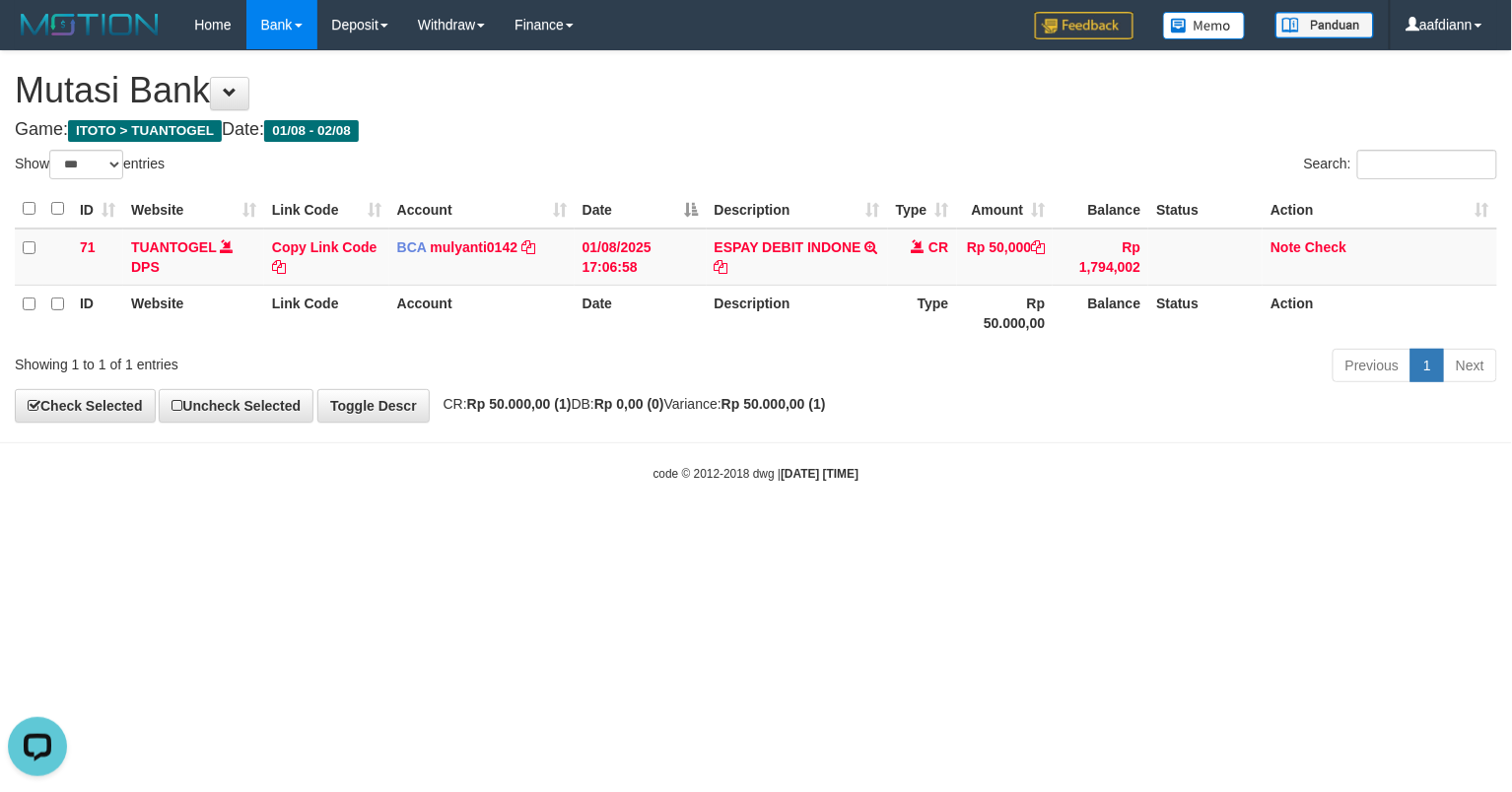 scroll, scrollTop: 0, scrollLeft: 0, axis: both 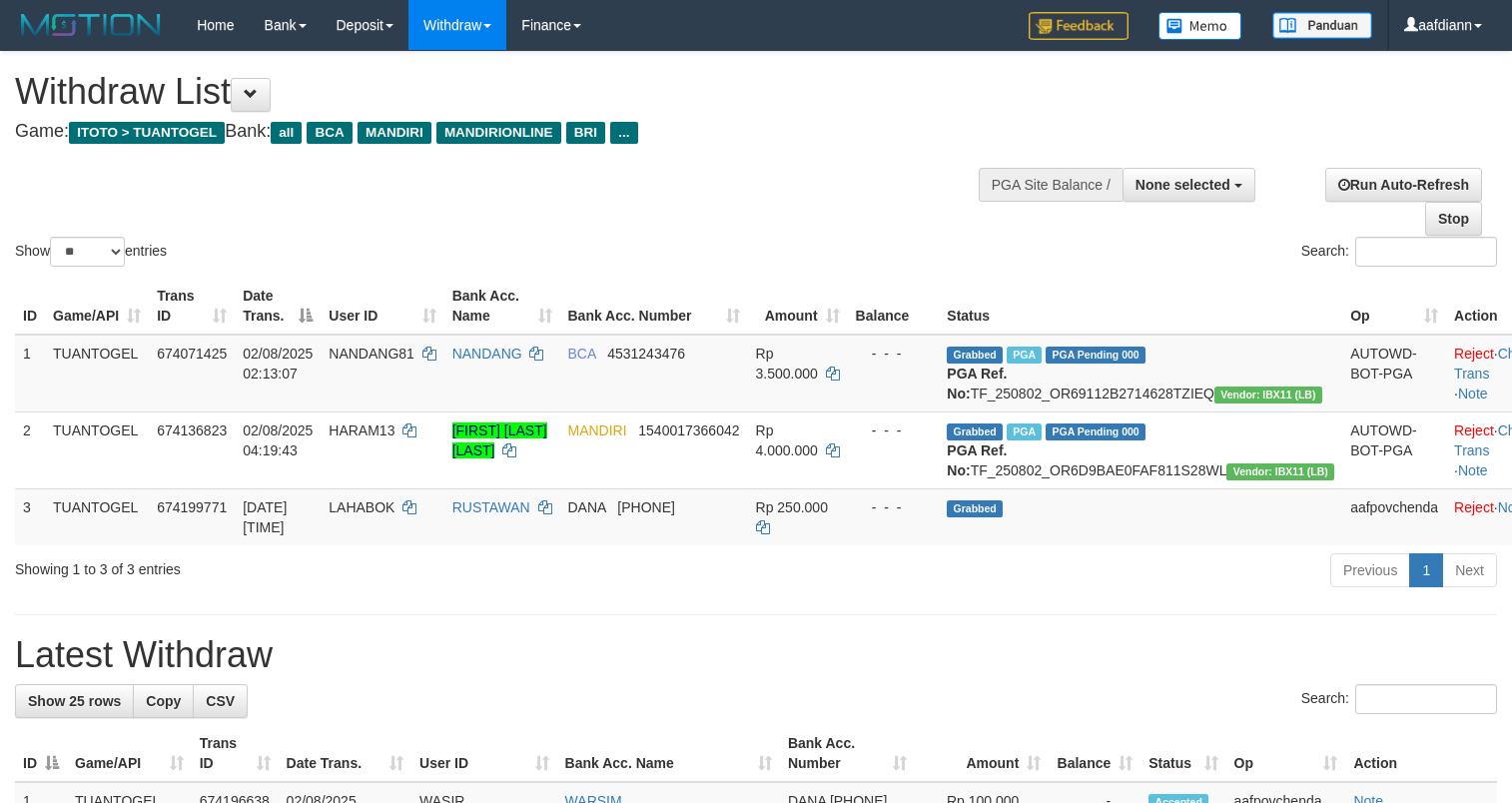 select 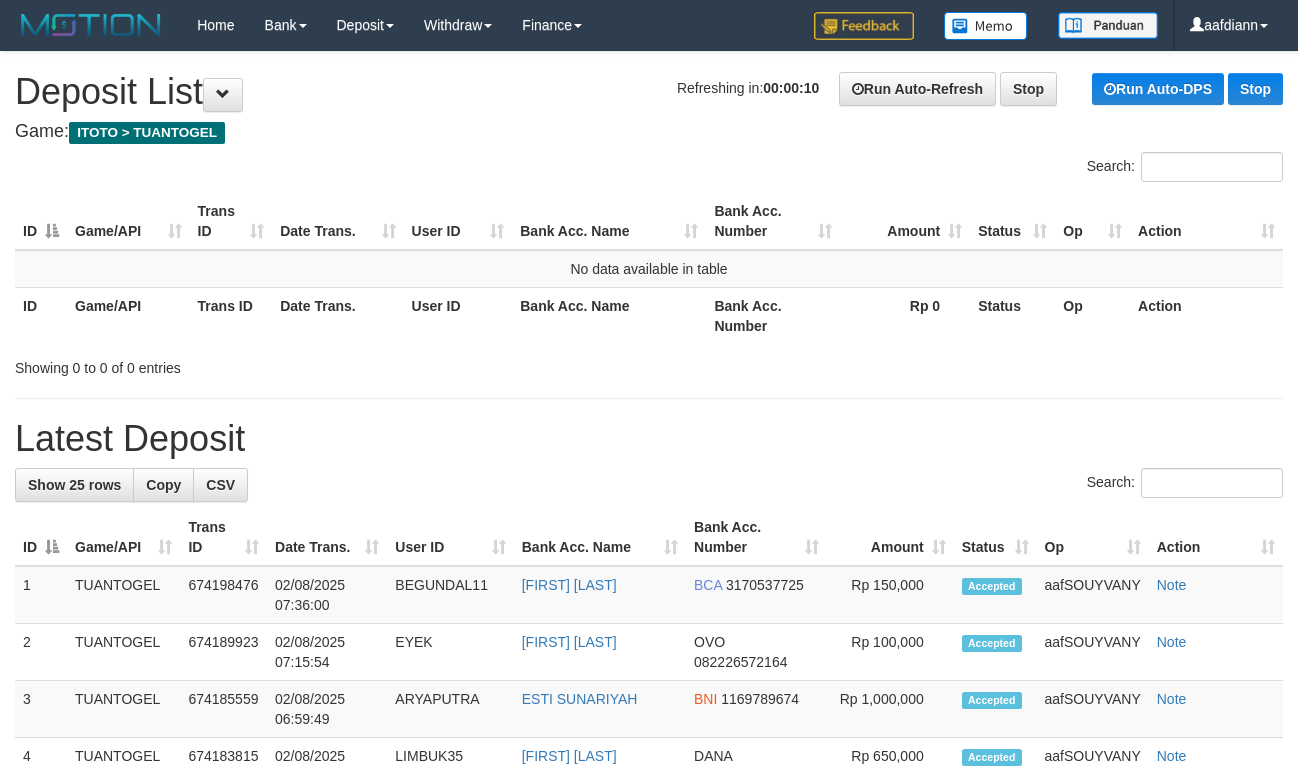 scroll, scrollTop: 0, scrollLeft: 0, axis: both 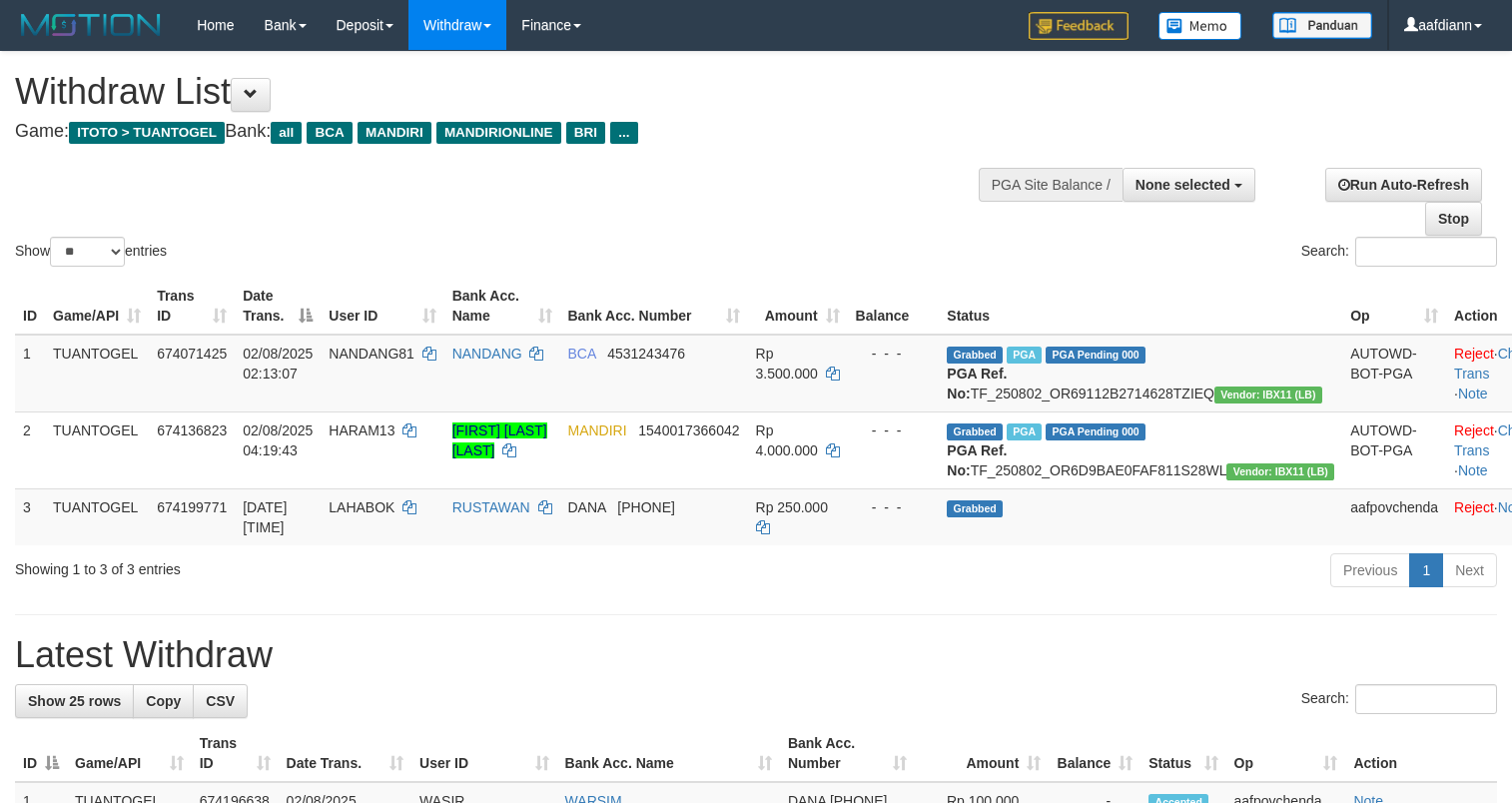 select 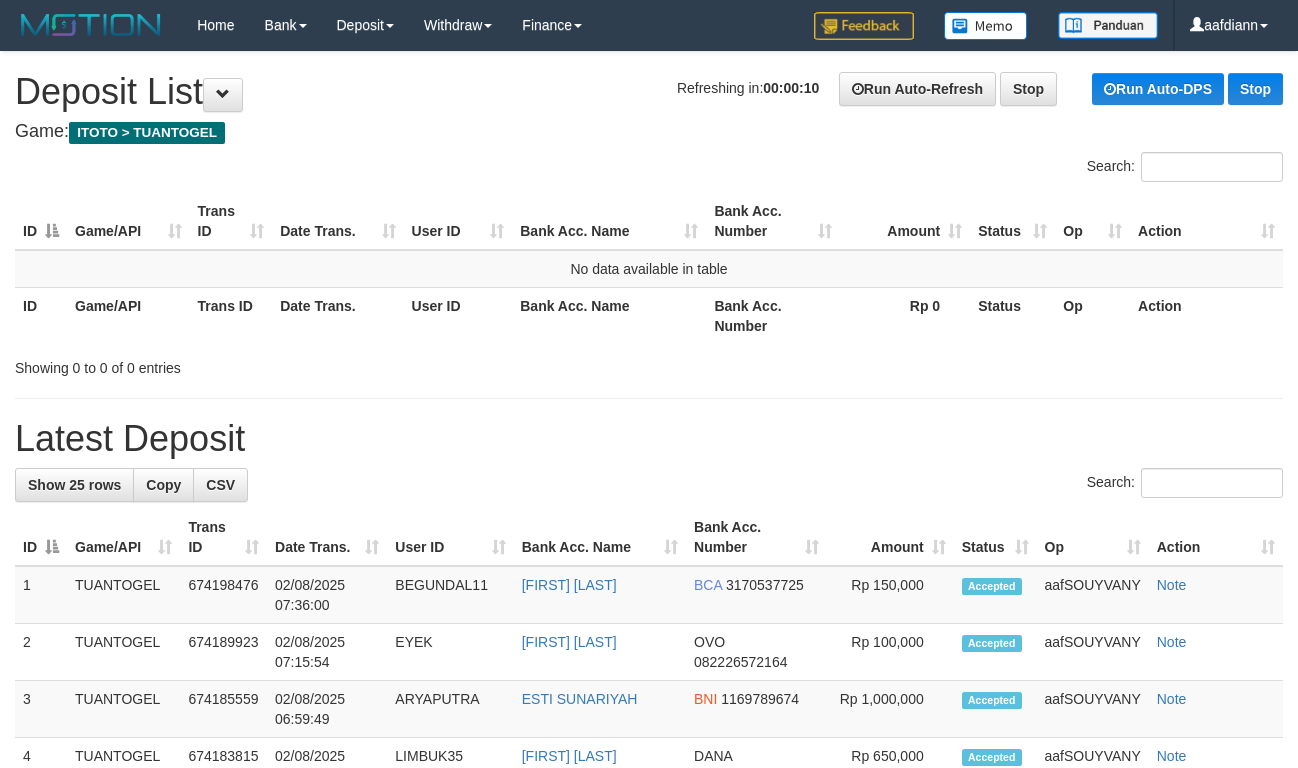 scroll, scrollTop: 0, scrollLeft: 0, axis: both 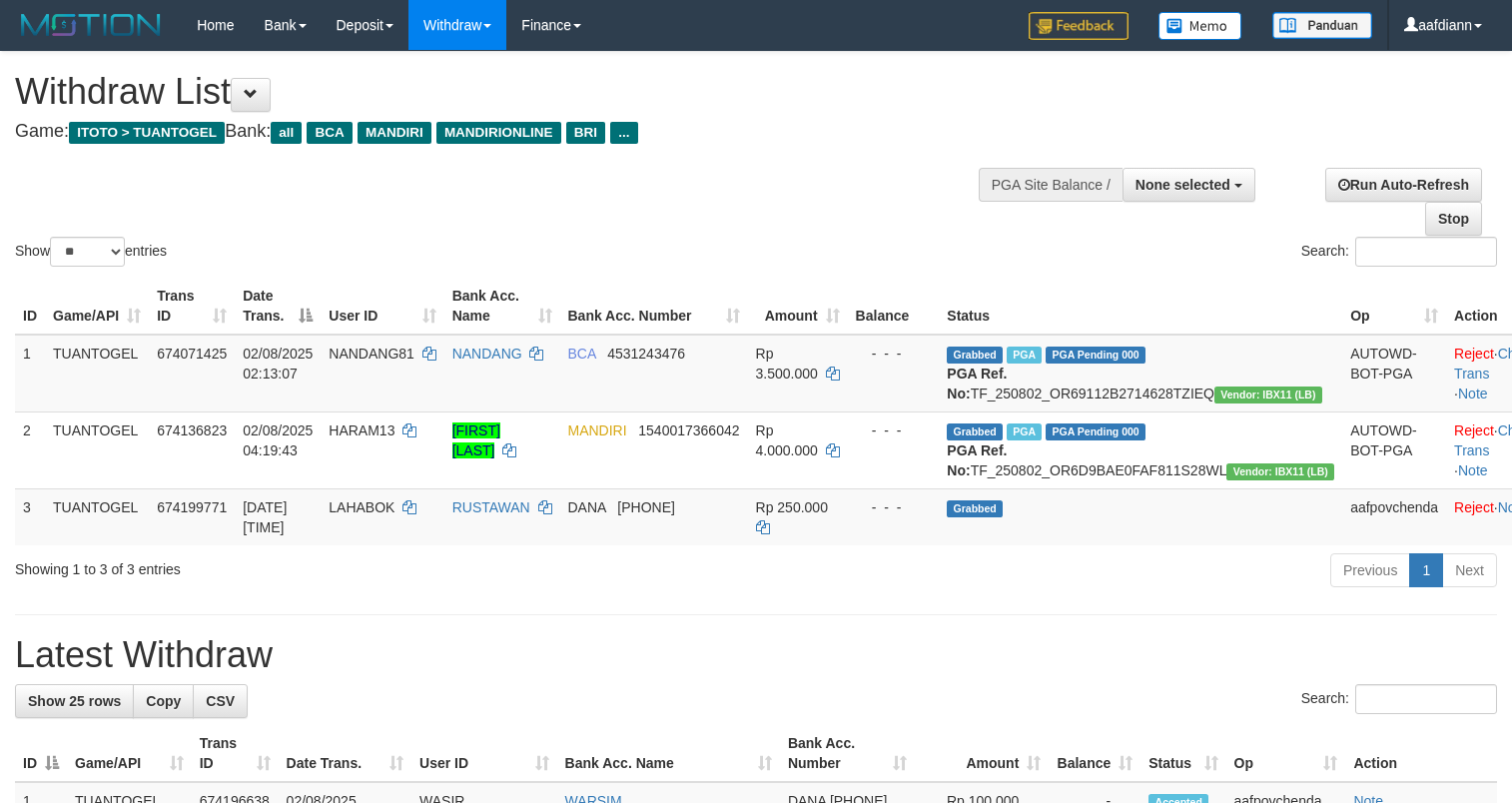select 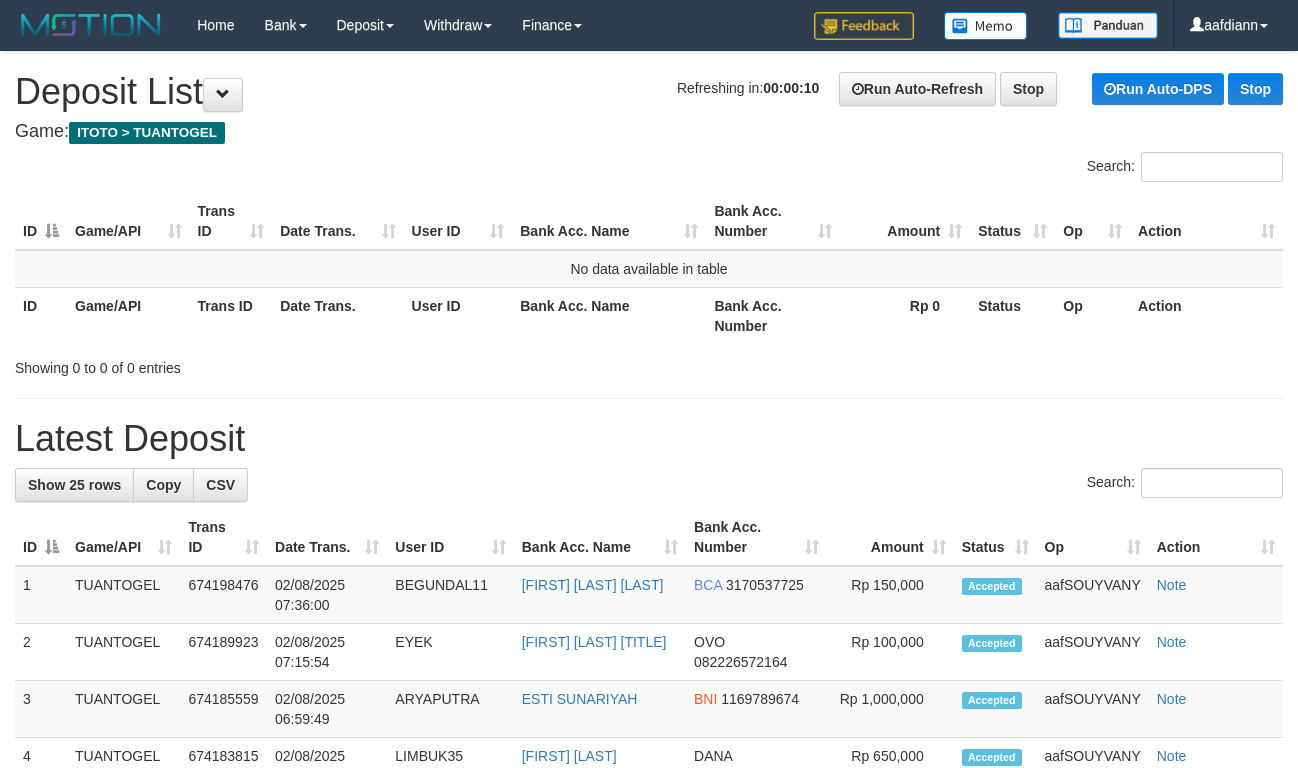 scroll, scrollTop: 0, scrollLeft: 0, axis: both 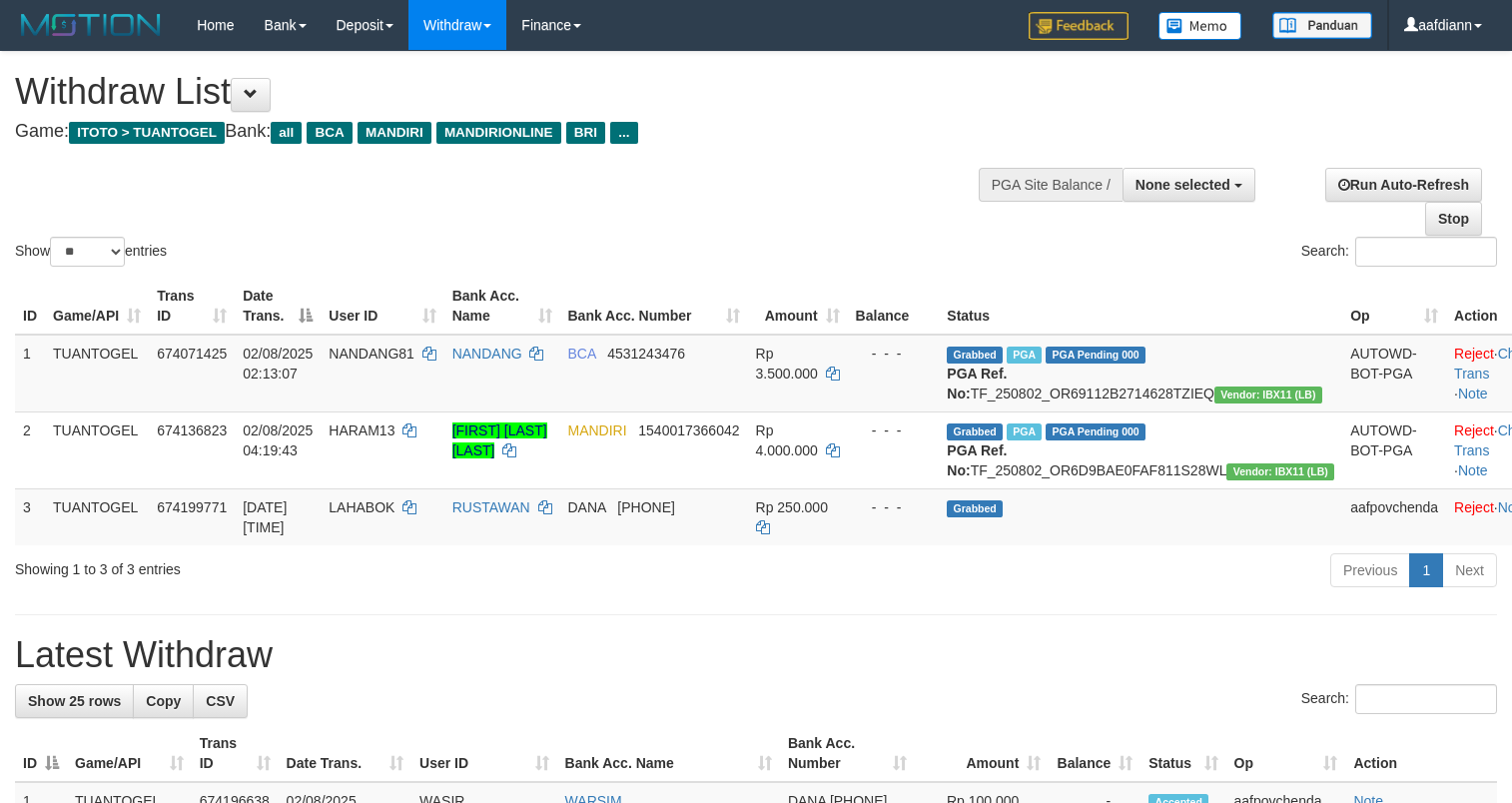 select 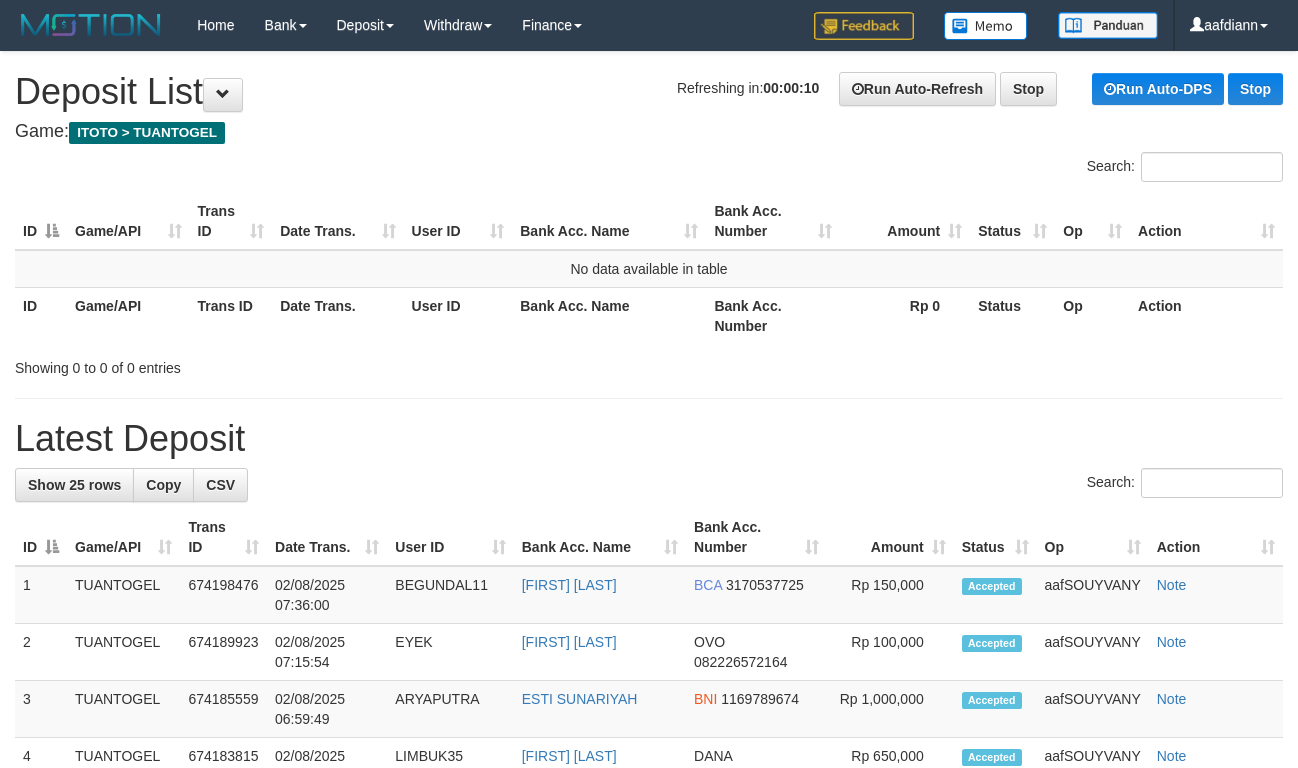 scroll, scrollTop: 0, scrollLeft: 0, axis: both 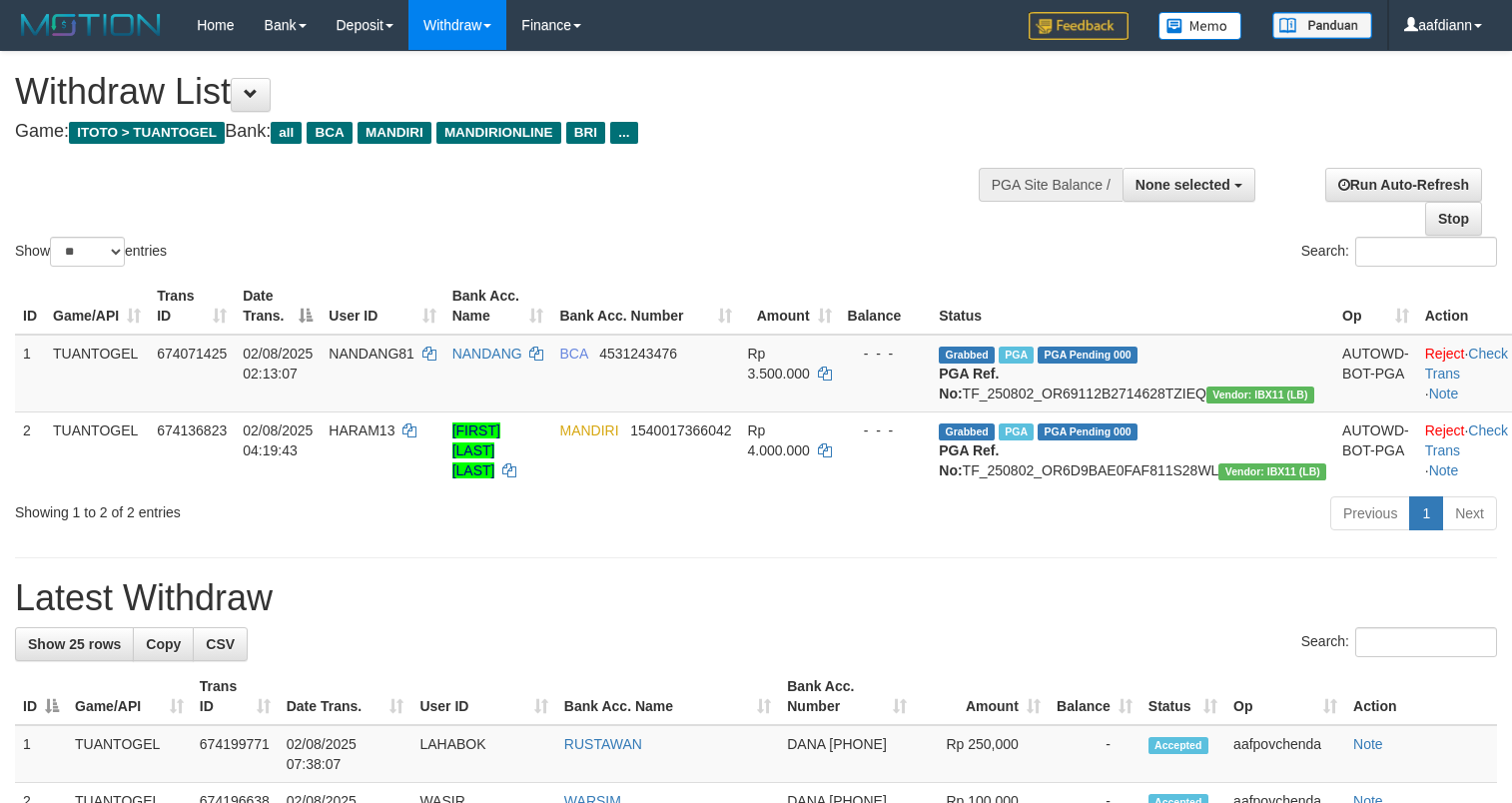 select 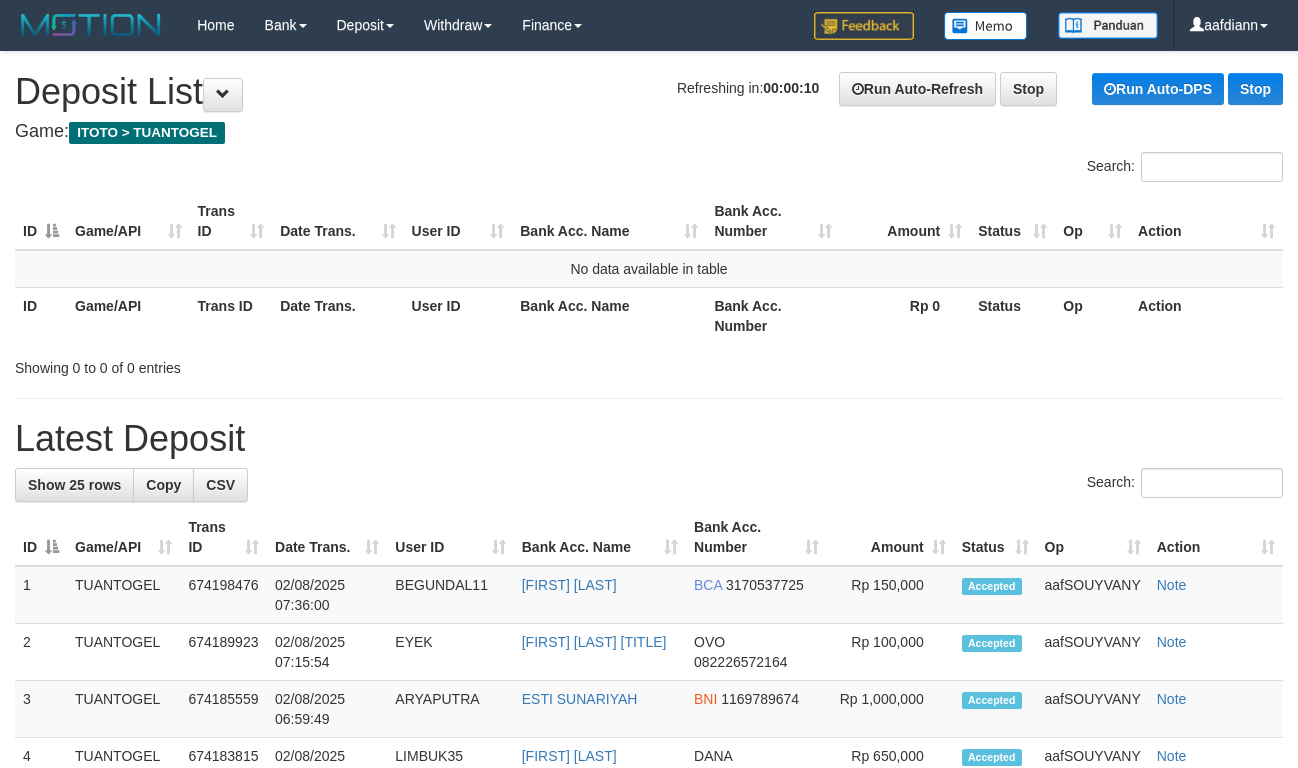 scroll, scrollTop: 0, scrollLeft: 0, axis: both 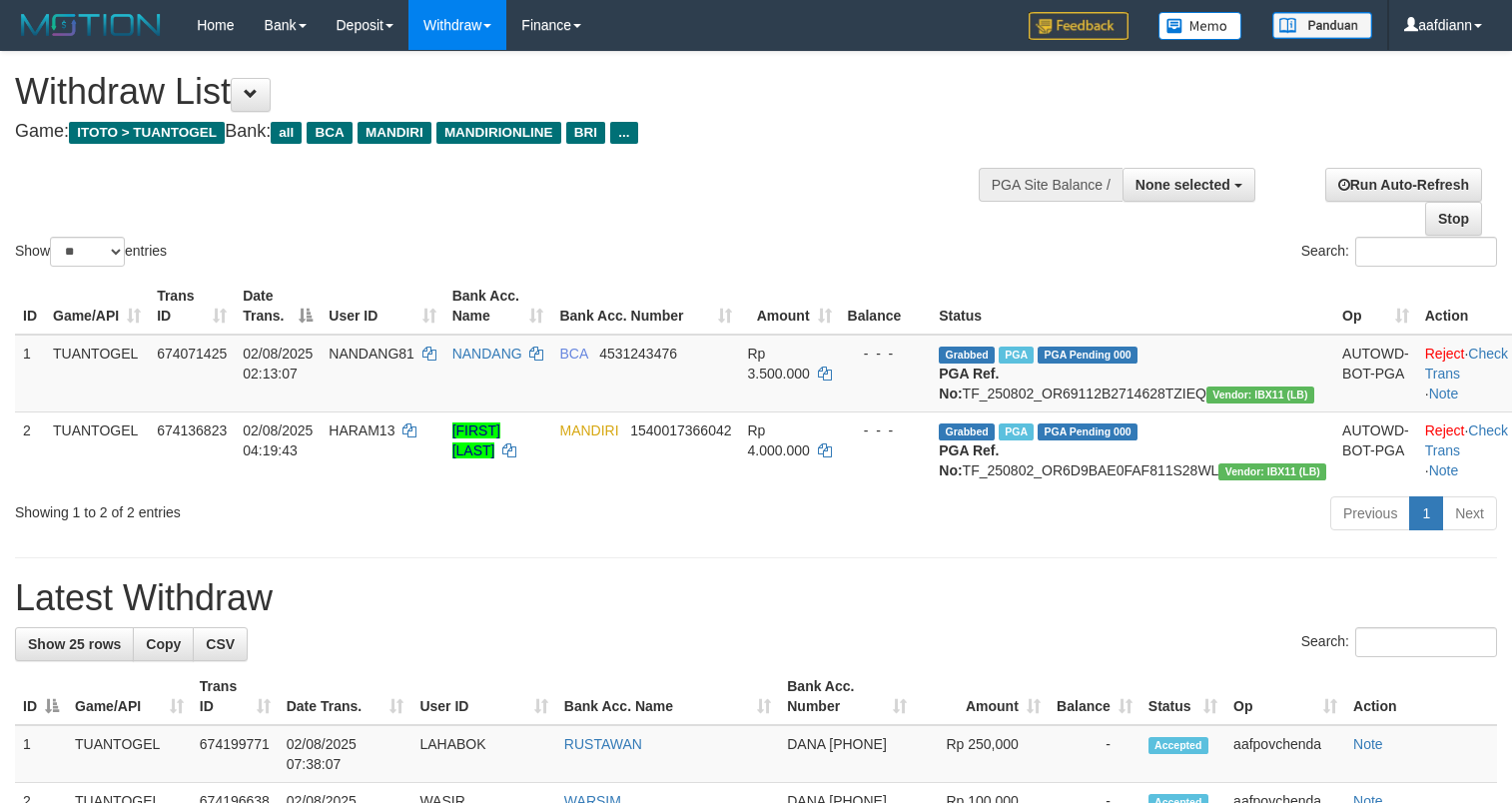 select 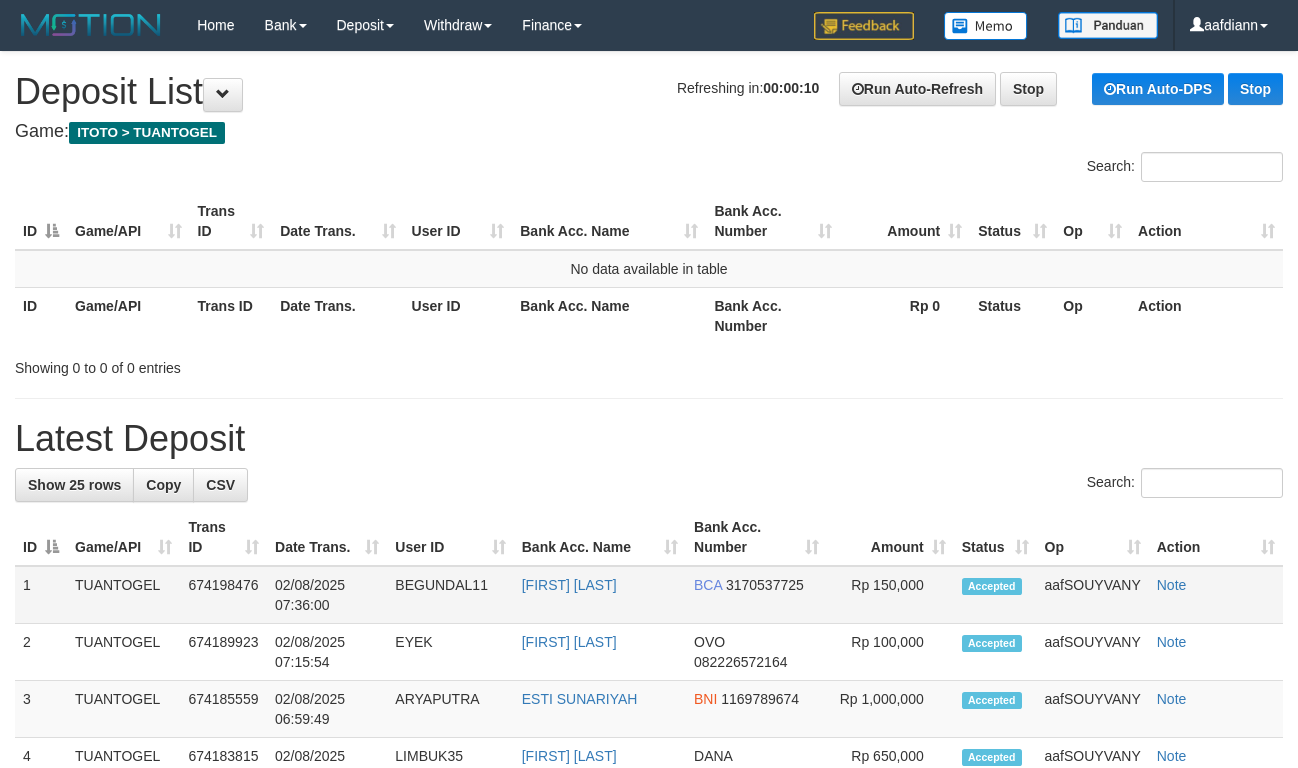 scroll, scrollTop: 0, scrollLeft: 0, axis: both 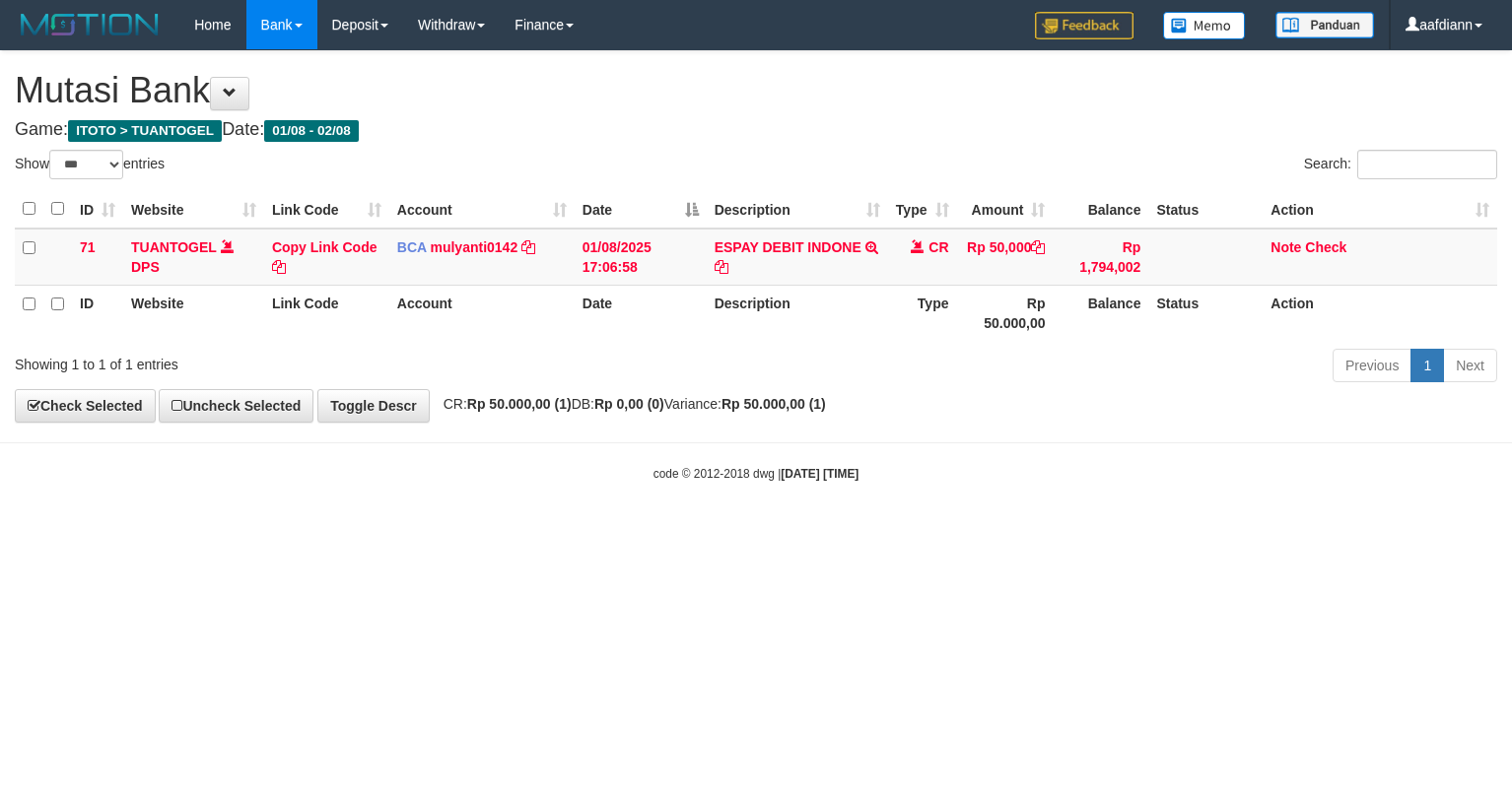 select on "***" 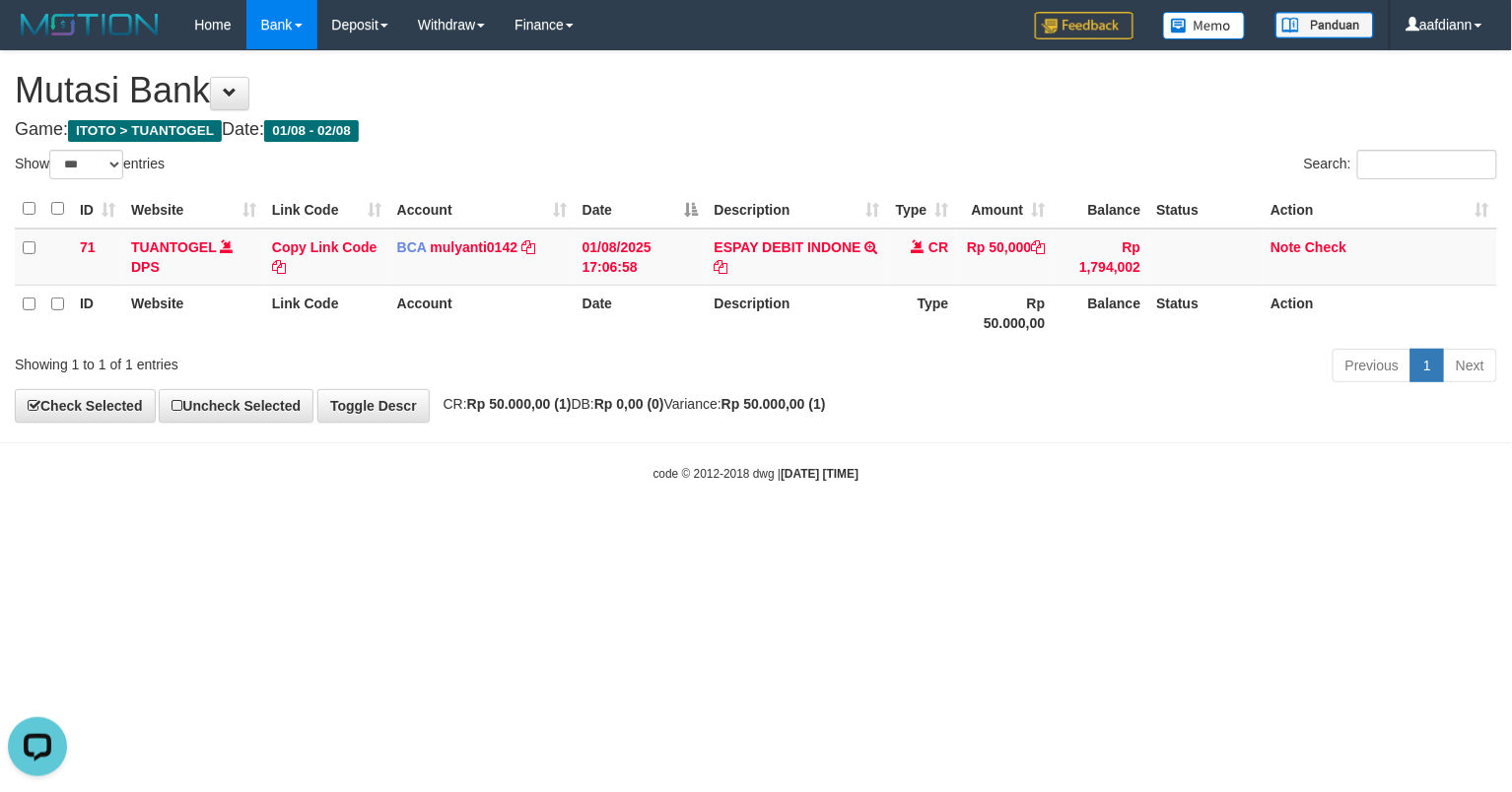 scroll, scrollTop: 0, scrollLeft: 0, axis: both 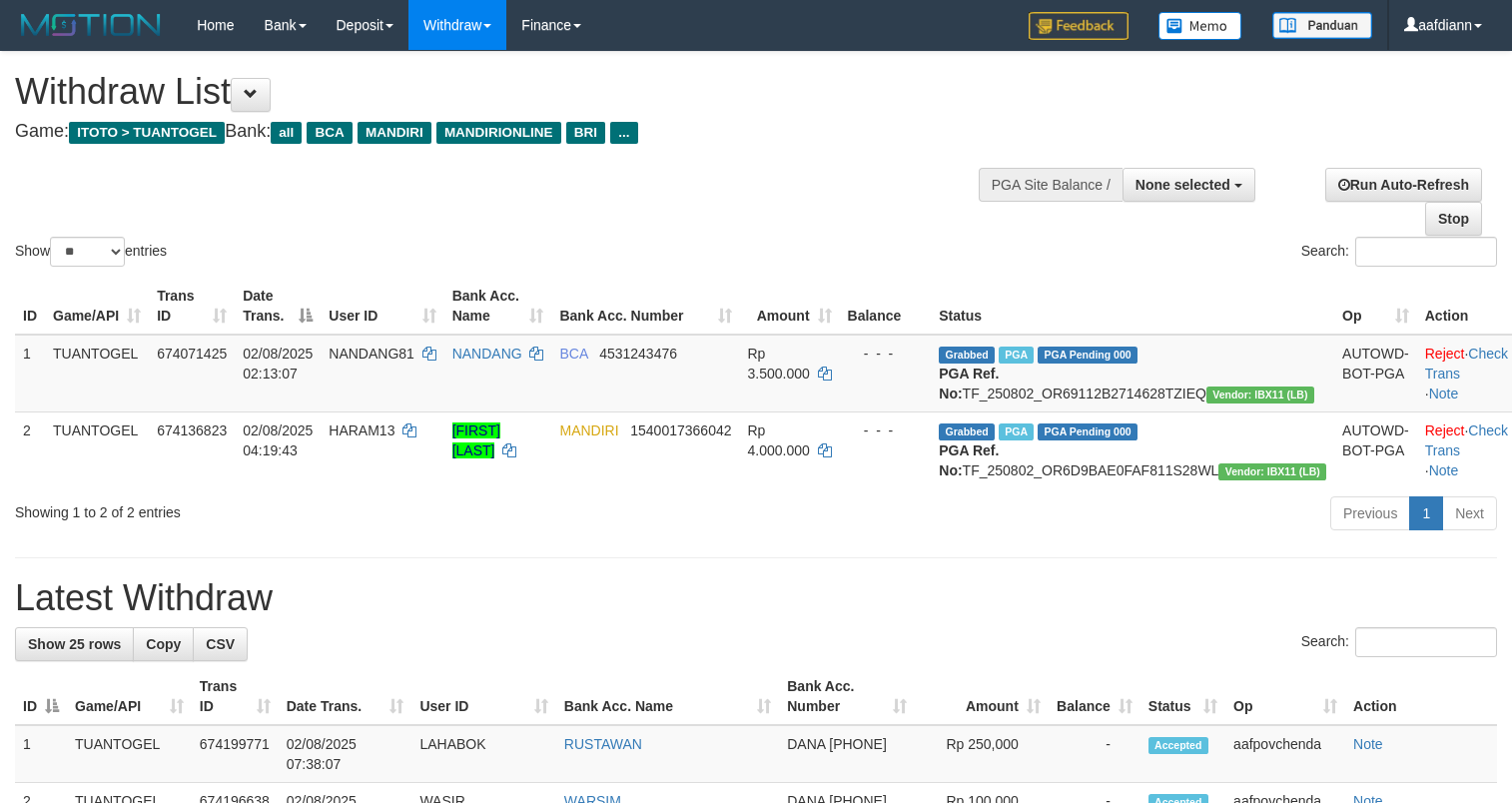 select 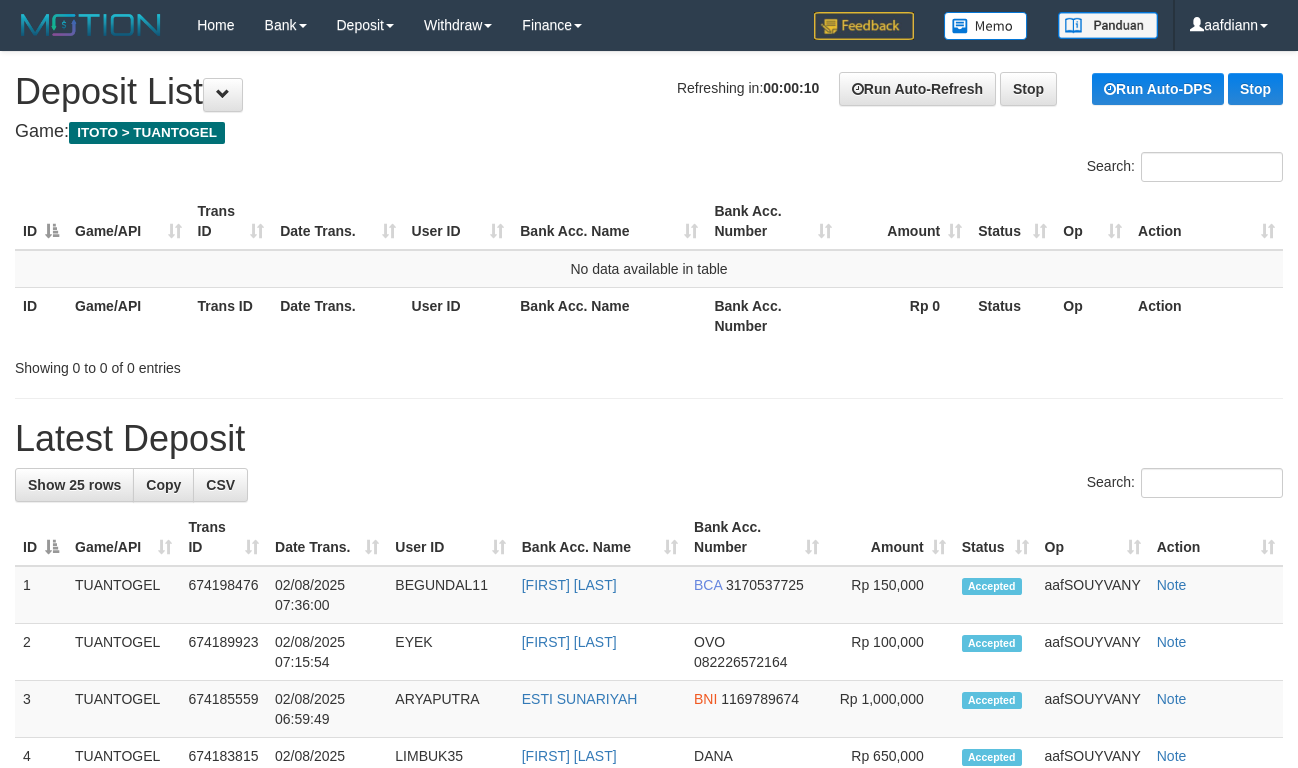 scroll, scrollTop: 0, scrollLeft: 0, axis: both 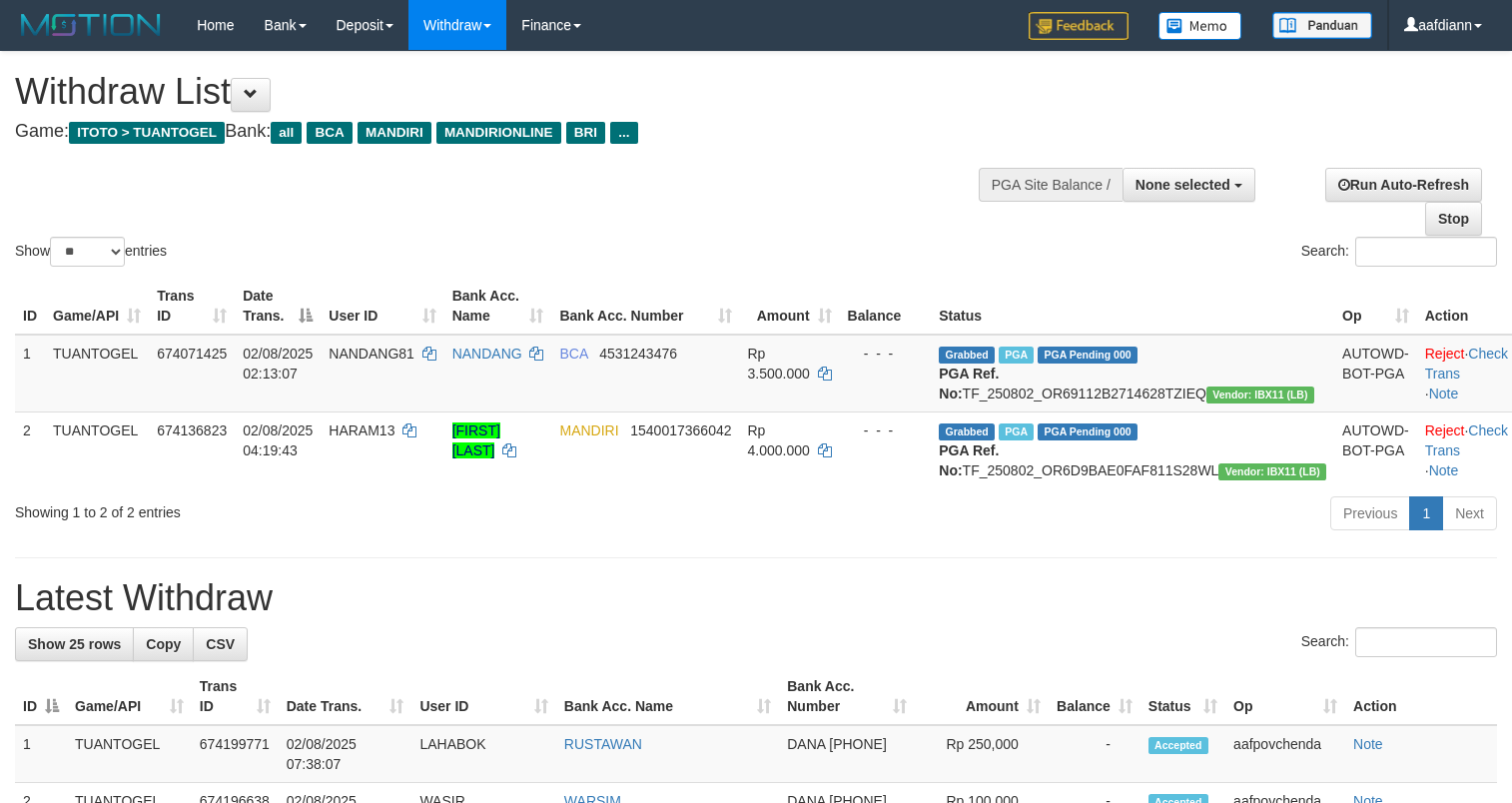 select 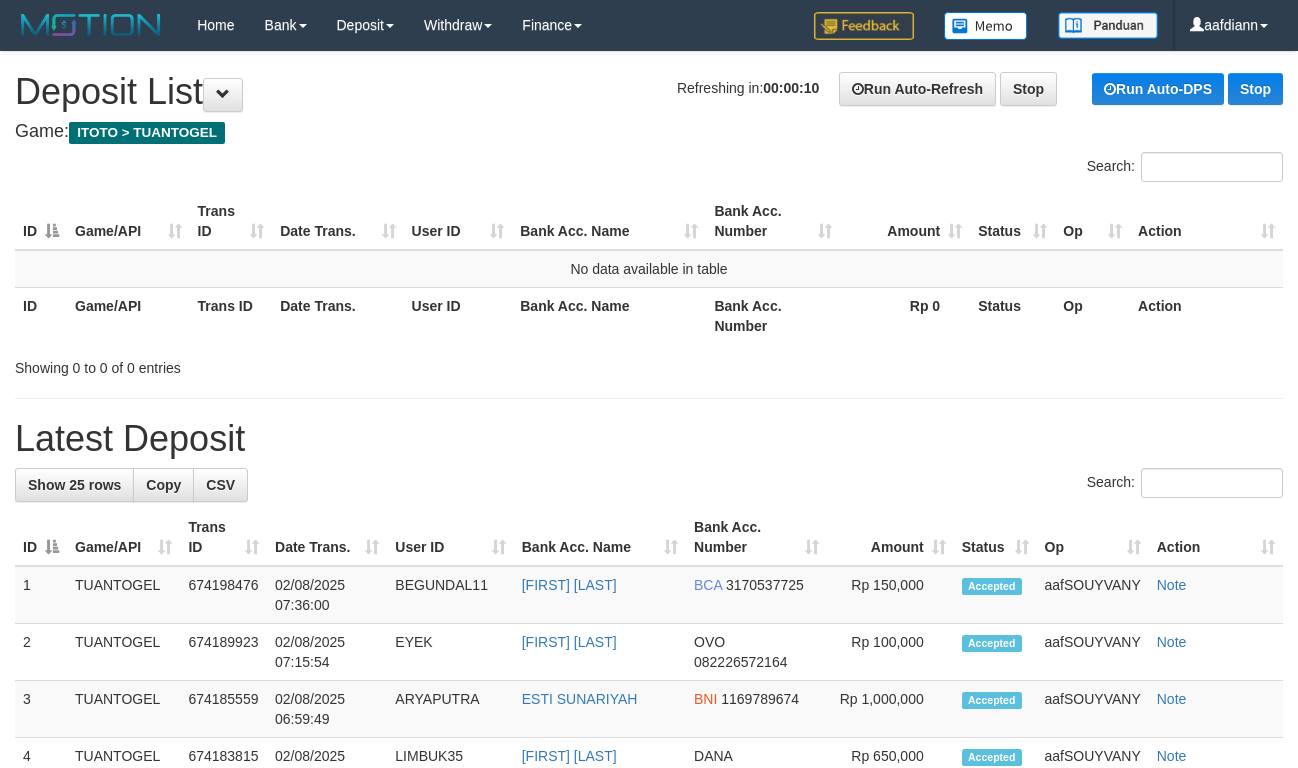 scroll, scrollTop: 0, scrollLeft: 0, axis: both 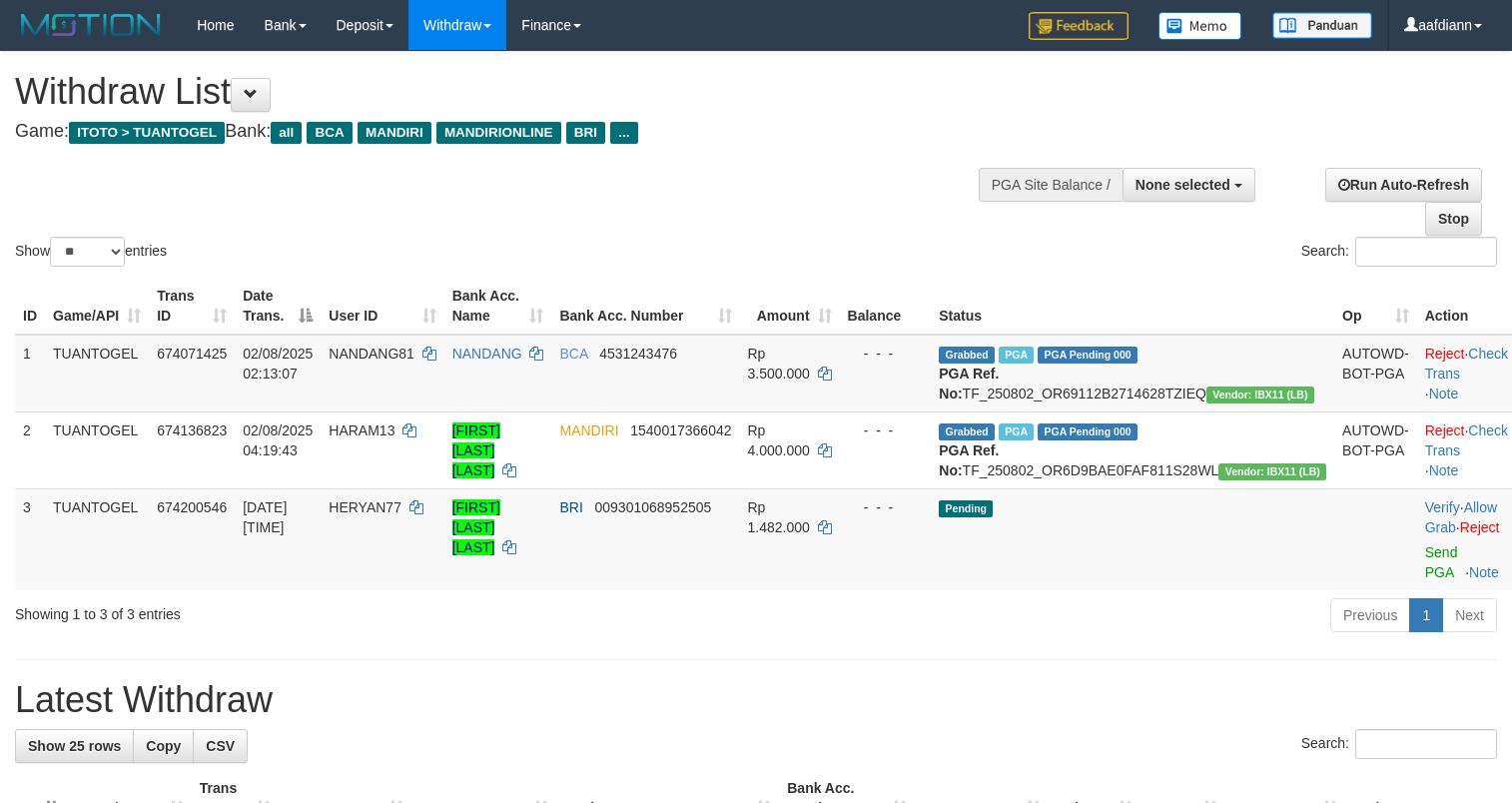 select 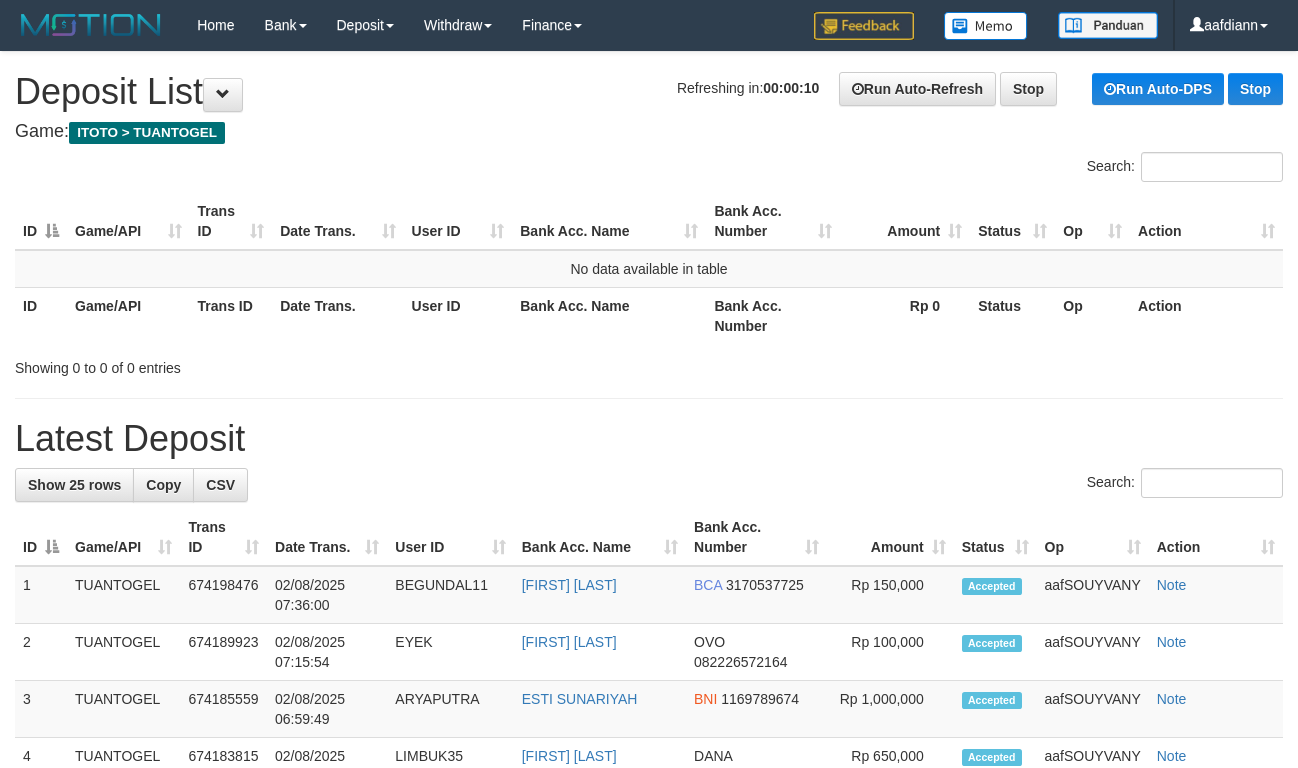 scroll, scrollTop: 0, scrollLeft: 0, axis: both 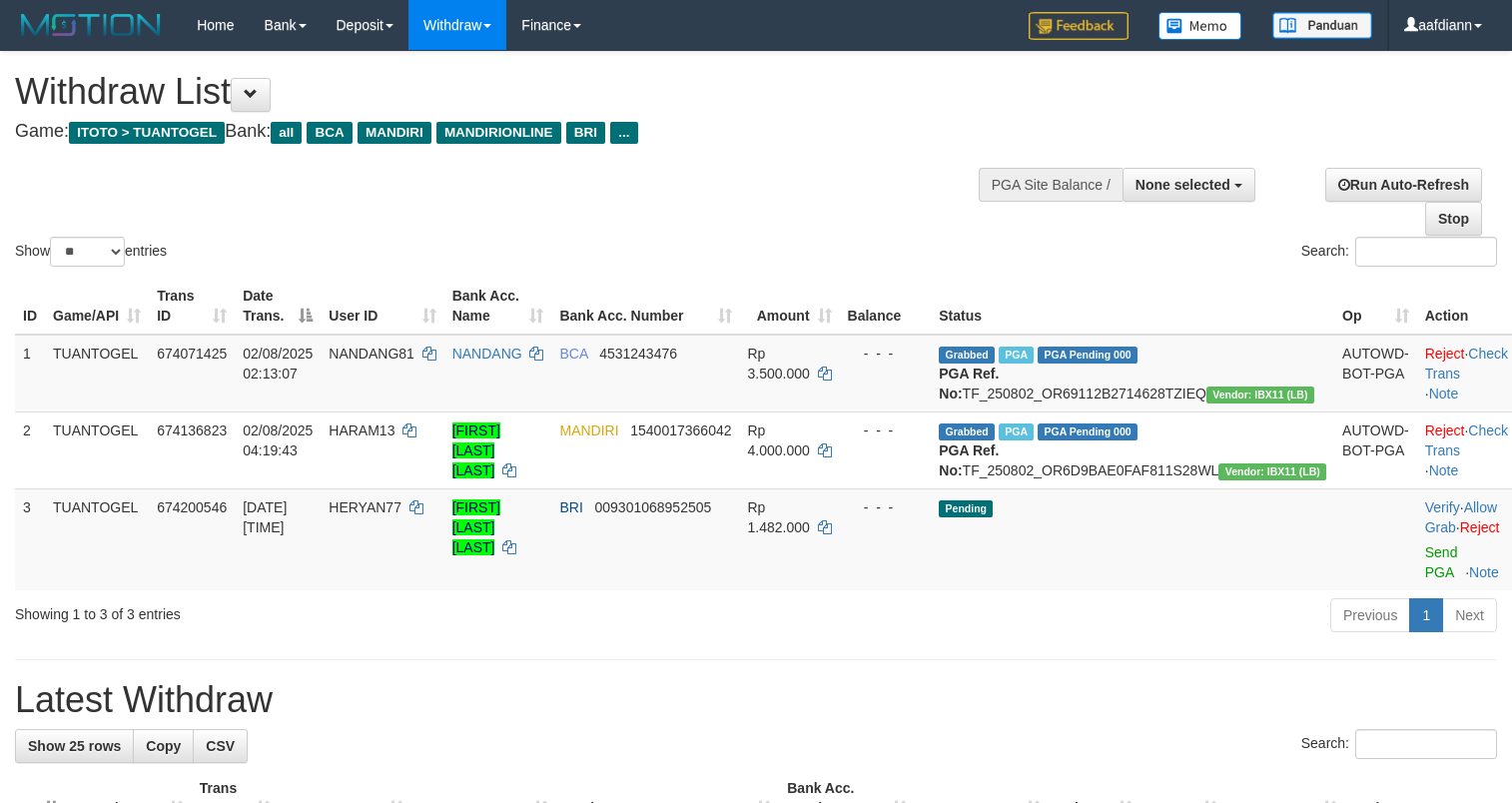 select 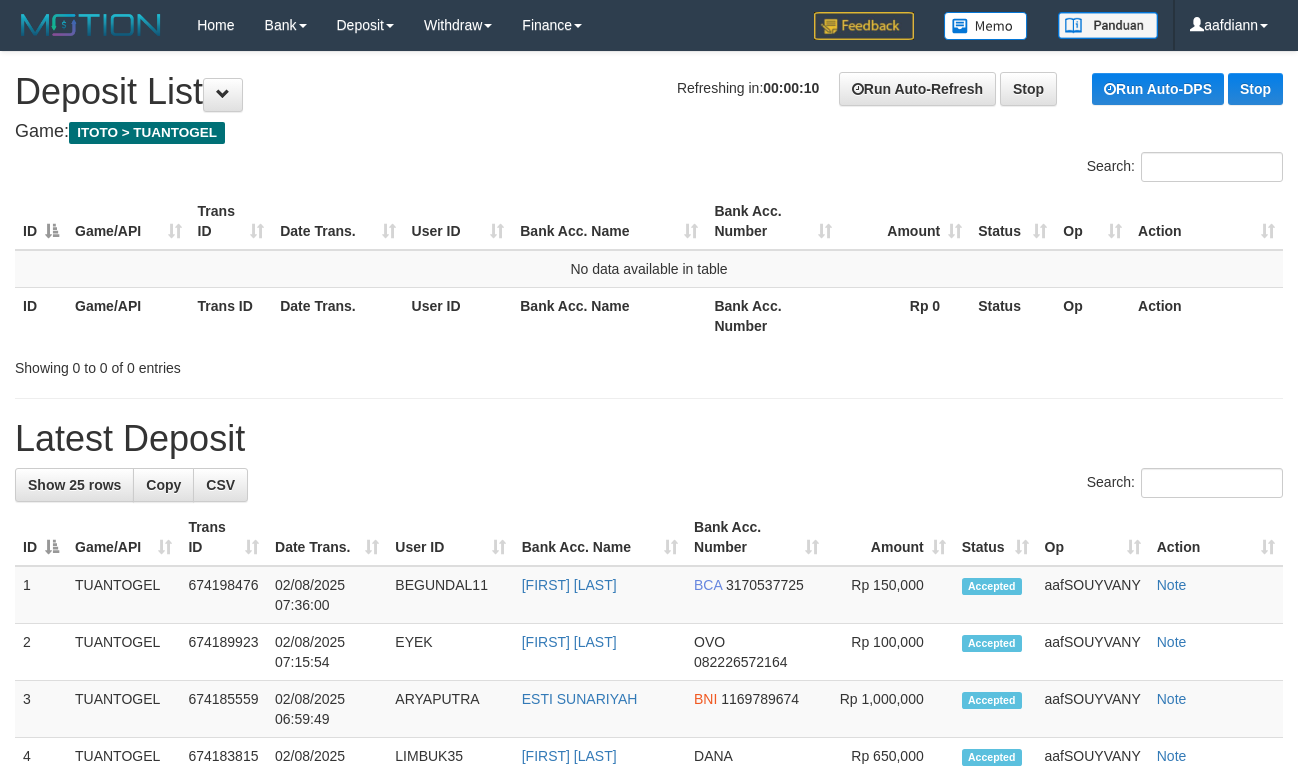 scroll, scrollTop: 0, scrollLeft: 0, axis: both 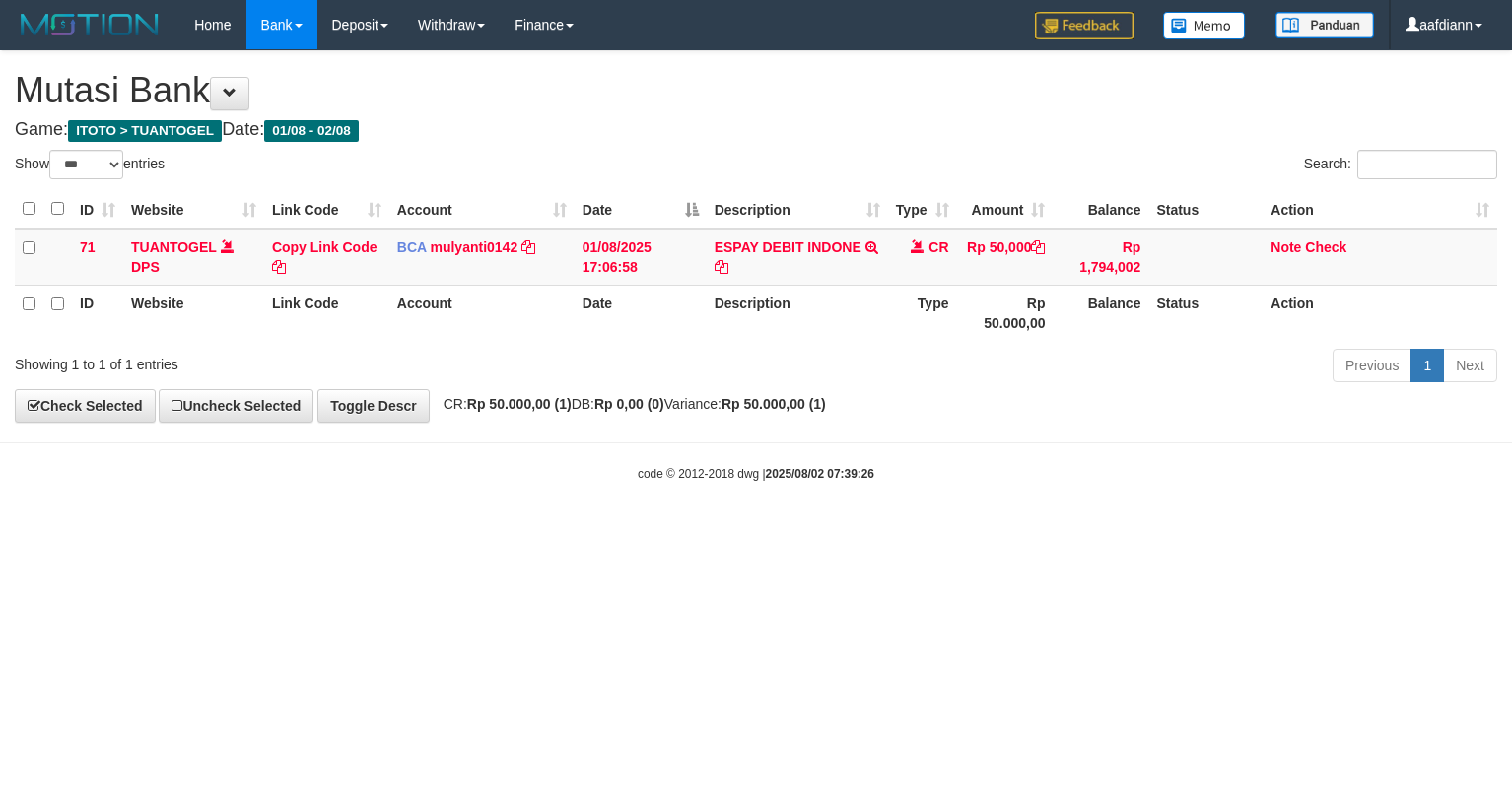 select on "***" 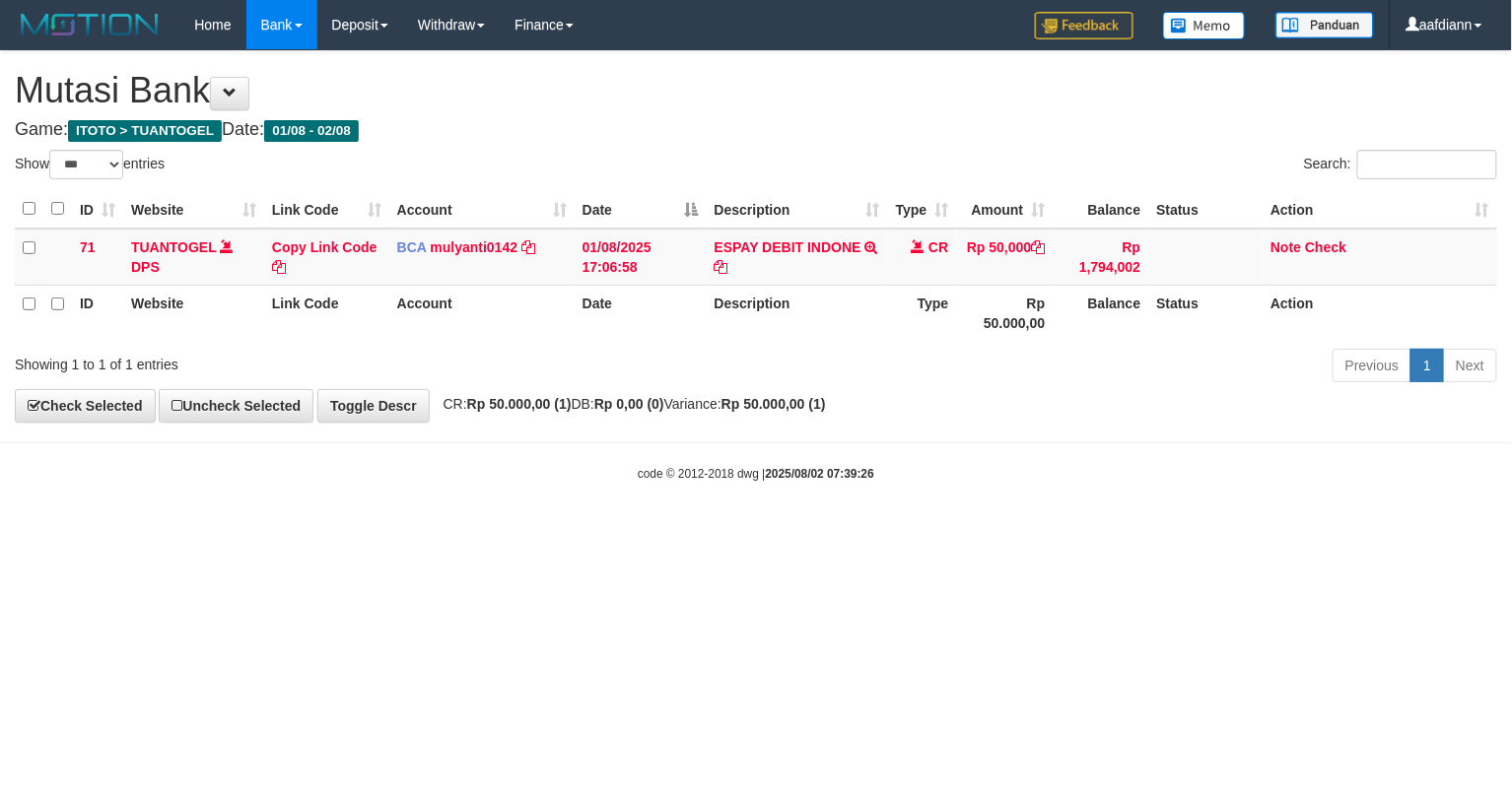 drag, startPoint x: 753, startPoint y: 660, endPoint x: 787, endPoint y: 603, distance: 66.37017 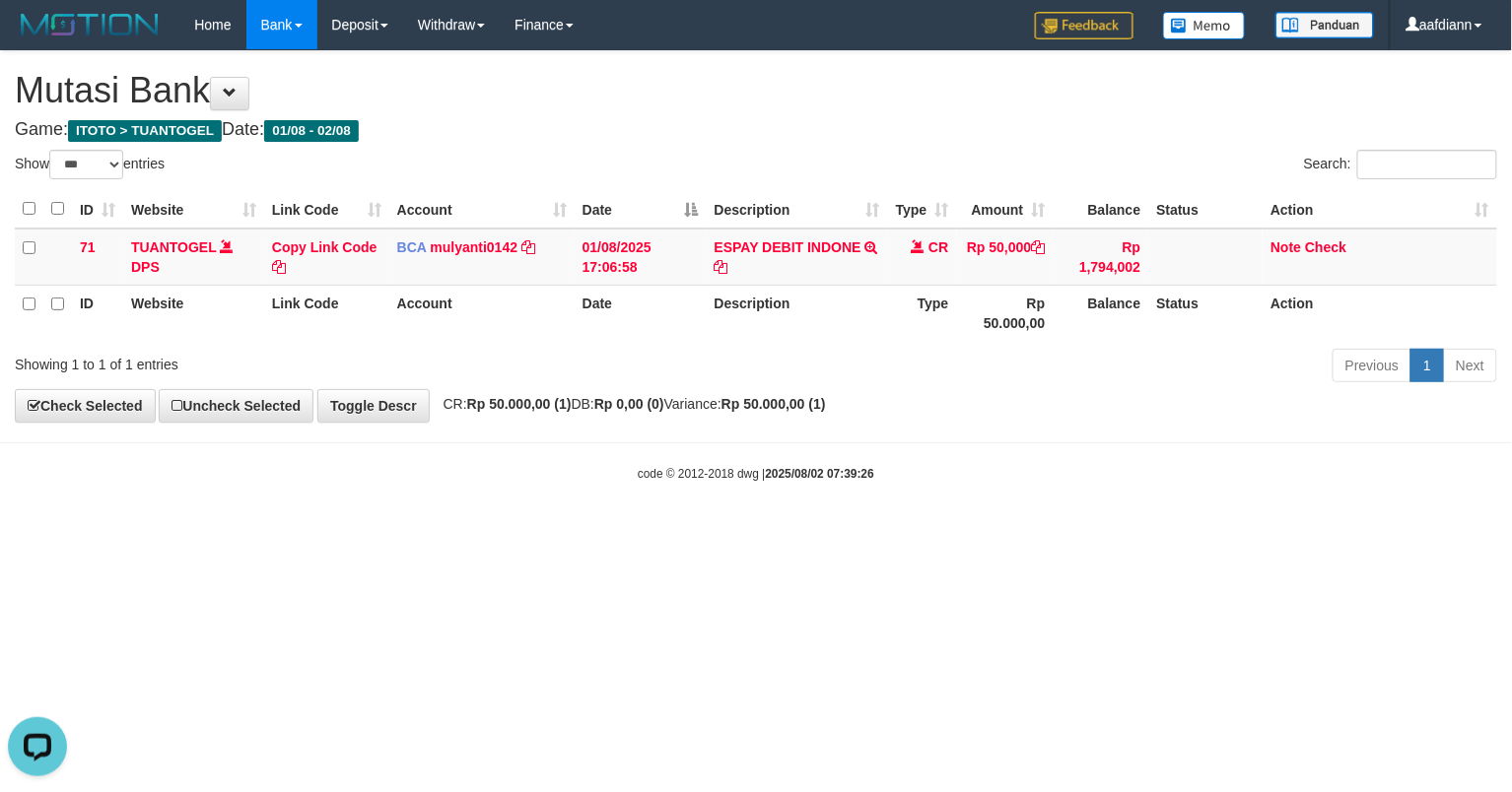 scroll, scrollTop: 0, scrollLeft: 0, axis: both 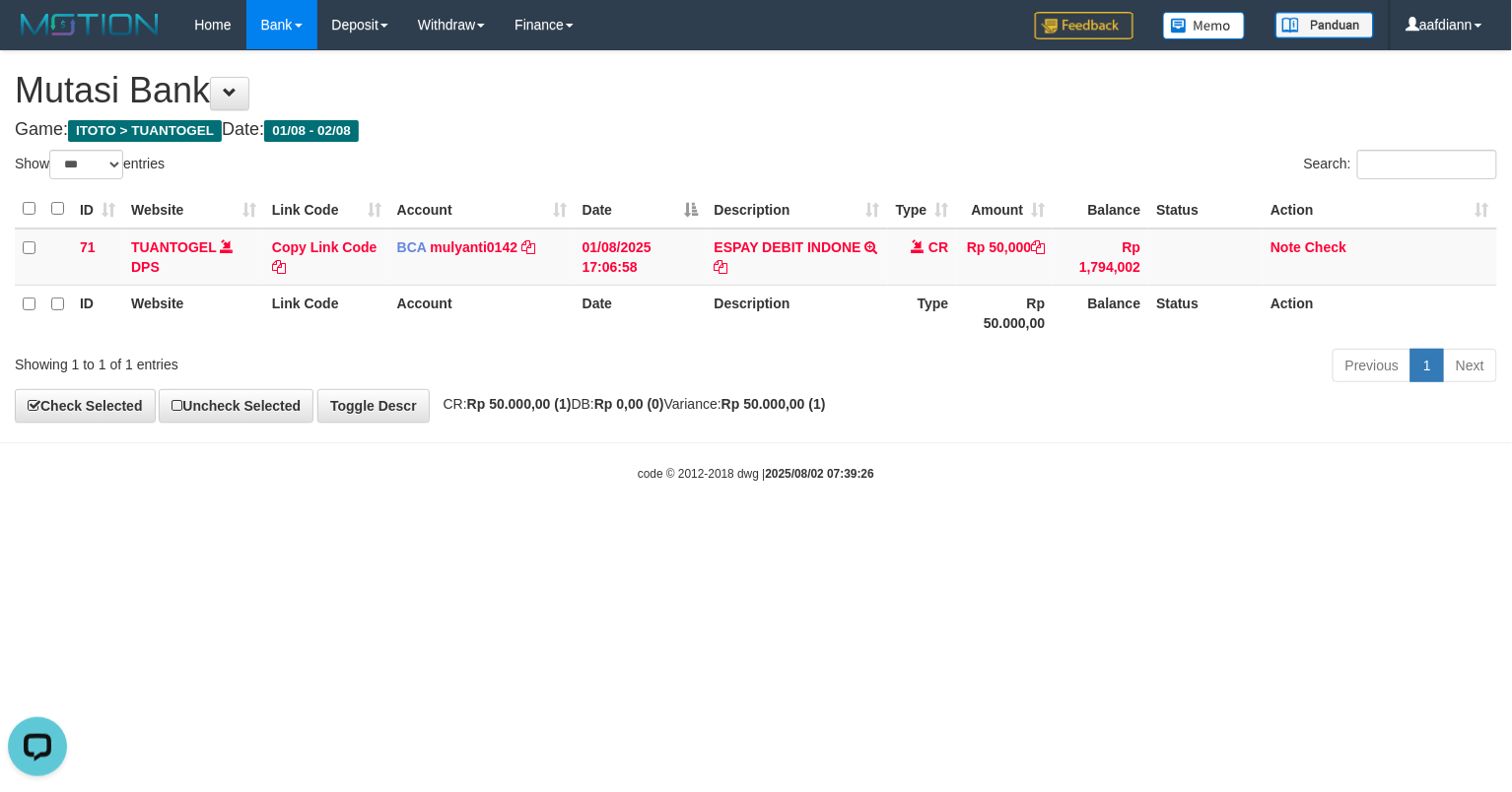 drag, startPoint x: 541, startPoint y: 483, endPoint x: 556, endPoint y: 437, distance: 48.38388 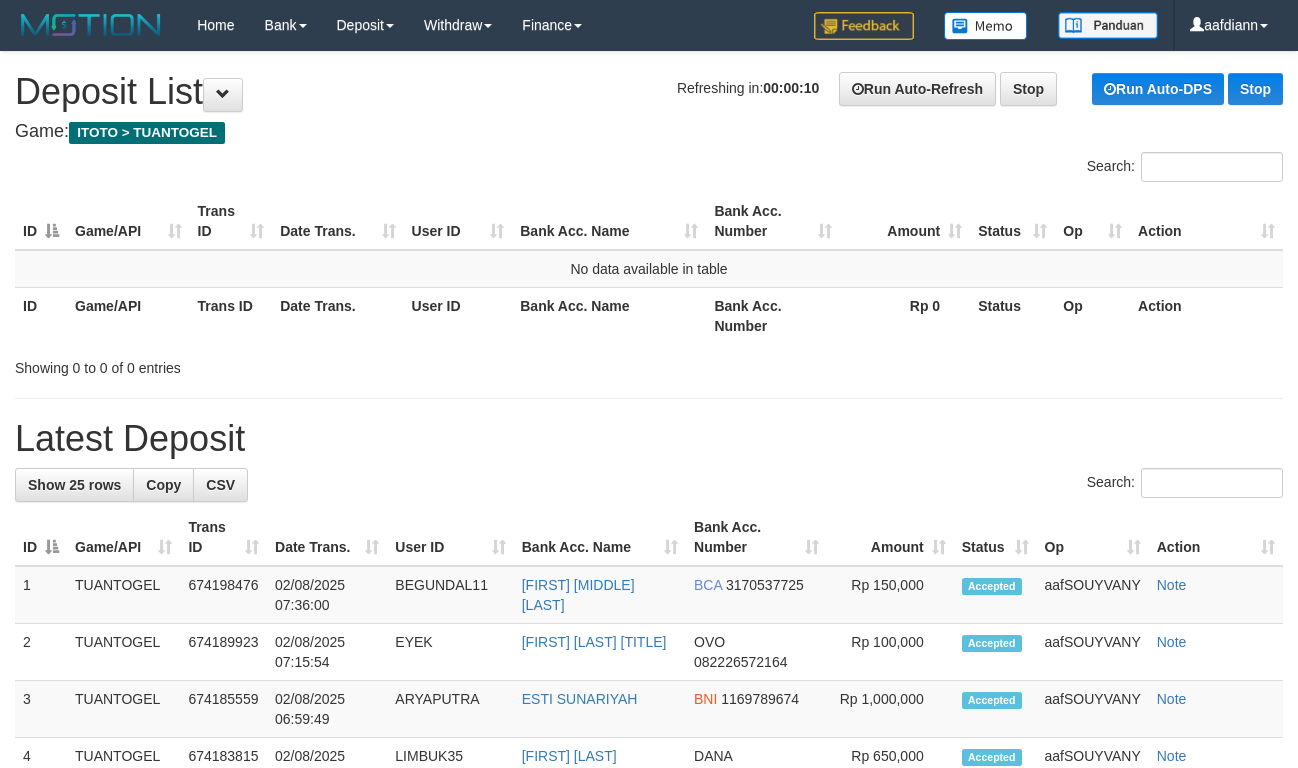 scroll, scrollTop: 0, scrollLeft: 0, axis: both 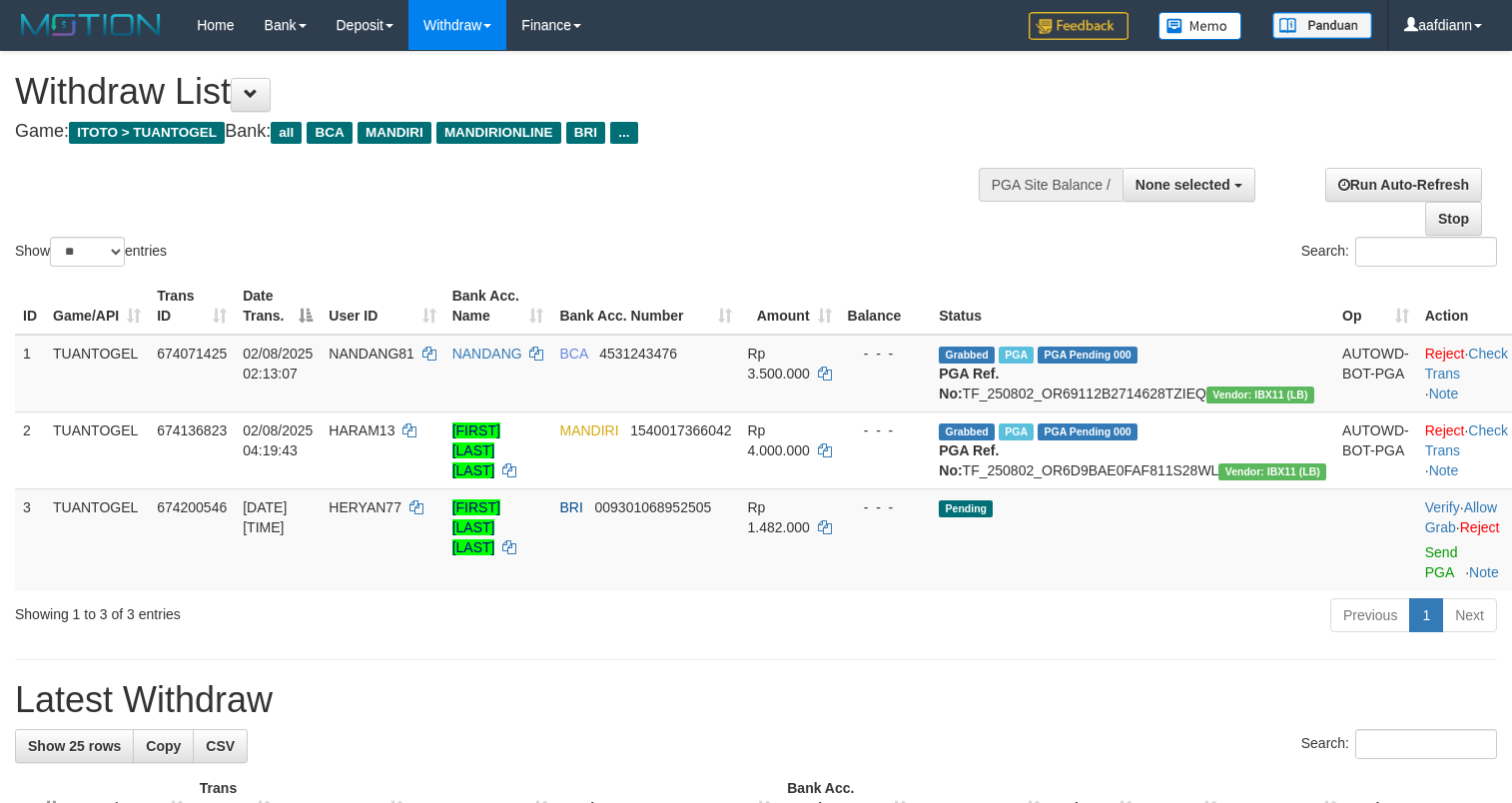 select 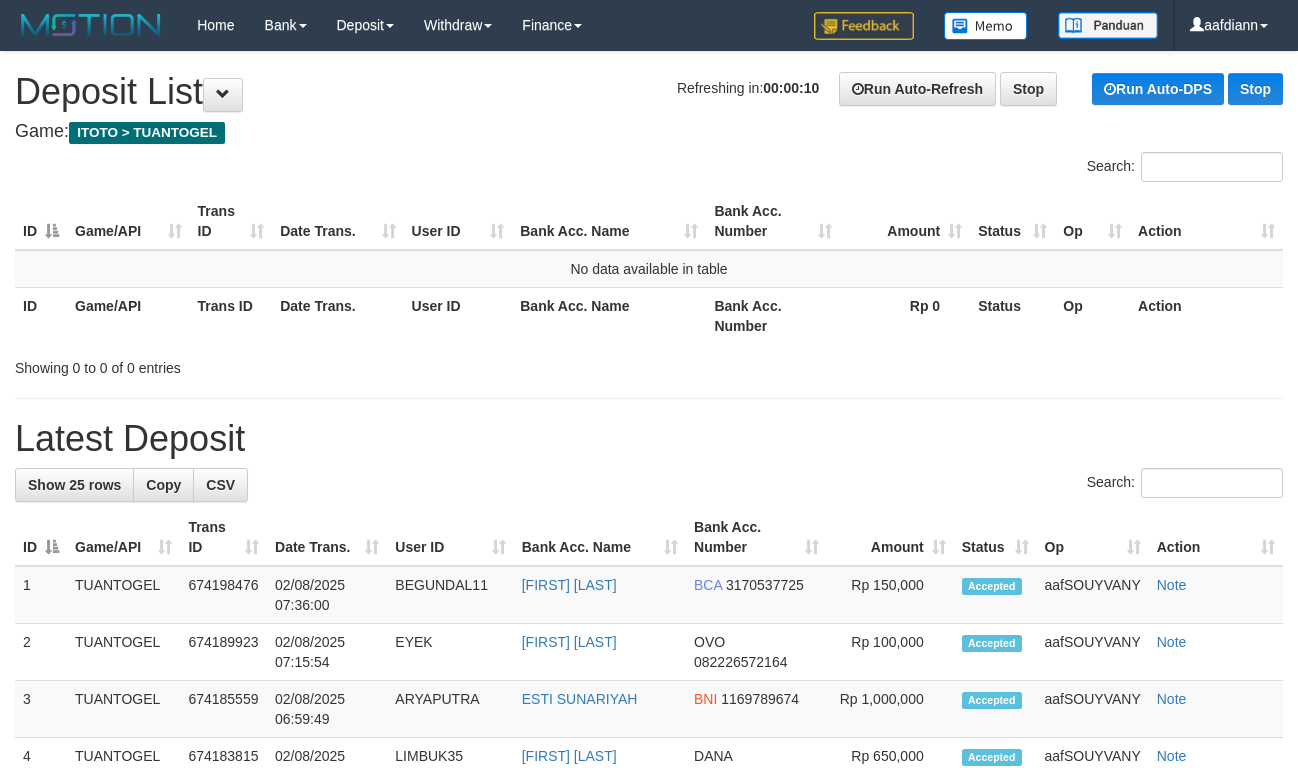 scroll, scrollTop: 0, scrollLeft: 0, axis: both 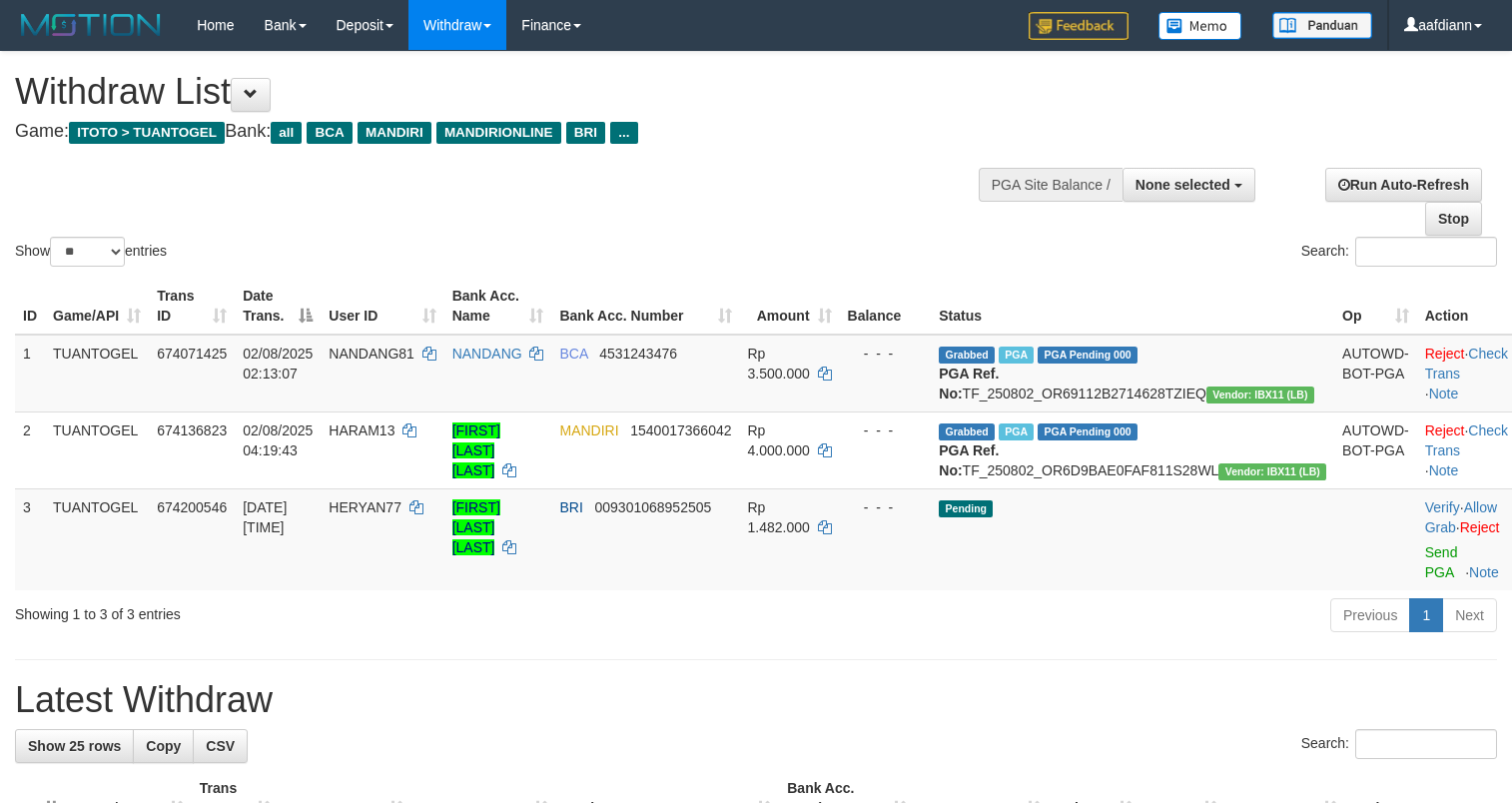 select 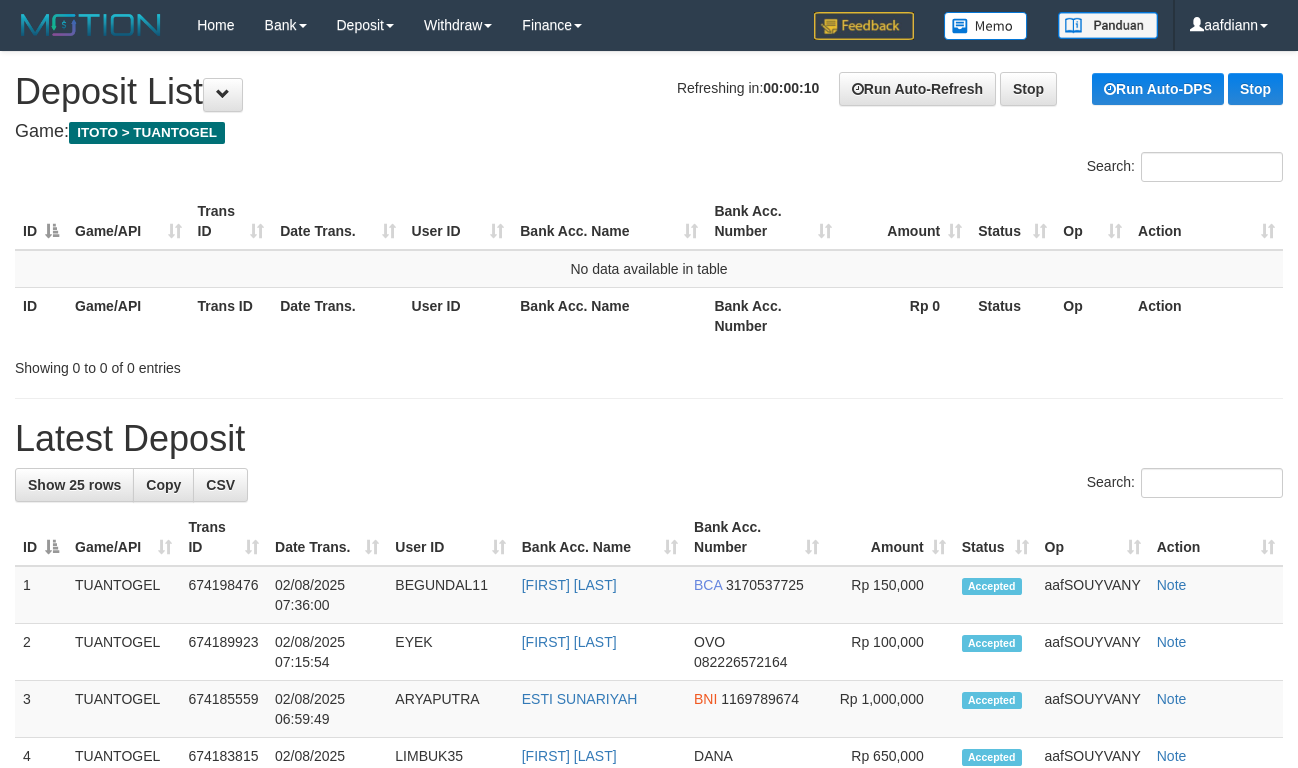 scroll, scrollTop: 0, scrollLeft: 0, axis: both 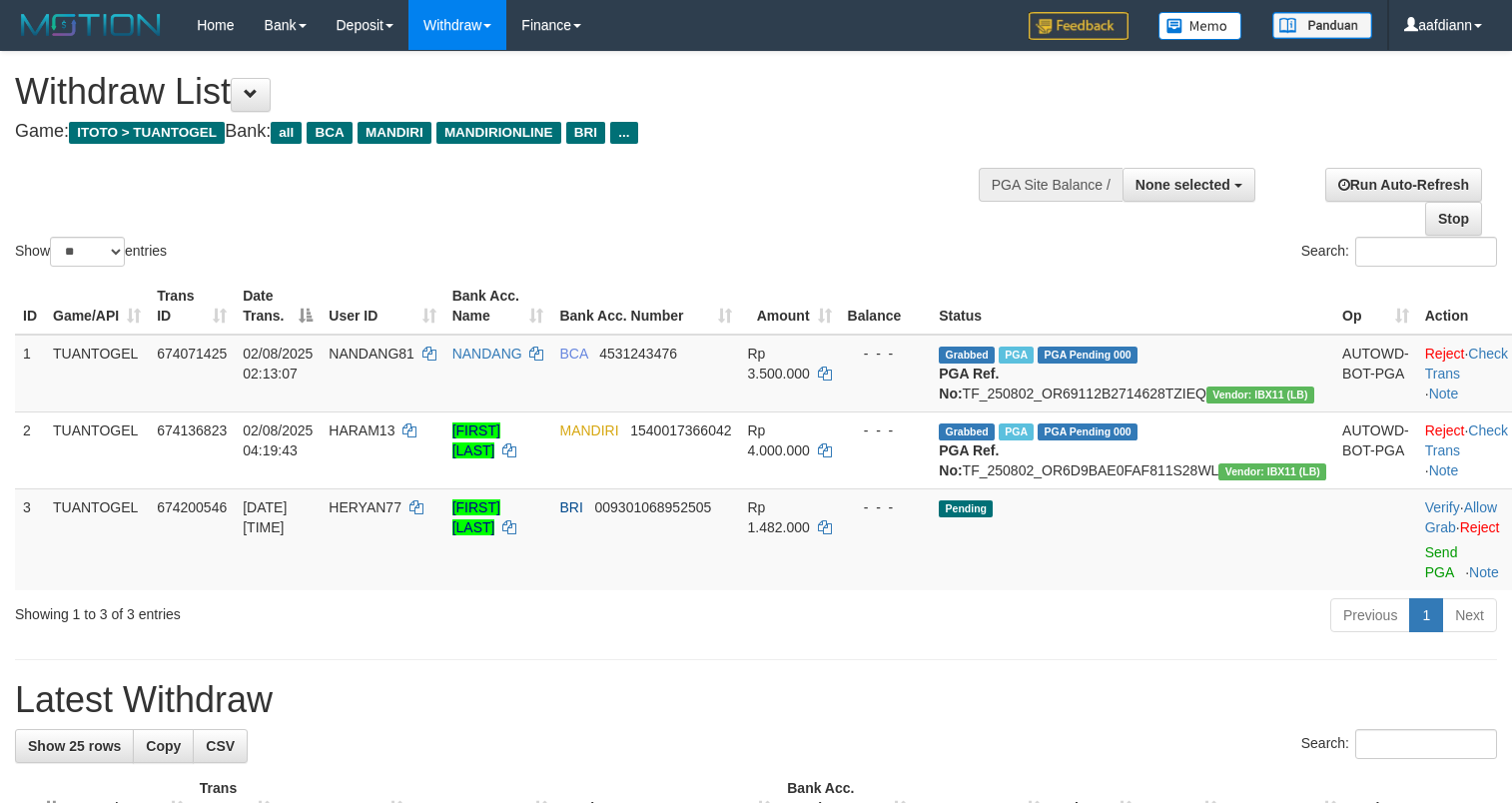 select 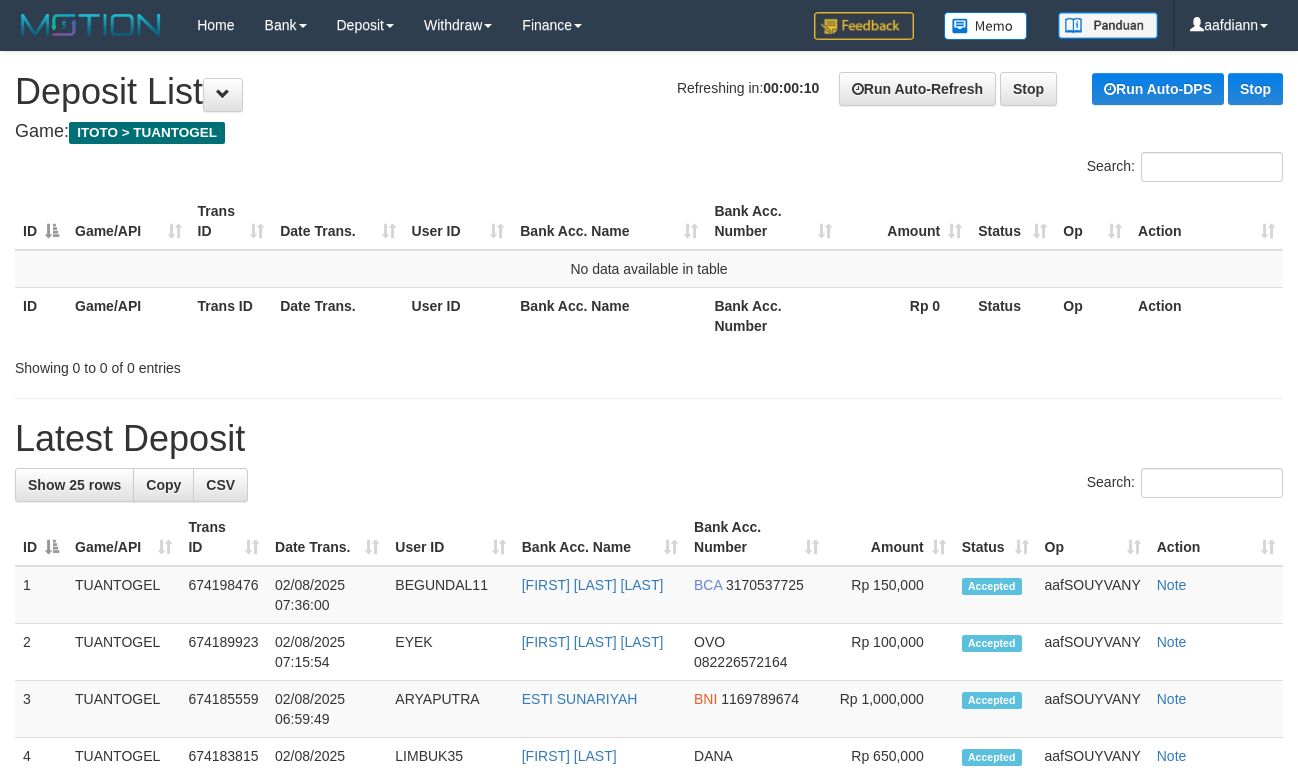 scroll, scrollTop: 0, scrollLeft: 0, axis: both 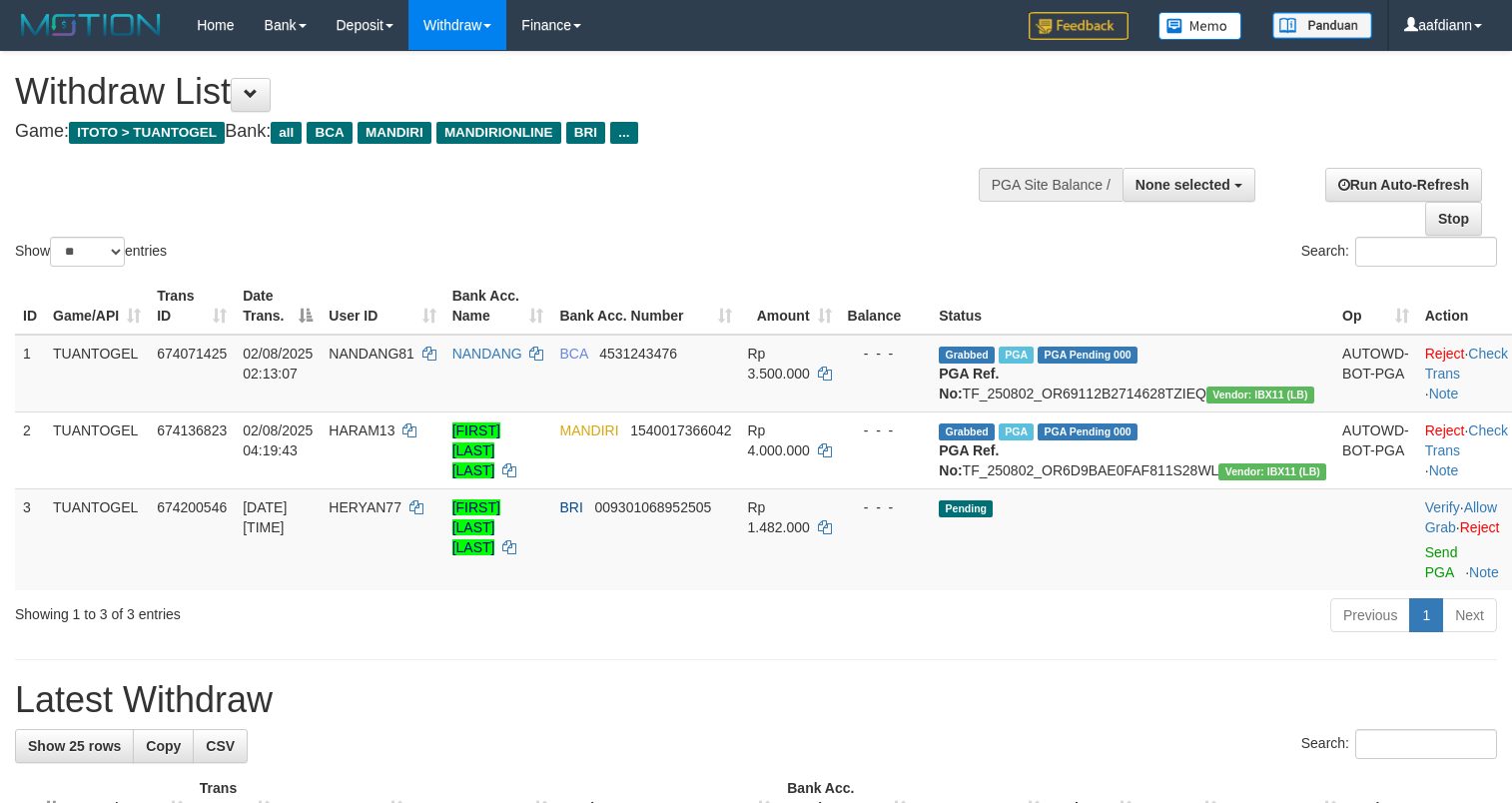 select 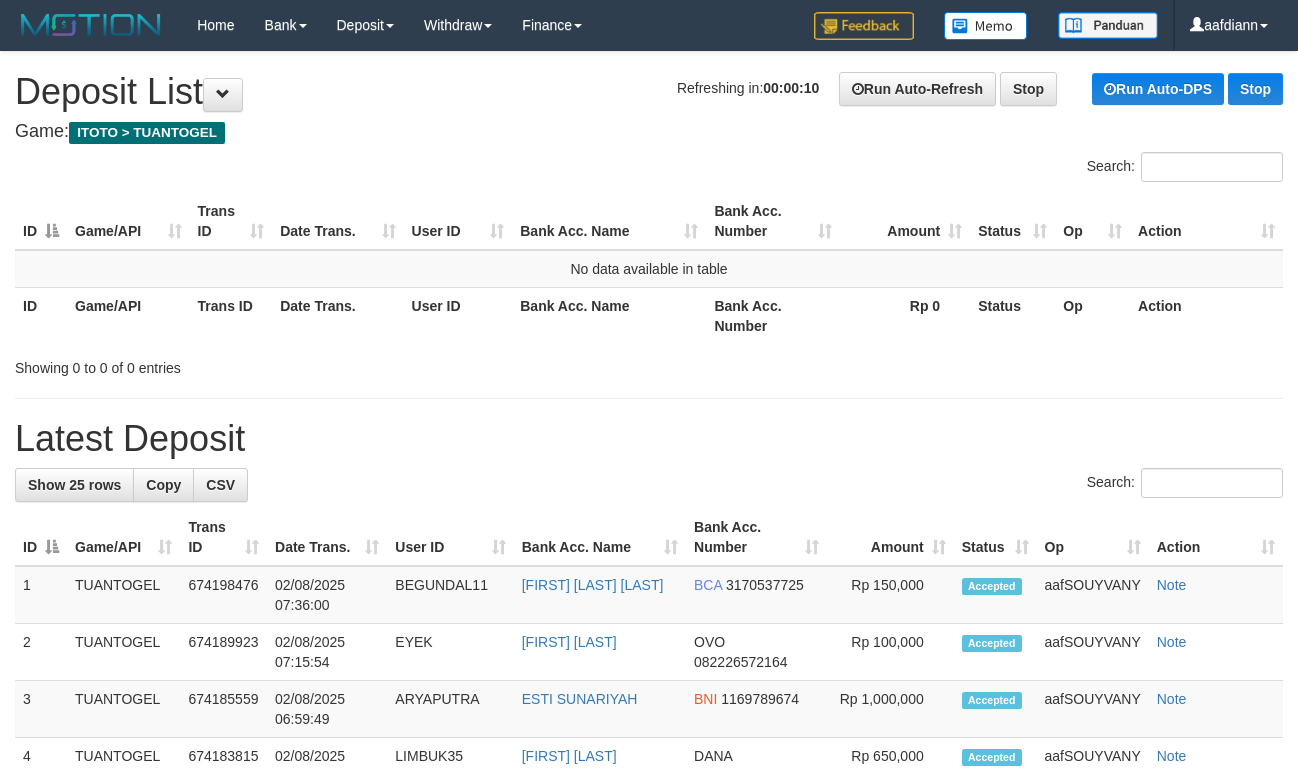 scroll, scrollTop: 0, scrollLeft: 0, axis: both 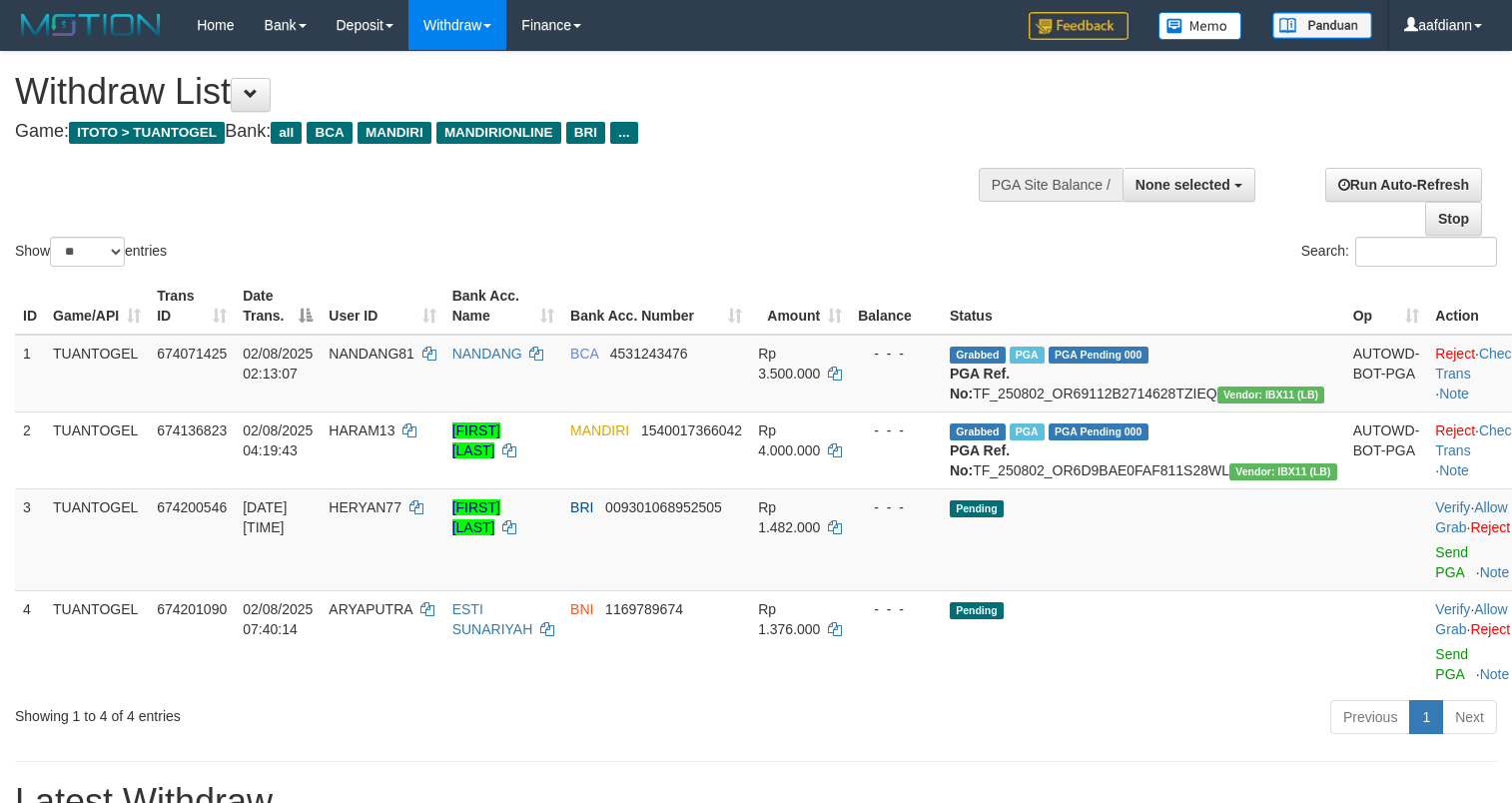 select 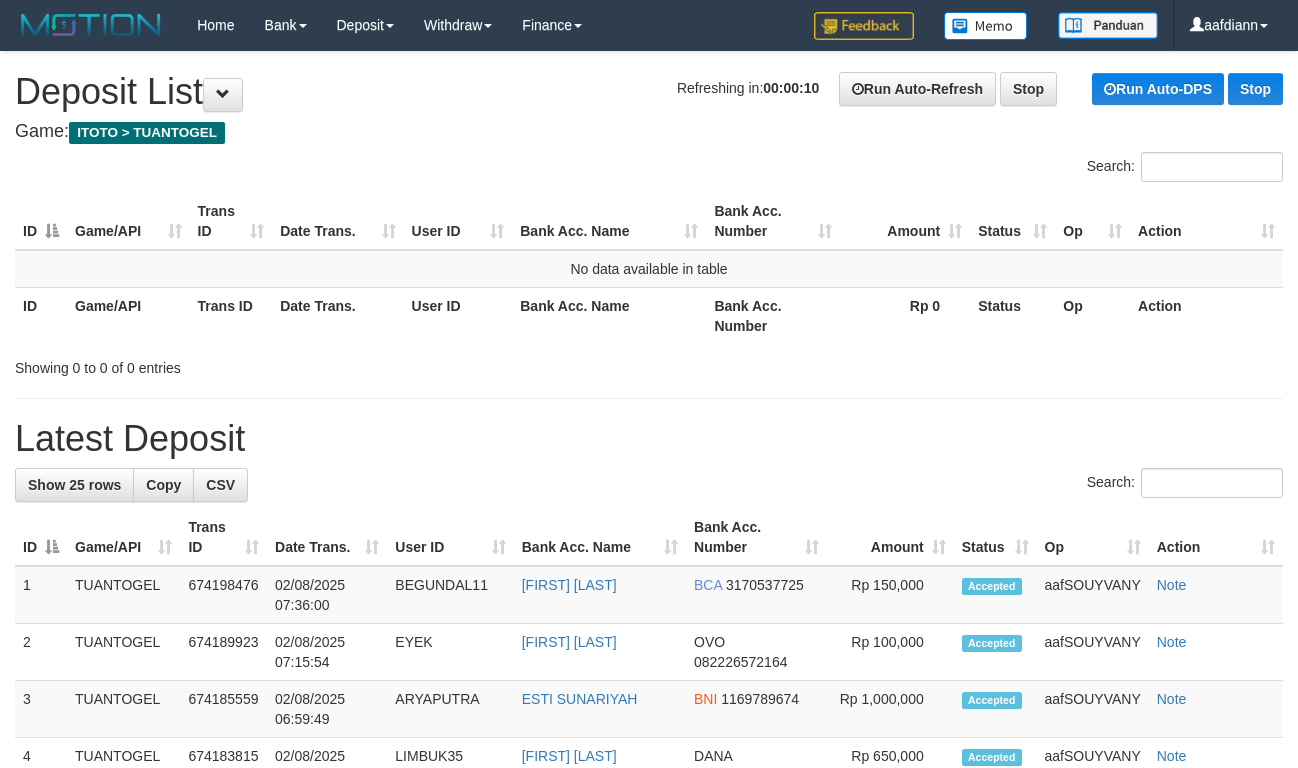 scroll, scrollTop: 0, scrollLeft: 0, axis: both 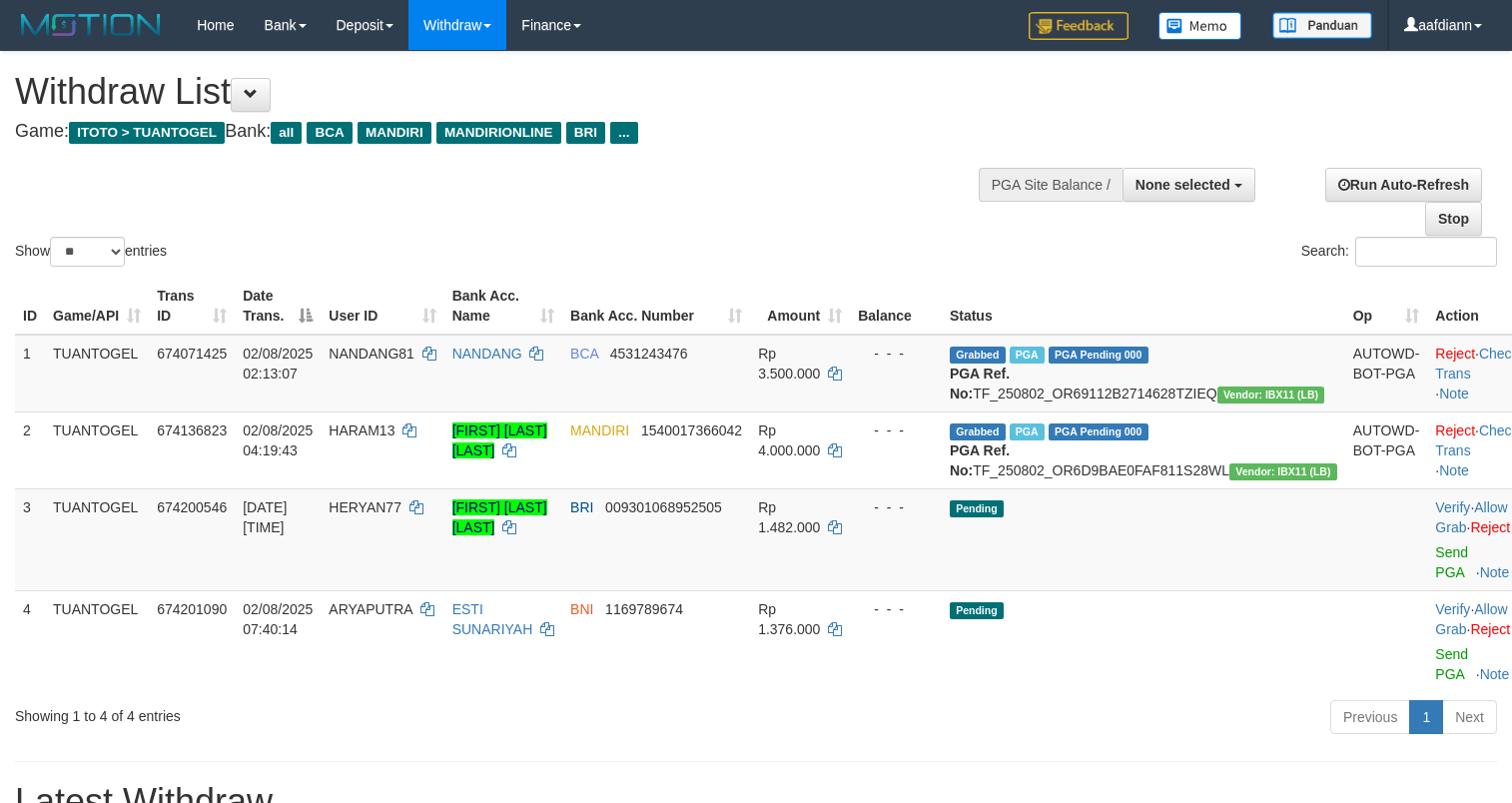 select 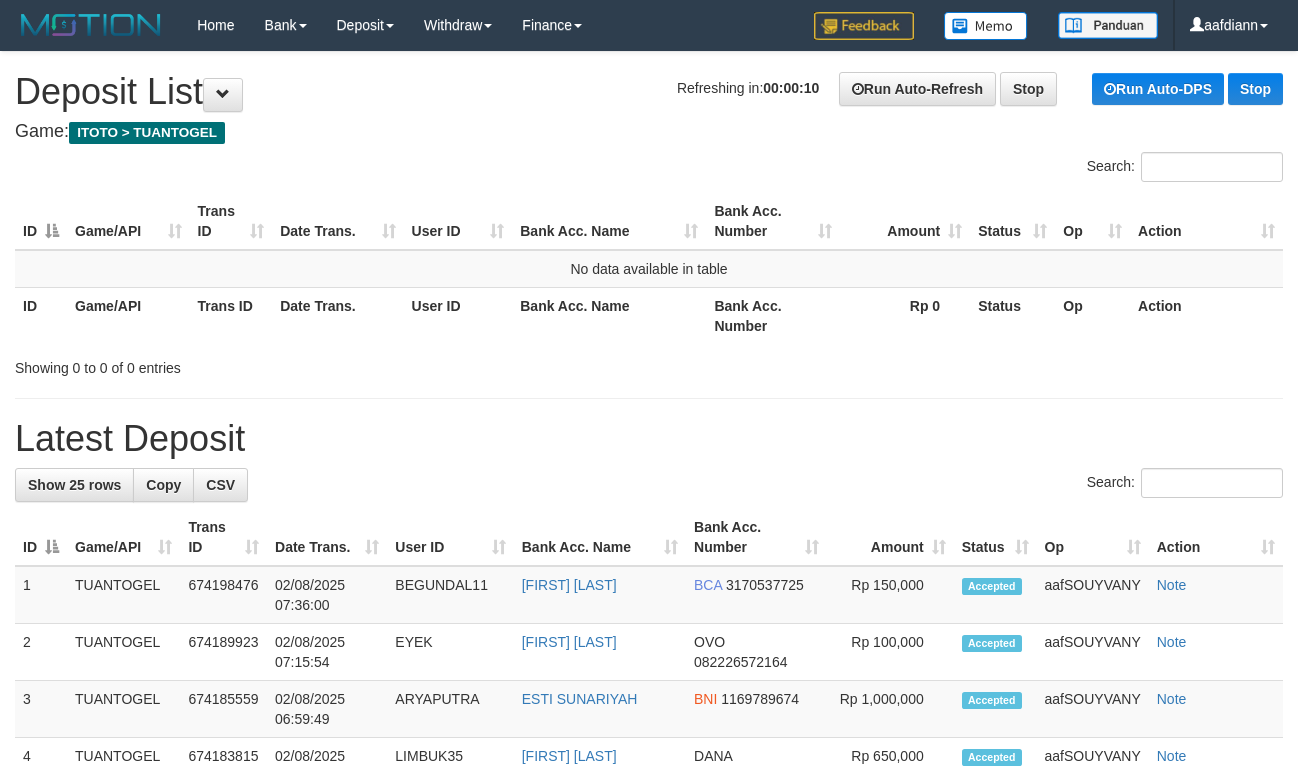 scroll, scrollTop: 0, scrollLeft: 0, axis: both 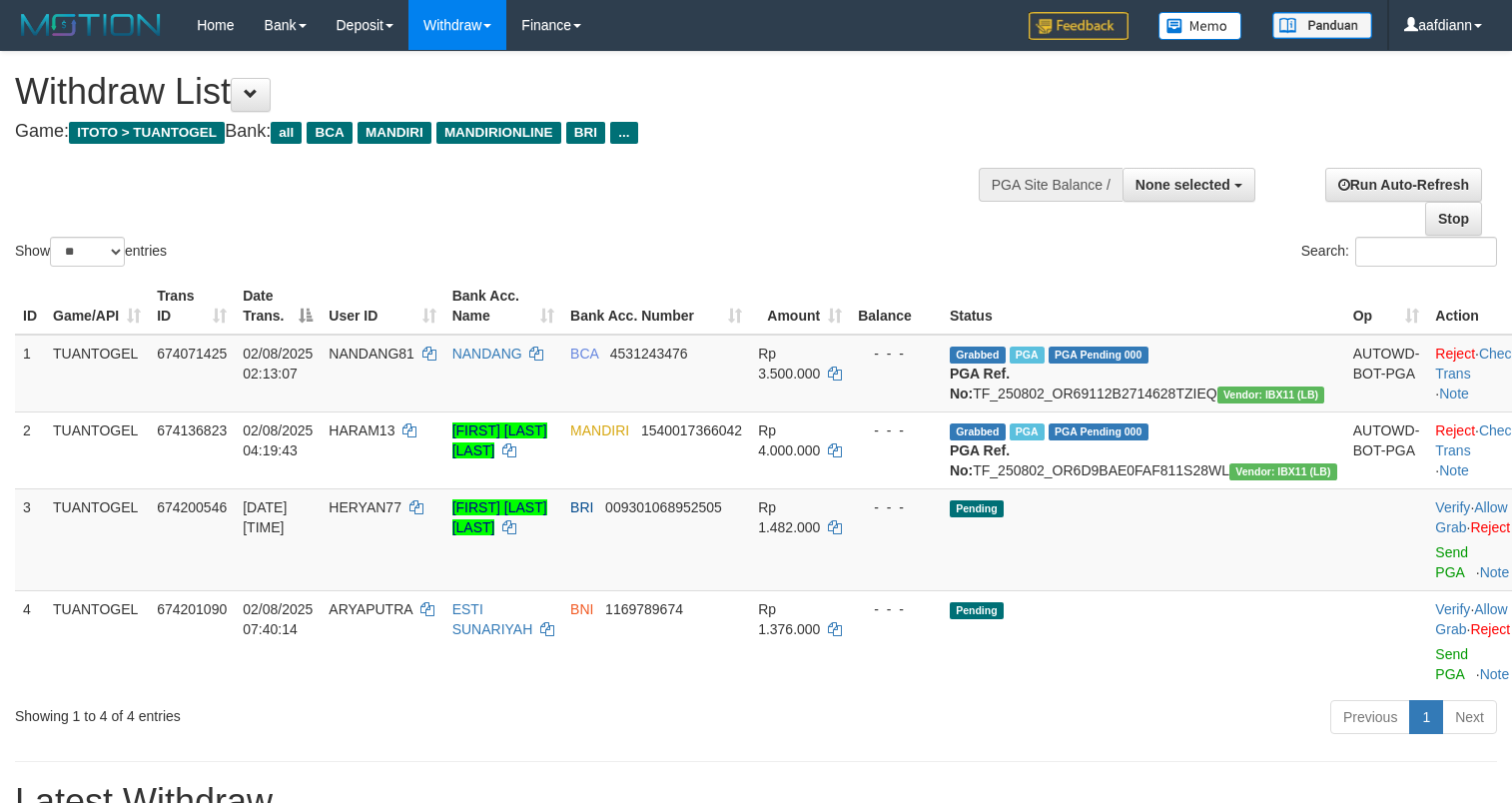 select 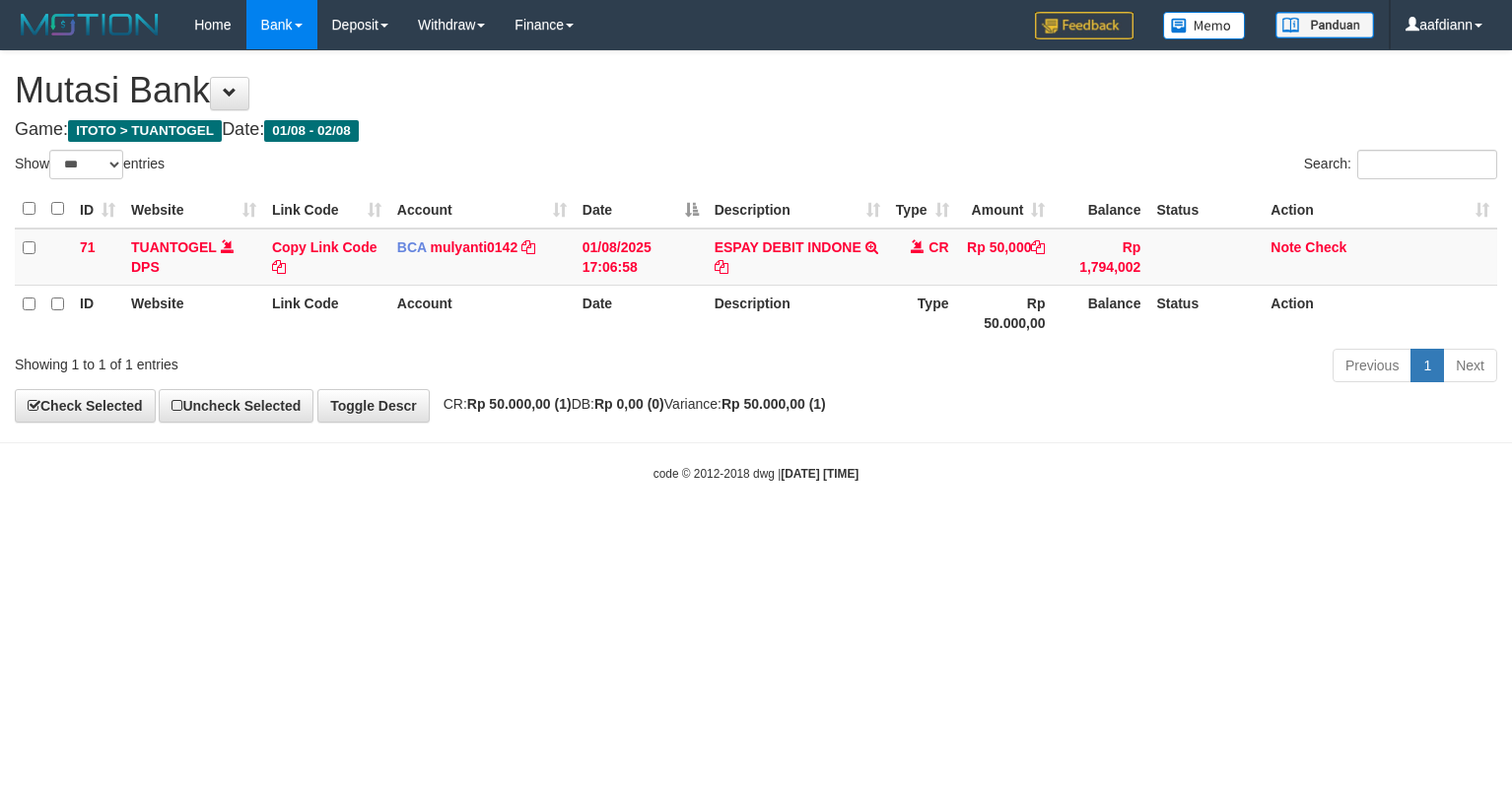 select on "***" 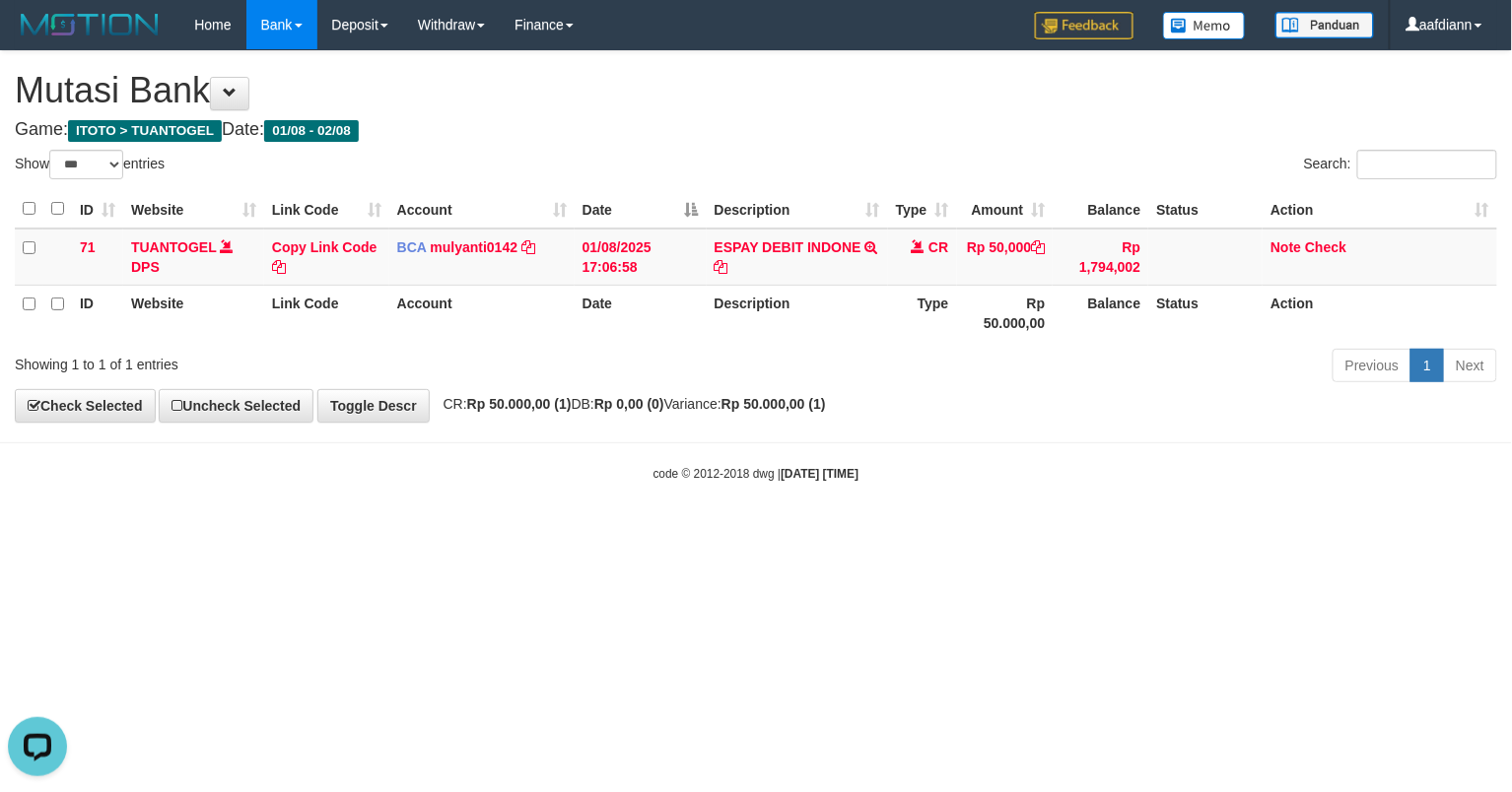 scroll, scrollTop: 0, scrollLeft: 0, axis: both 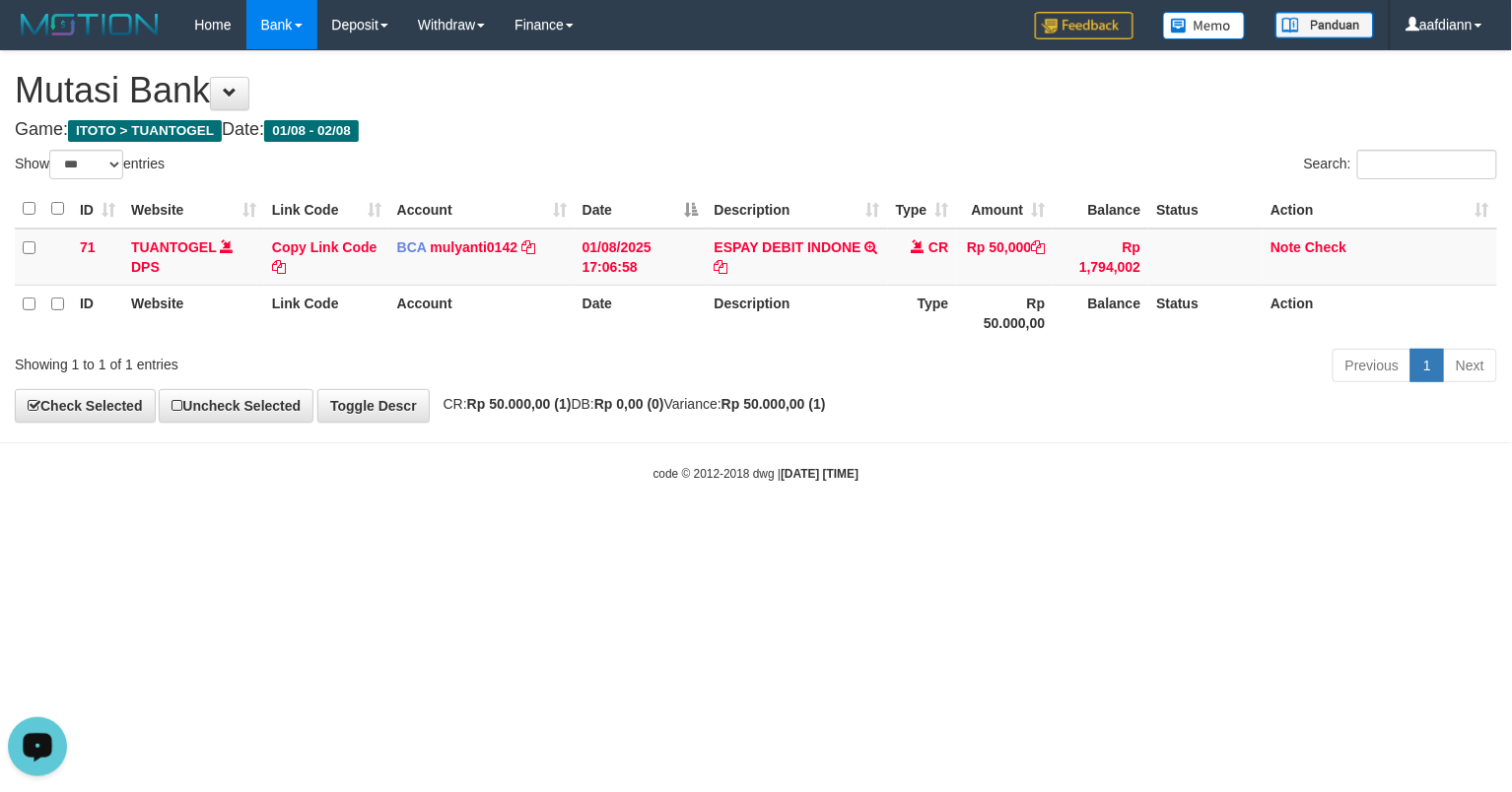 click on "Toggle navigation
Home
Bank
Account List
Load
By Website
Group
[ITOTO]													TUANTOGEL
By Load Group (DPS)
Group aaf-DPBCA02TUANTOGEL" at bounding box center (756, 266) 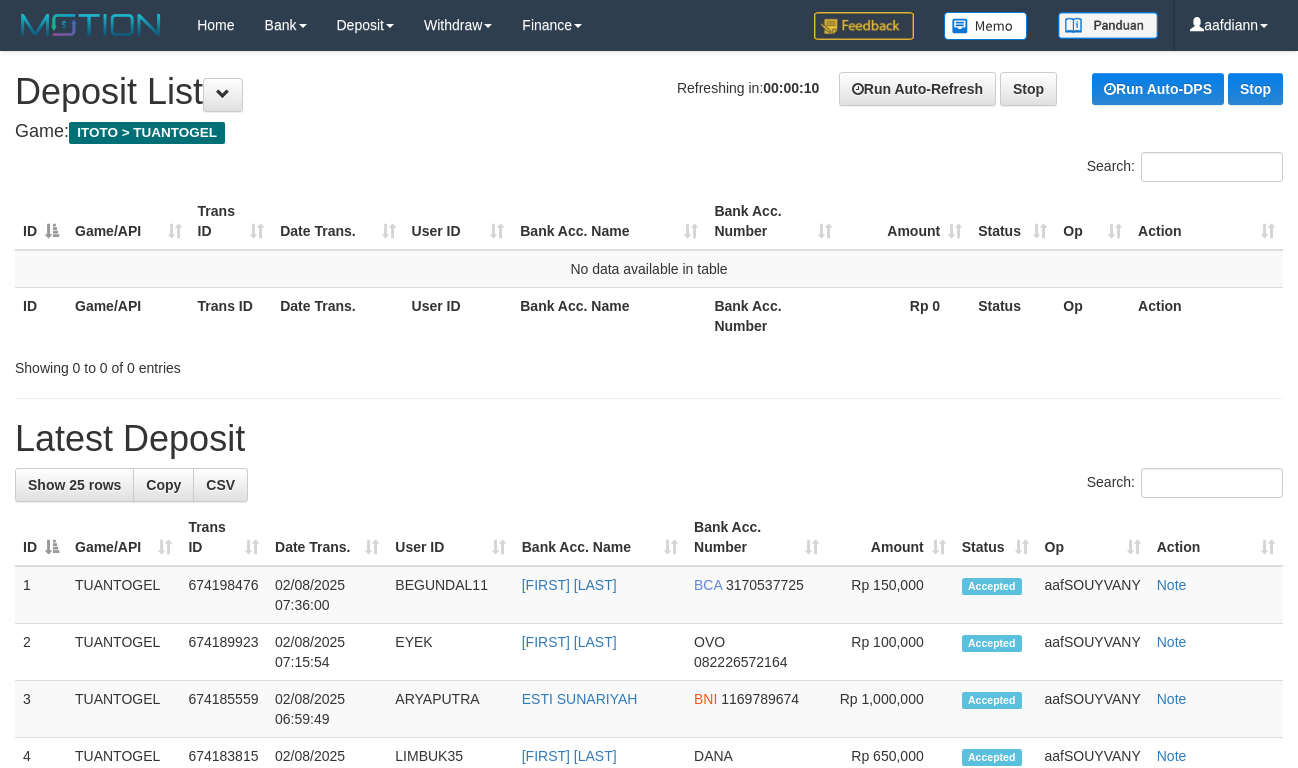 scroll, scrollTop: 0, scrollLeft: 0, axis: both 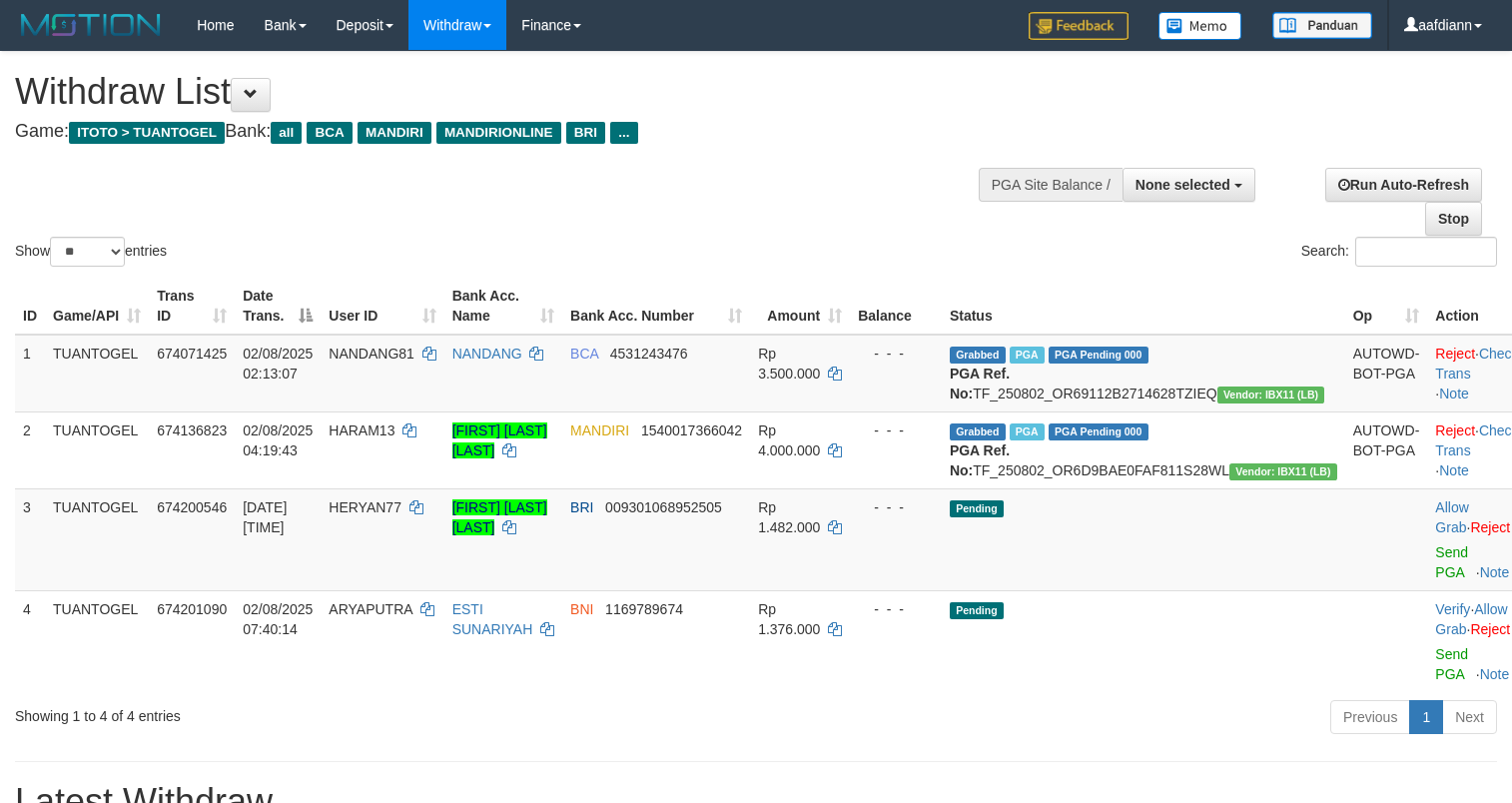 select 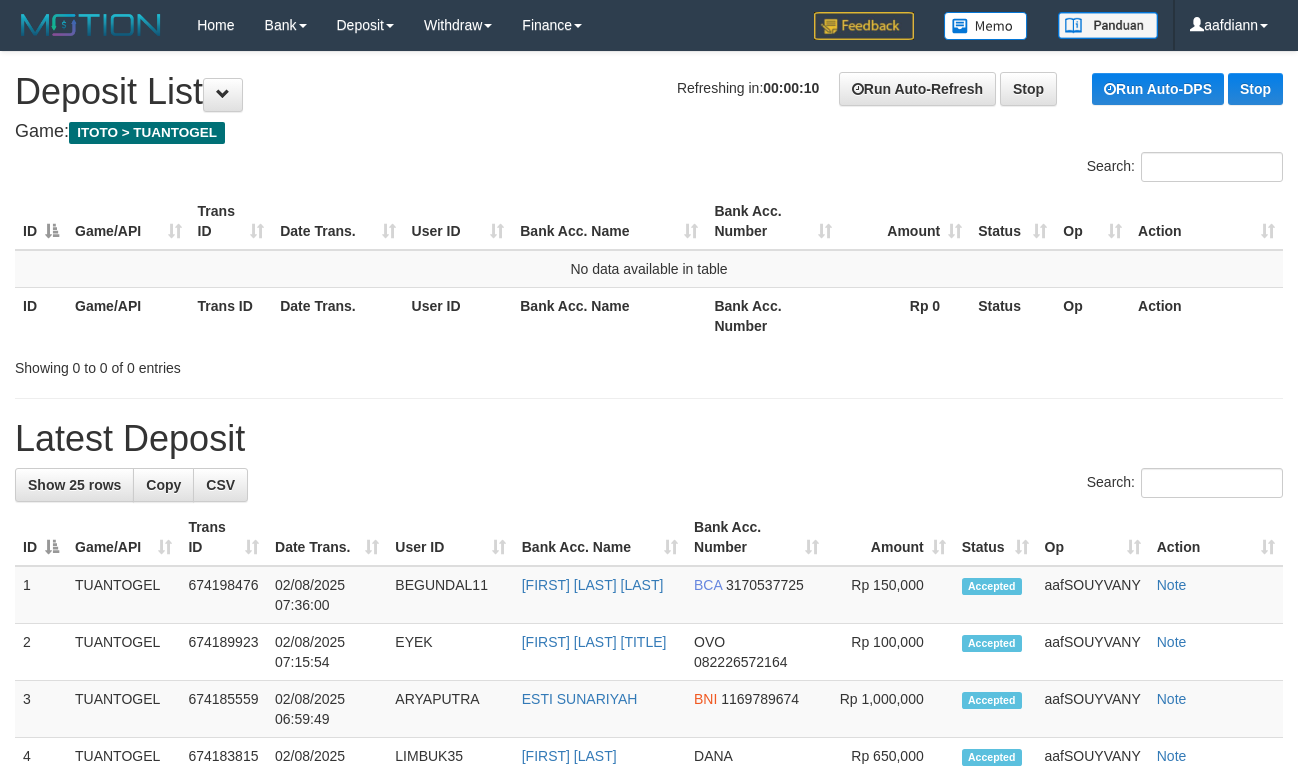 scroll, scrollTop: 0, scrollLeft: 0, axis: both 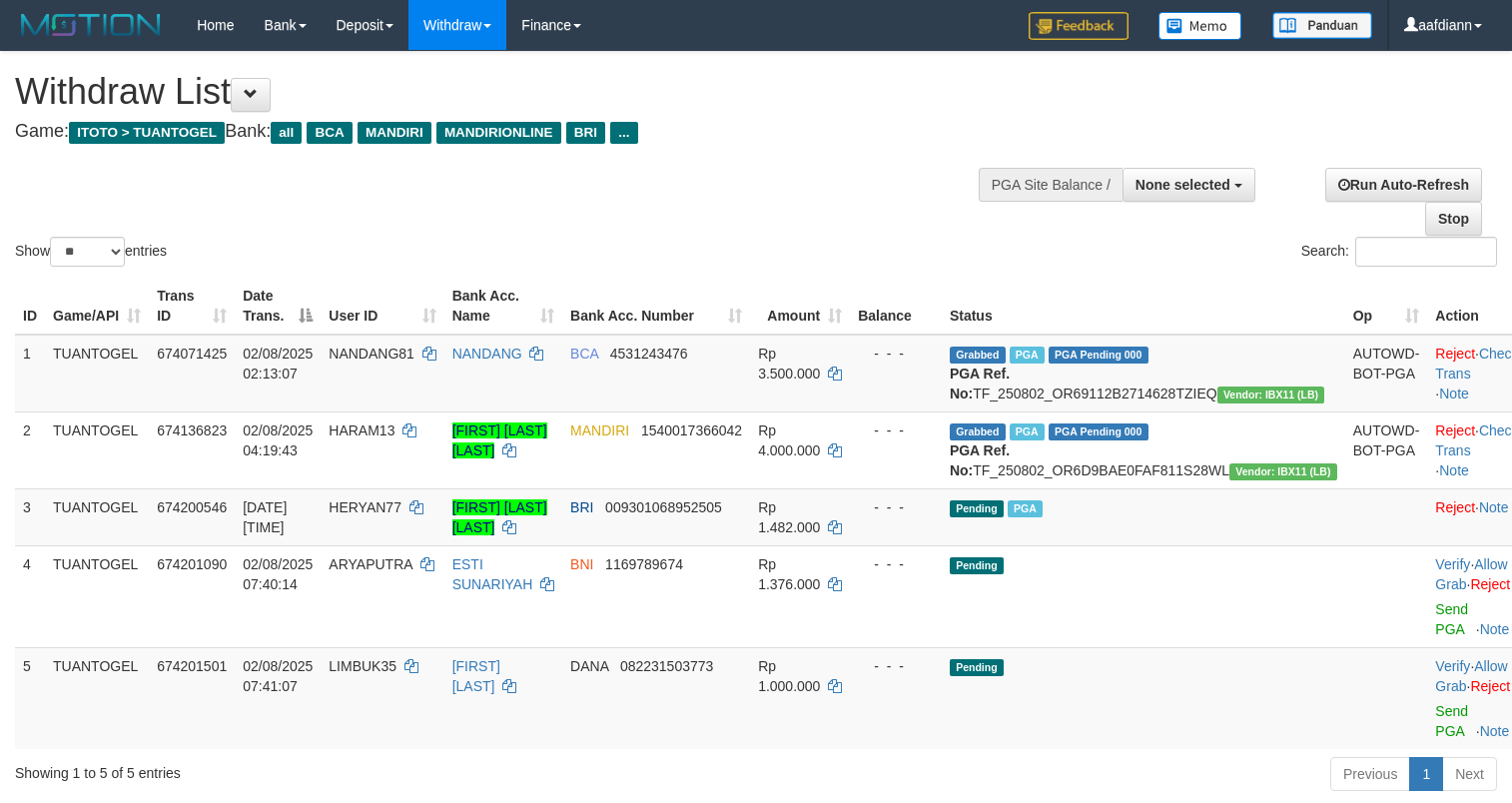select 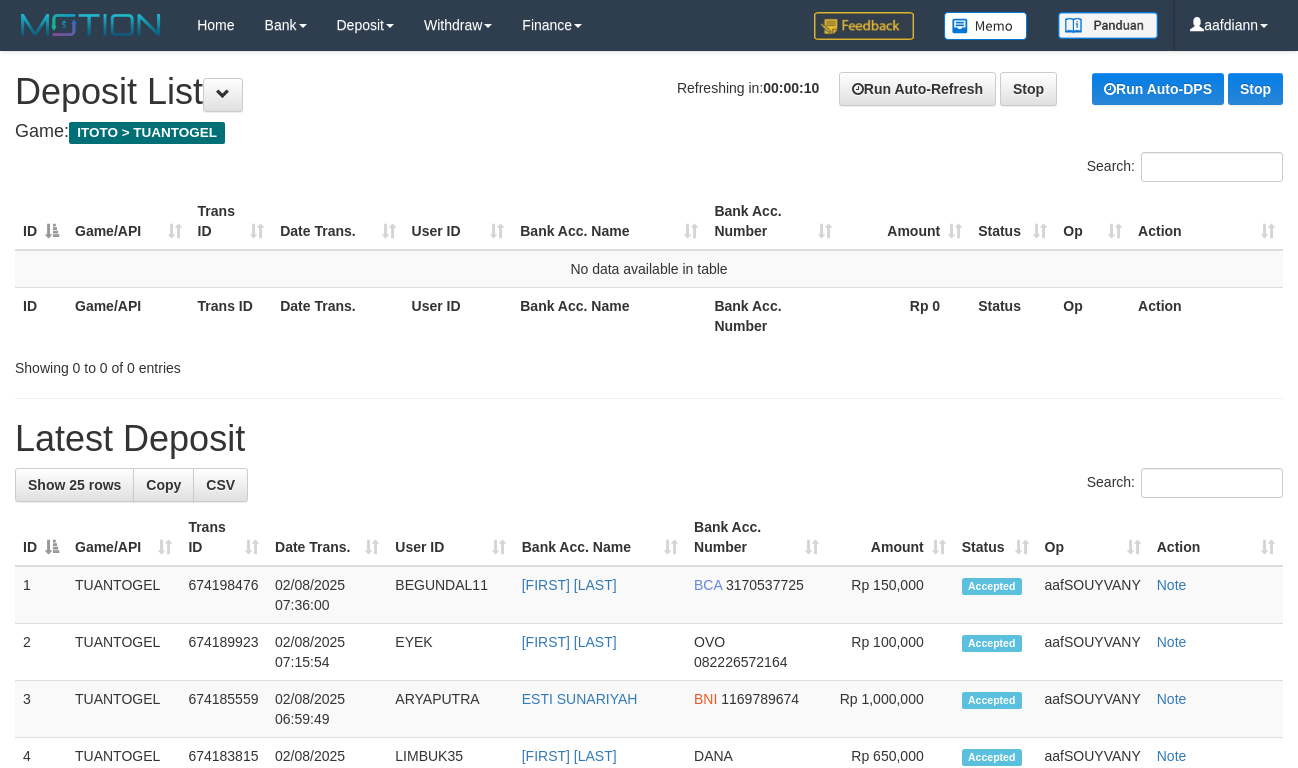scroll, scrollTop: 0, scrollLeft: 0, axis: both 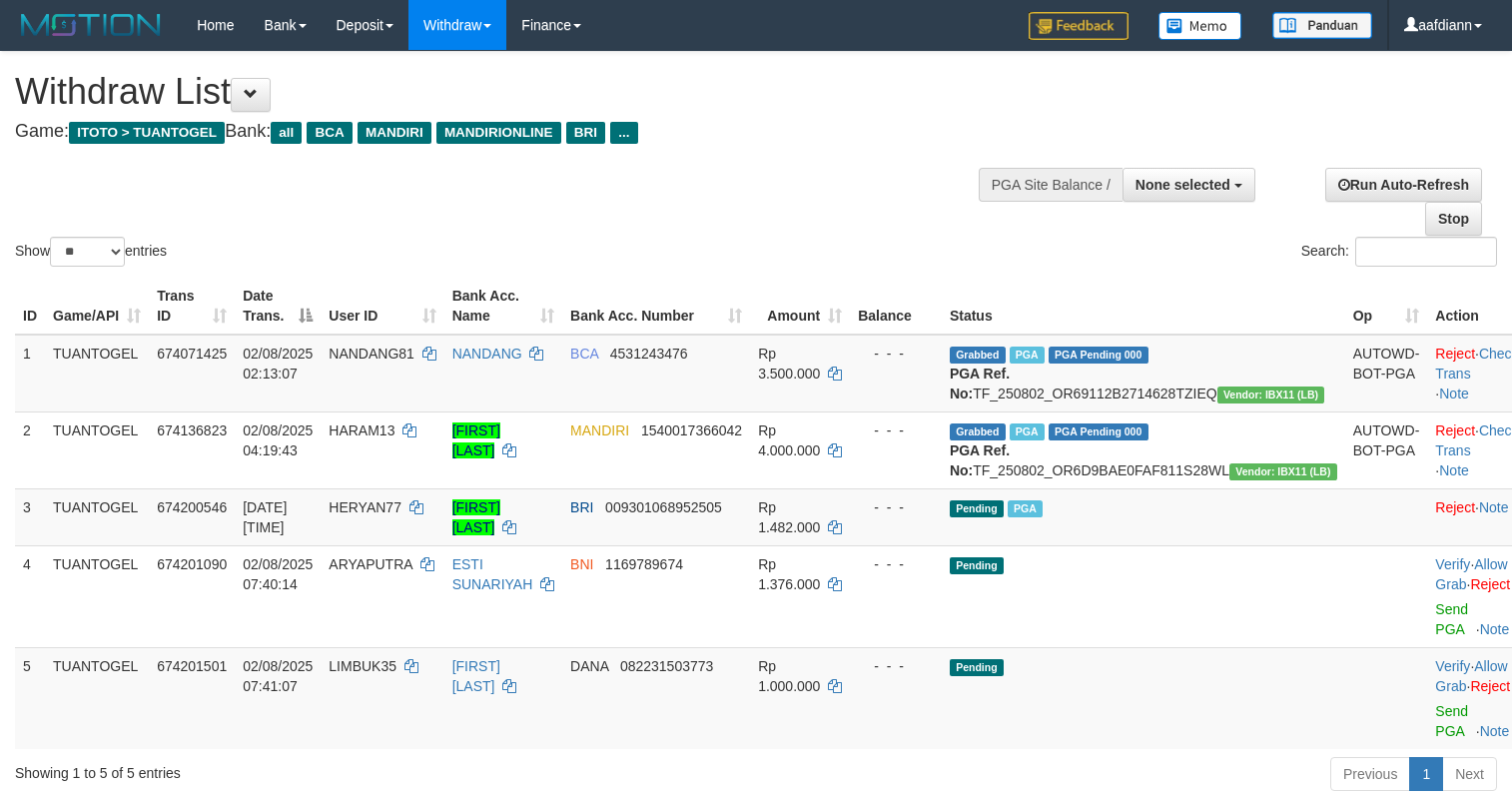 select 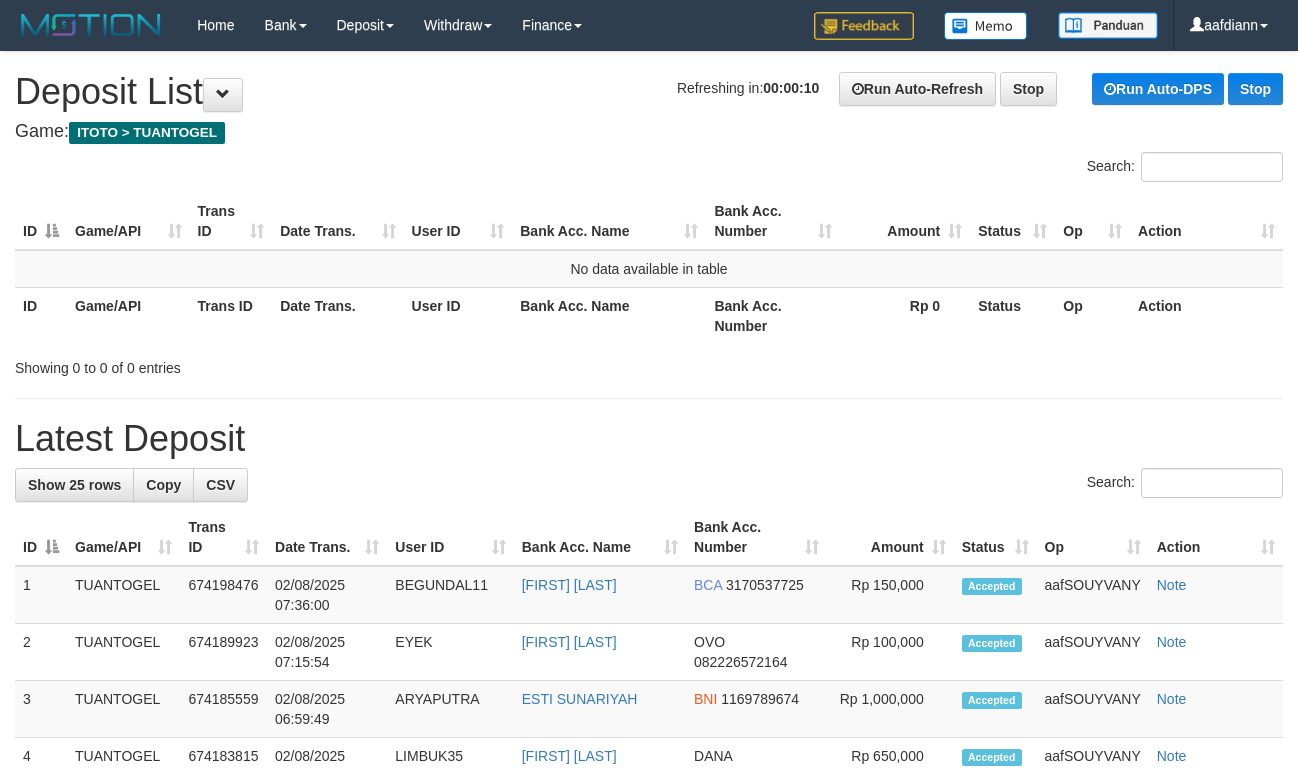scroll, scrollTop: 0, scrollLeft: 0, axis: both 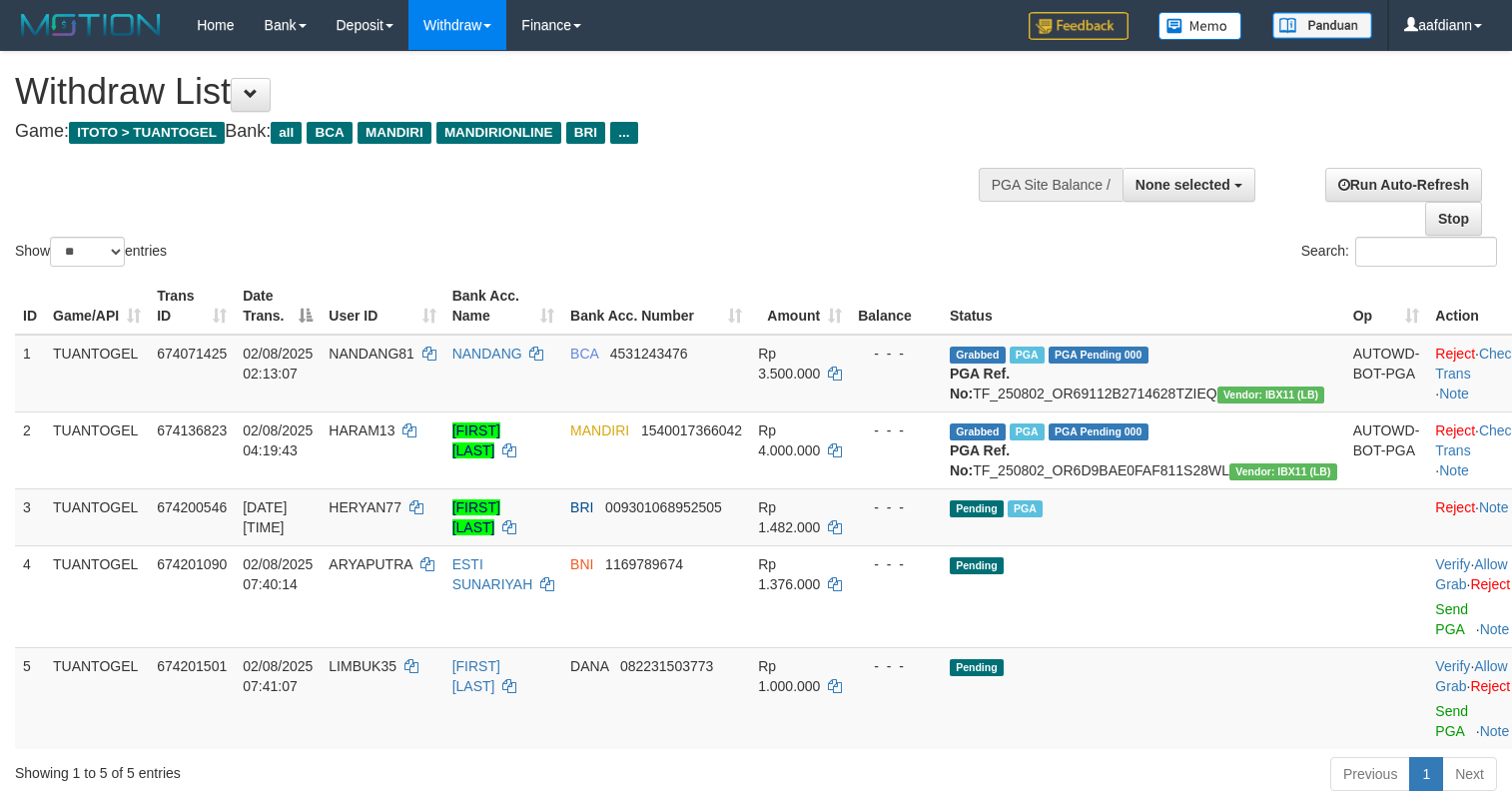 select 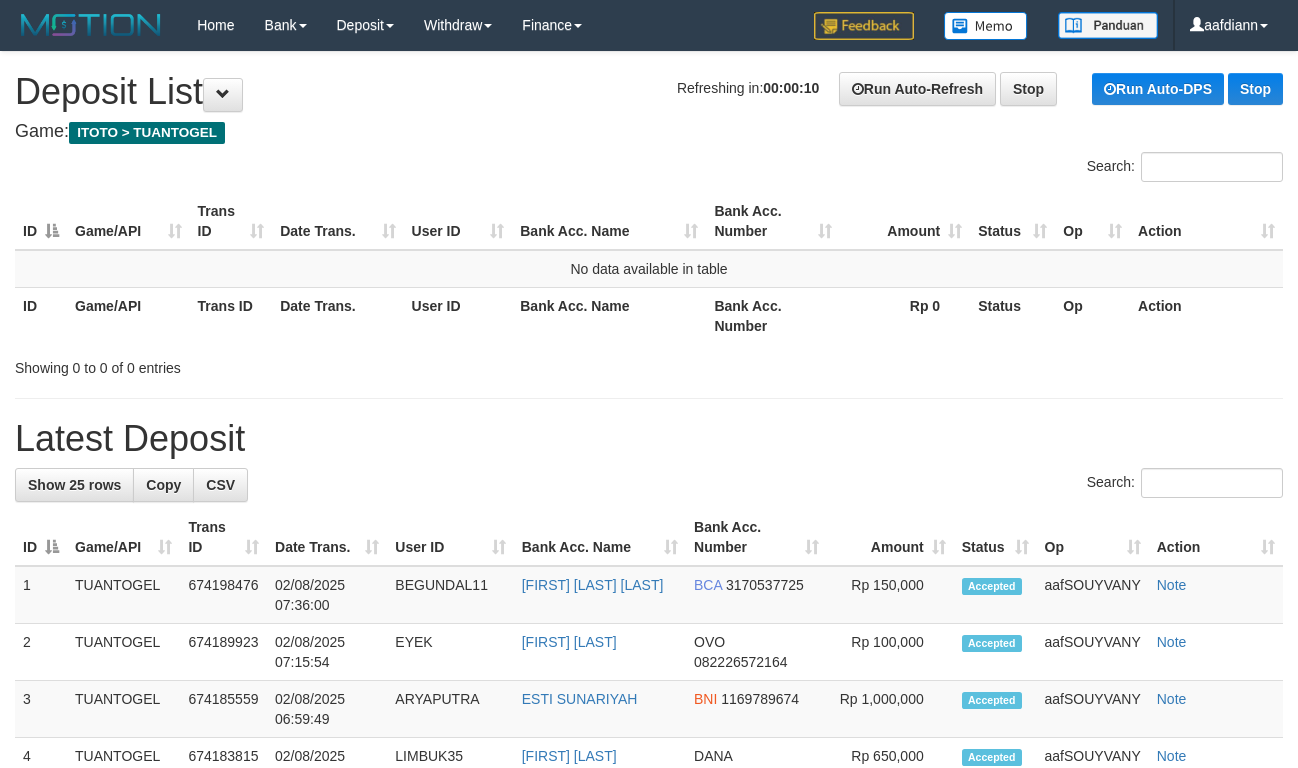 scroll, scrollTop: 0, scrollLeft: 0, axis: both 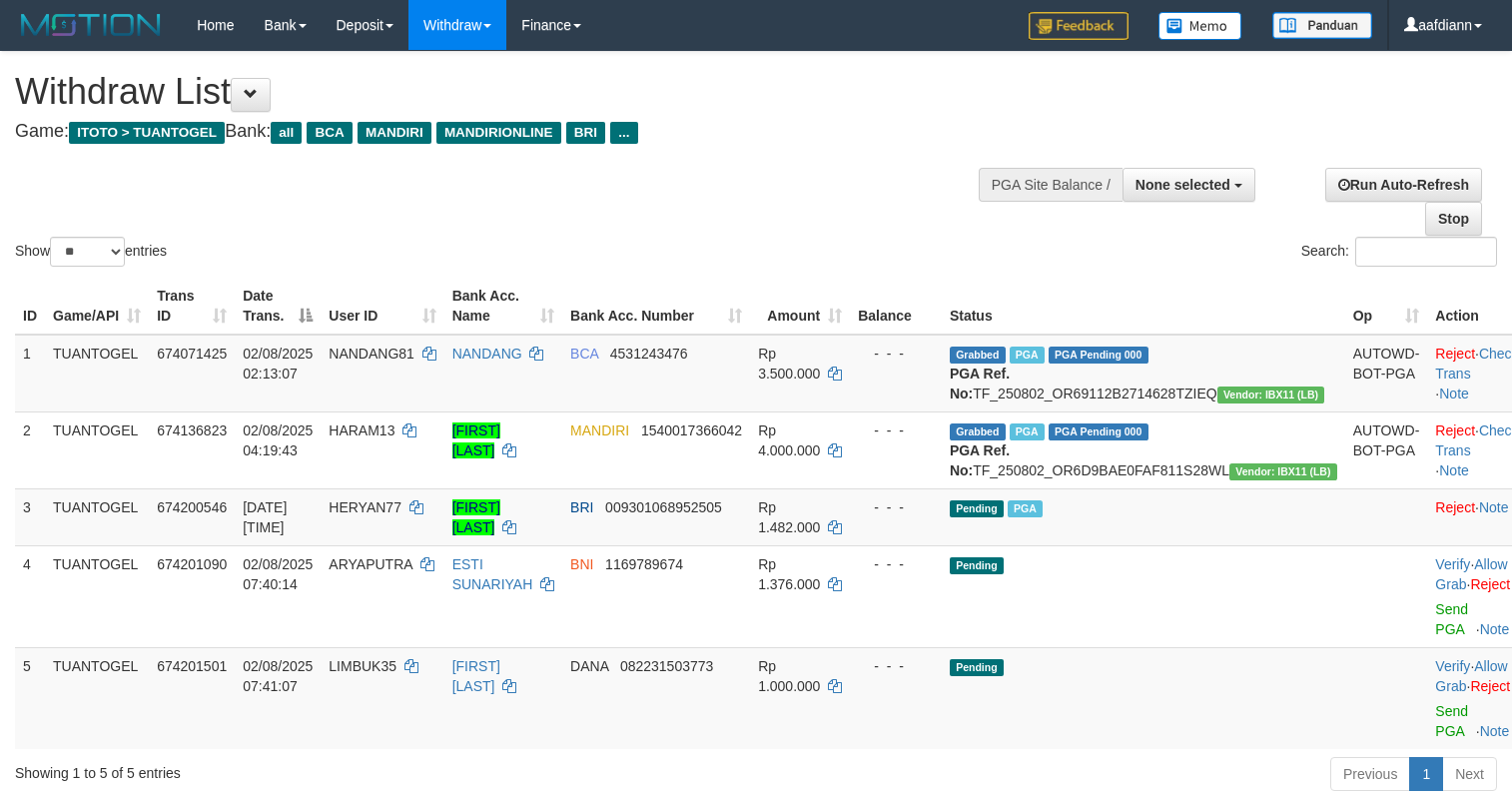 select 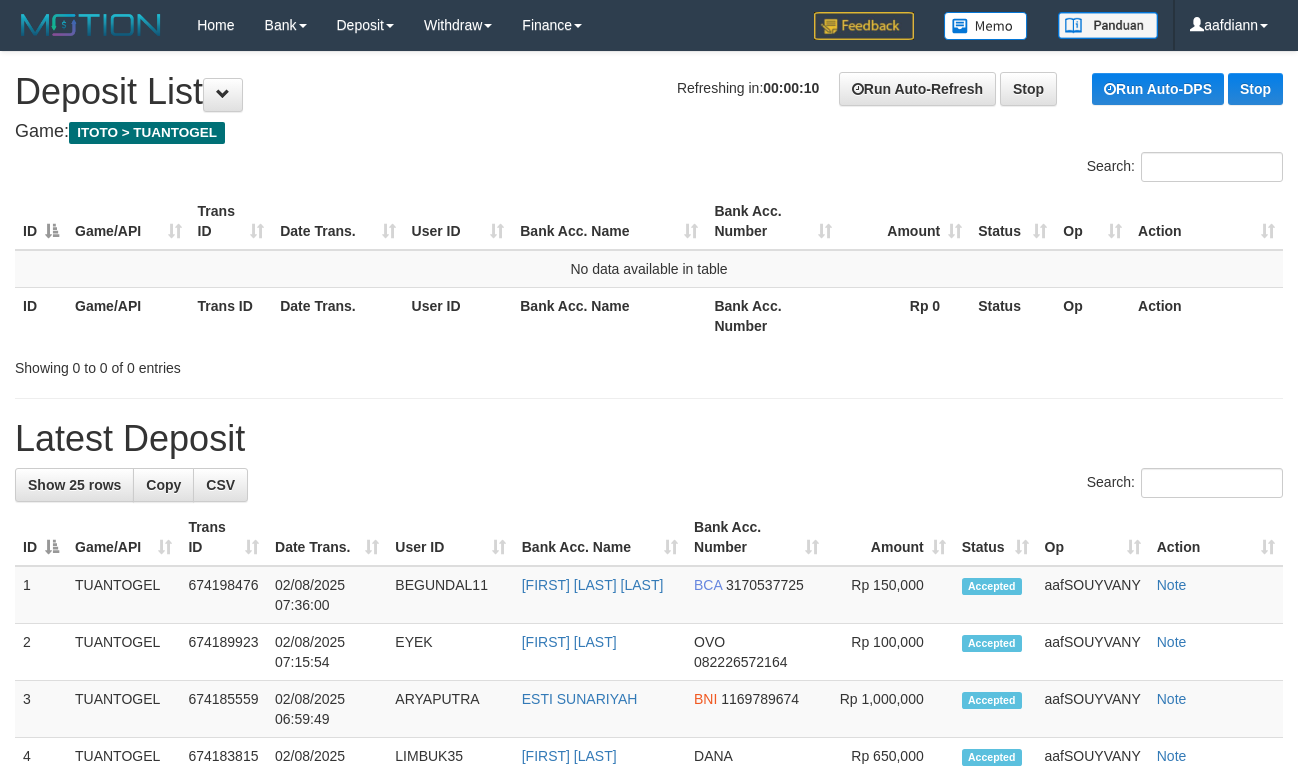 scroll, scrollTop: 0, scrollLeft: 0, axis: both 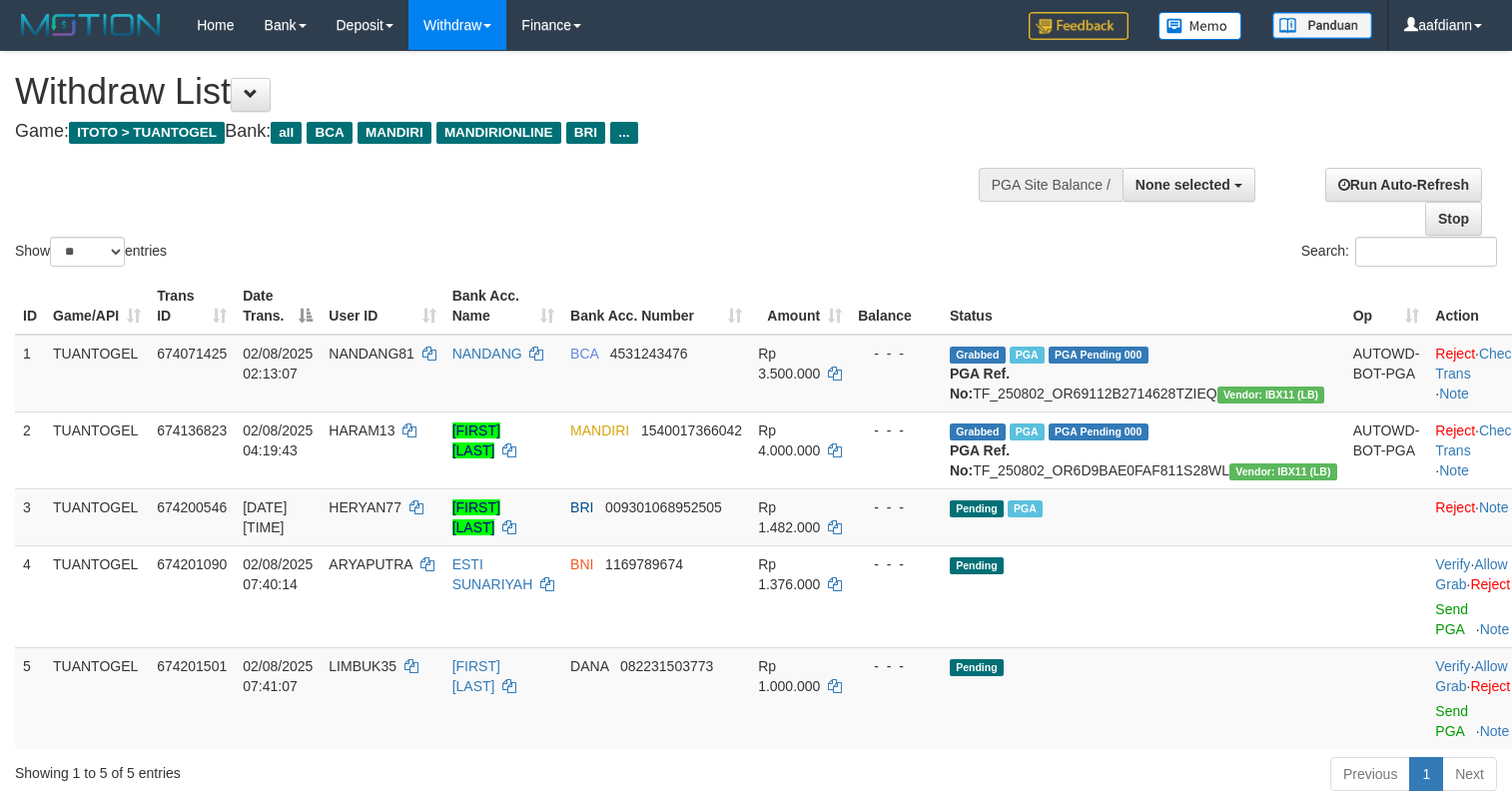select 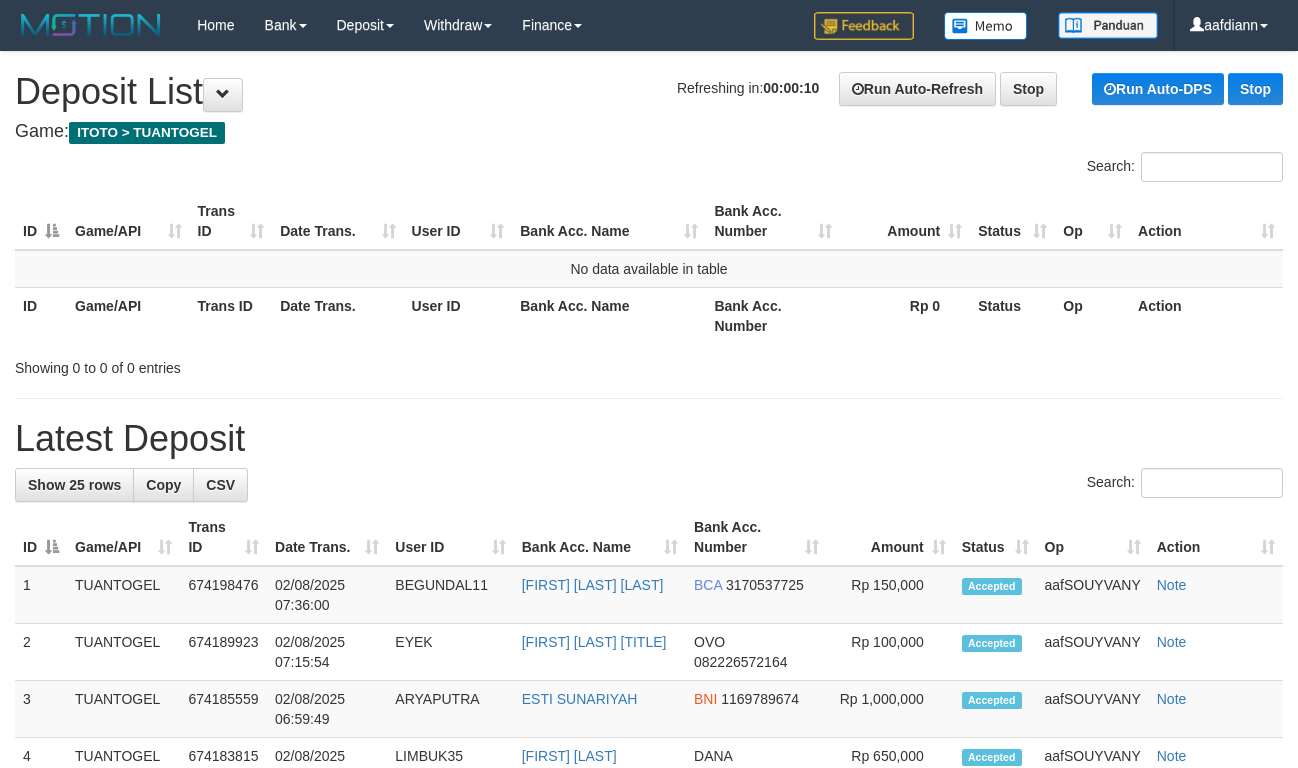 scroll, scrollTop: 0, scrollLeft: 0, axis: both 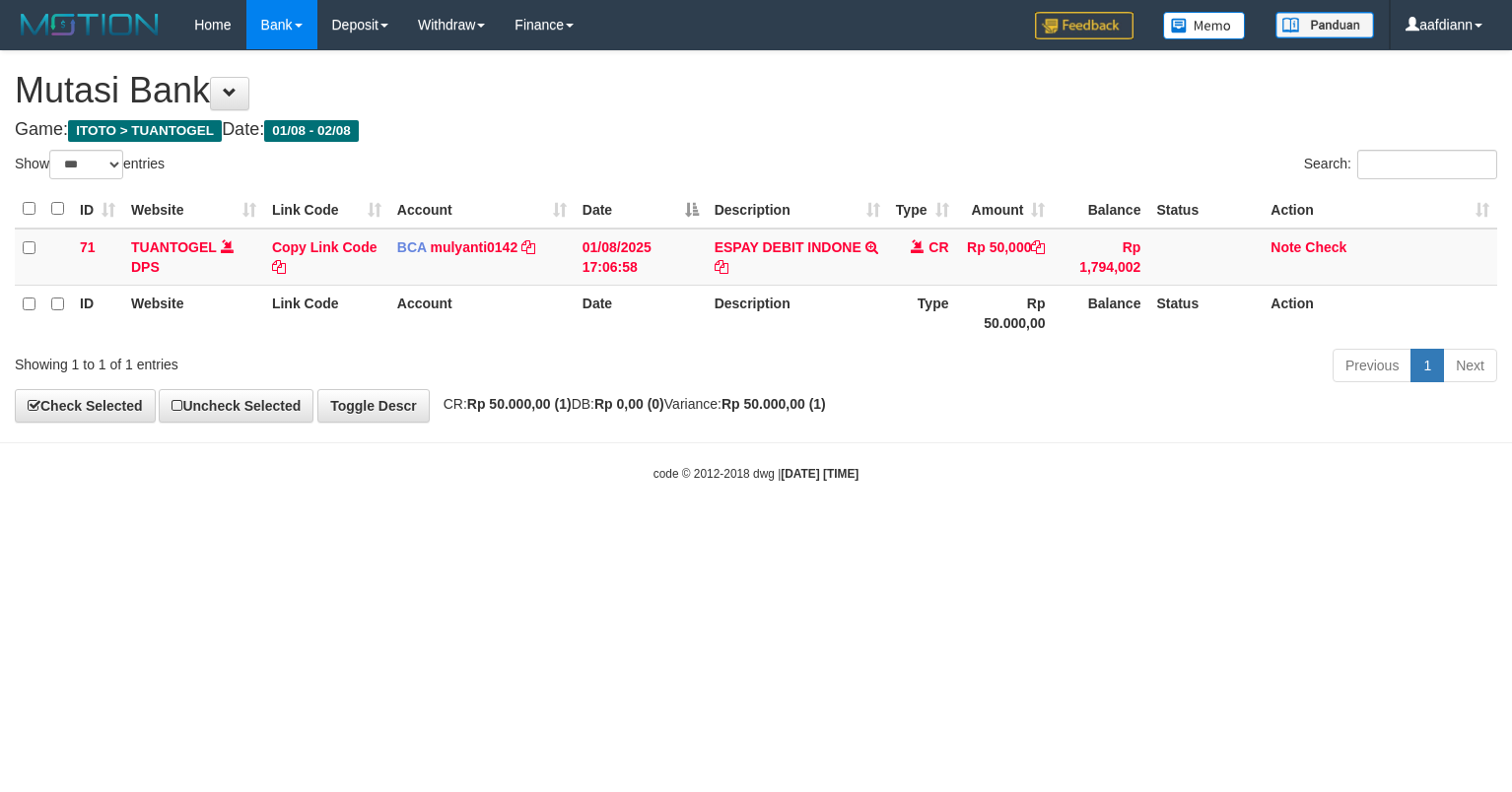 select on "***" 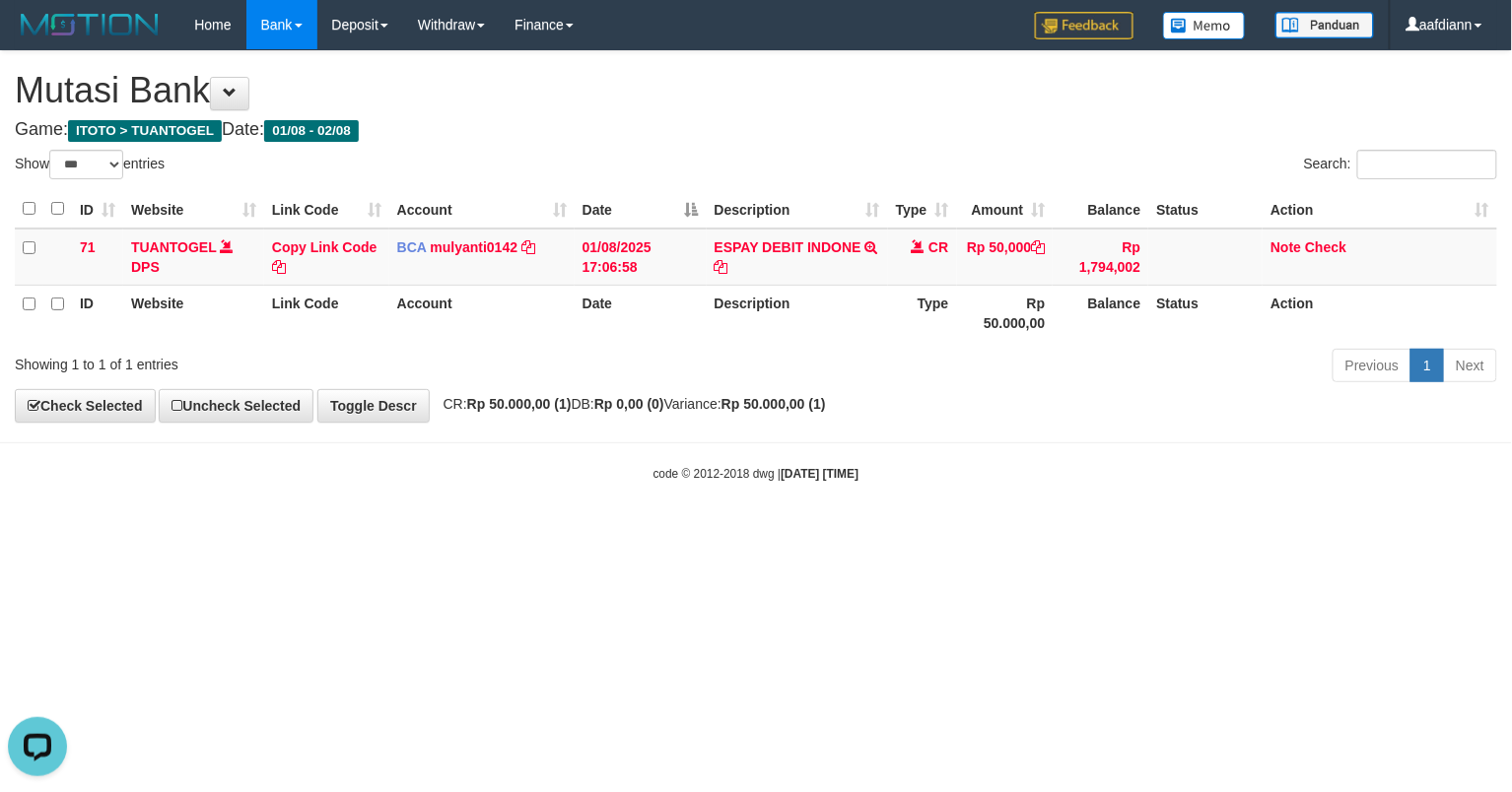 scroll, scrollTop: 0, scrollLeft: 0, axis: both 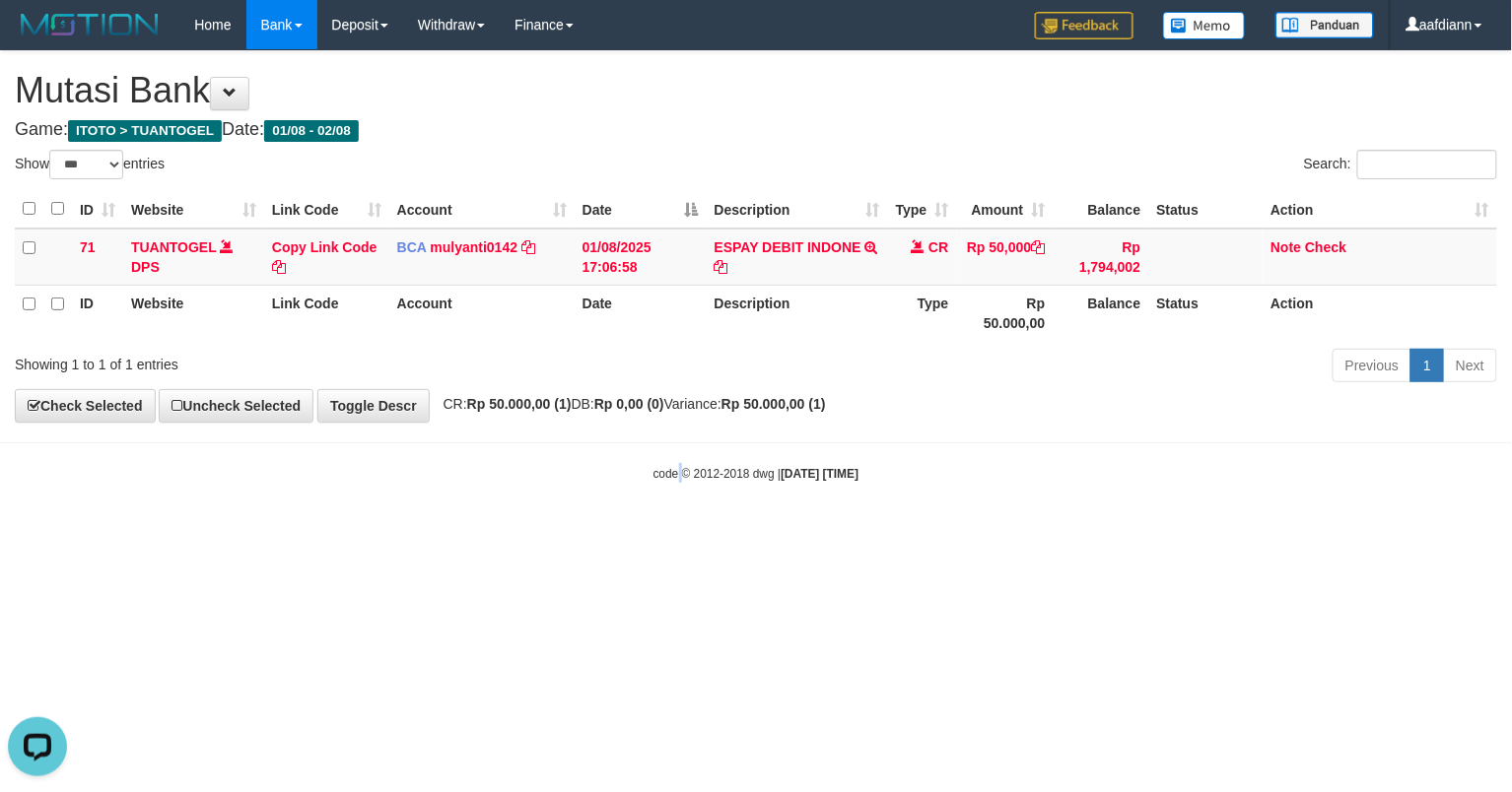 drag, startPoint x: 663, startPoint y: 701, endPoint x: 632, endPoint y: 623, distance: 83.934498 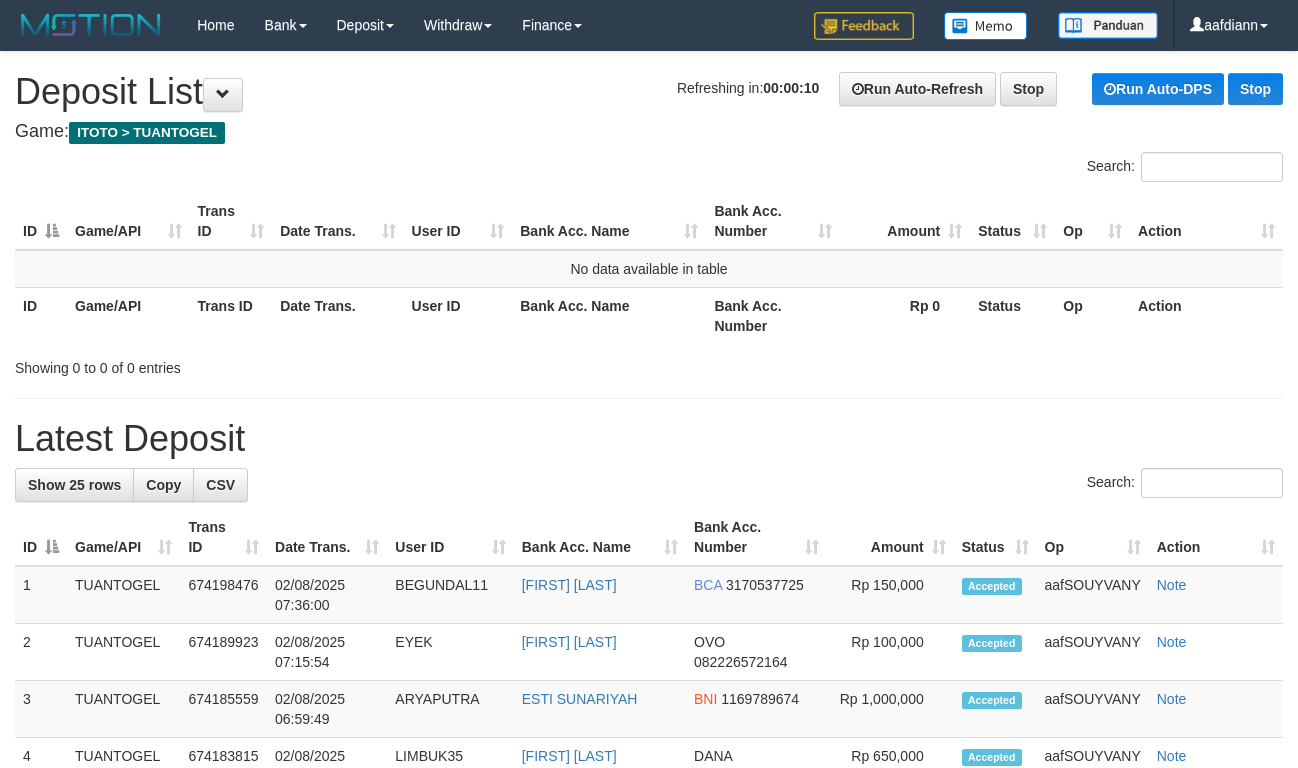 scroll, scrollTop: 0, scrollLeft: 0, axis: both 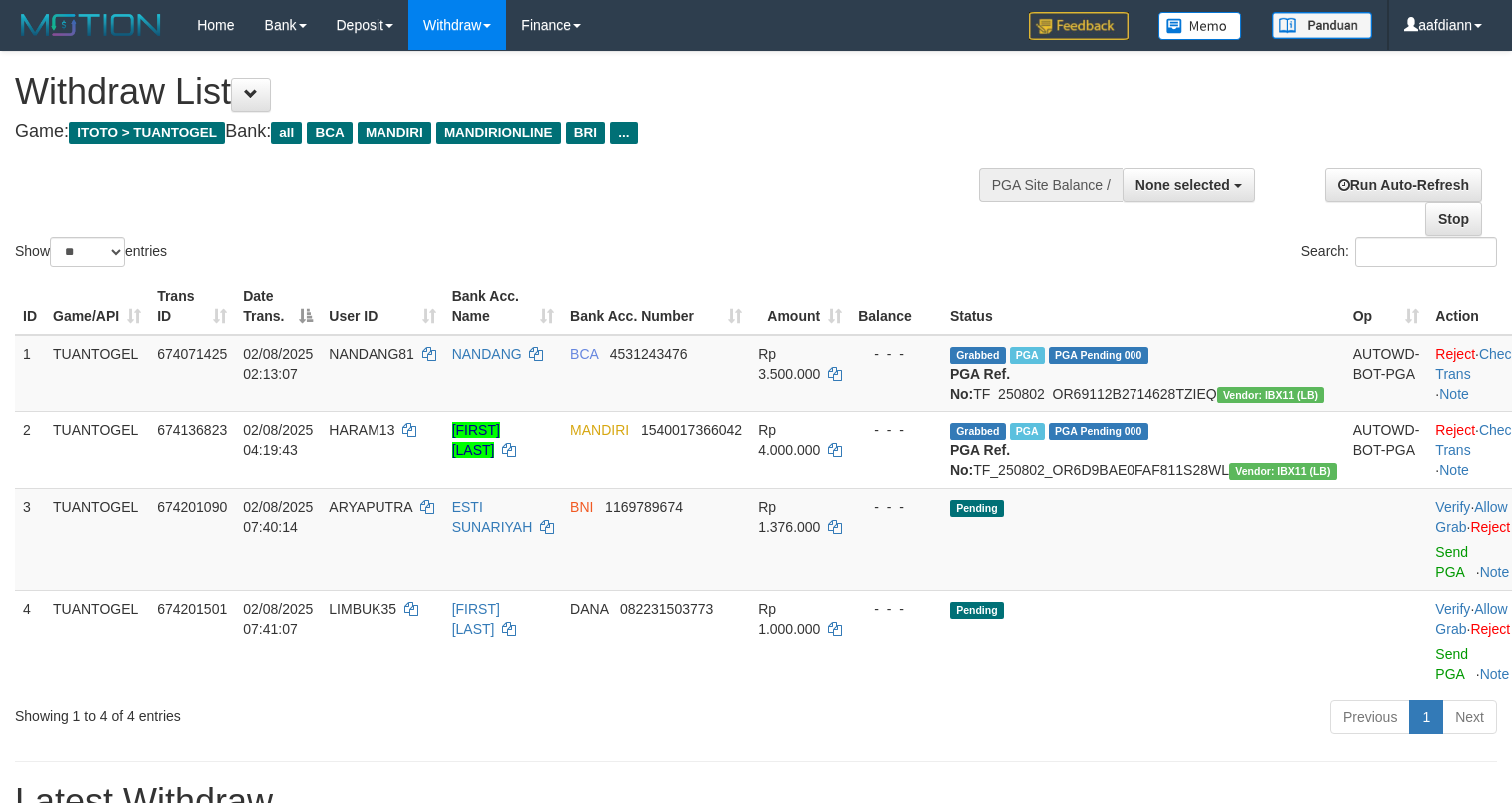 select 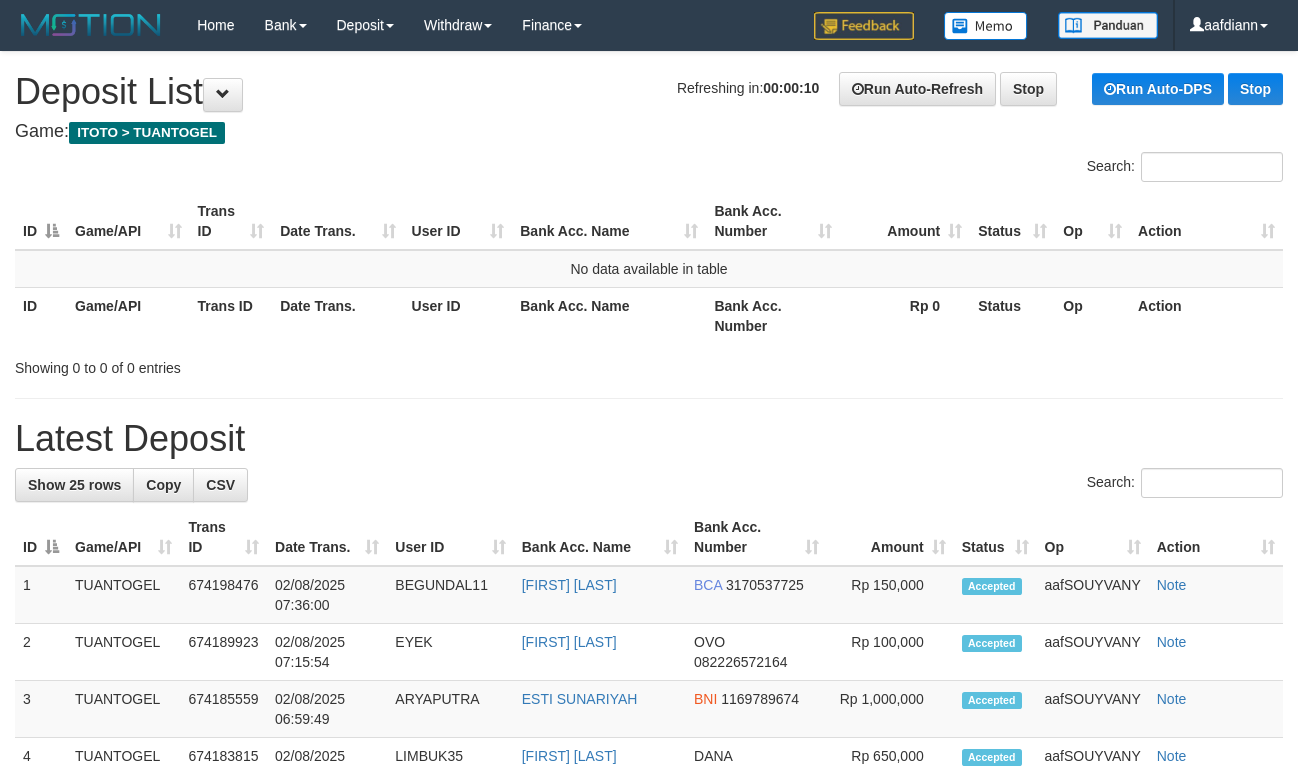 scroll, scrollTop: 0, scrollLeft: 0, axis: both 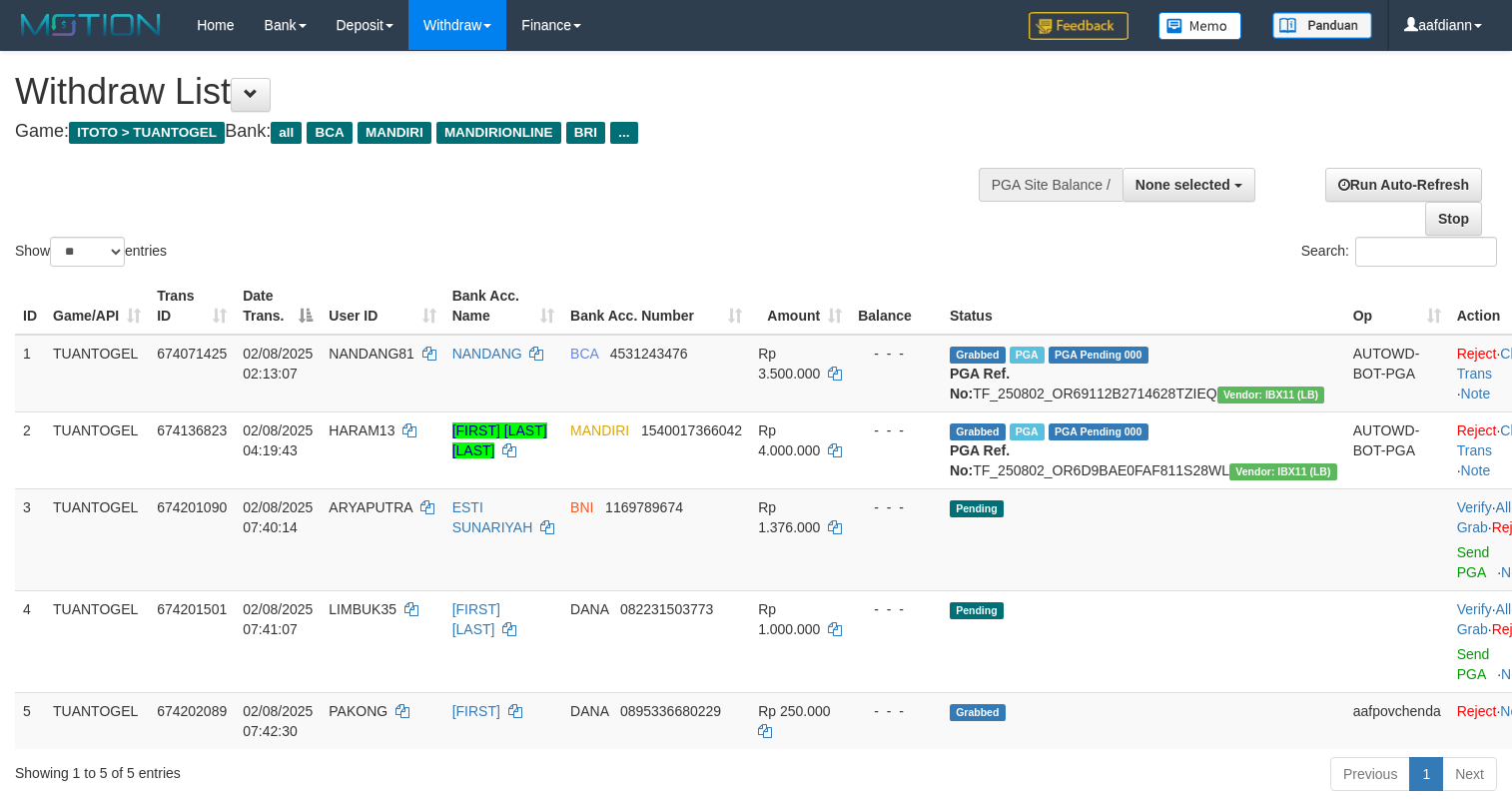 select 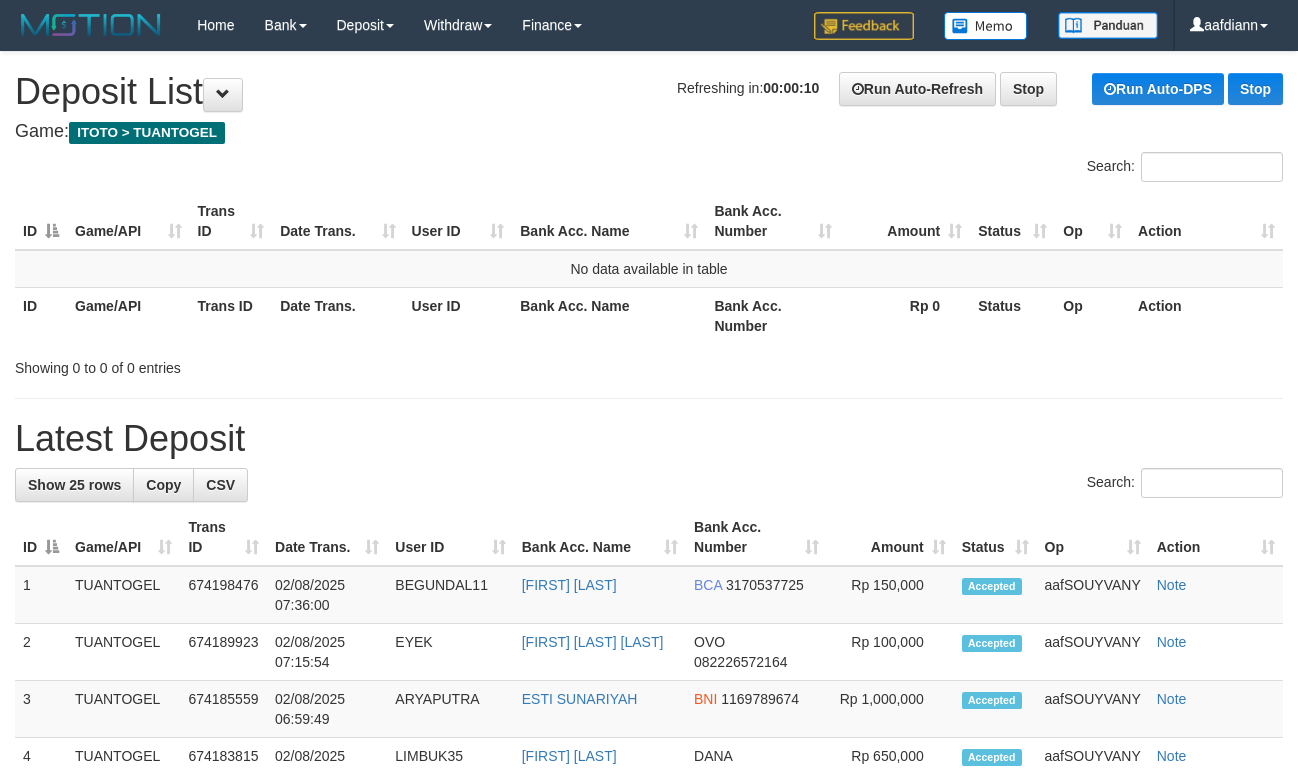 scroll, scrollTop: 0, scrollLeft: 0, axis: both 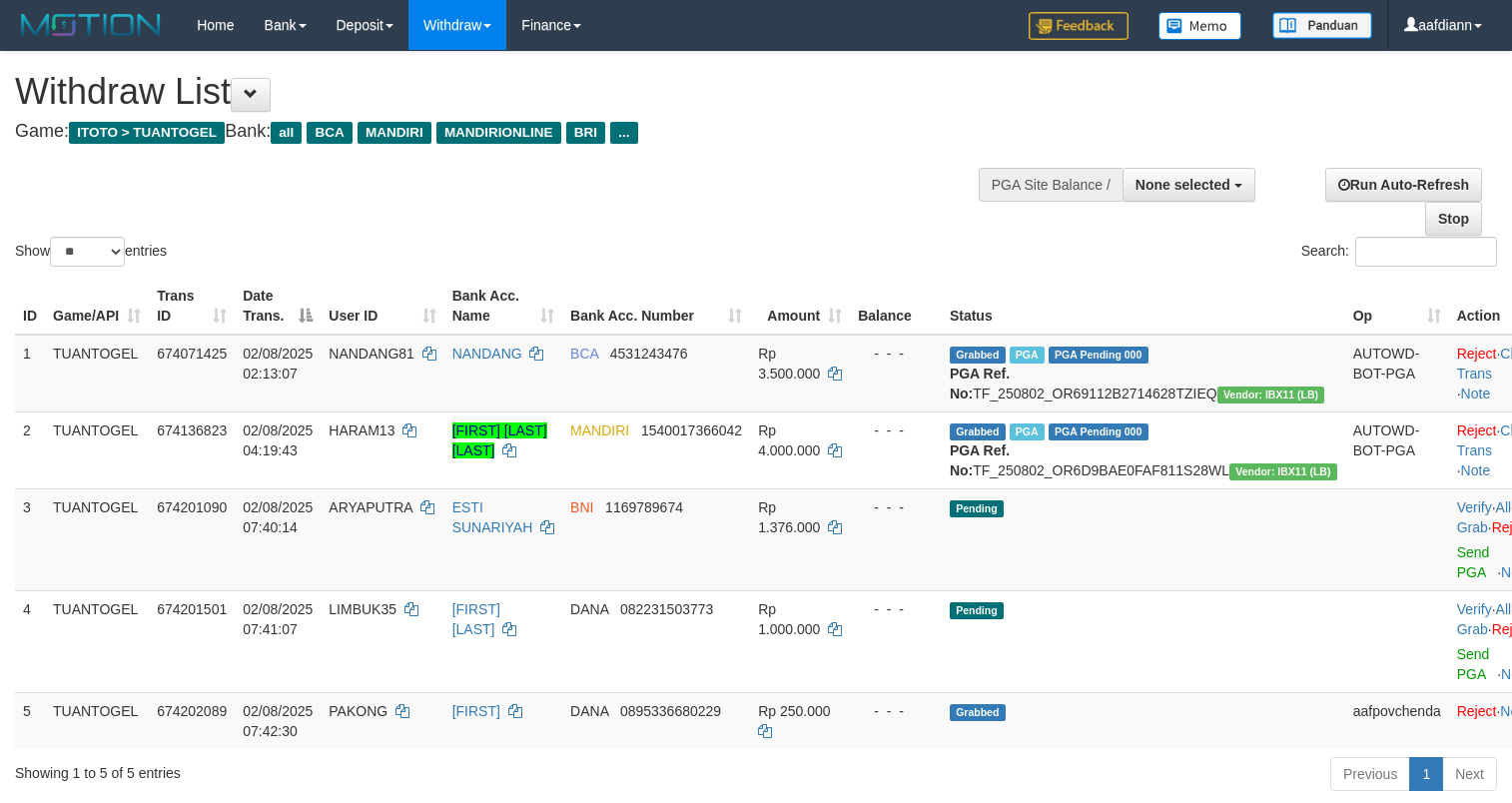 select 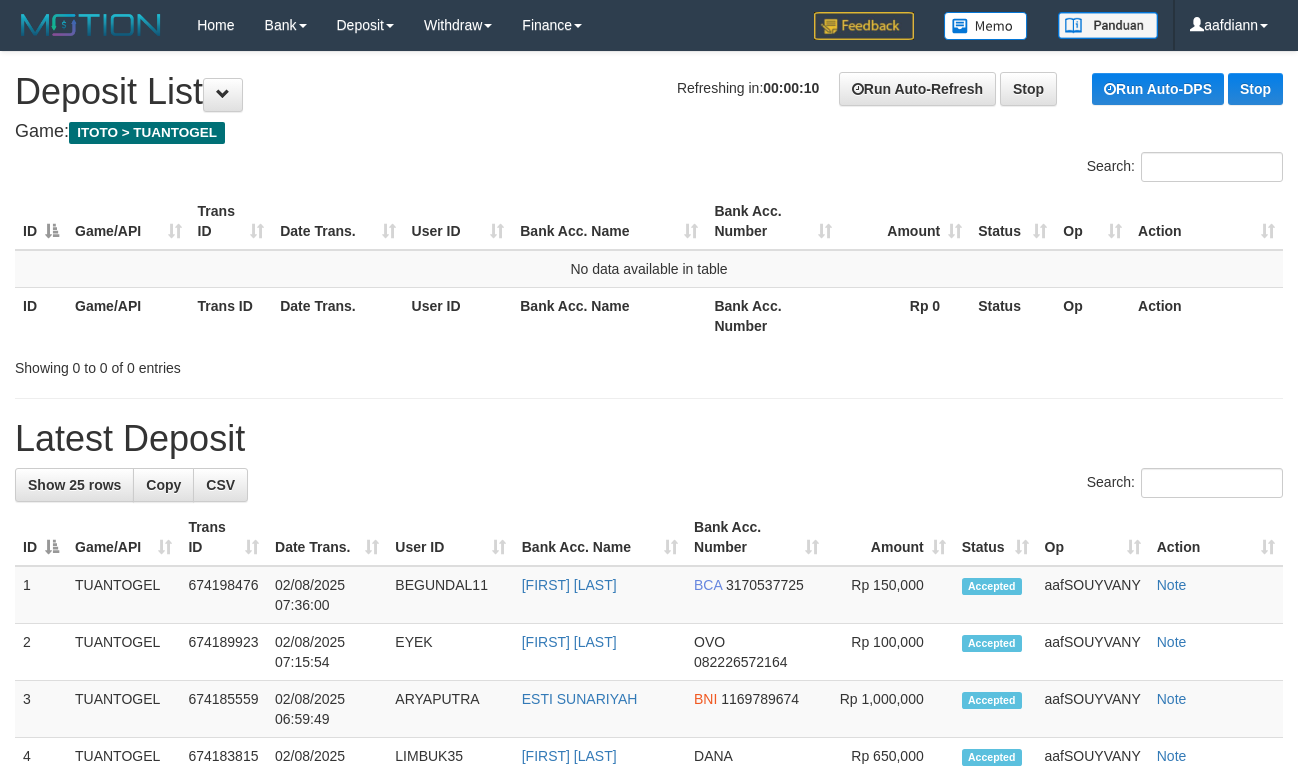 scroll, scrollTop: 0, scrollLeft: 0, axis: both 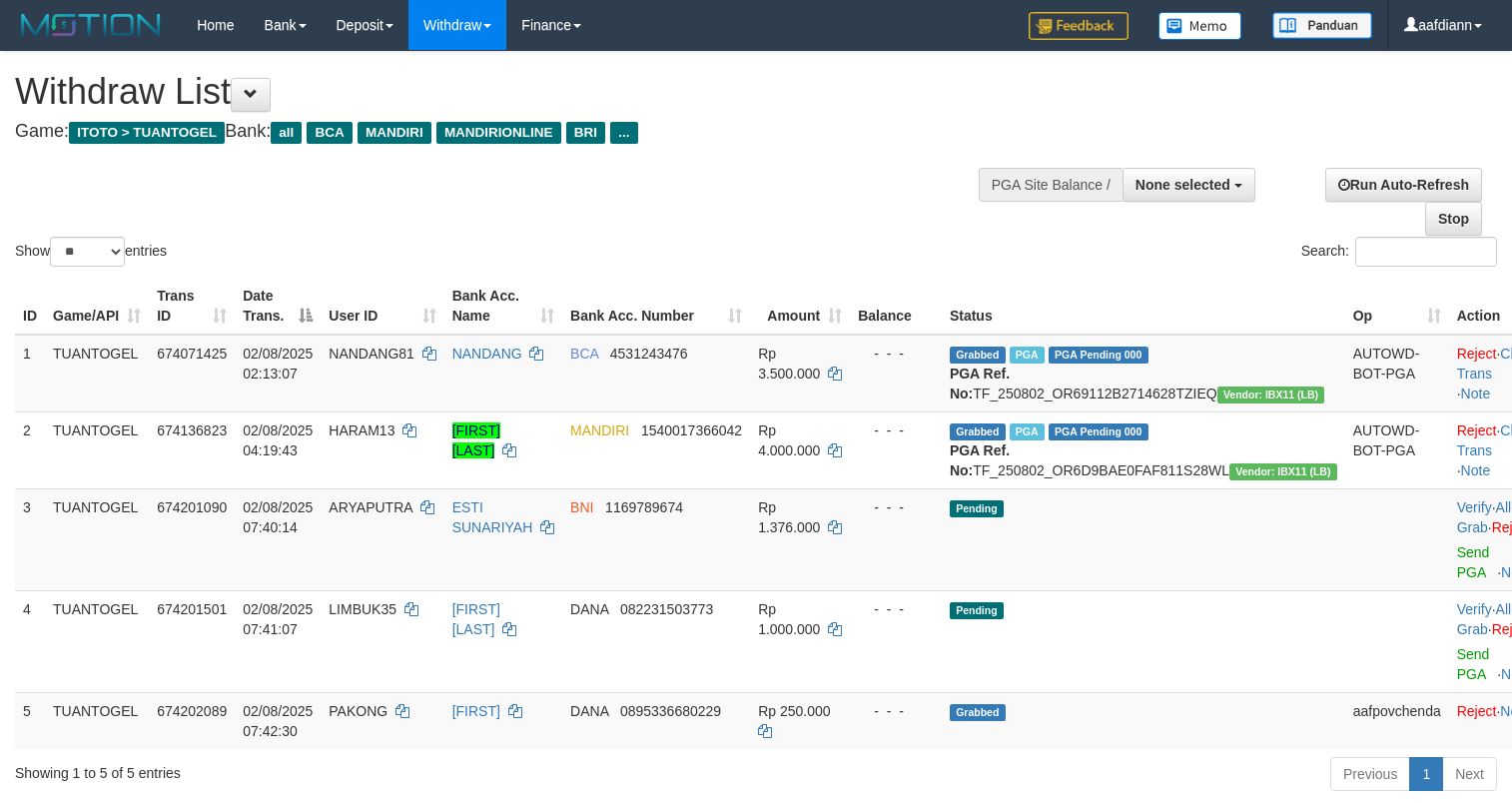 select 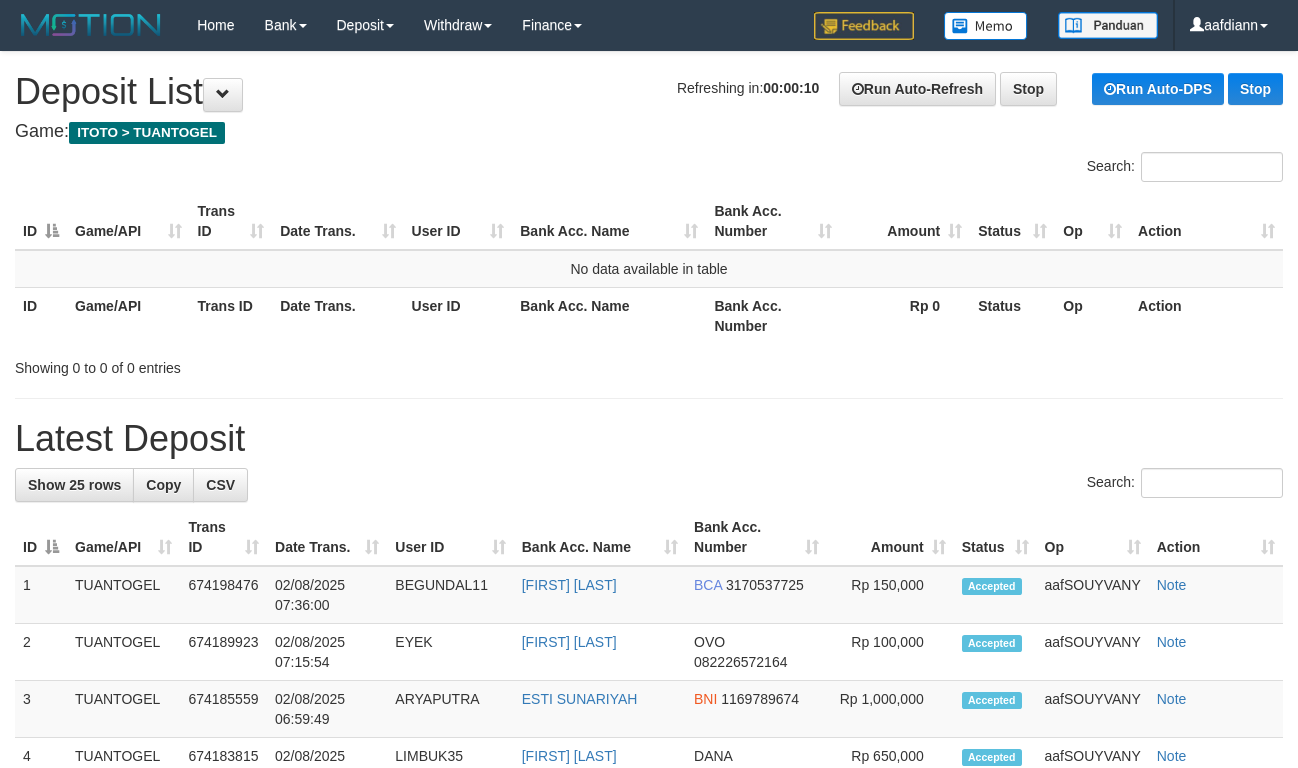 scroll, scrollTop: 0, scrollLeft: 0, axis: both 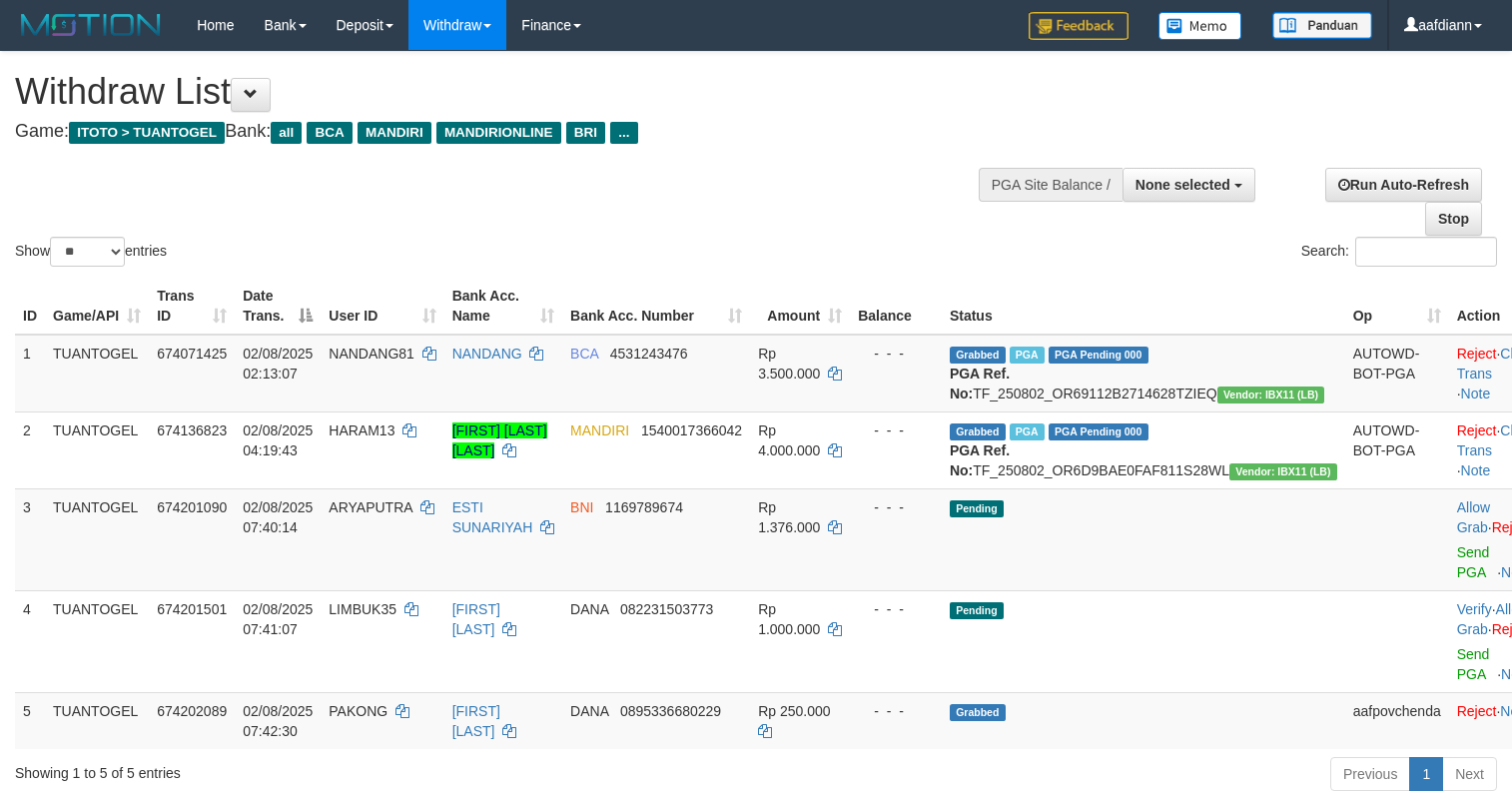select 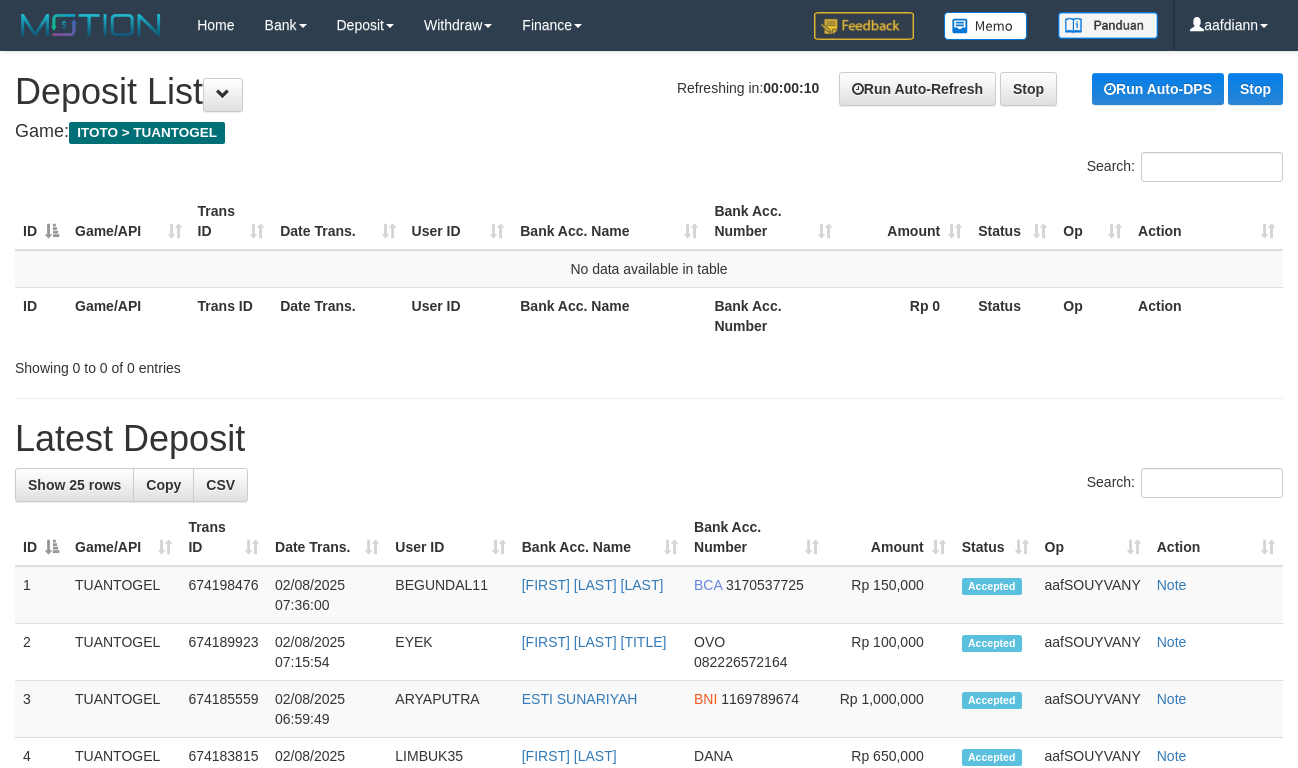 scroll, scrollTop: 0, scrollLeft: 0, axis: both 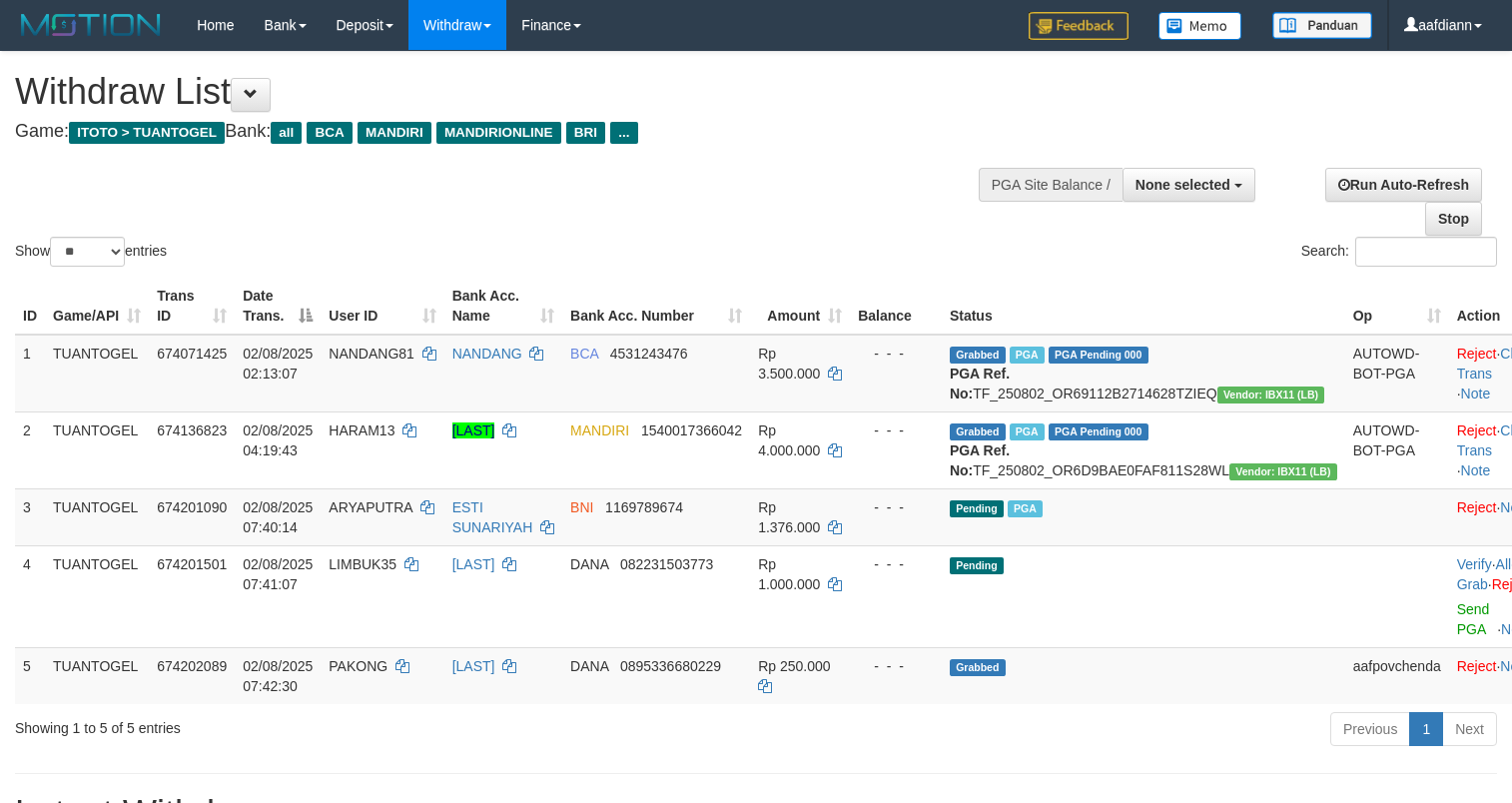 select 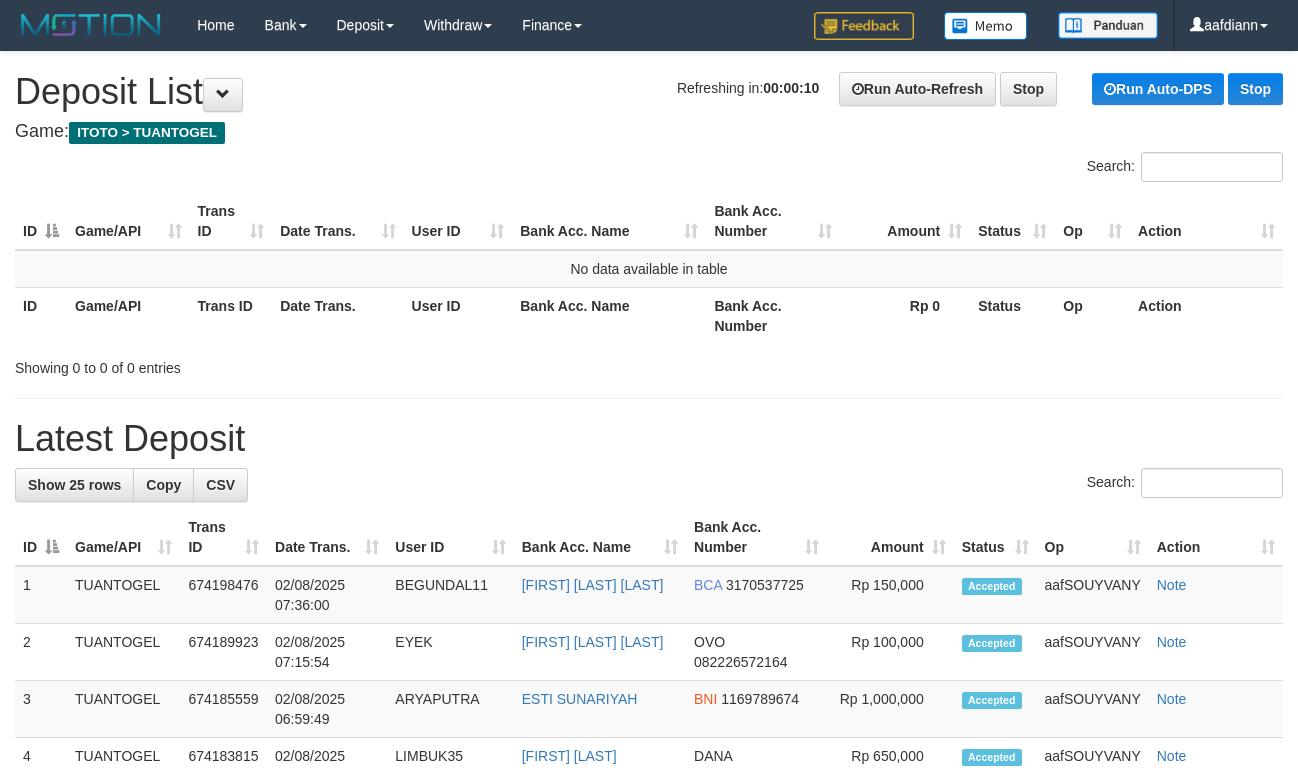 scroll, scrollTop: 0, scrollLeft: 0, axis: both 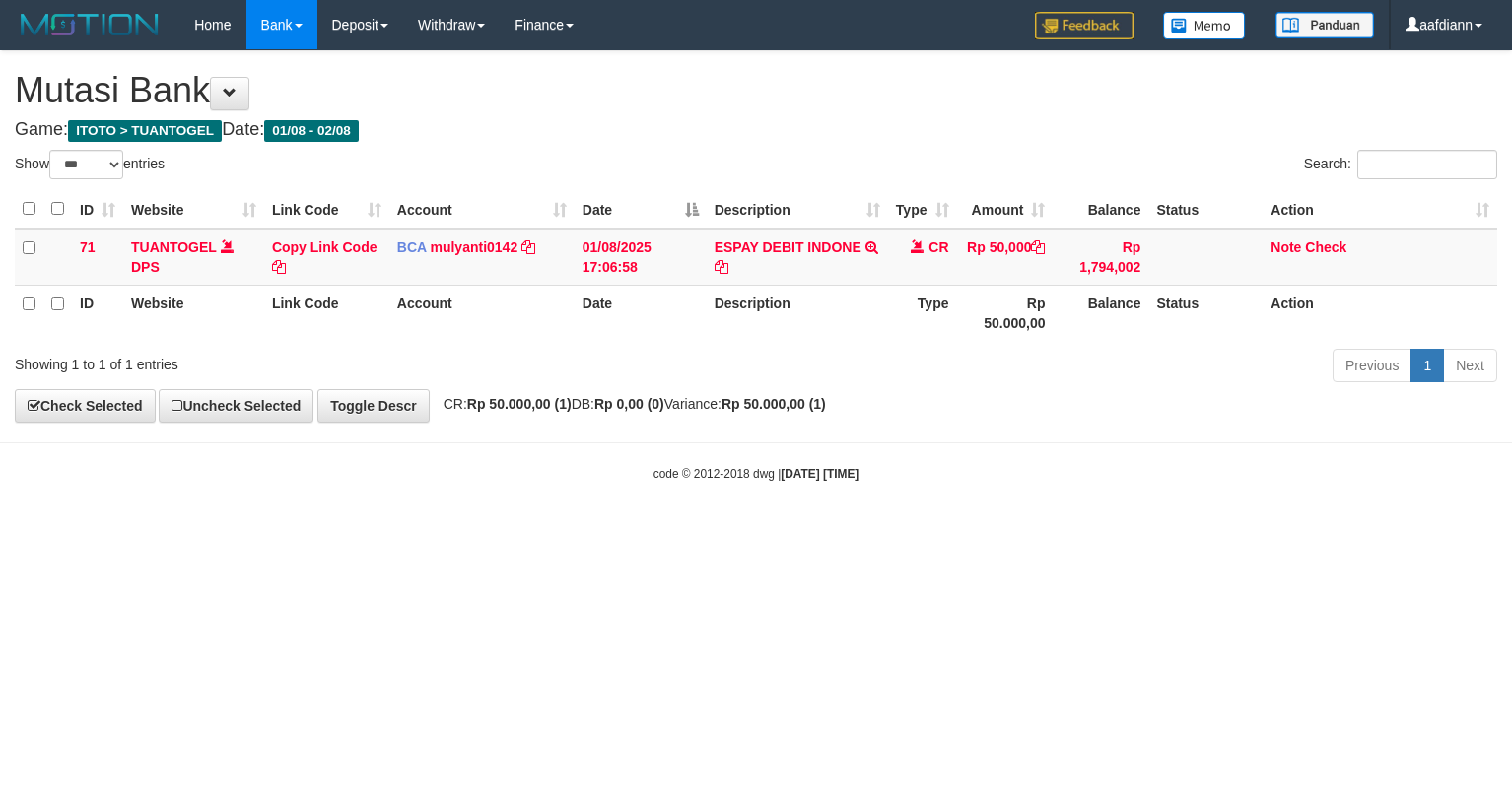 select on "***" 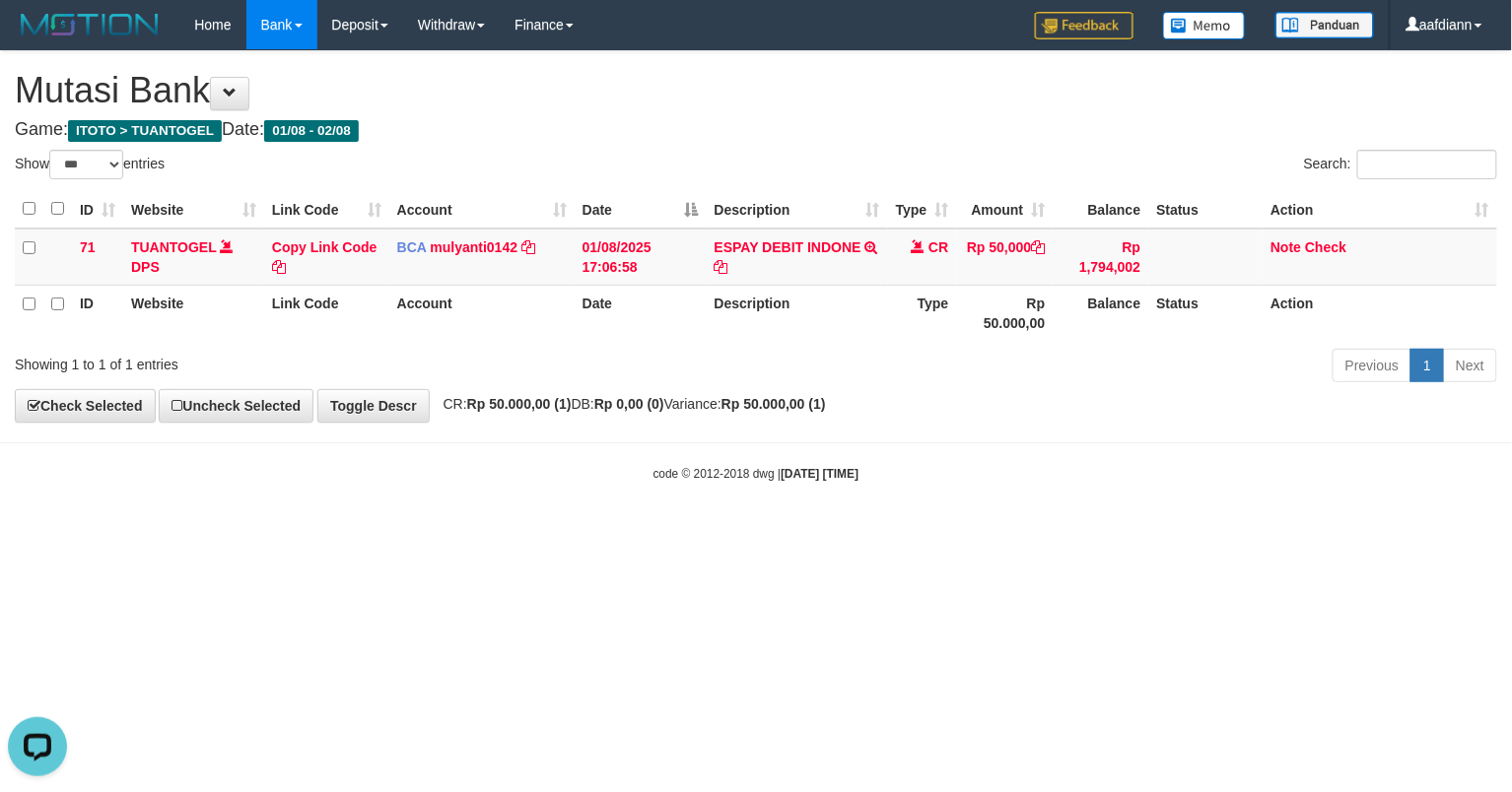 scroll, scrollTop: 0, scrollLeft: 0, axis: both 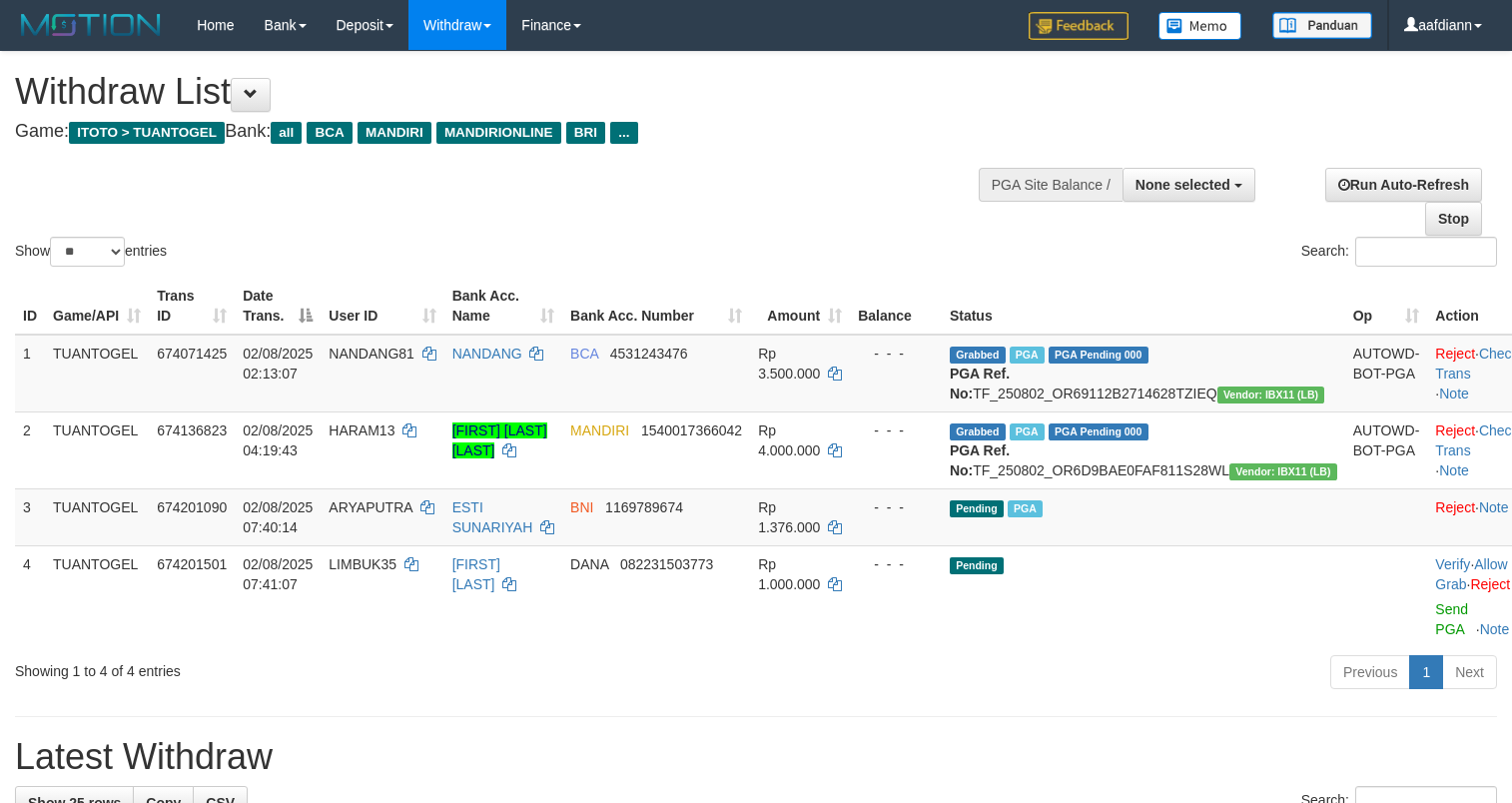 select 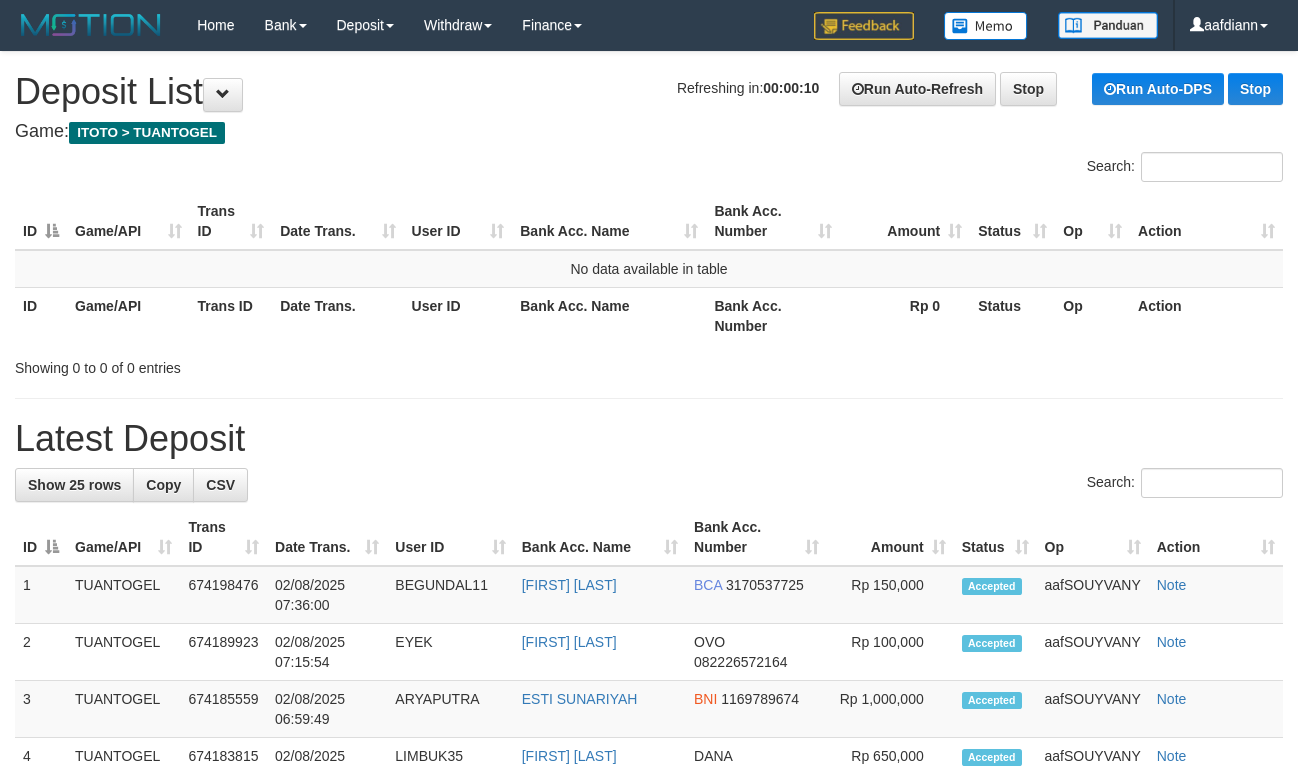 scroll, scrollTop: 0, scrollLeft: 0, axis: both 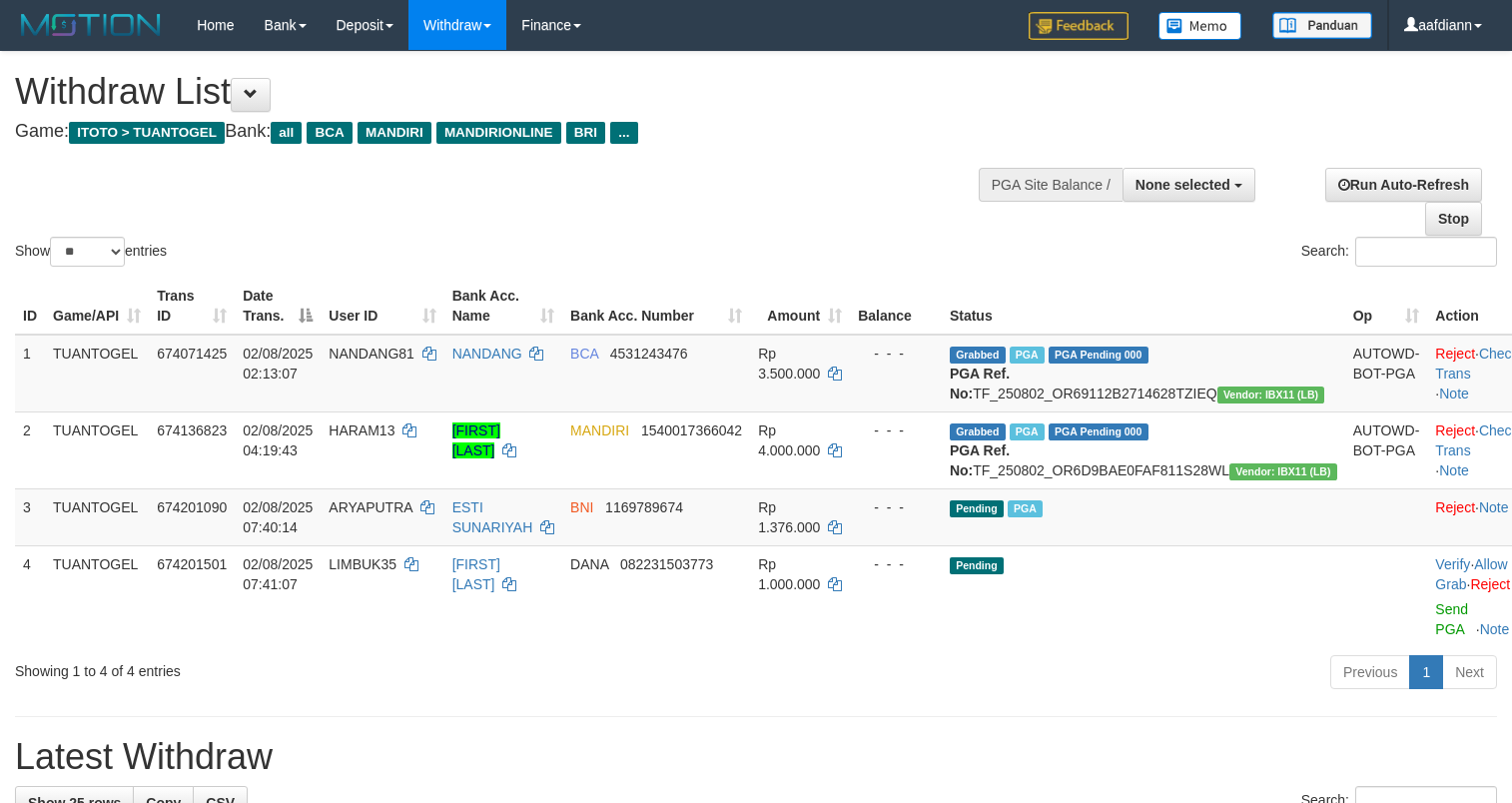 select 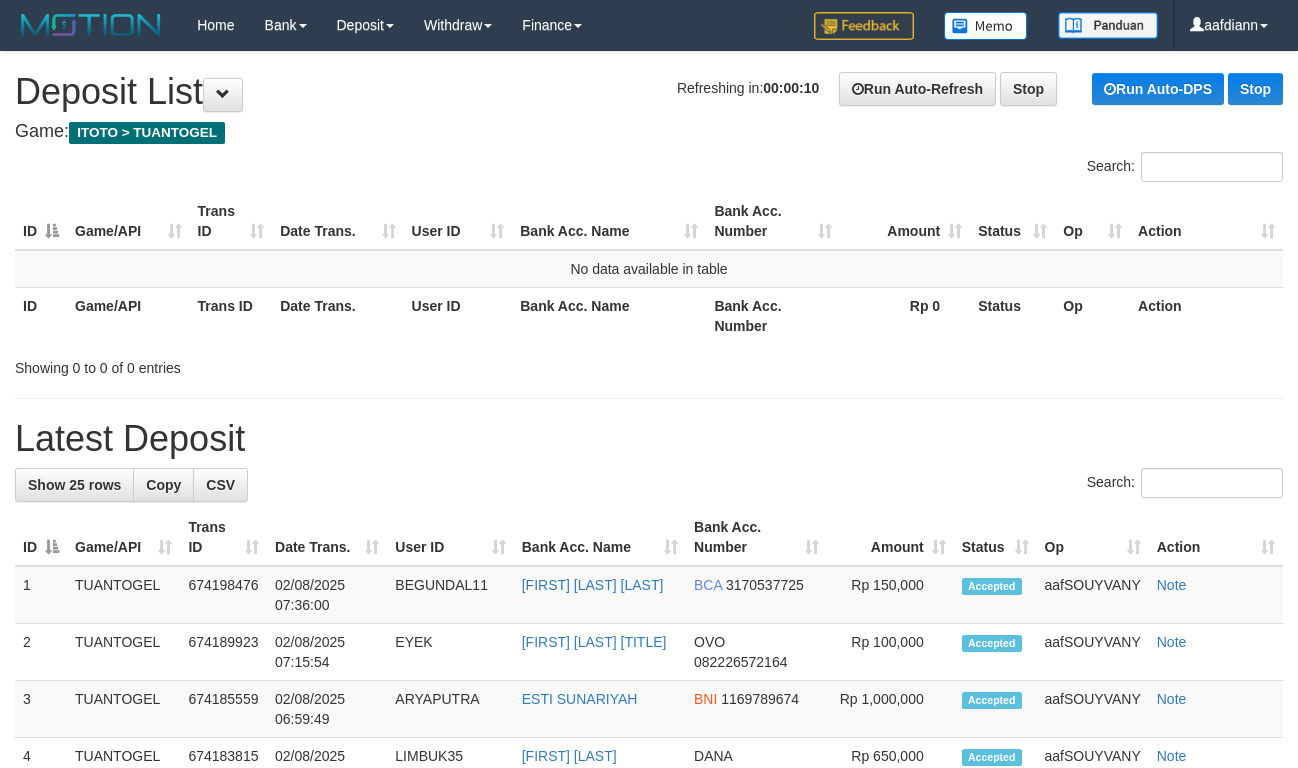 scroll, scrollTop: 0, scrollLeft: 0, axis: both 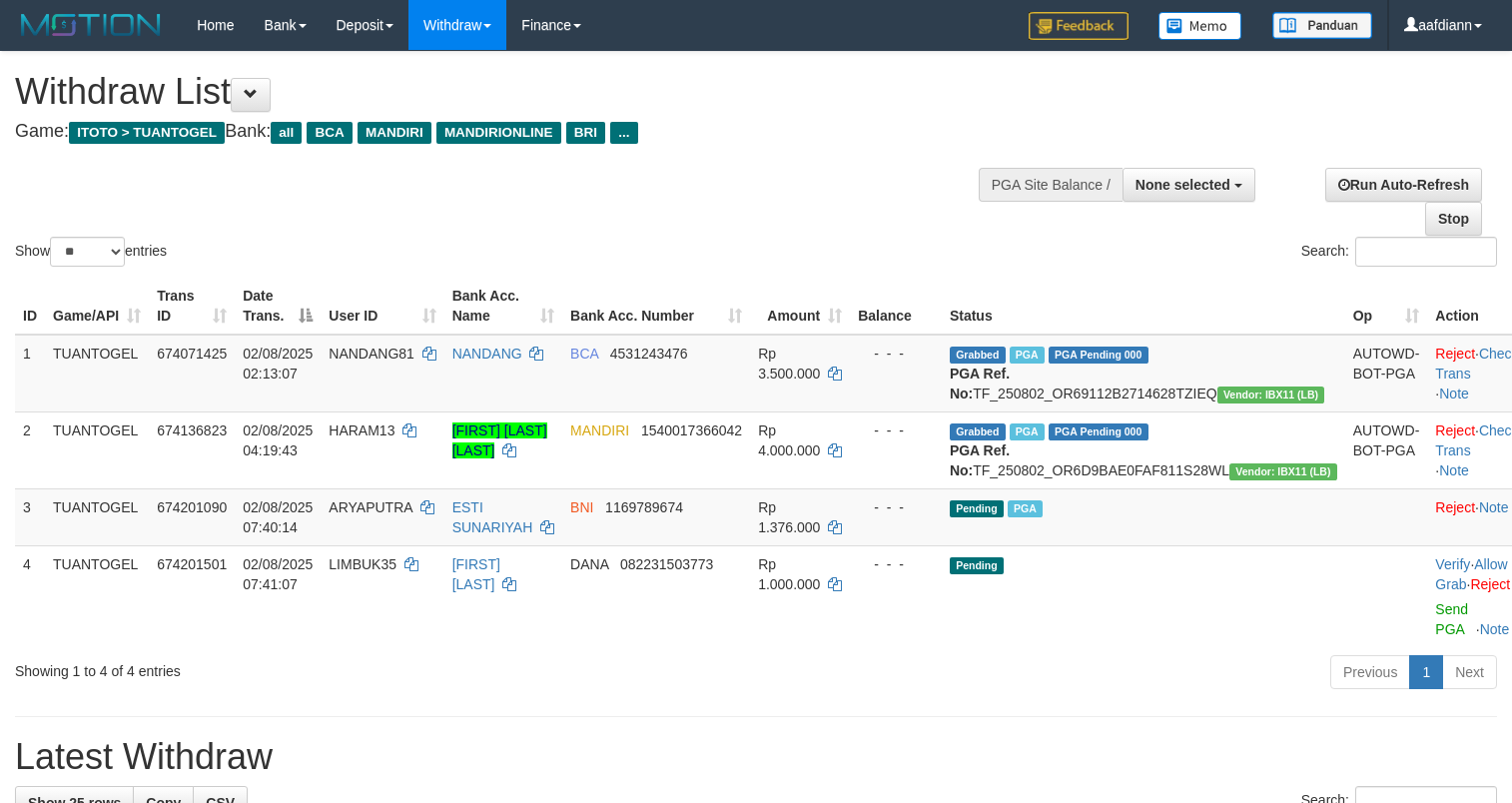 select 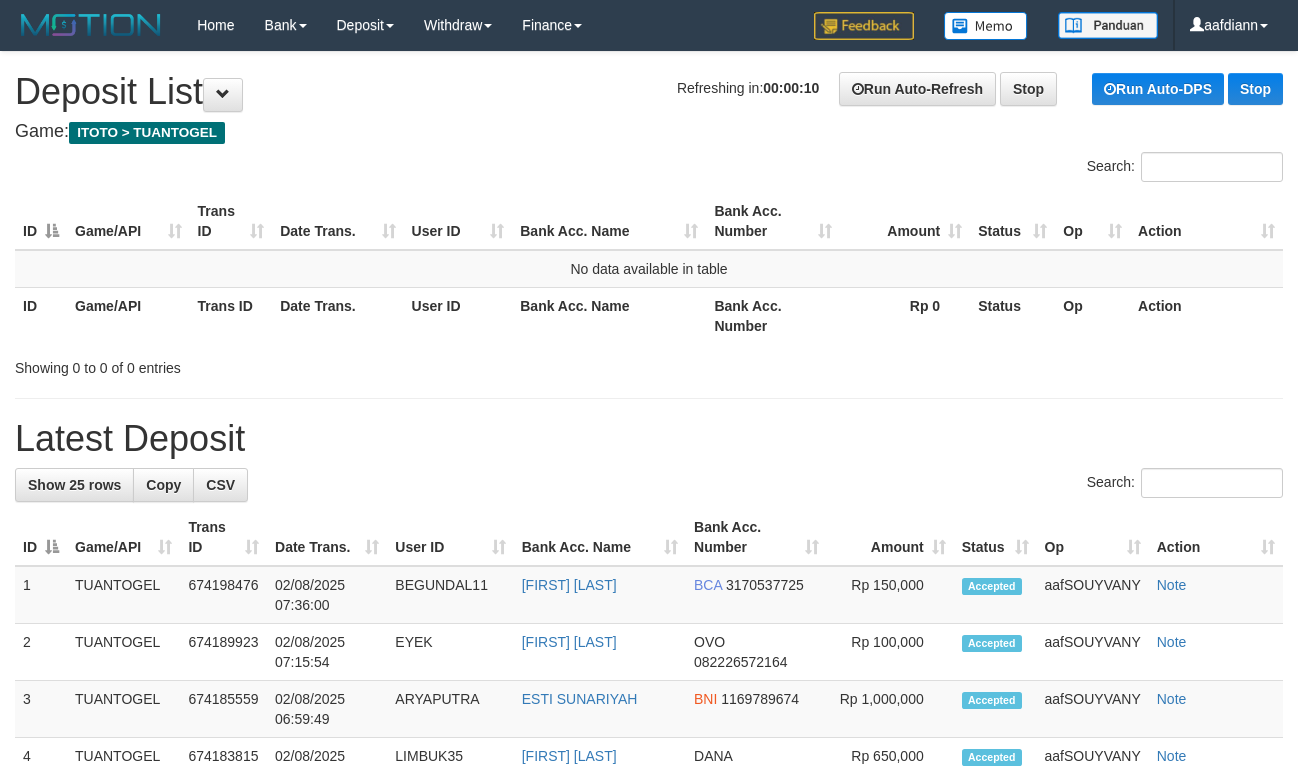 scroll, scrollTop: 0, scrollLeft: 0, axis: both 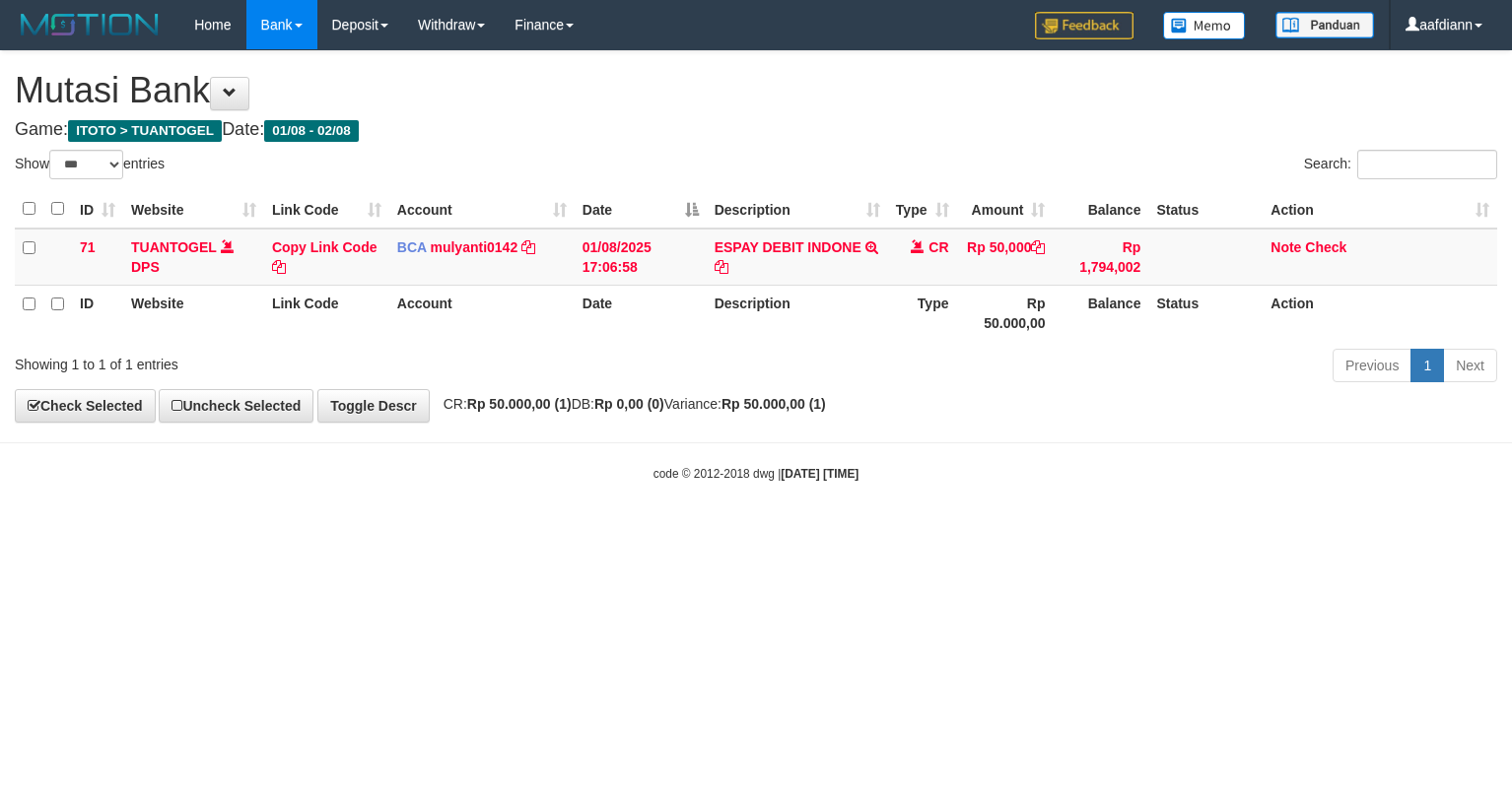 select on "***" 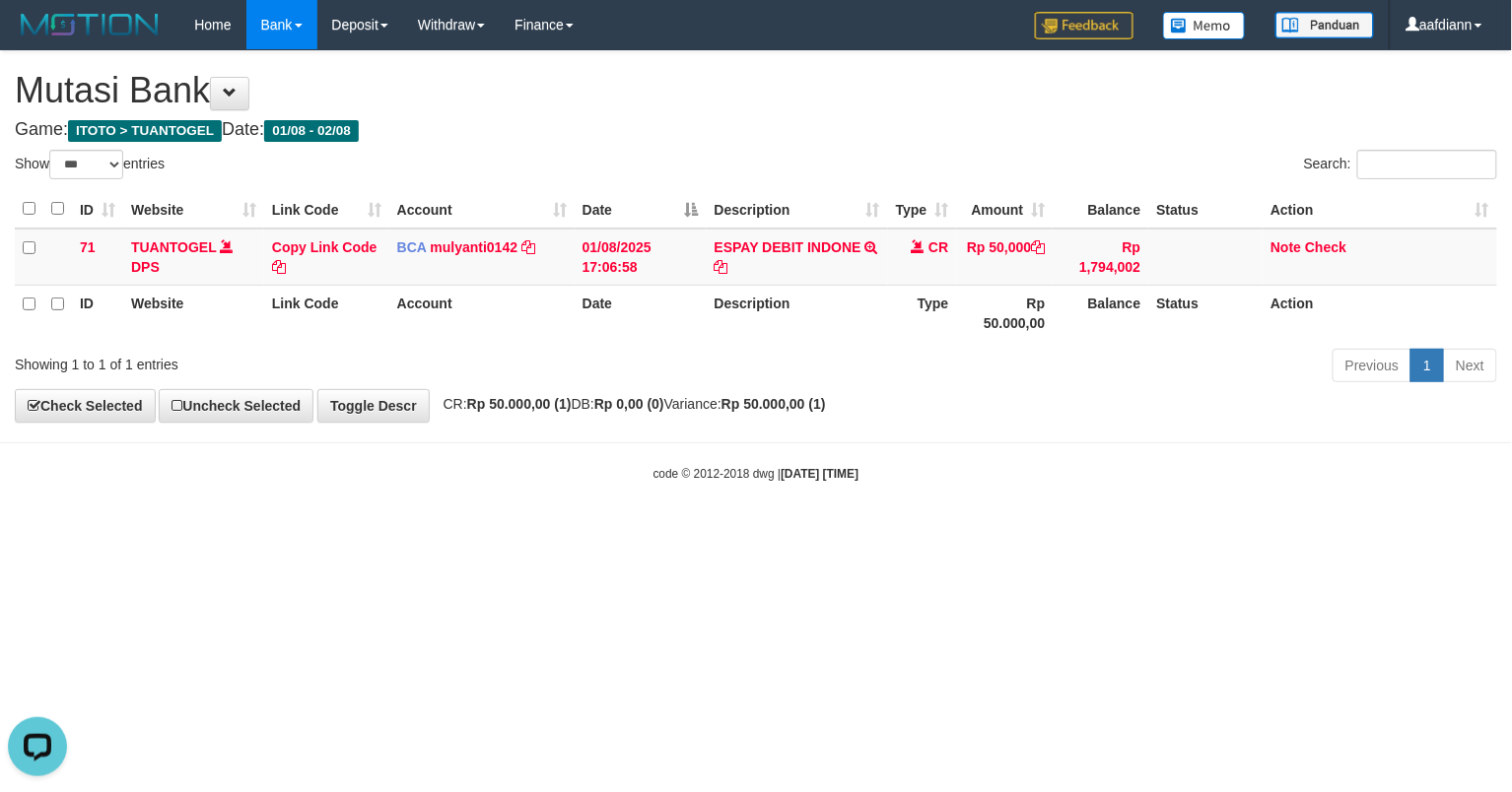 scroll, scrollTop: 0, scrollLeft: 0, axis: both 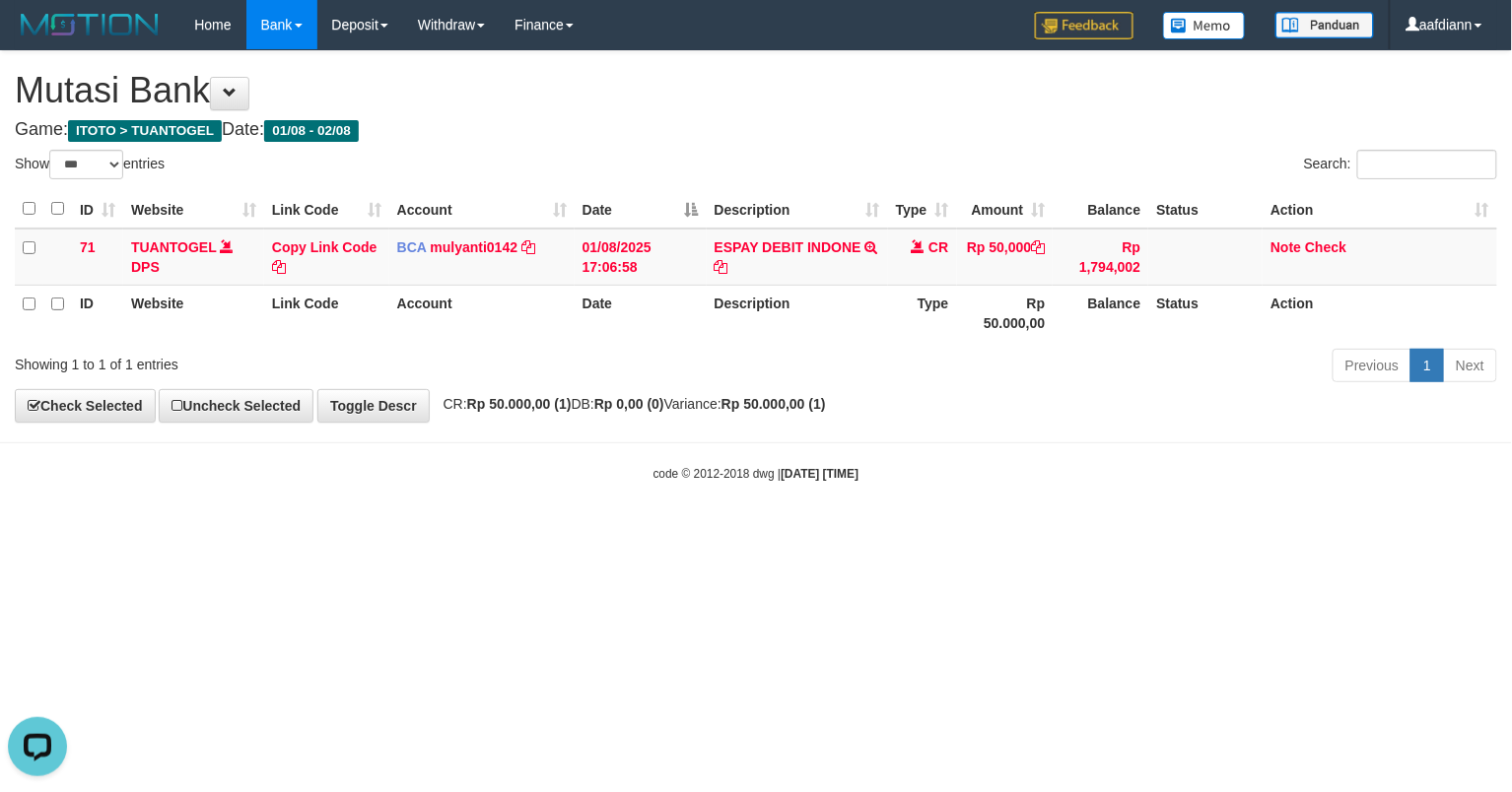 click on "Toggle navigation
Home
Bank
Account List
Load
By Website
Group
[ITOTO]													TUANTOGEL
By Load Group (DPS)
Group aaf-DPBCA02TUANTOGEL" at bounding box center [756, 266] 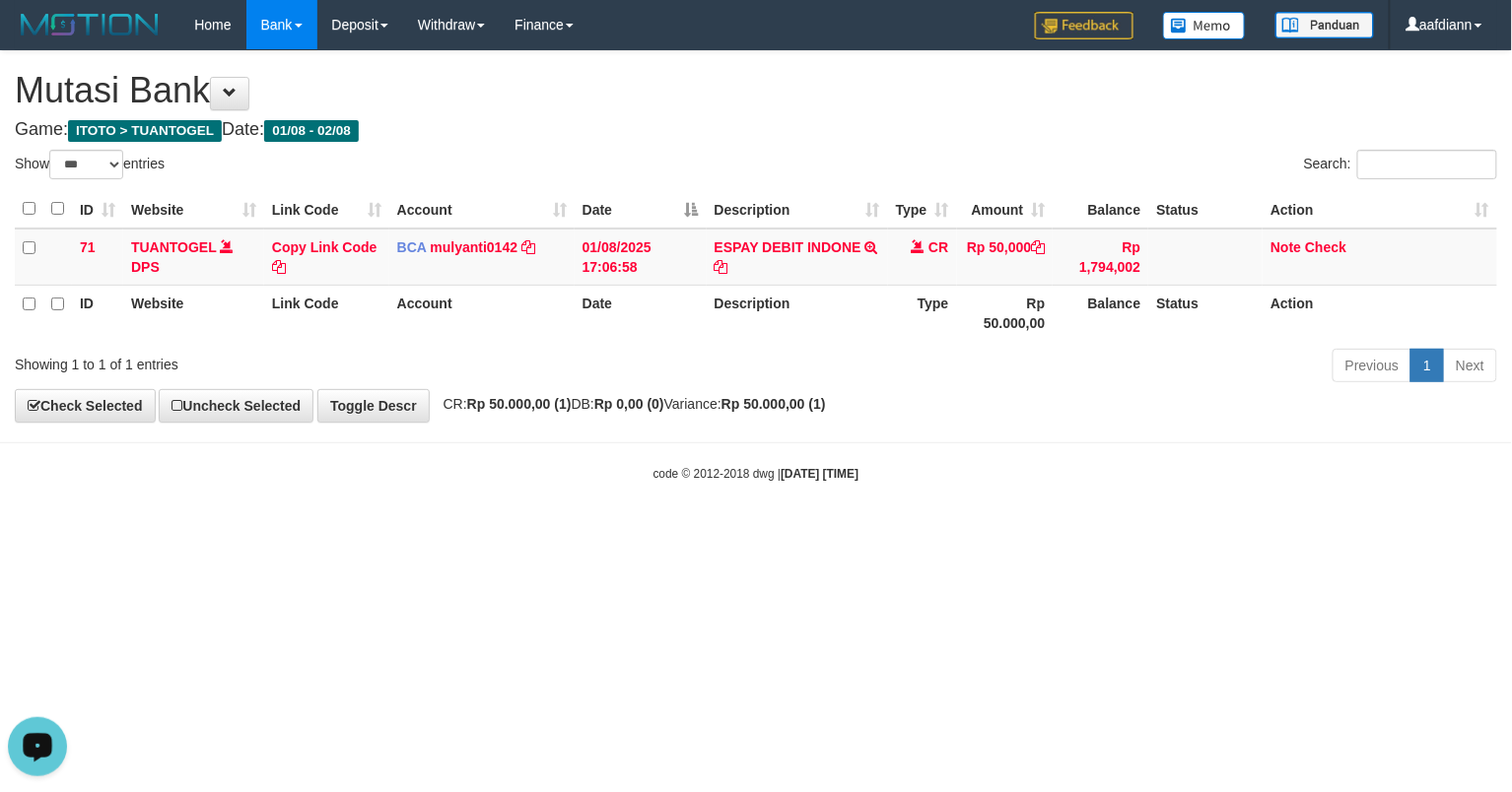 drag, startPoint x: 731, startPoint y: 442, endPoint x: 729, endPoint y: 429, distance: 13.152946 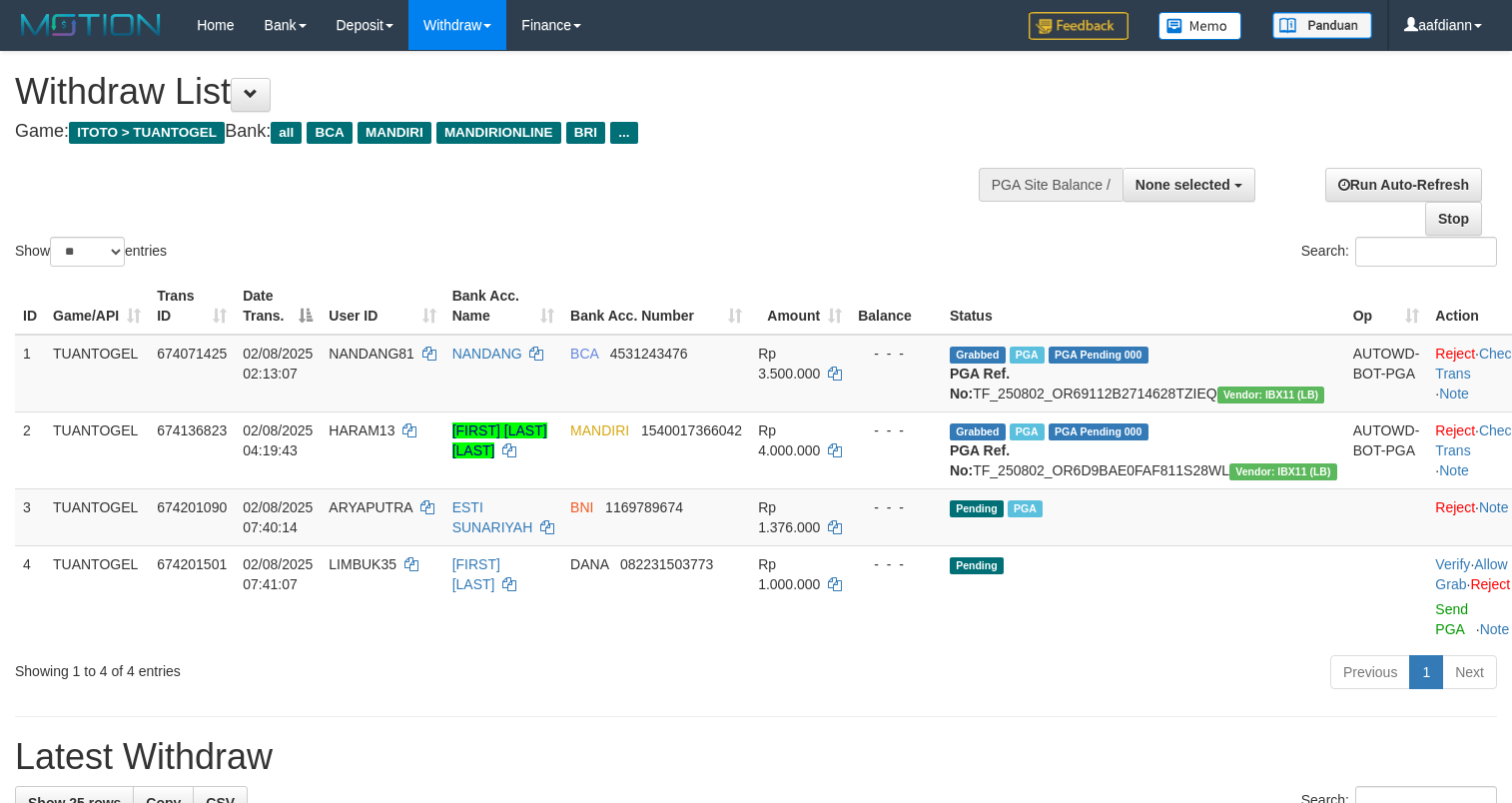 select 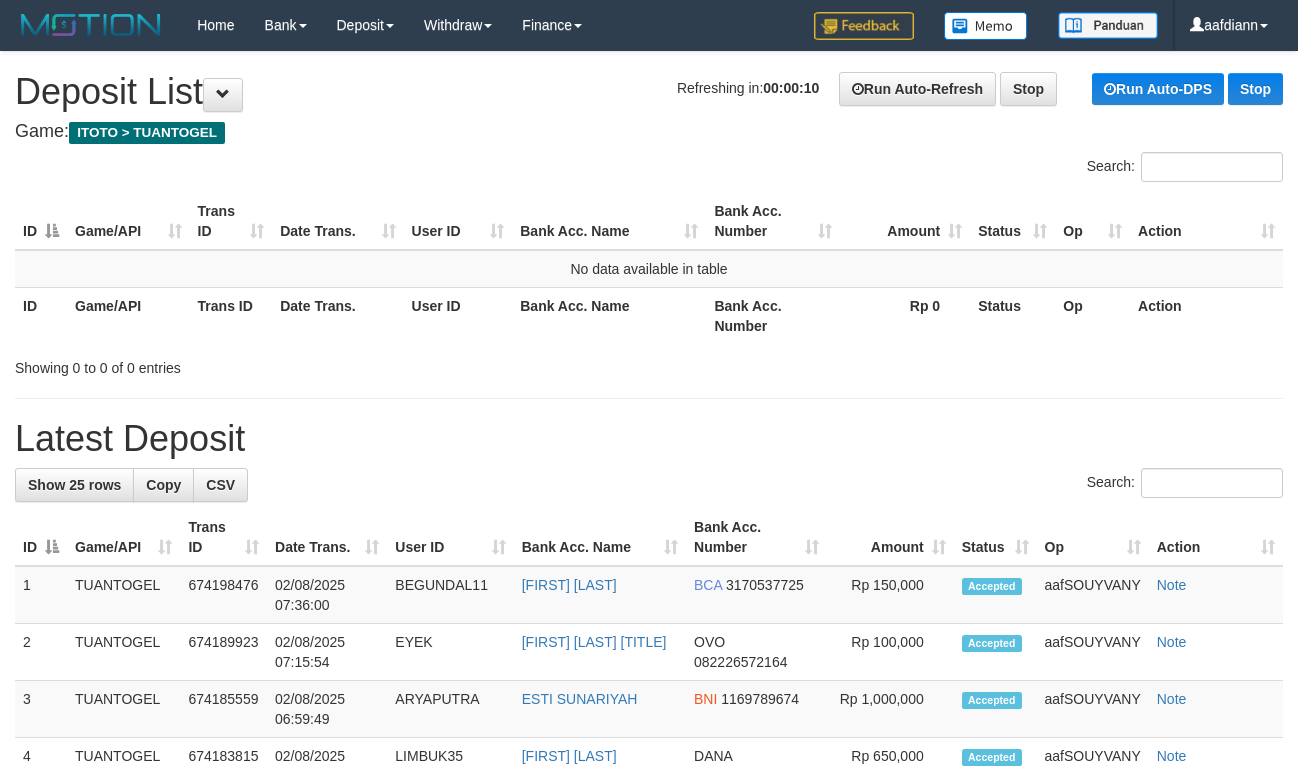 scroll, scrollTop: 0, scrollLeft: 0, axis: both 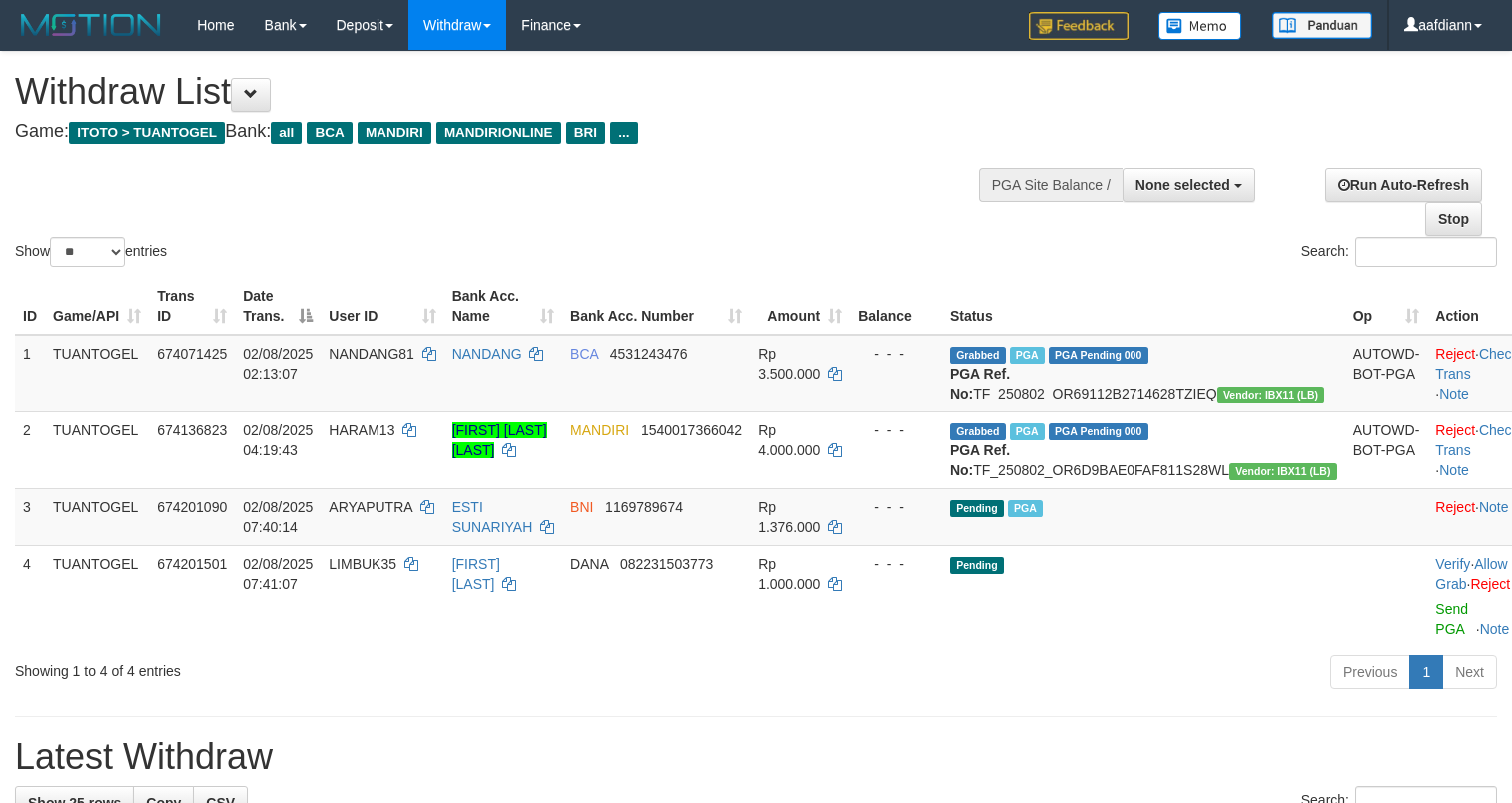 select 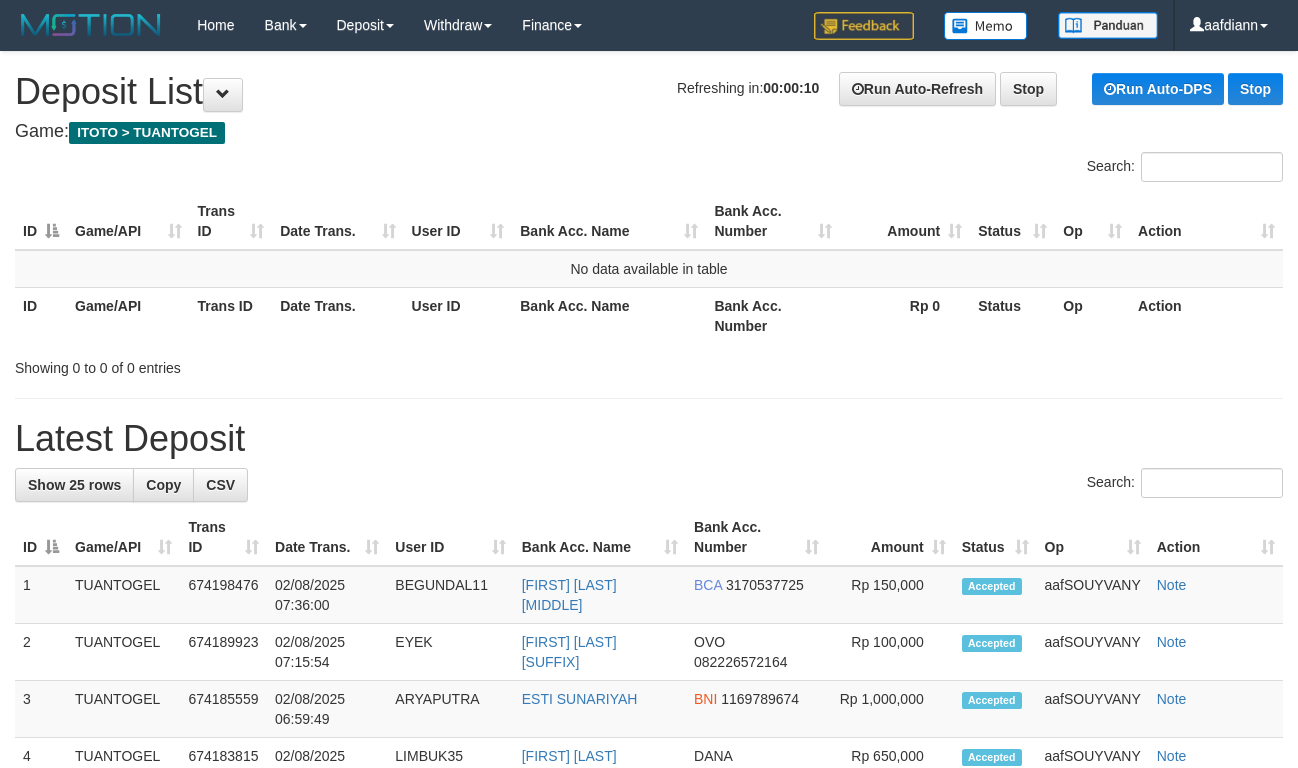 scroll, scrollTop: 0, scrollLeft: 0, axis: both 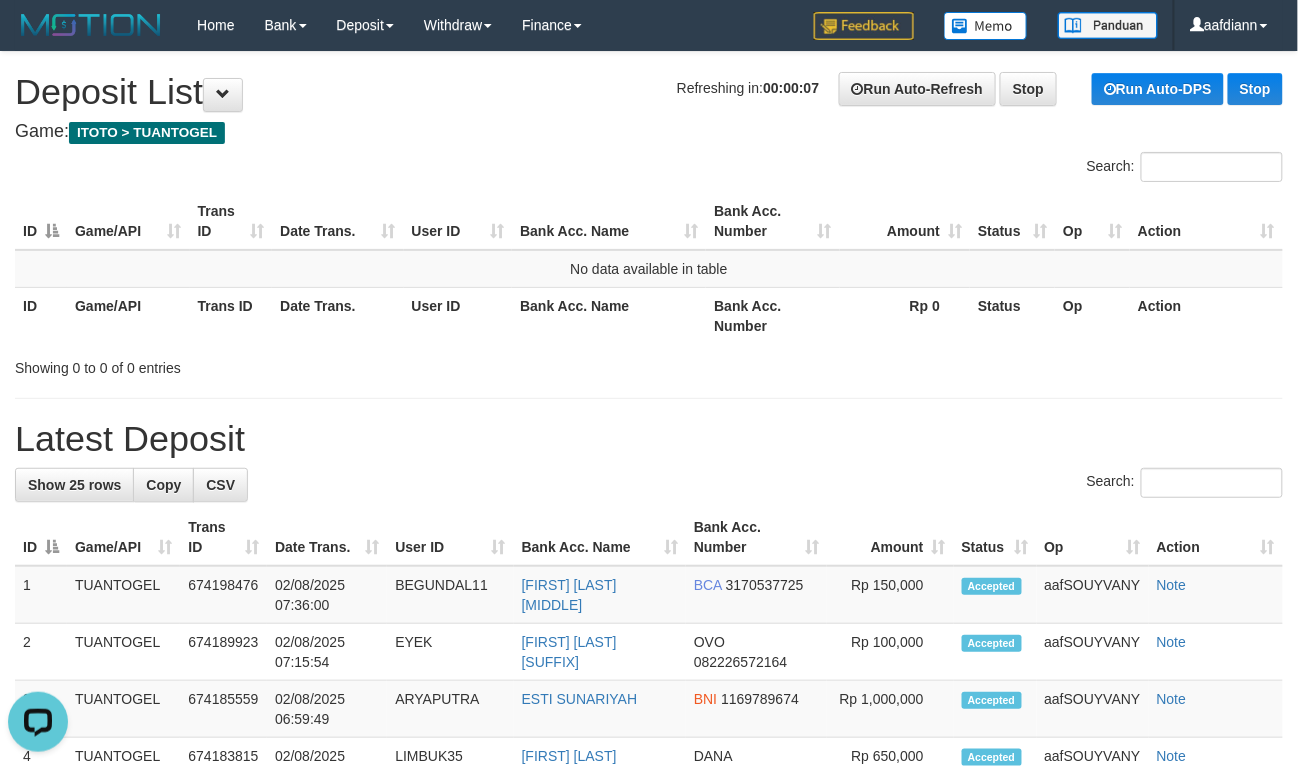 click on "Search:" at bounding box center (649, 169) 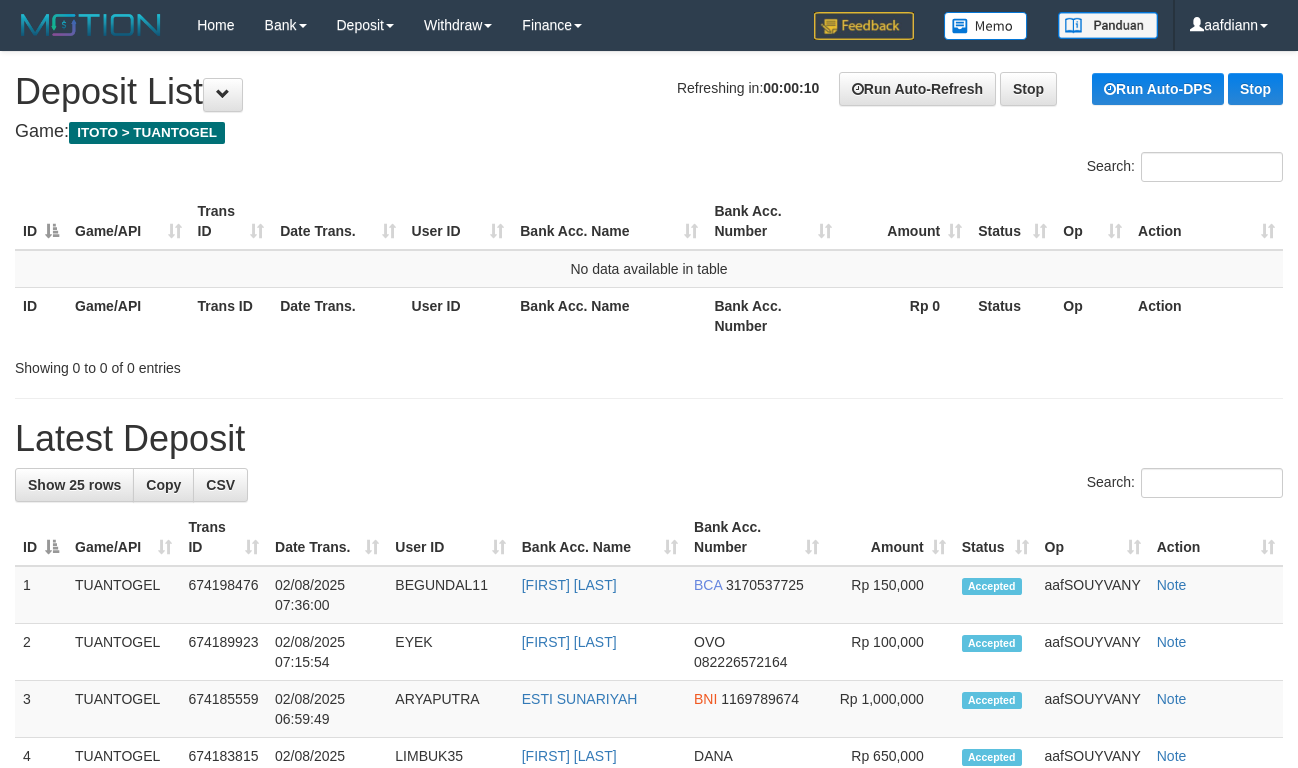 scroll, scrollTop: 0, scrollLeft: 0, axis: both 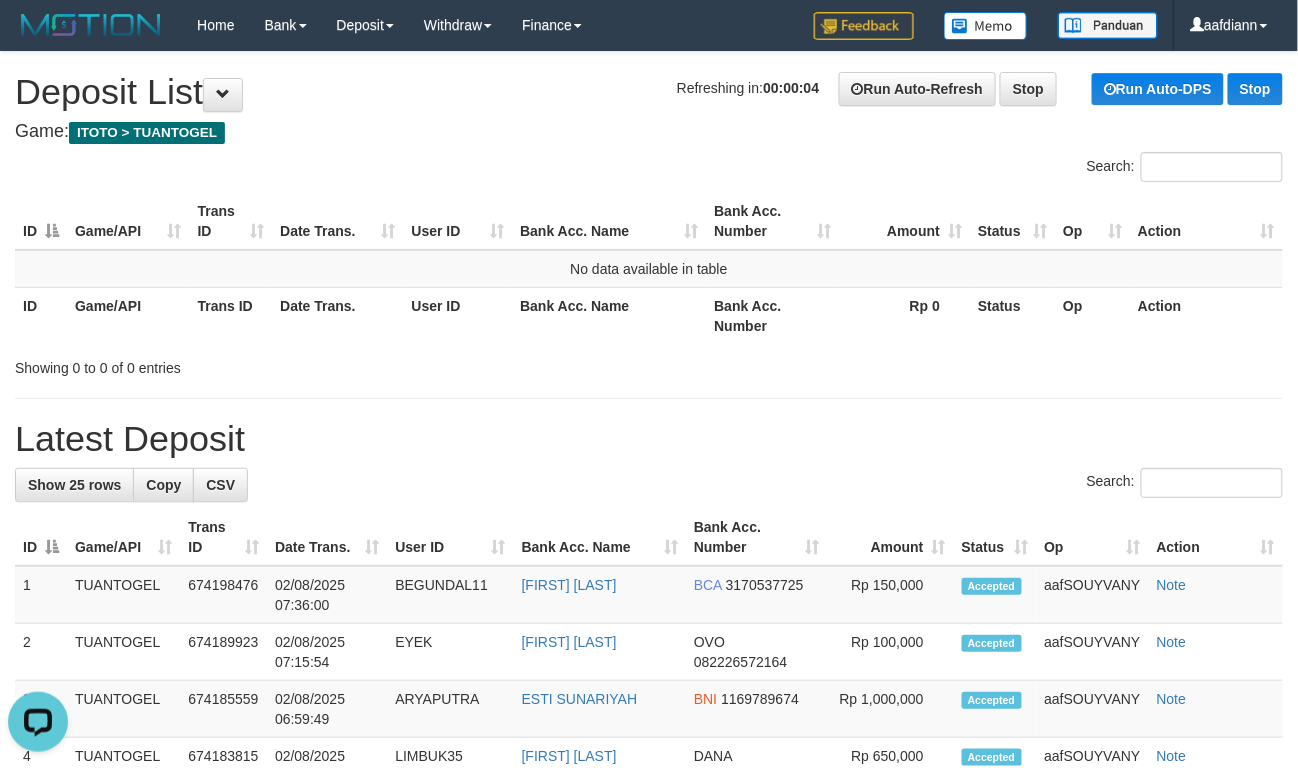 click on "**********" at bounding box center [649, 1088] 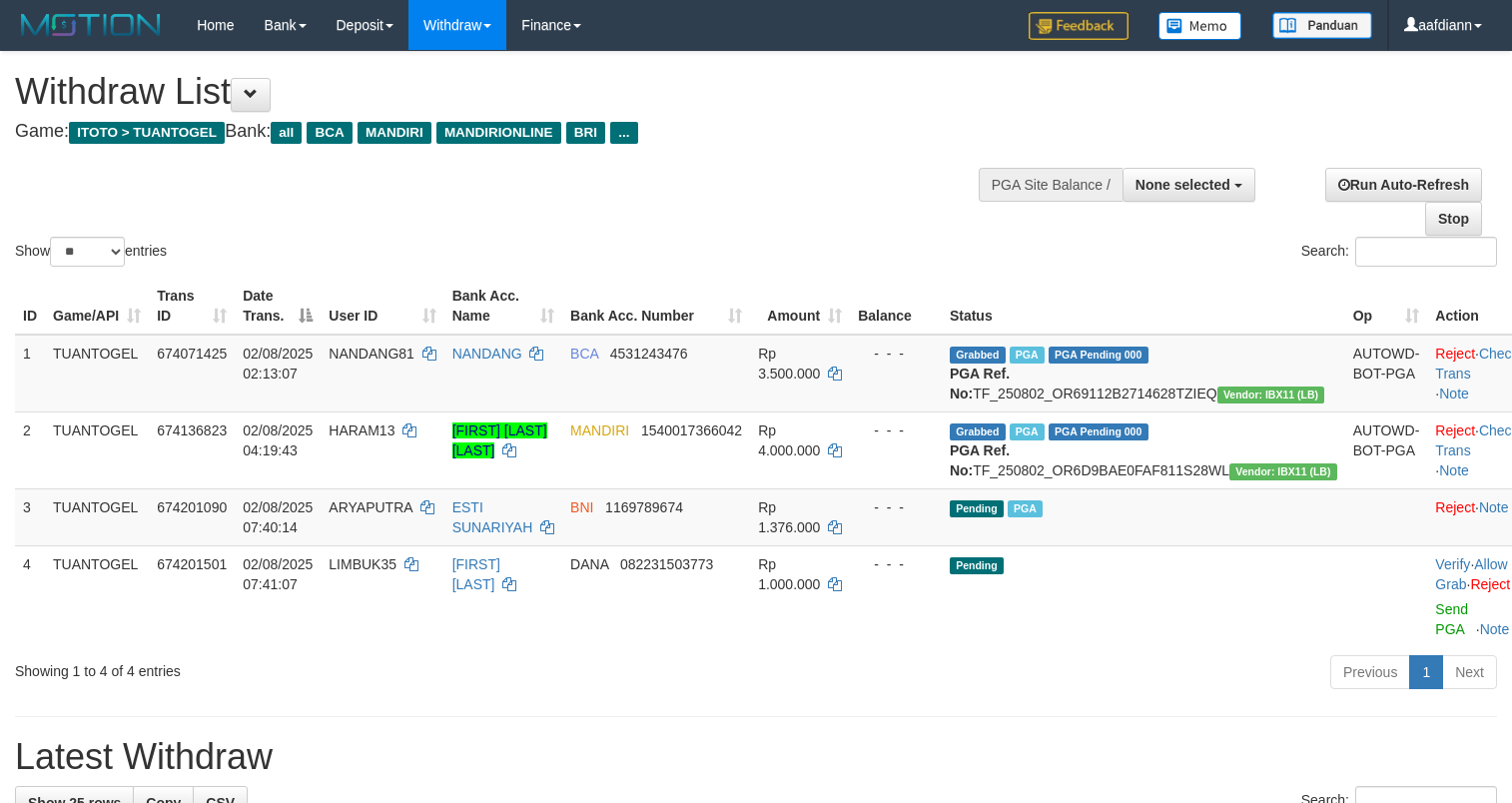 select 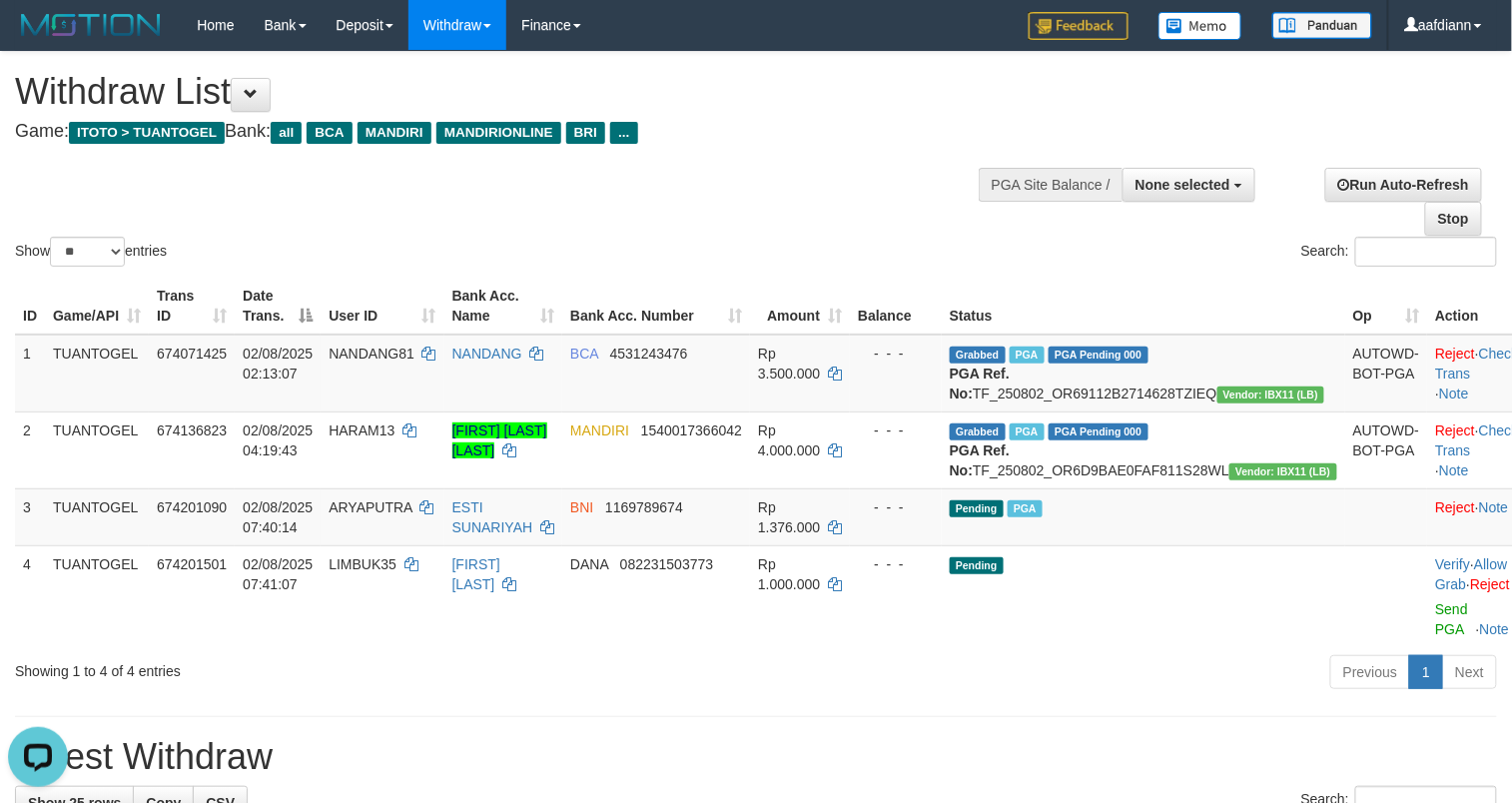 scroll, scrollTop: 0, scrollLeft: 0, axis: both 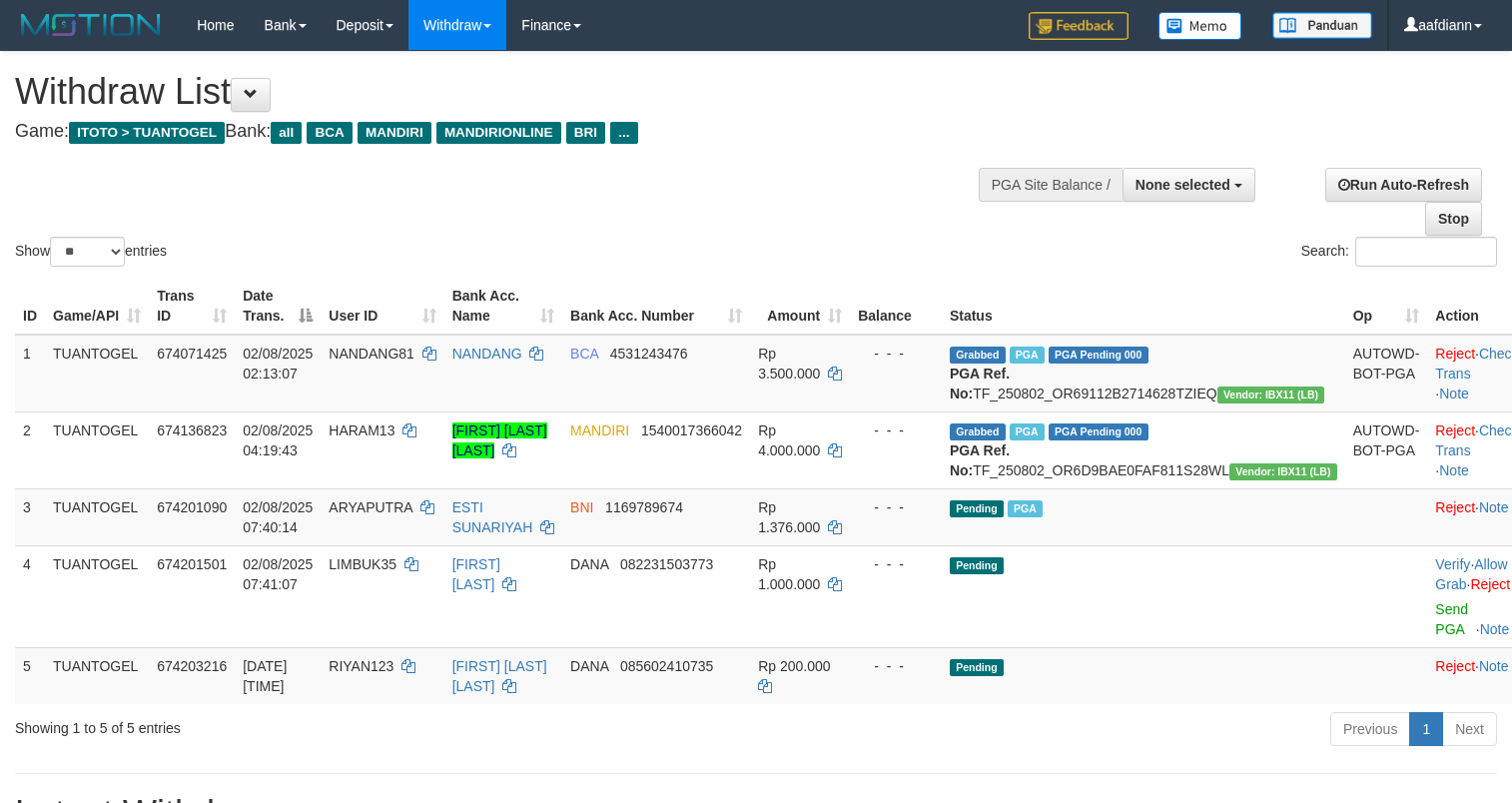 select 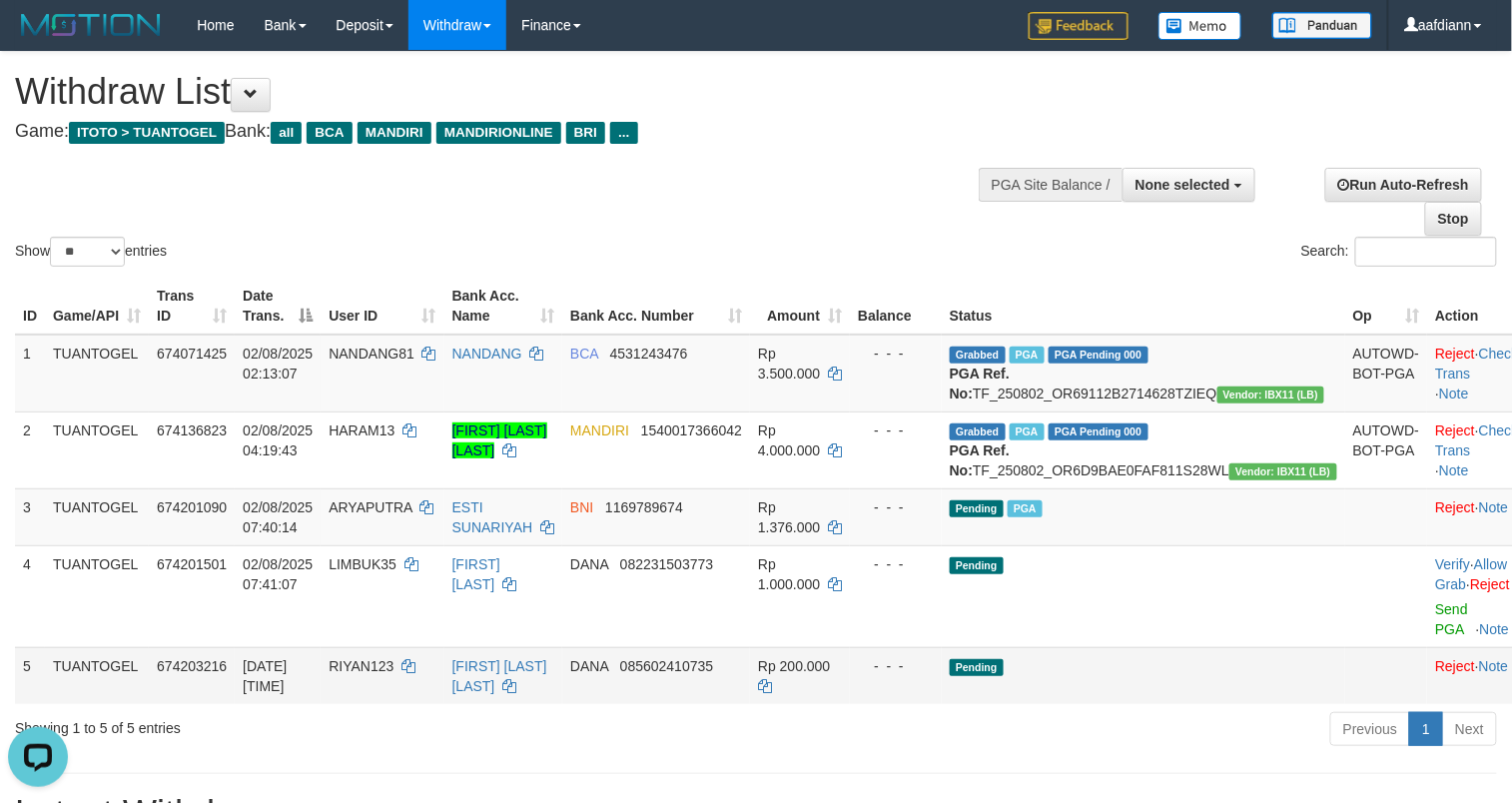 scroll, scrollTop: 0, scrollLeft: 0, axis: both 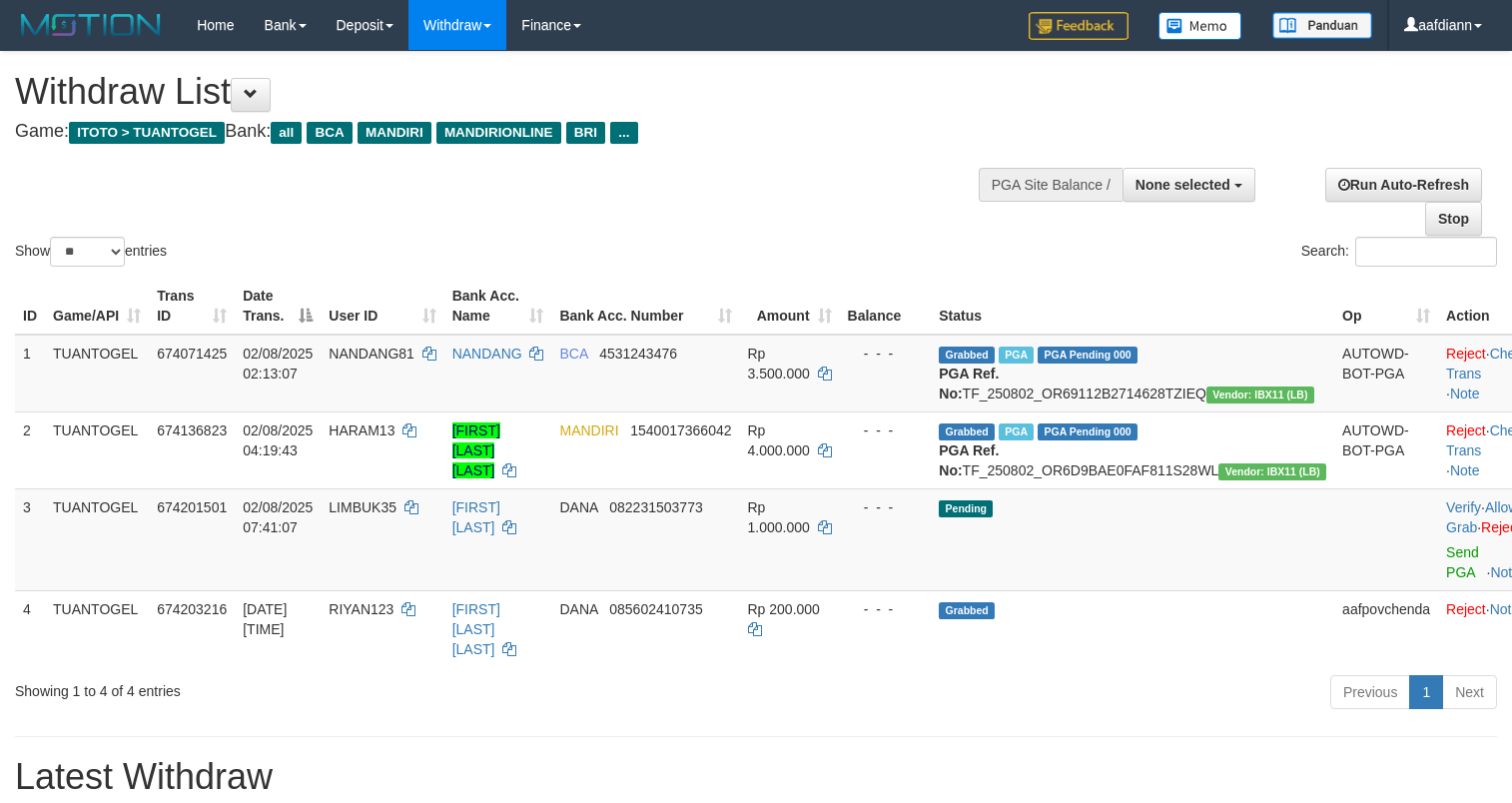 select 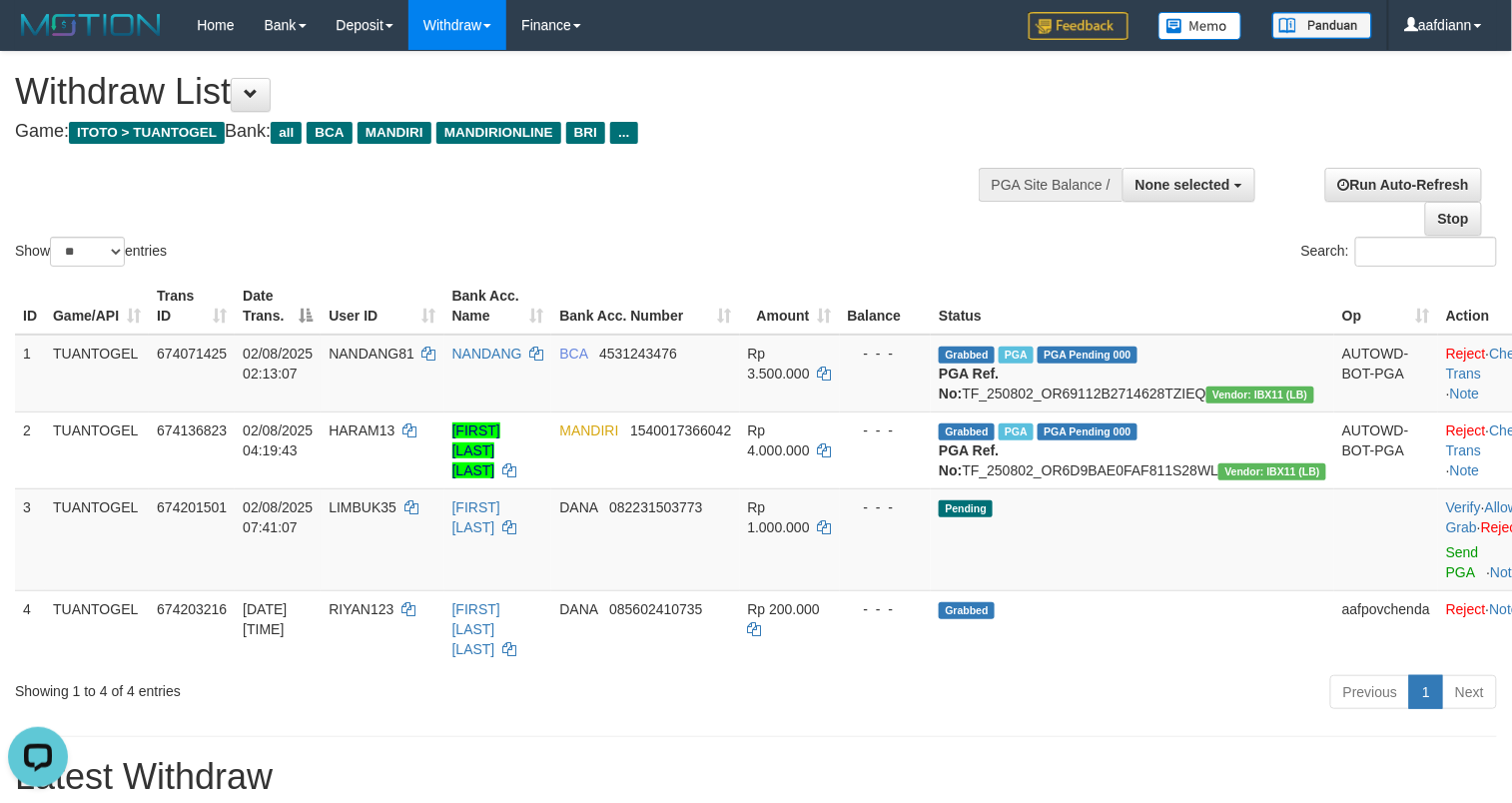 scroll, scrollTop: 0, scrollLeft: 0, axis: both 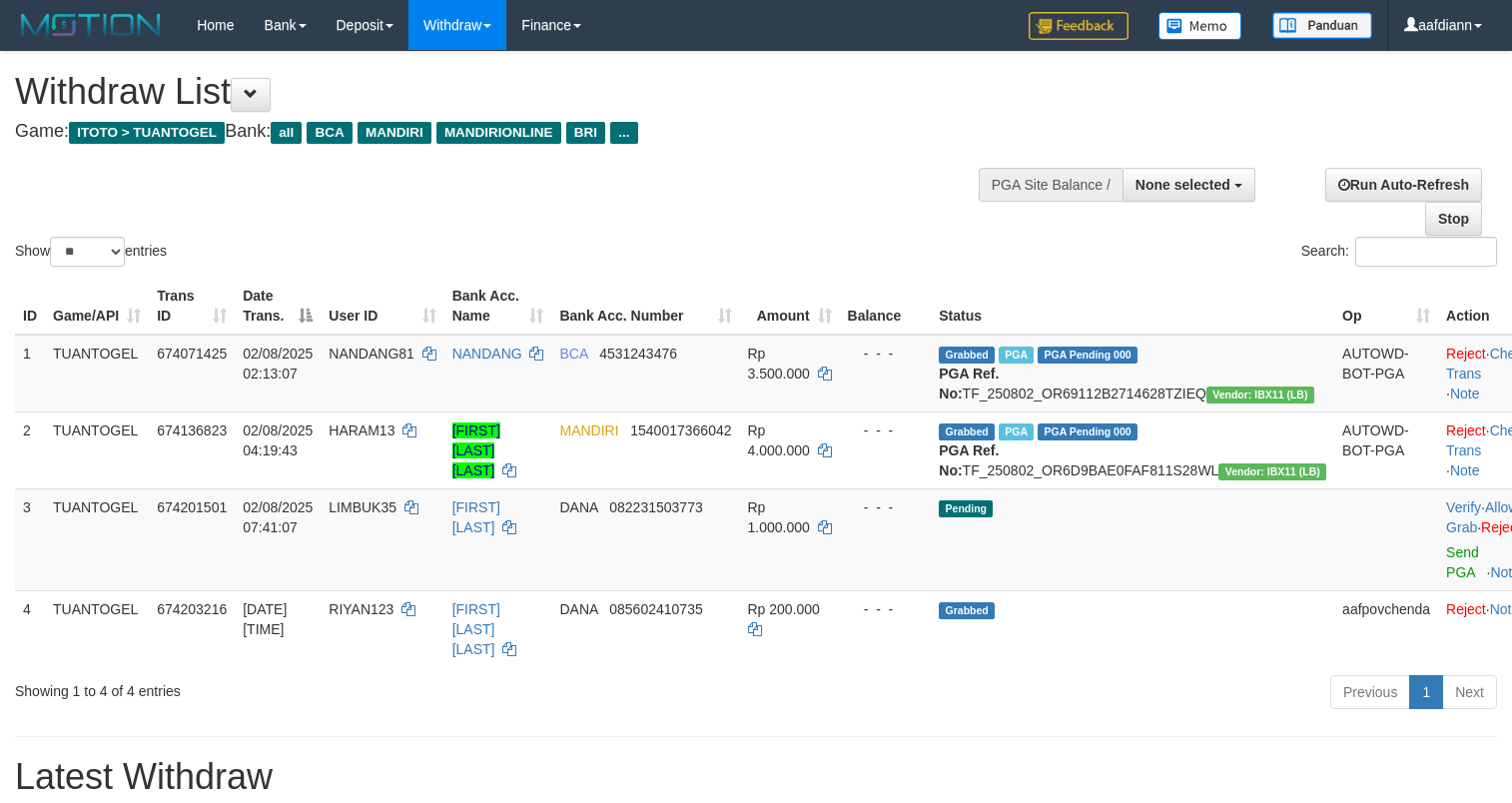 select 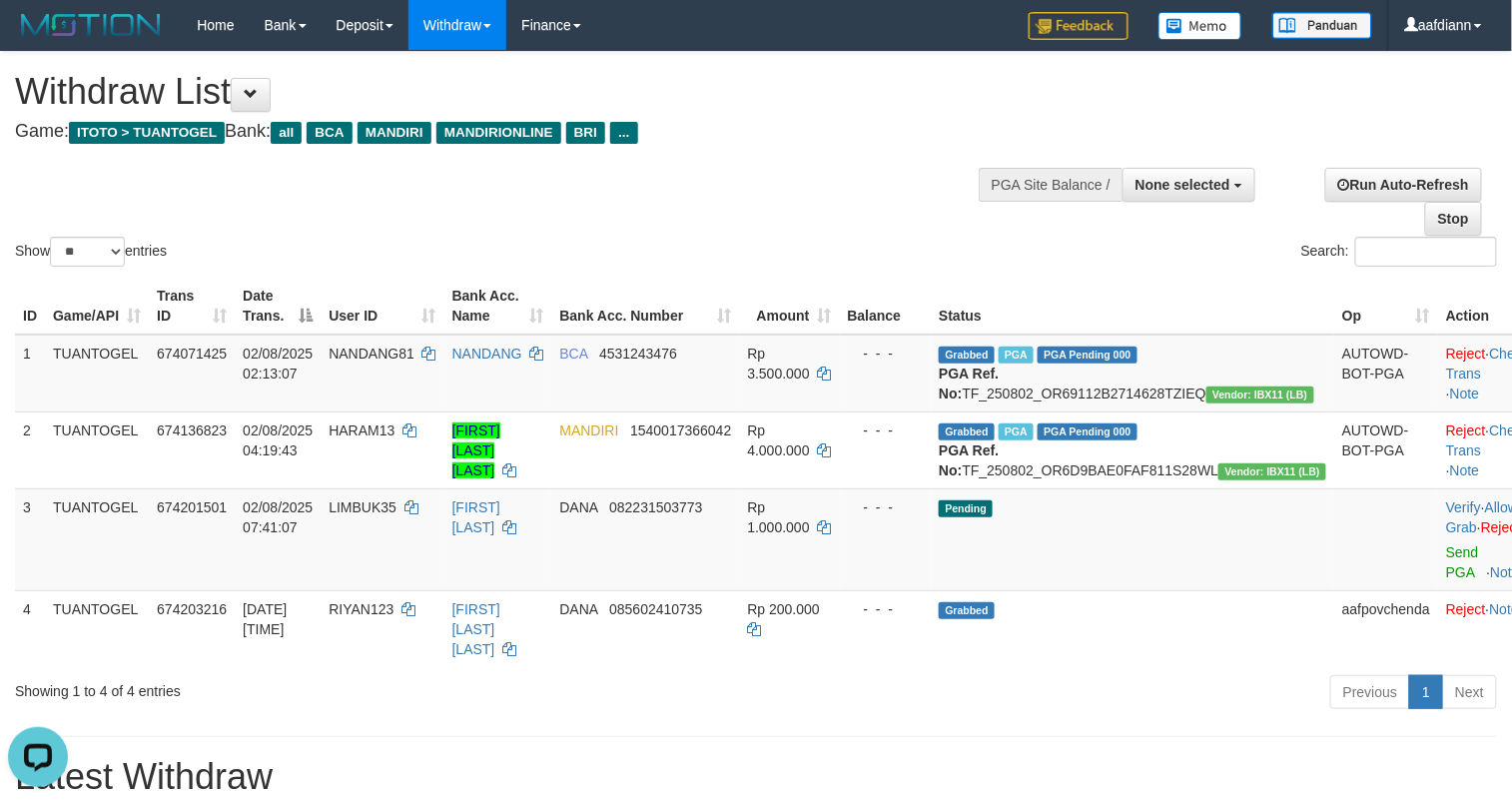 scroll, scrollTop: 0, scrollLeft: 0, axis: both 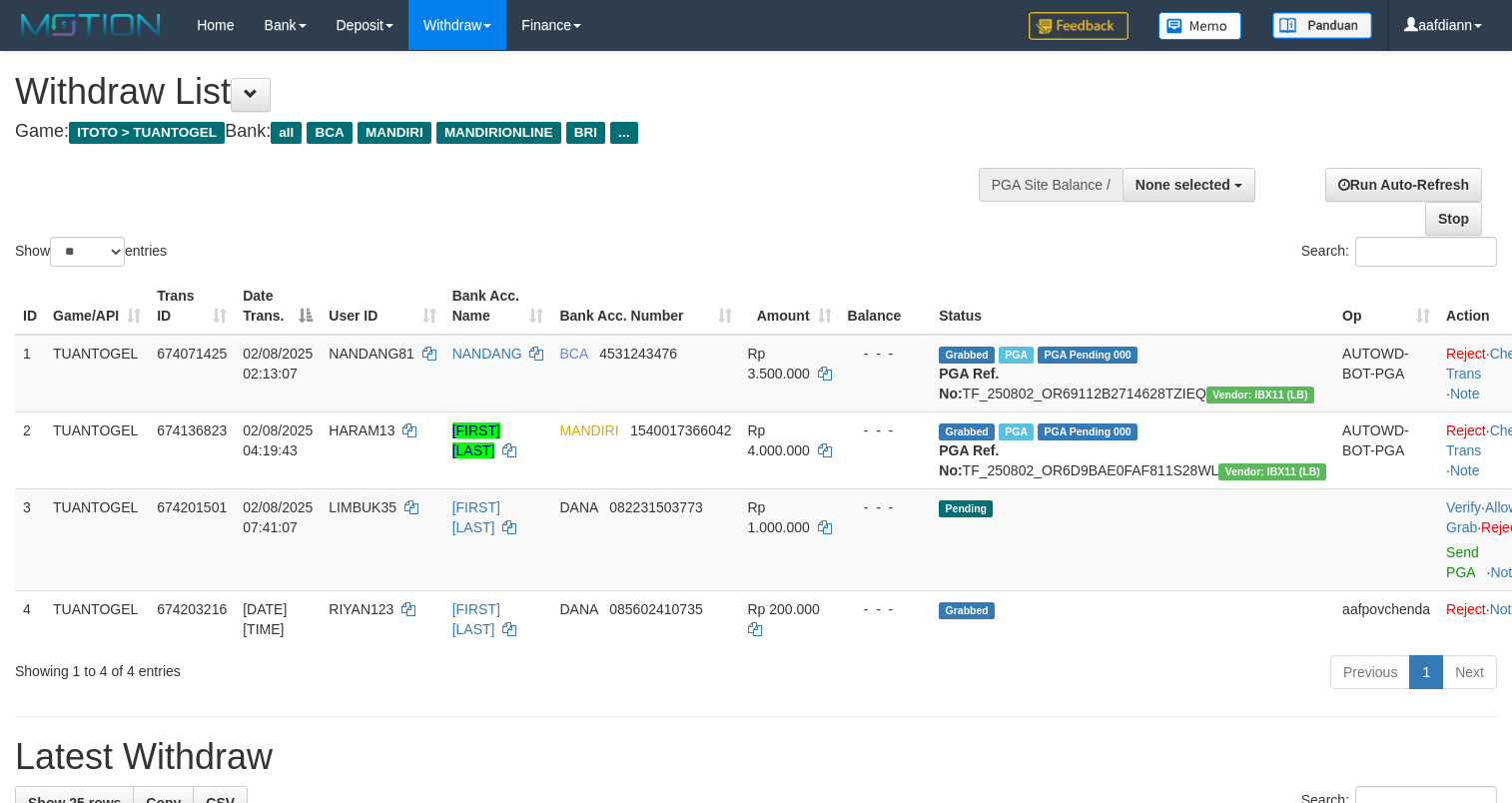 select 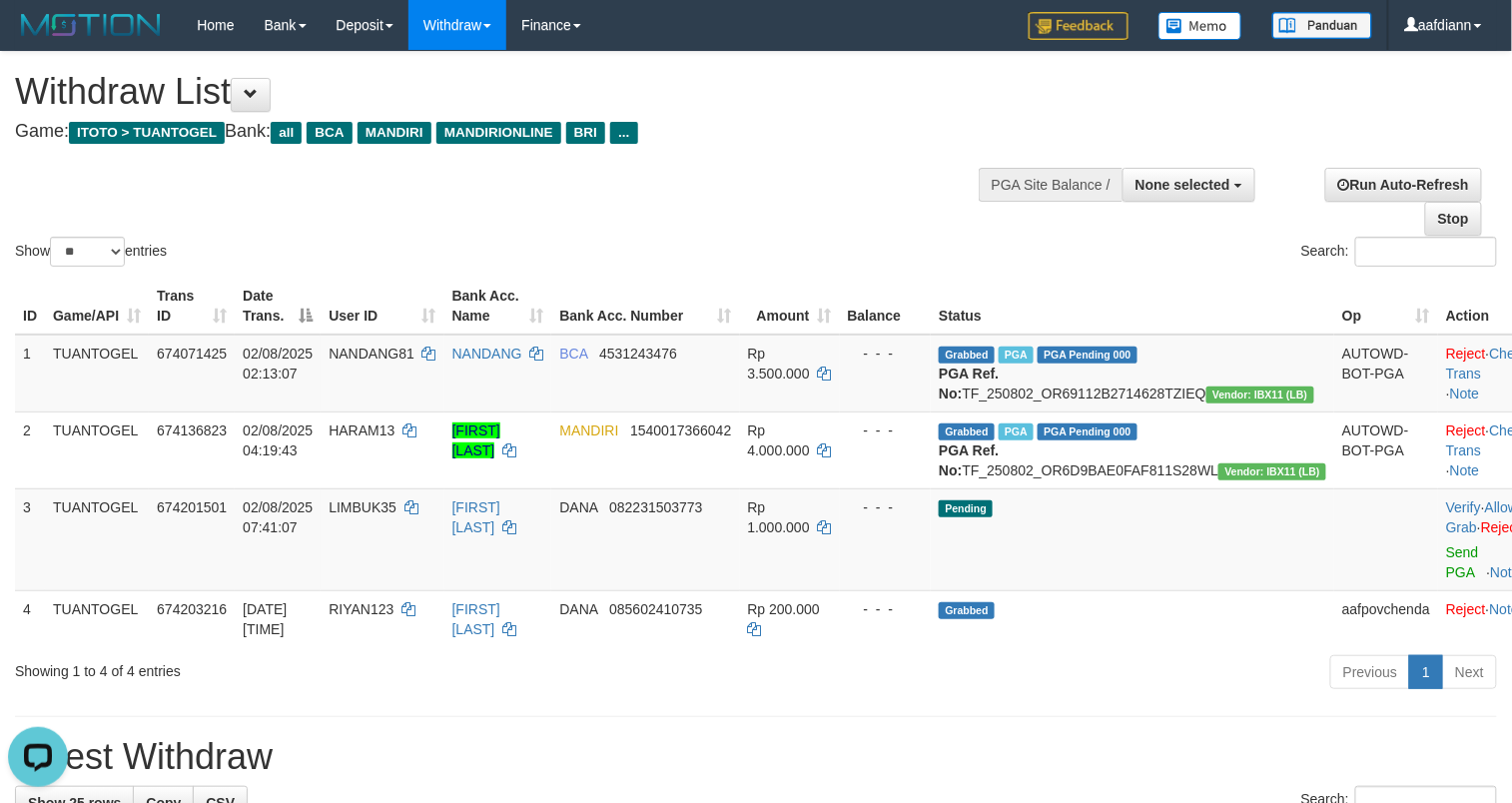 scroll, scrollTop: 0, scrollLeft: 0, axis: both 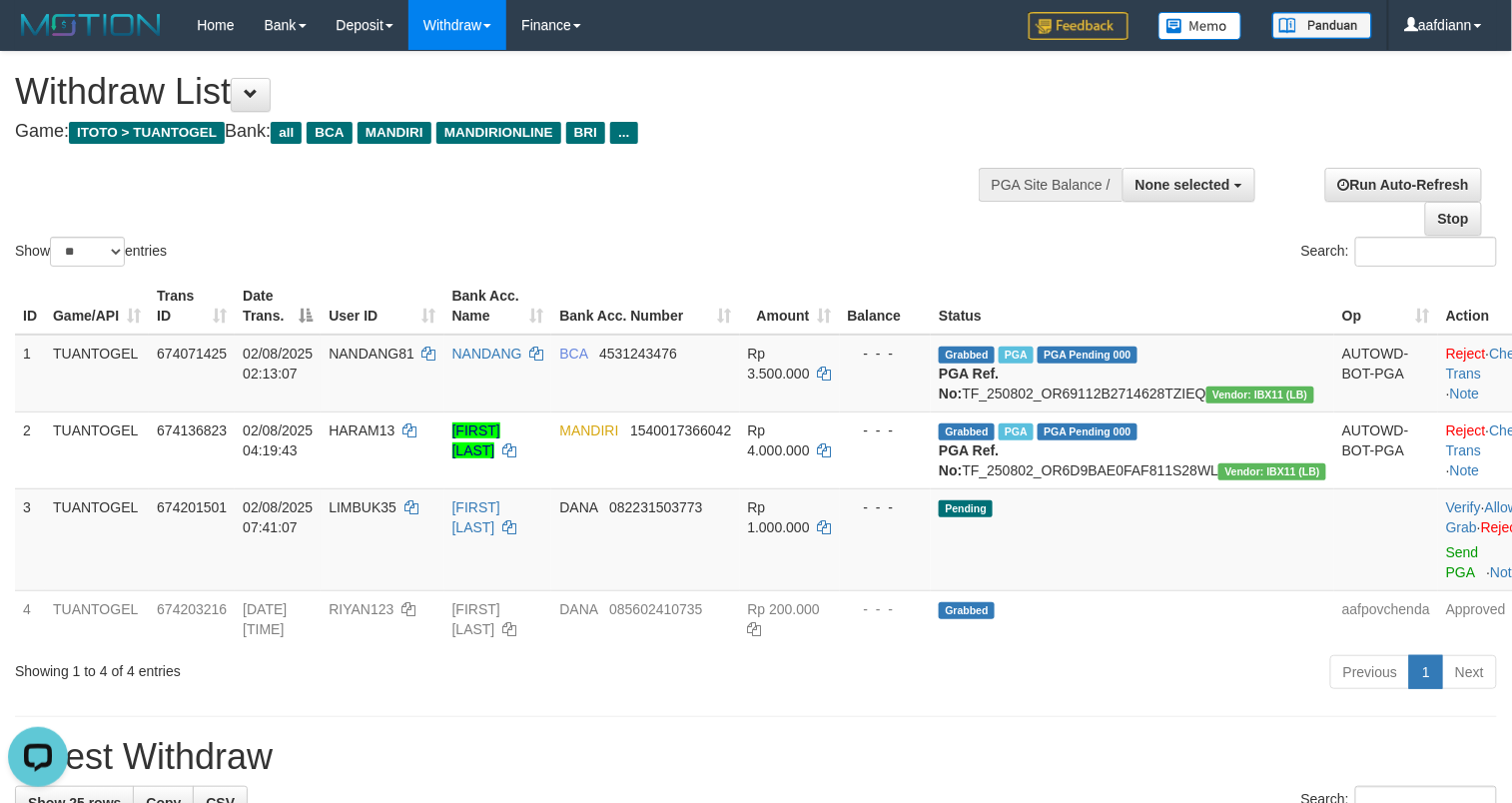 click on "Show  ** ** ** ***  entries Search:" at bounding box center (756, 161) 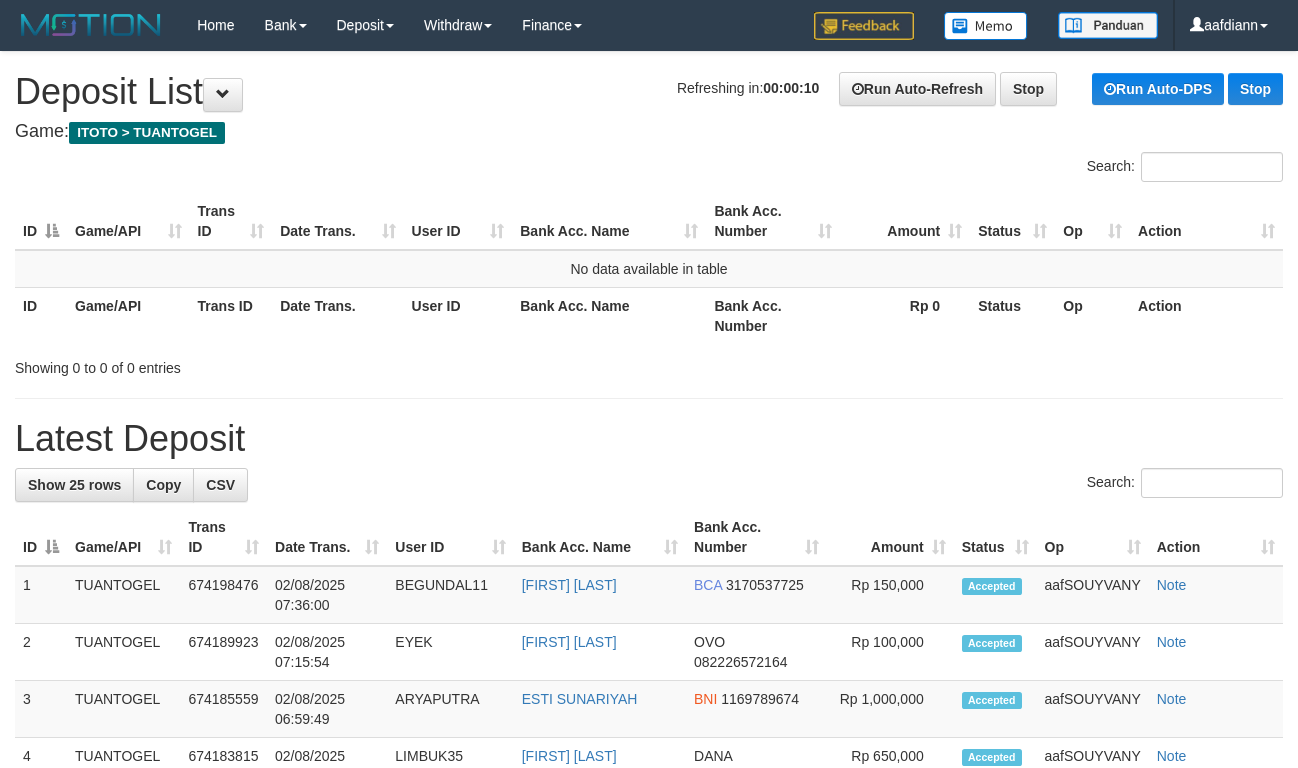 scroll, scrollTop: 0, scrollLeft: 0, axis: both 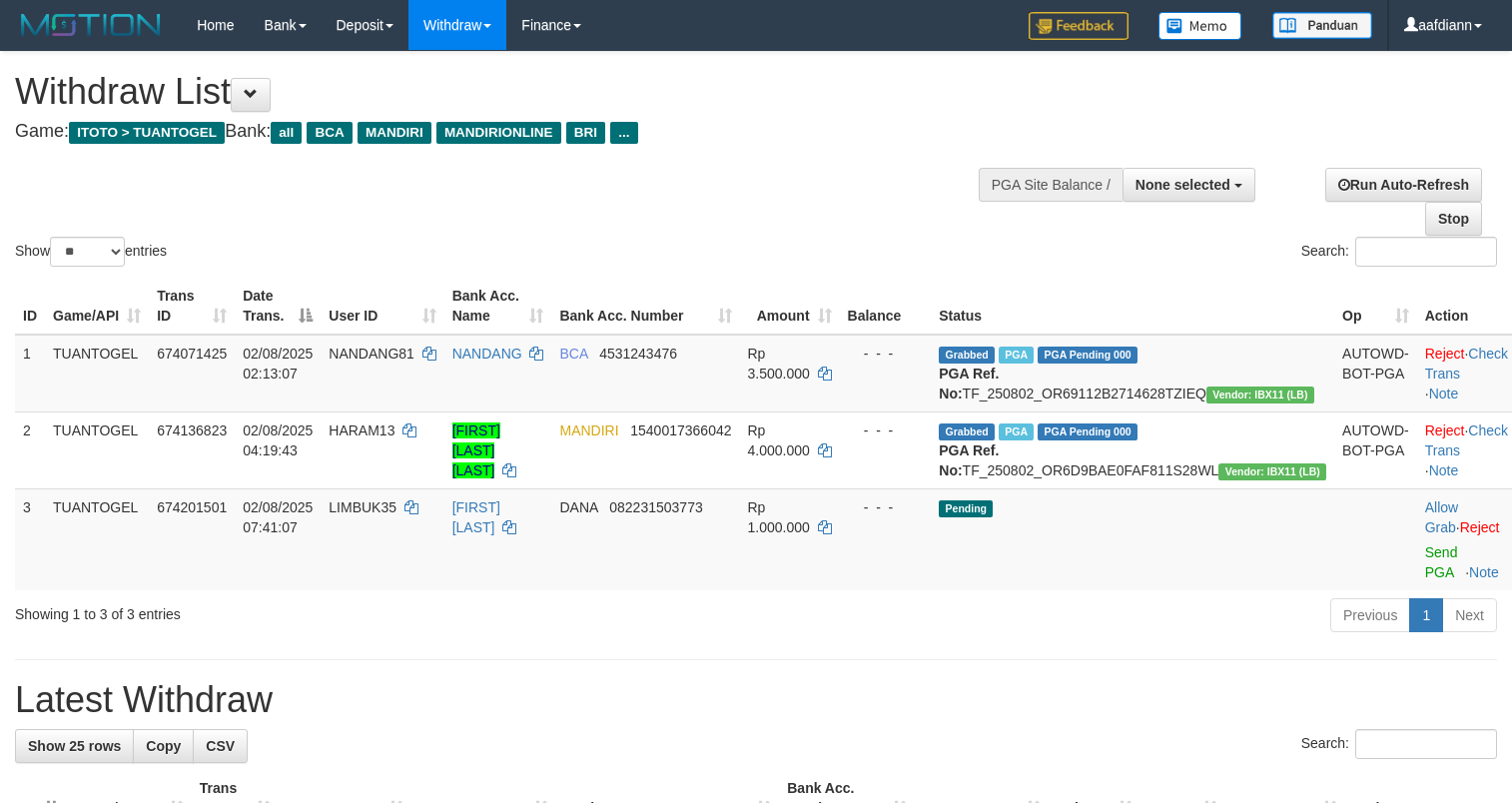 select 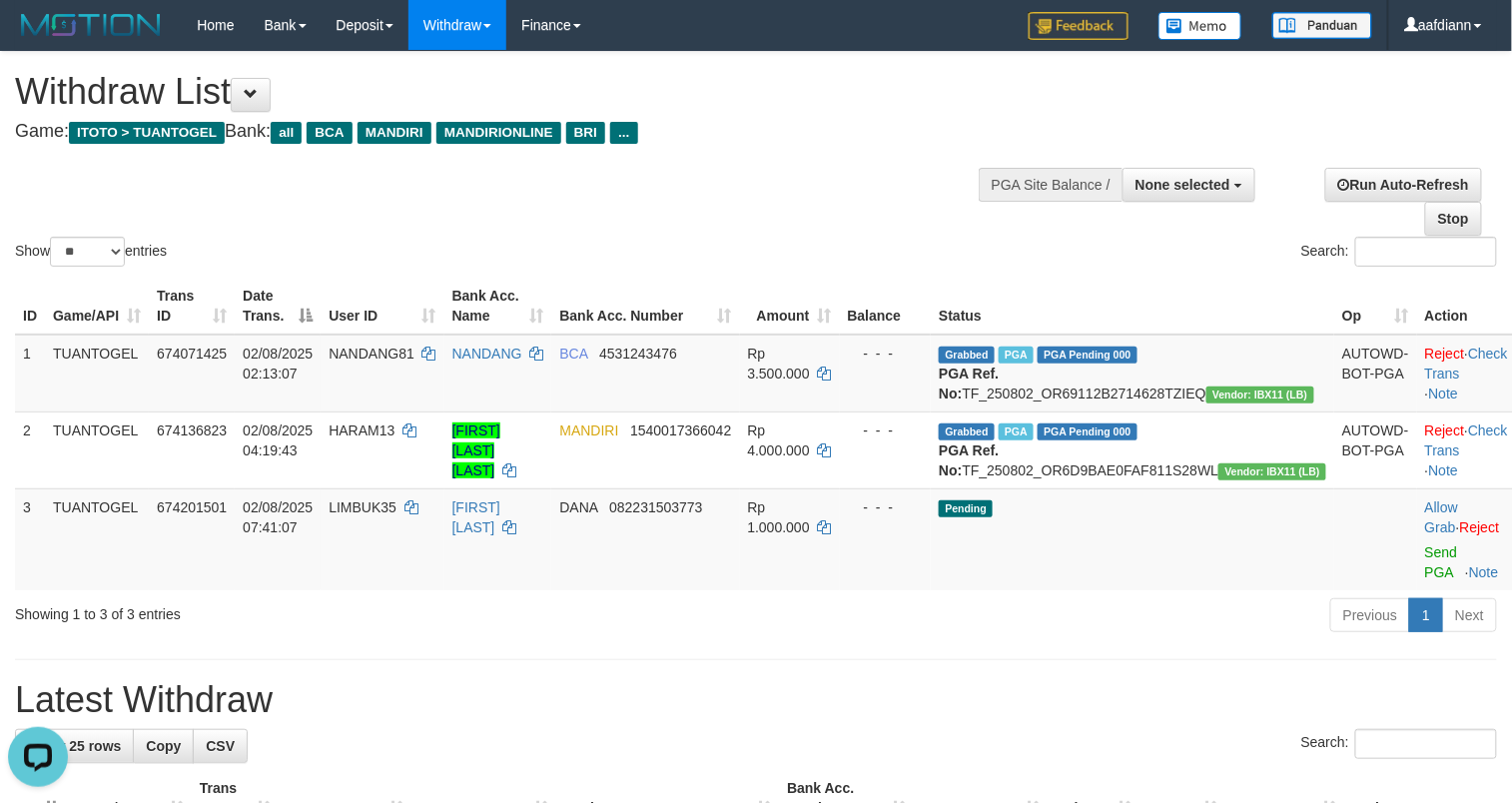 scroll, scrollTop: 0, scrollLeft: 0, axis: both 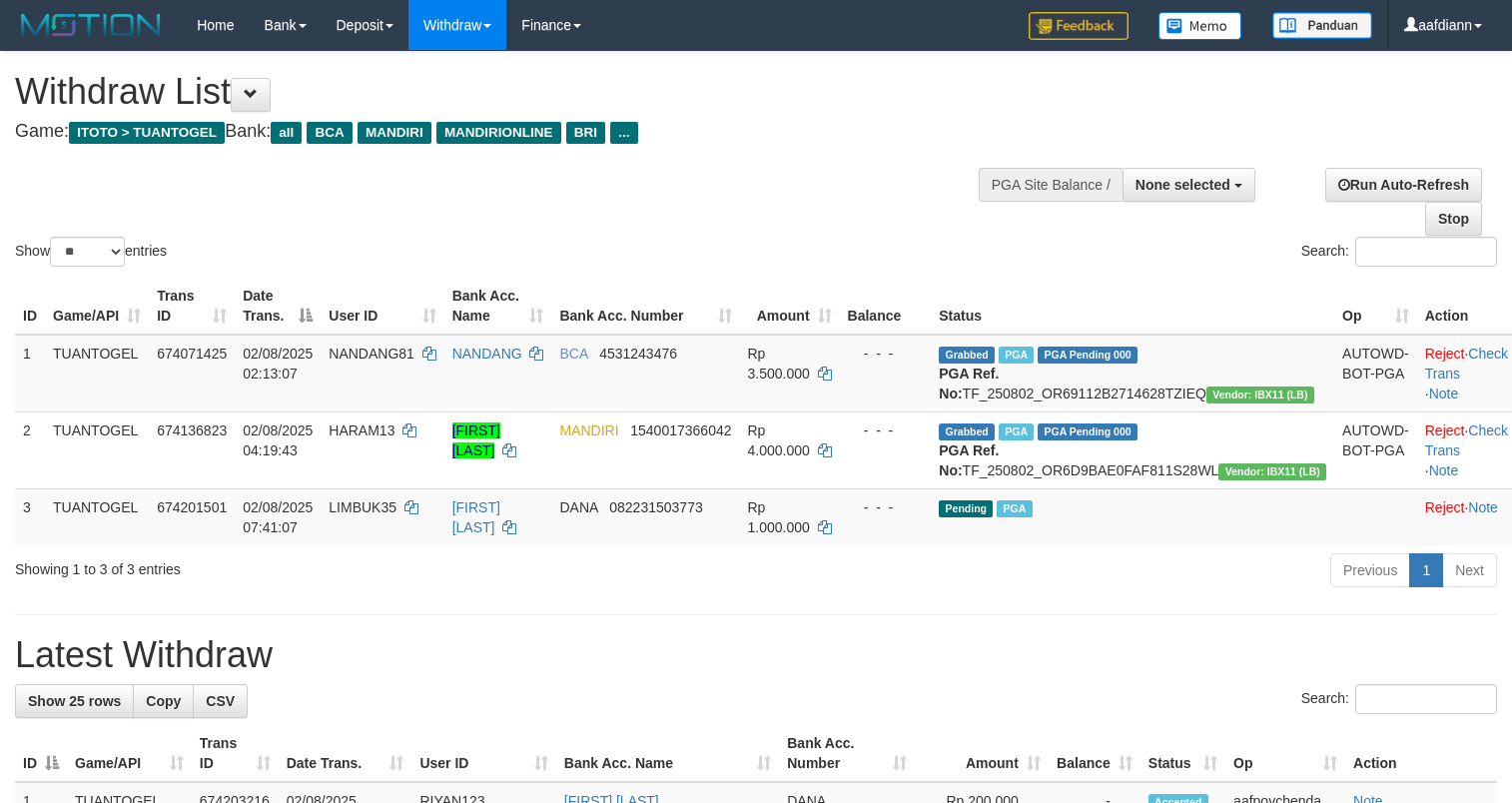 select 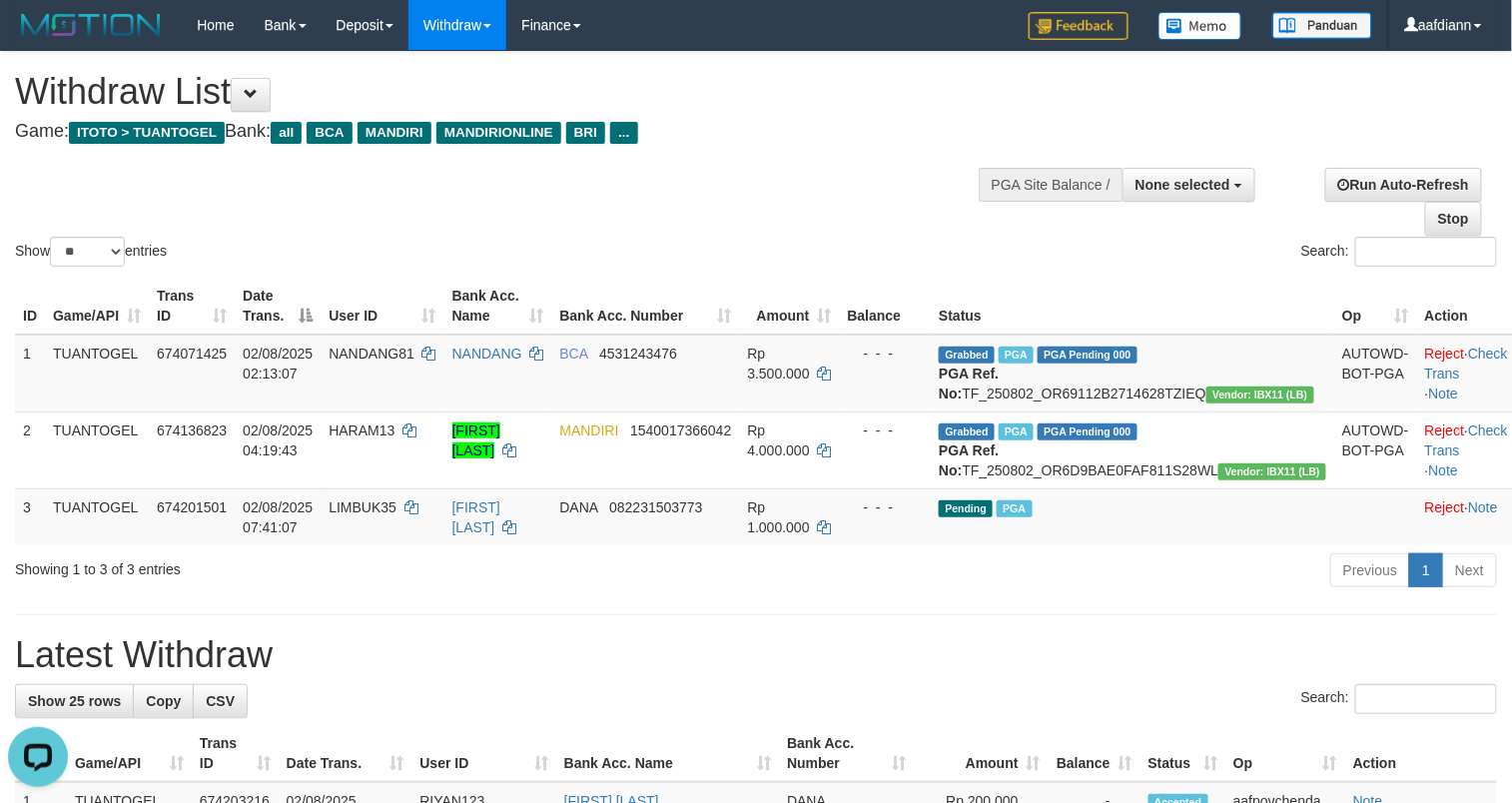 scroll, scrollTop: 0, scrollLeft: 0, axis: both 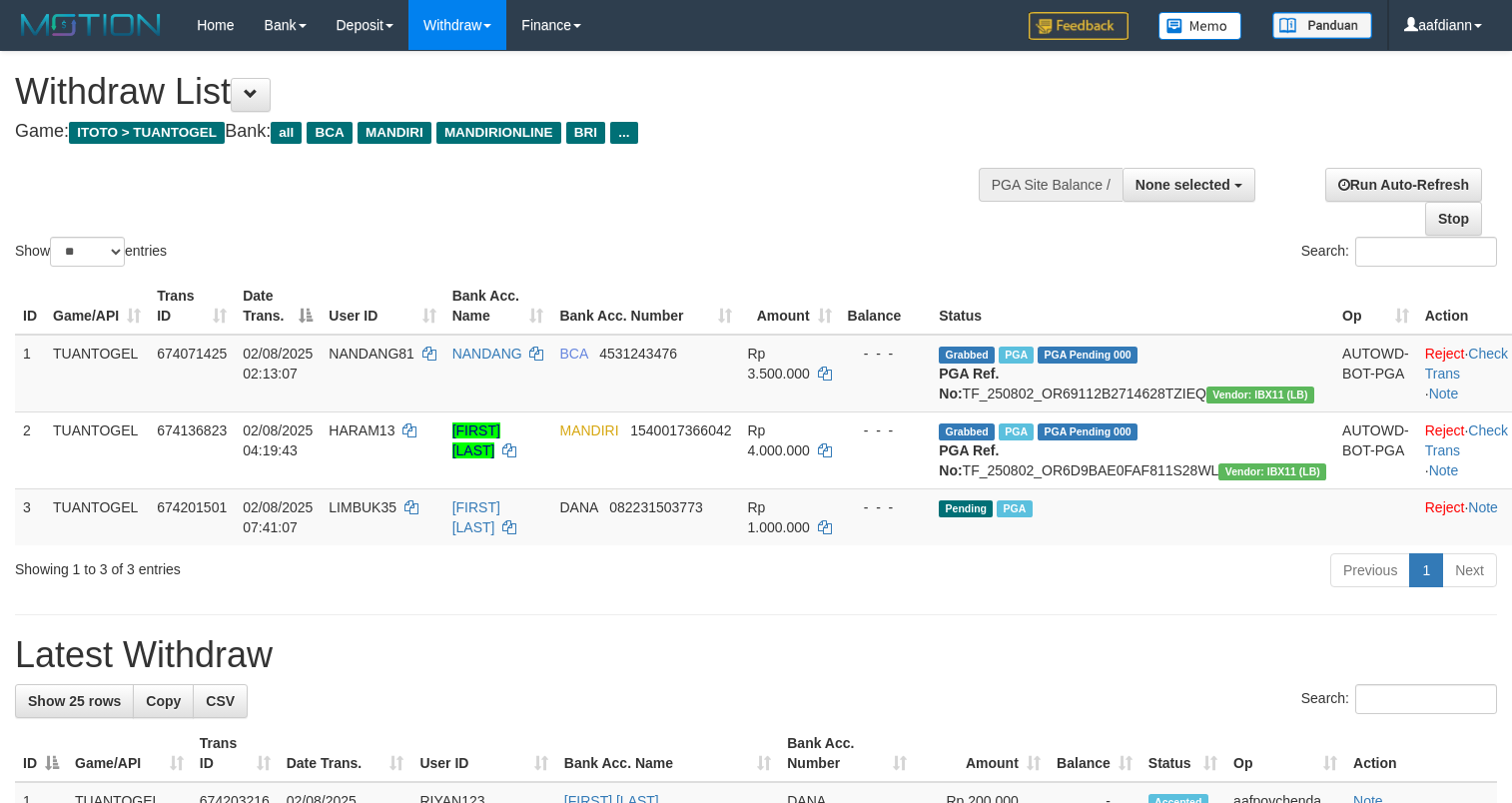 select 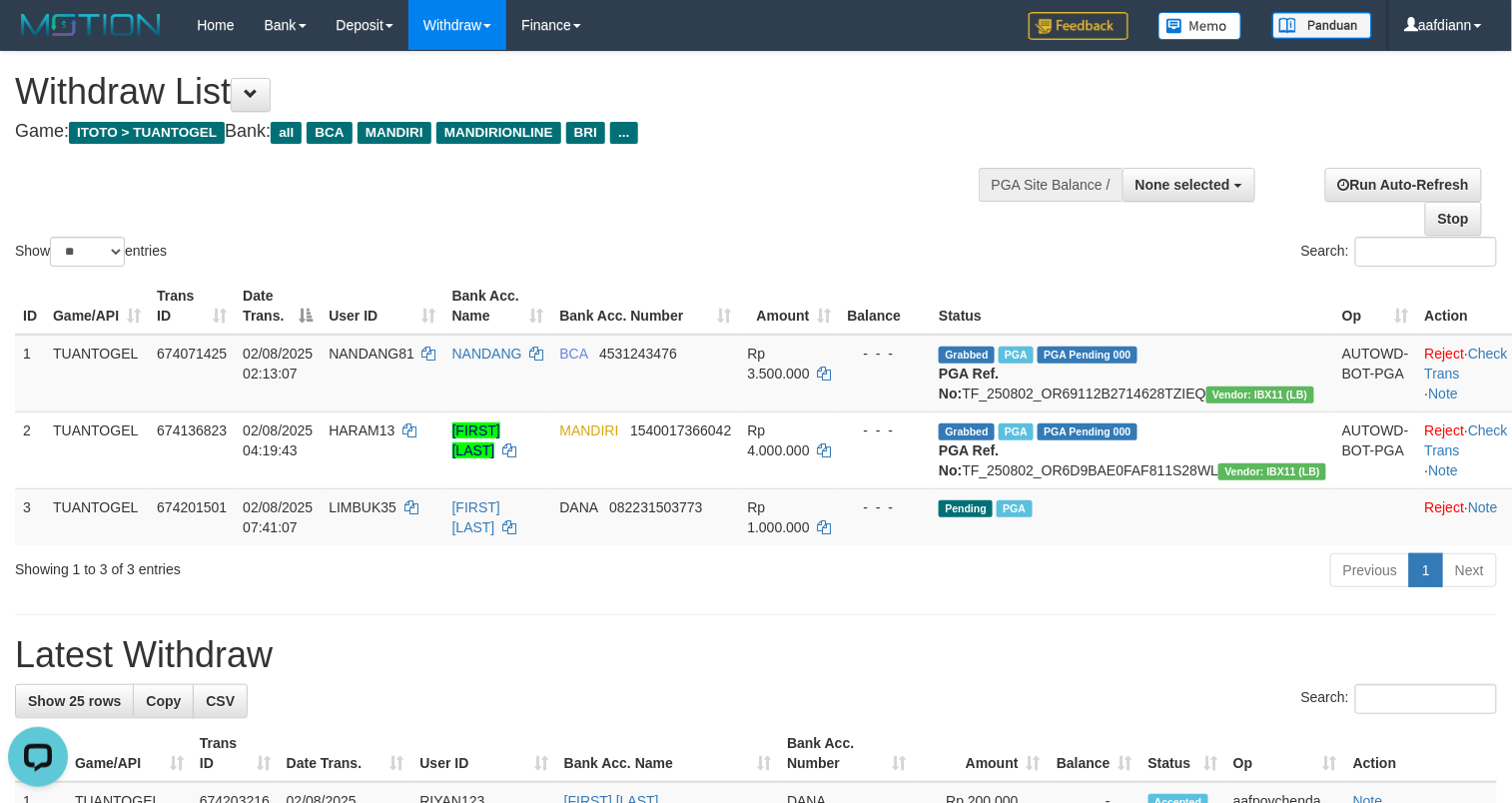 scroll, scrollTop: 0, scrollLeft: 0, axis: both 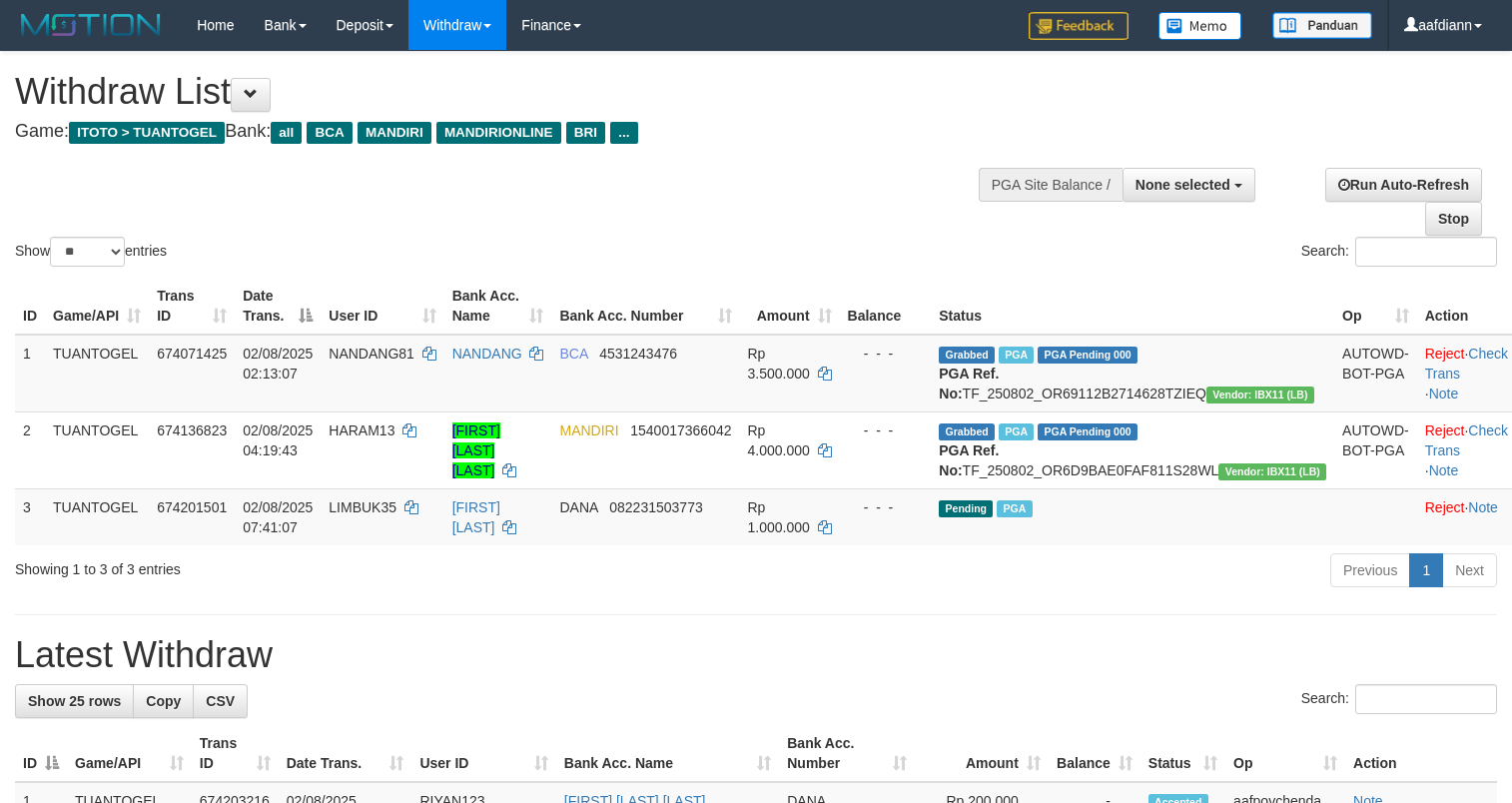 select 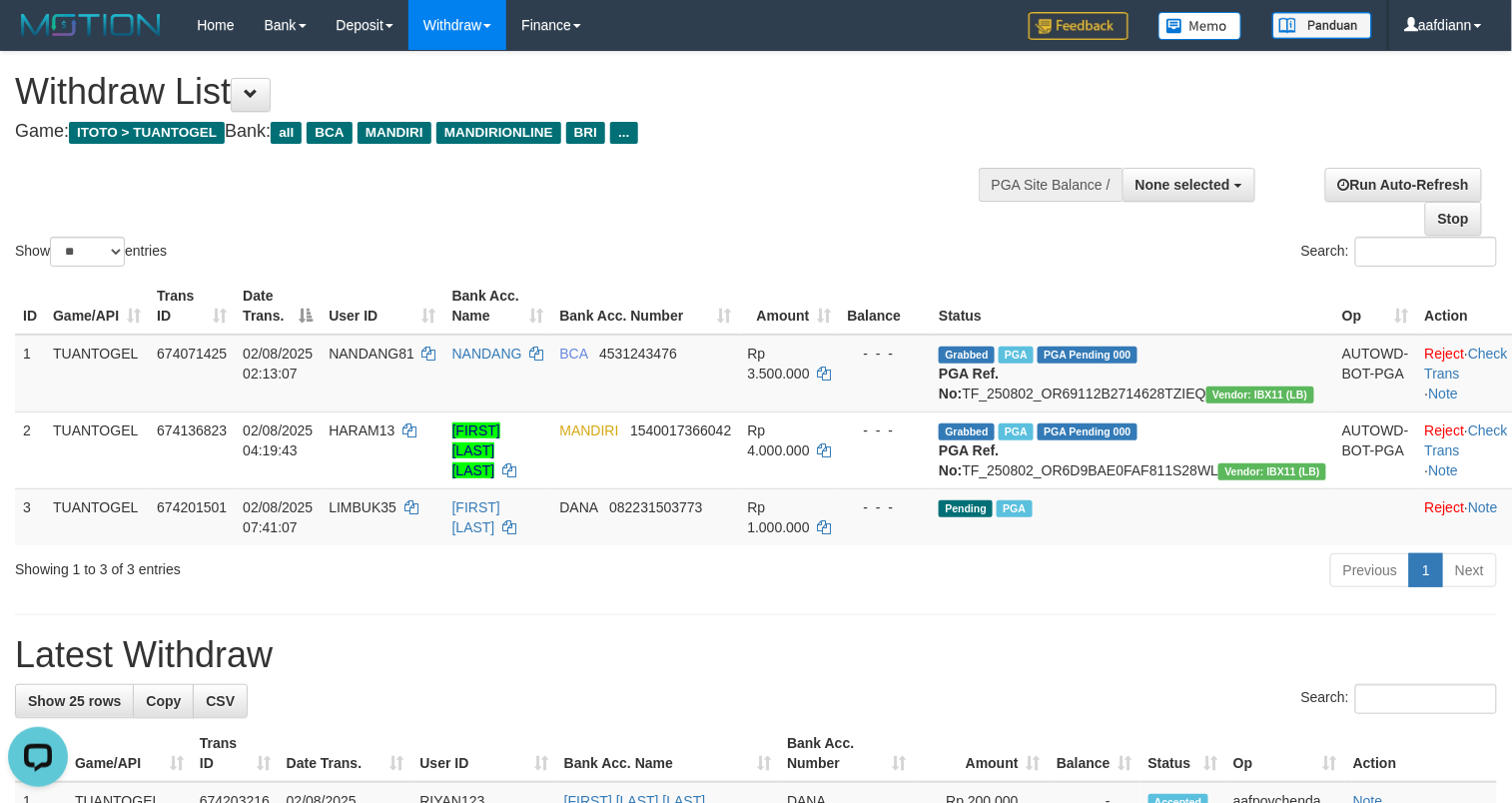 scroll, scrollTop: 0, scrollLeft: 0, axis: both 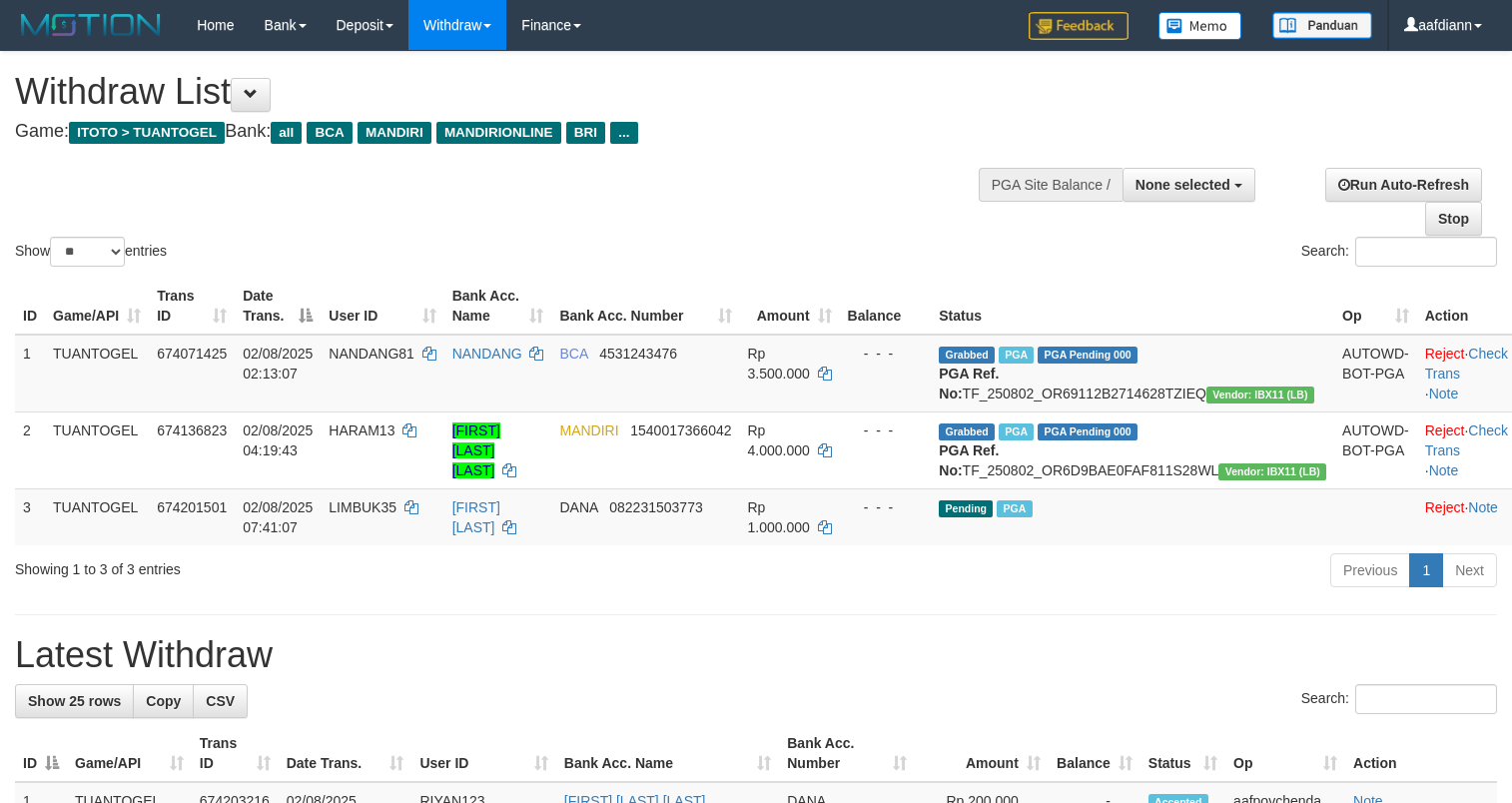 select 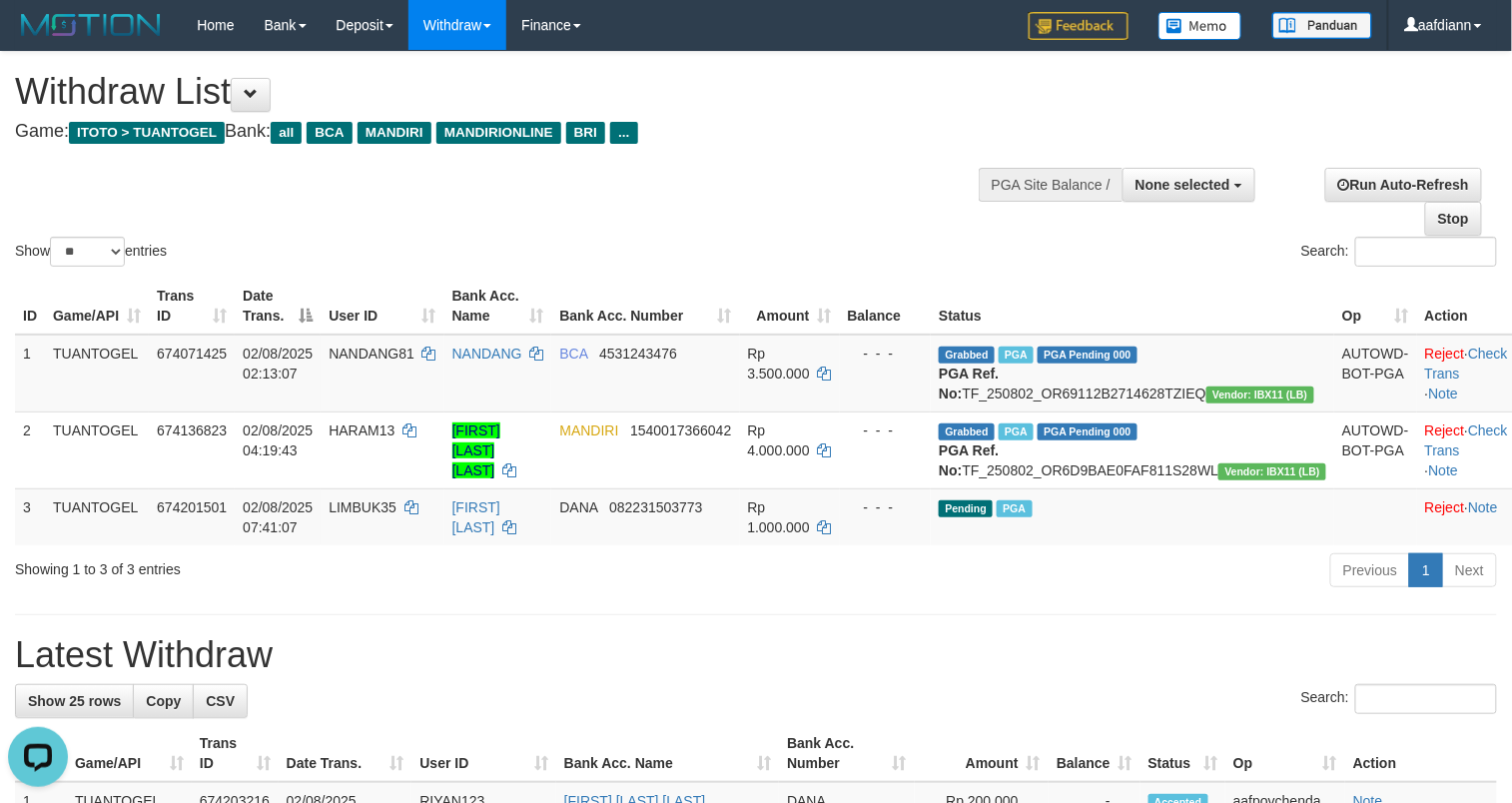 scroll, scrollTop: 0, scrollLeft: 0, axis: both 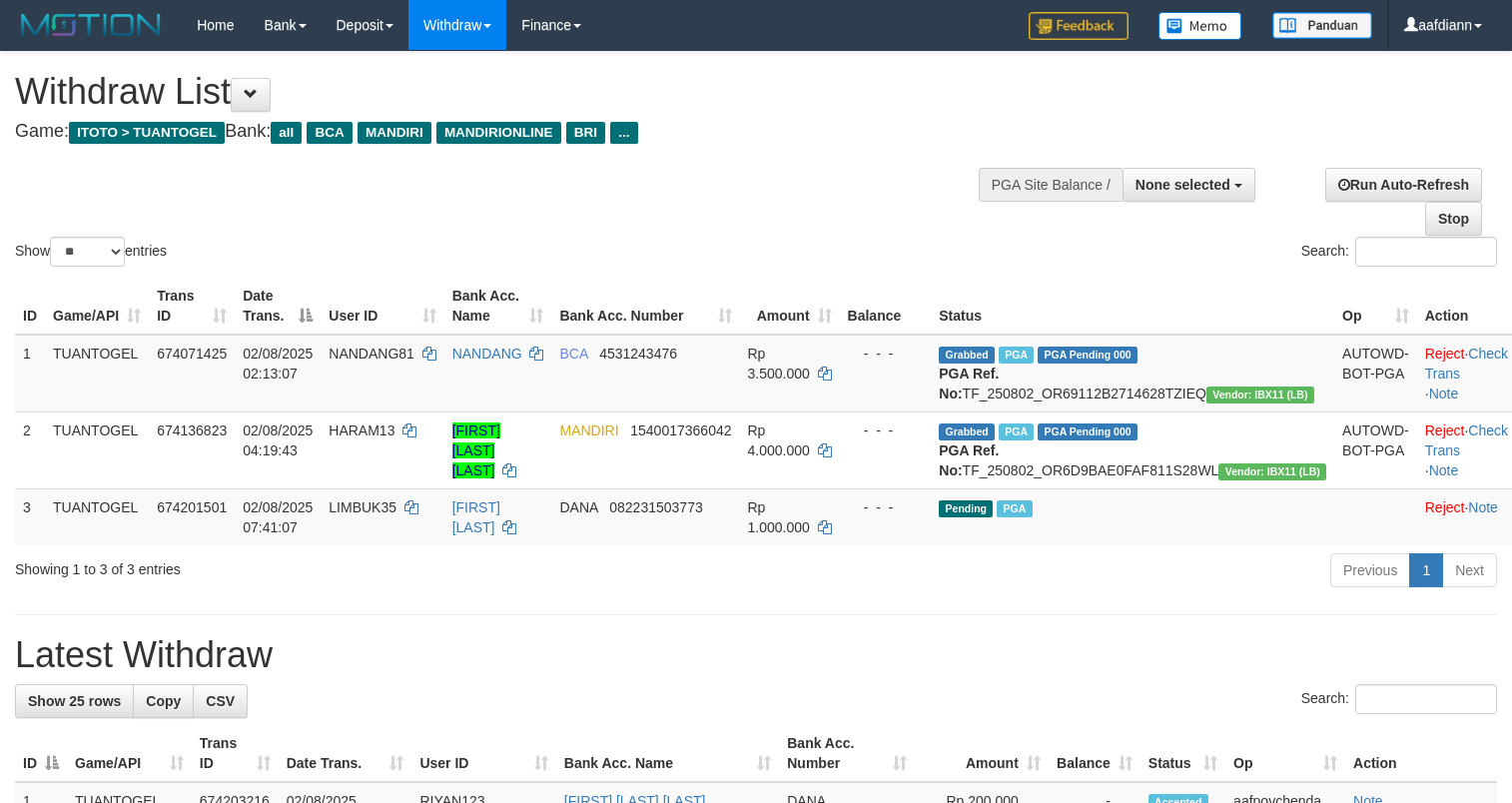 select 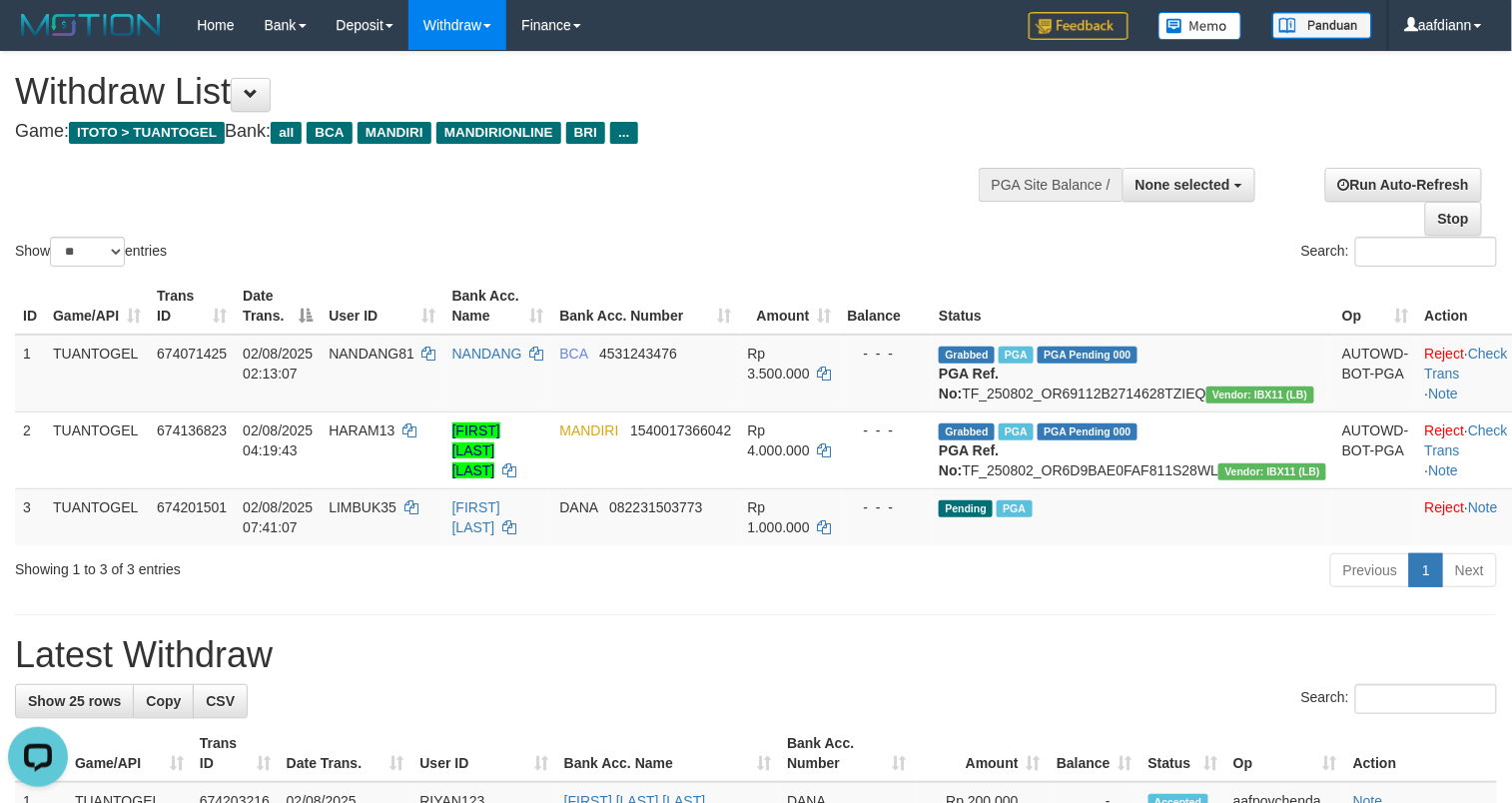 scroll, scrollTop: 0, scrollLeft: 0, axis: both 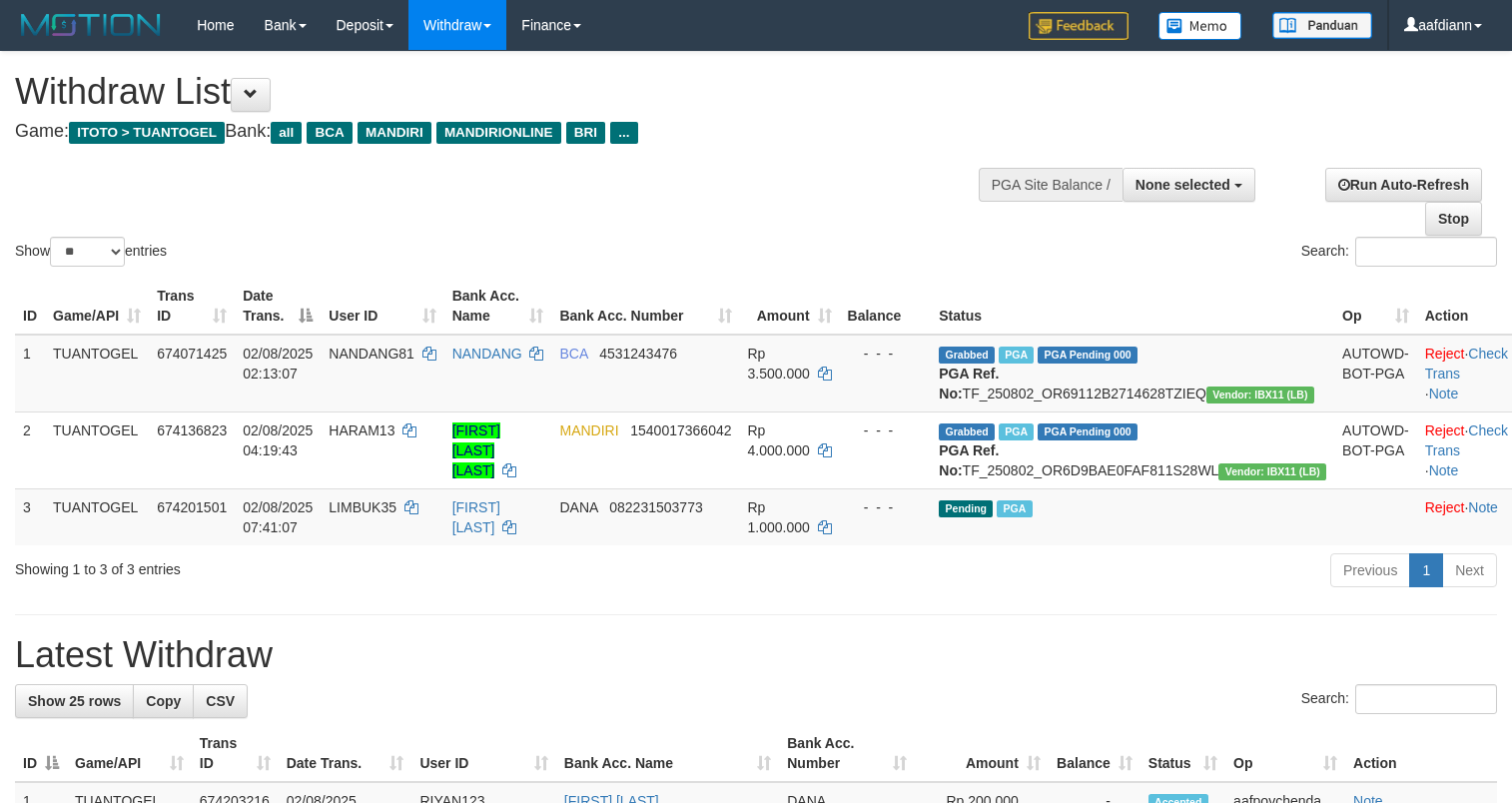 select 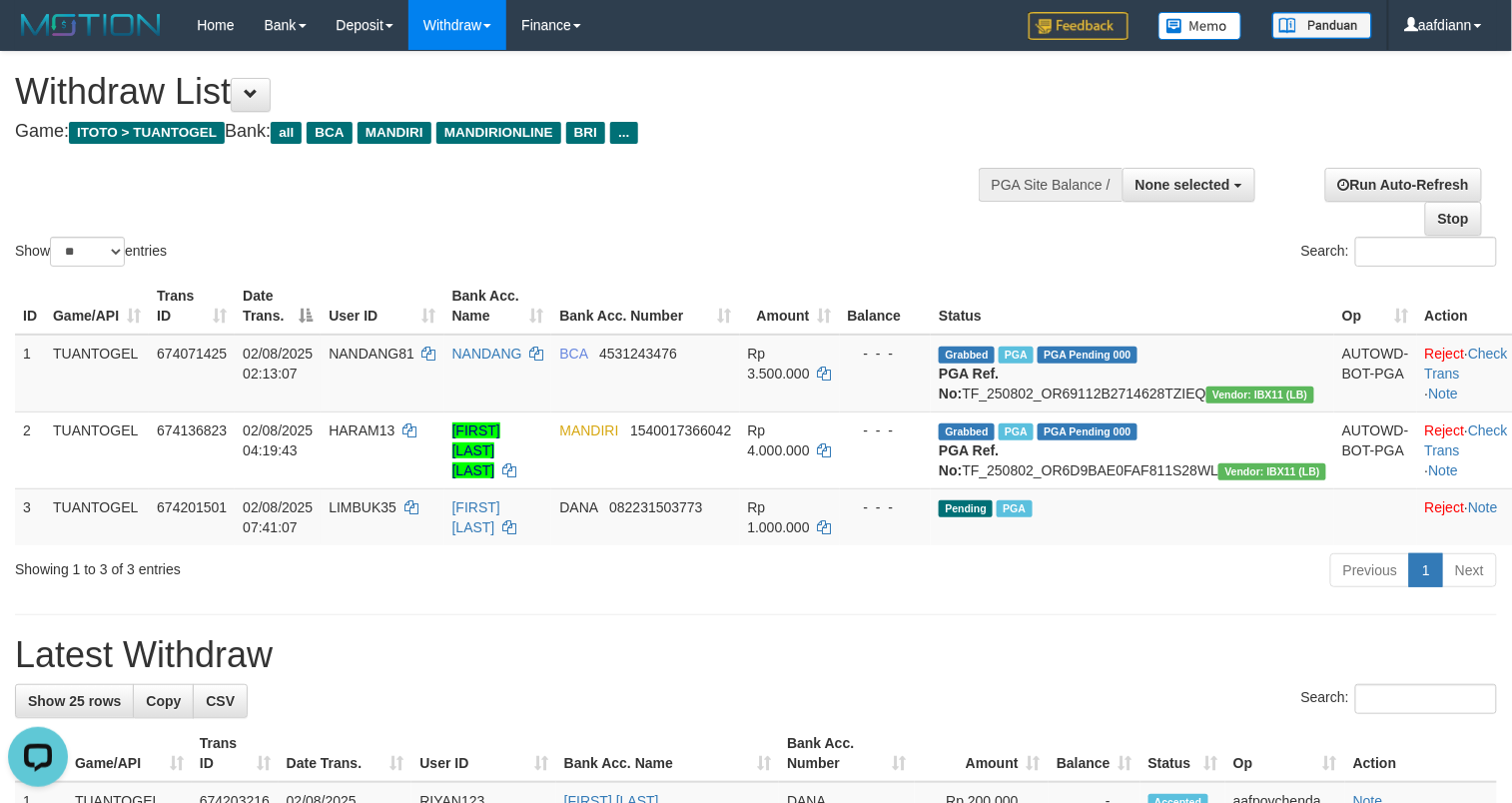 scroll, scrollTop: 0, scrollLeft: 0, axis: both 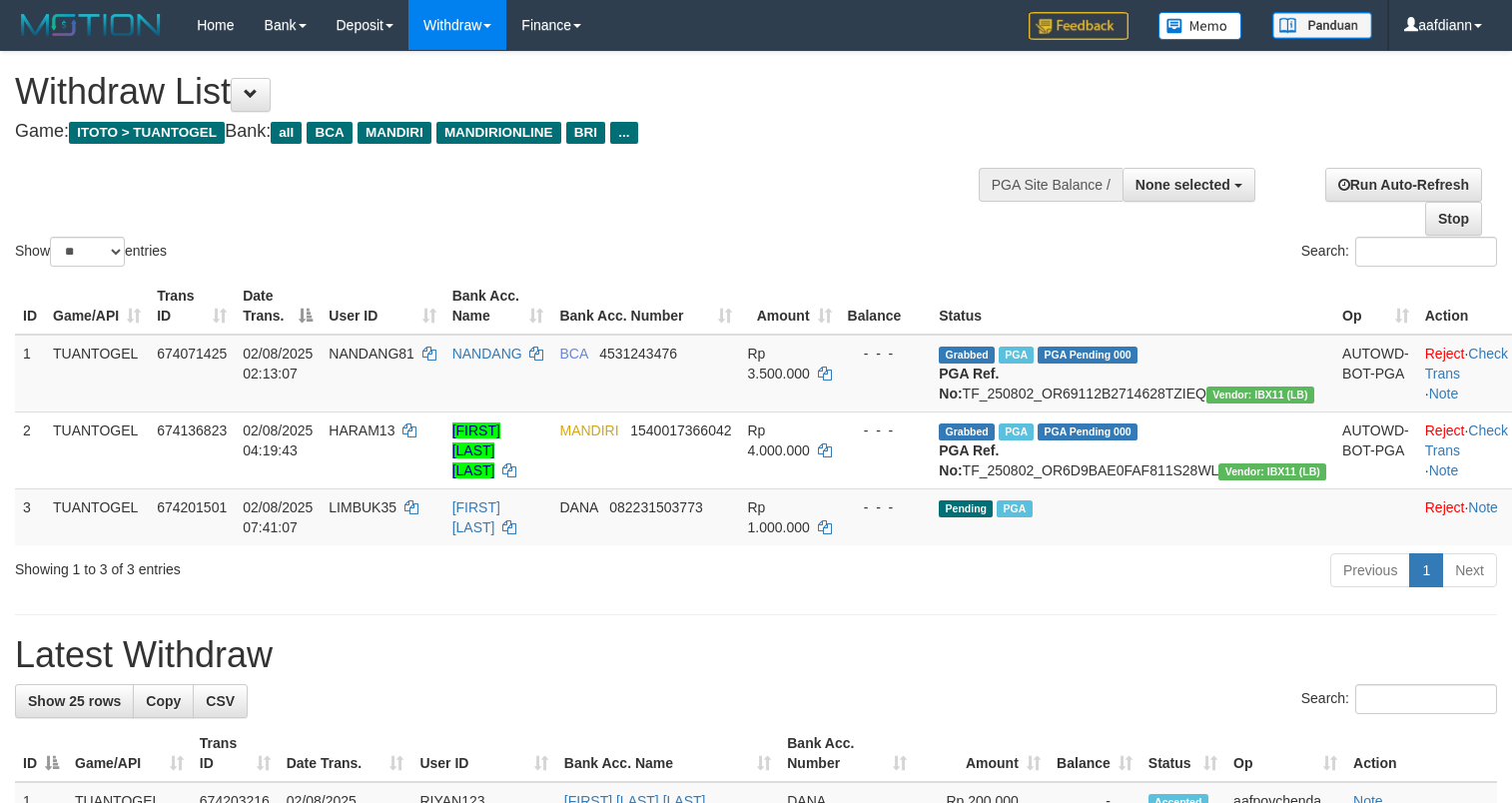 select 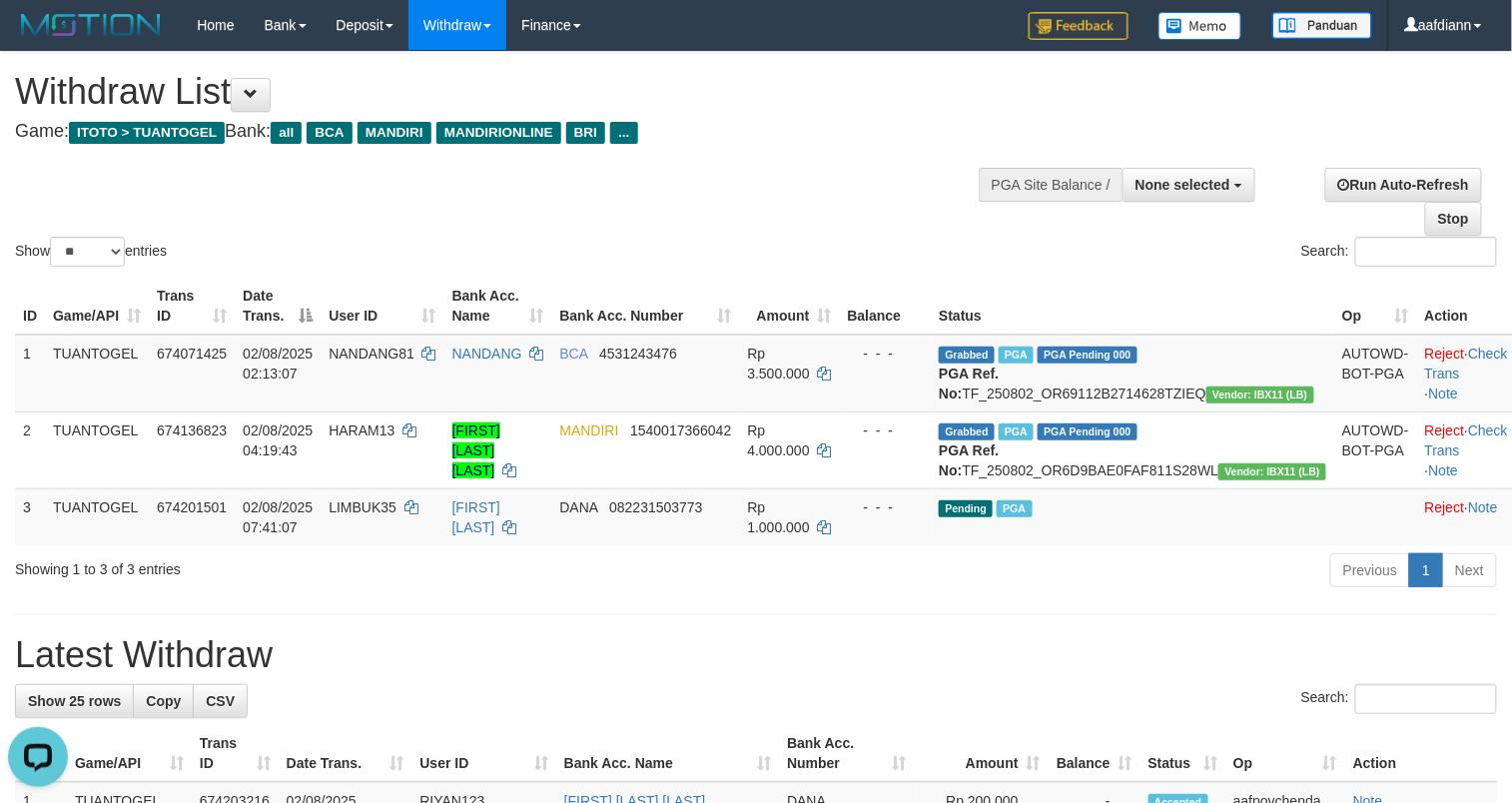 scroll, scrollTop: 0, scrollLeft: 0, axis: both 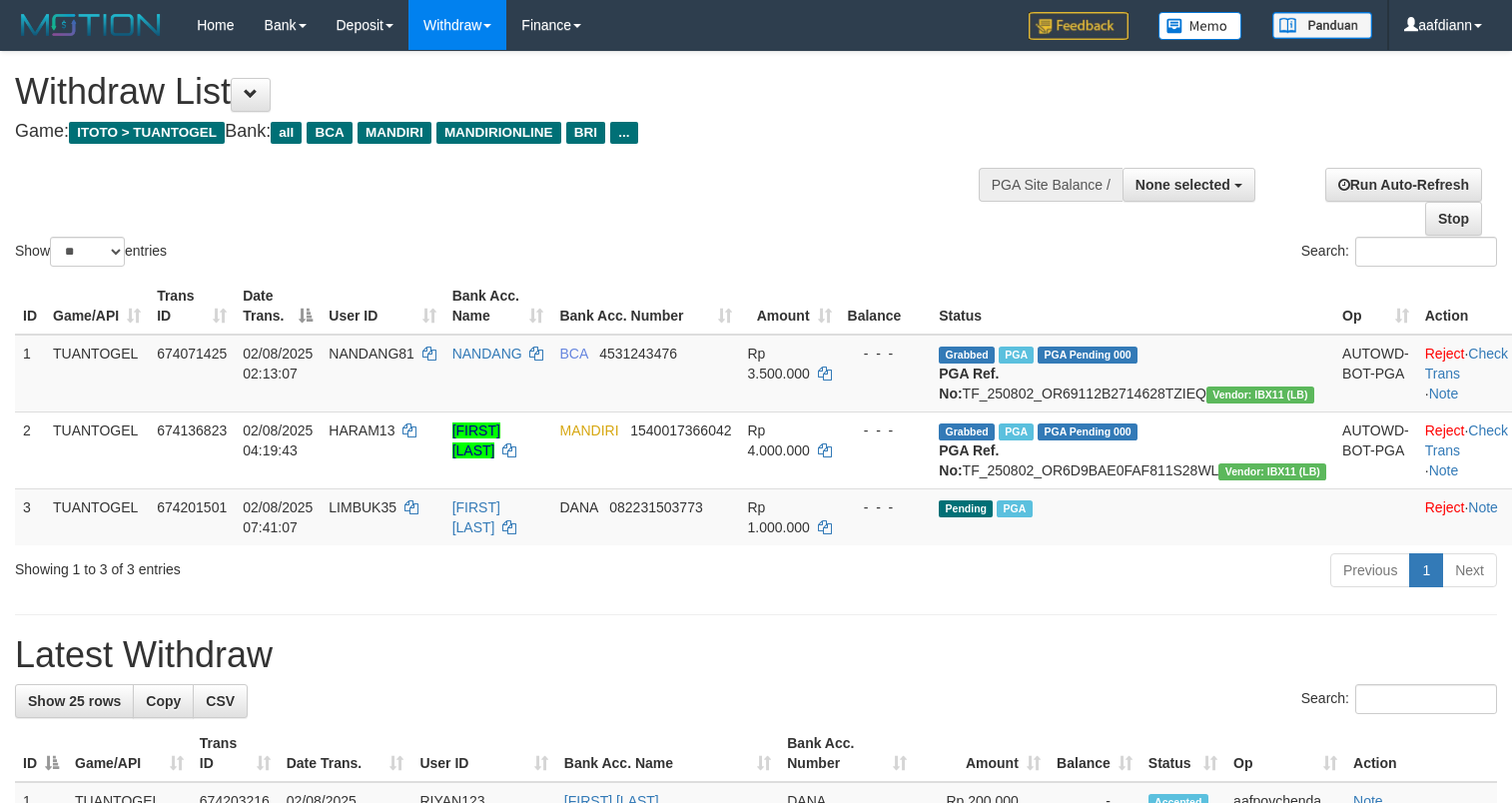 select 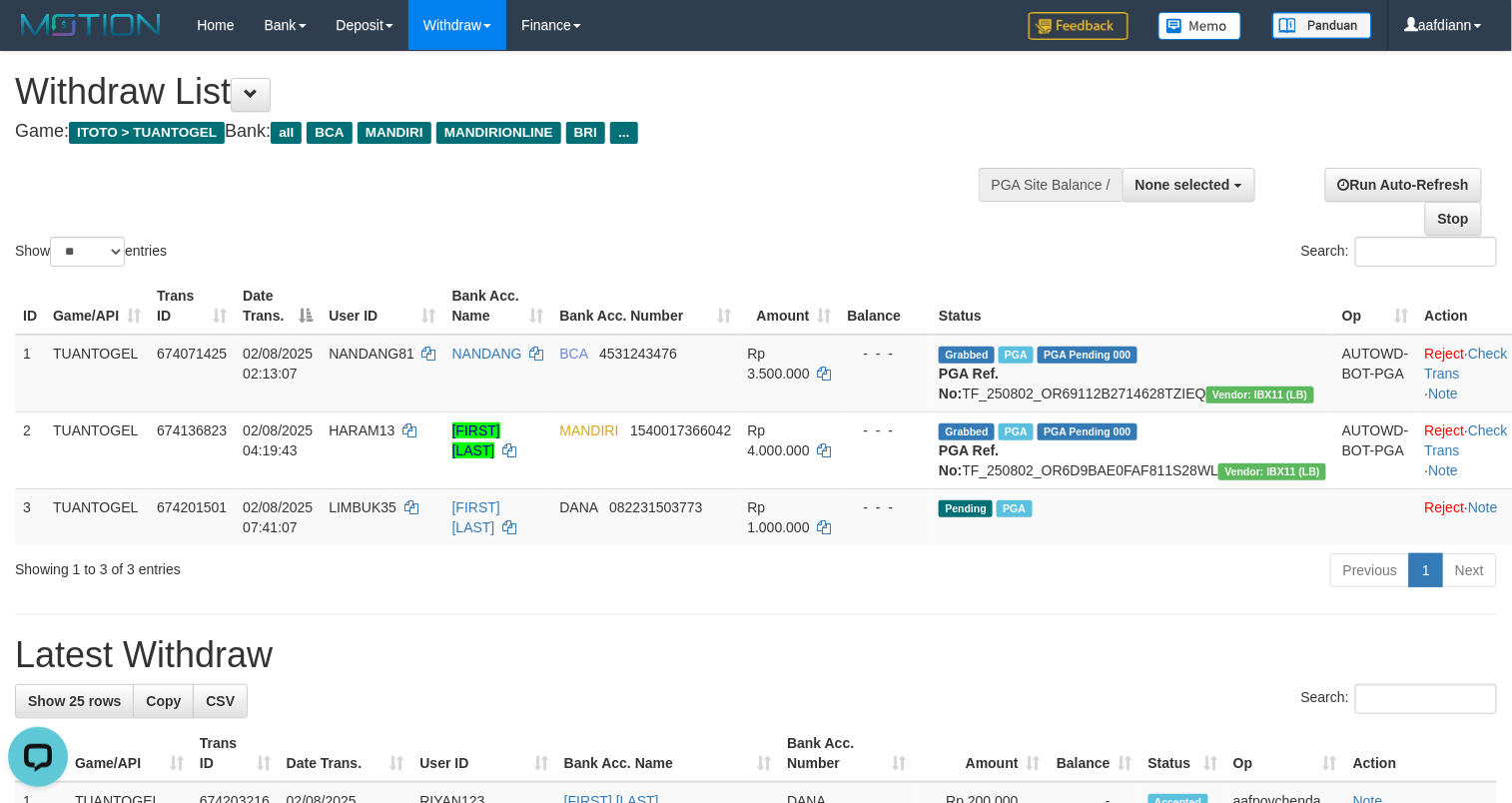 scroll, scrollTop: 0, scrollLeft: 0, axis: both 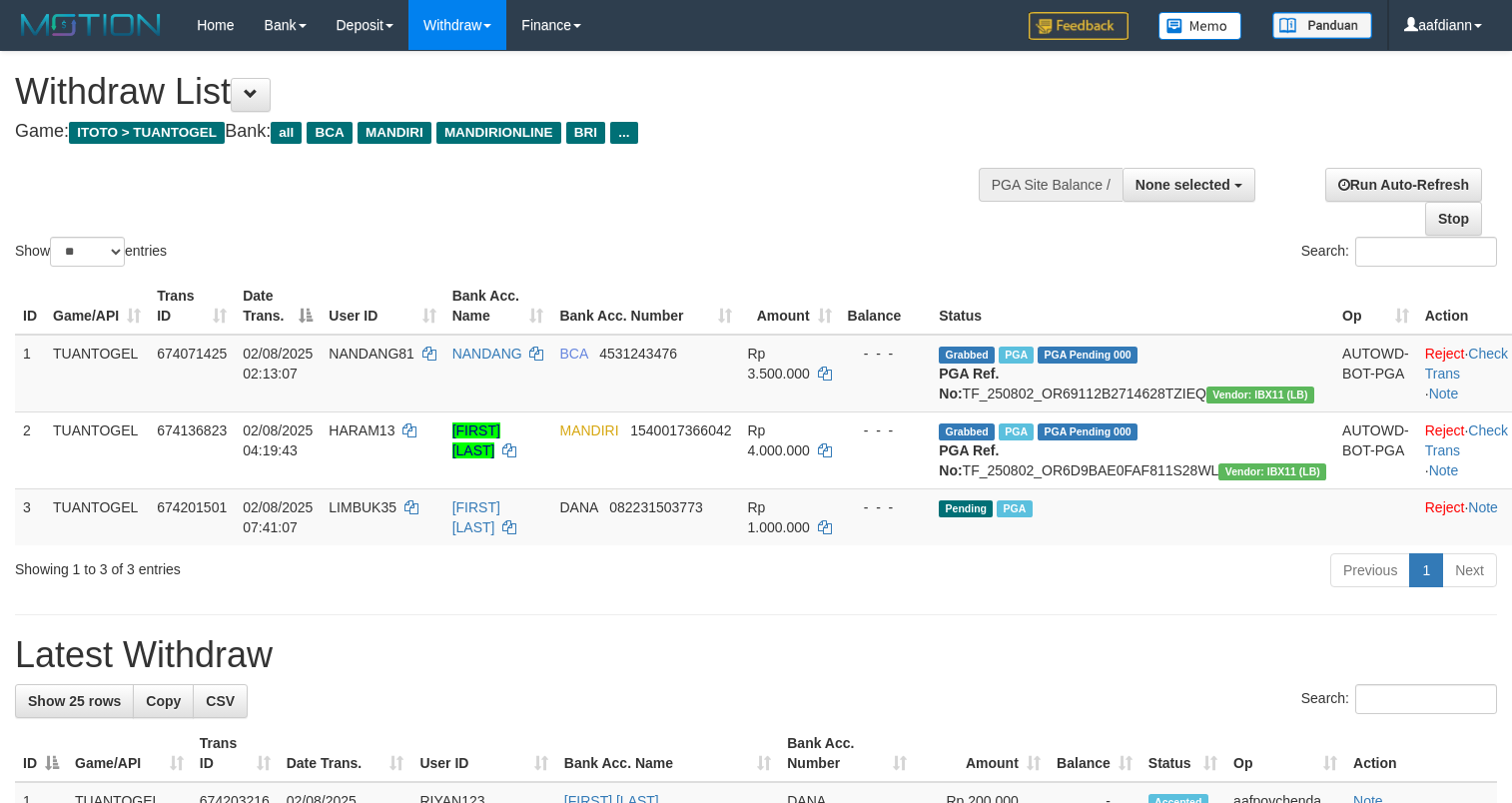 select 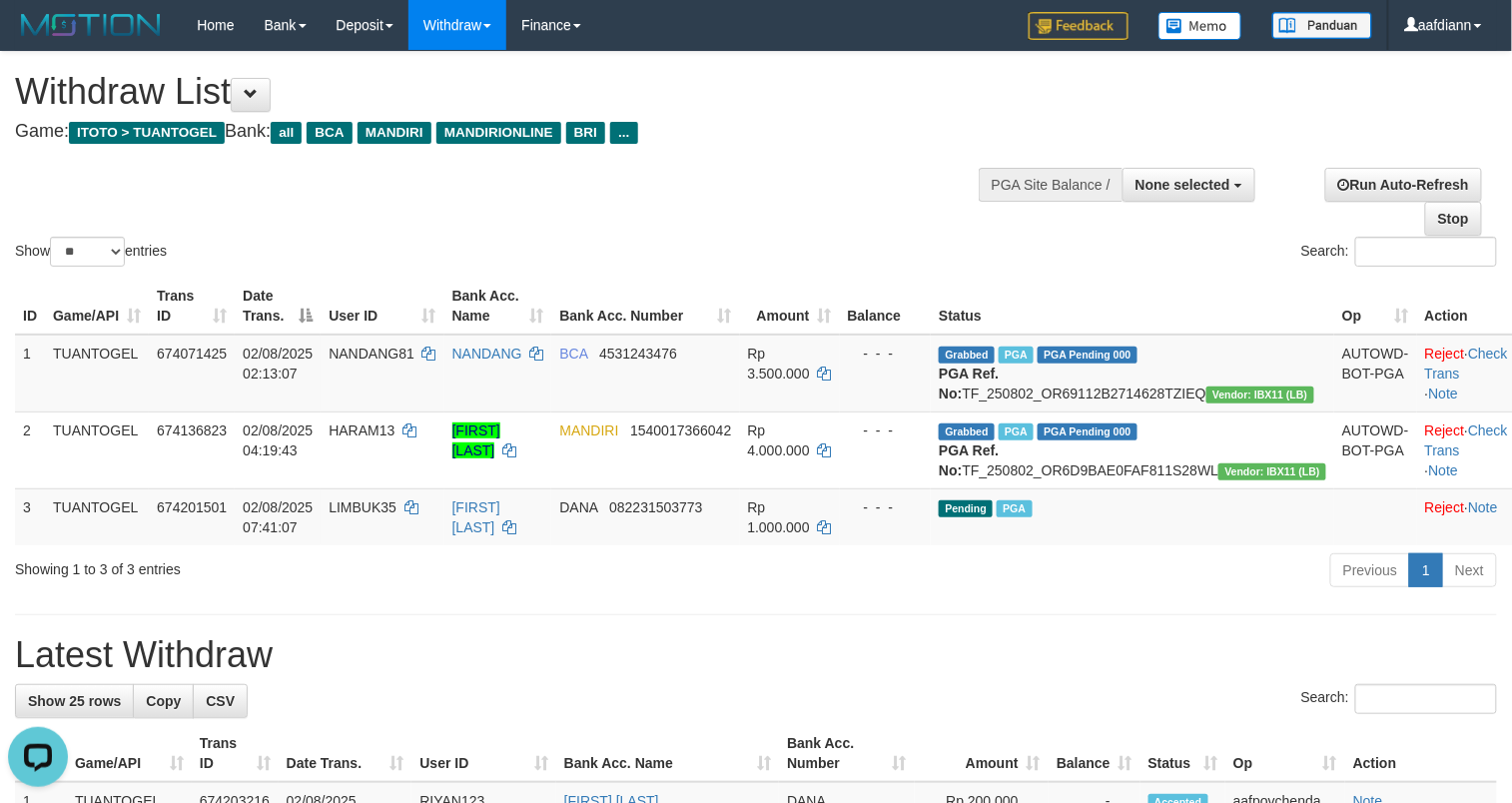 scroll, scrollTop: 0, scrollLeft: 0, axis: both 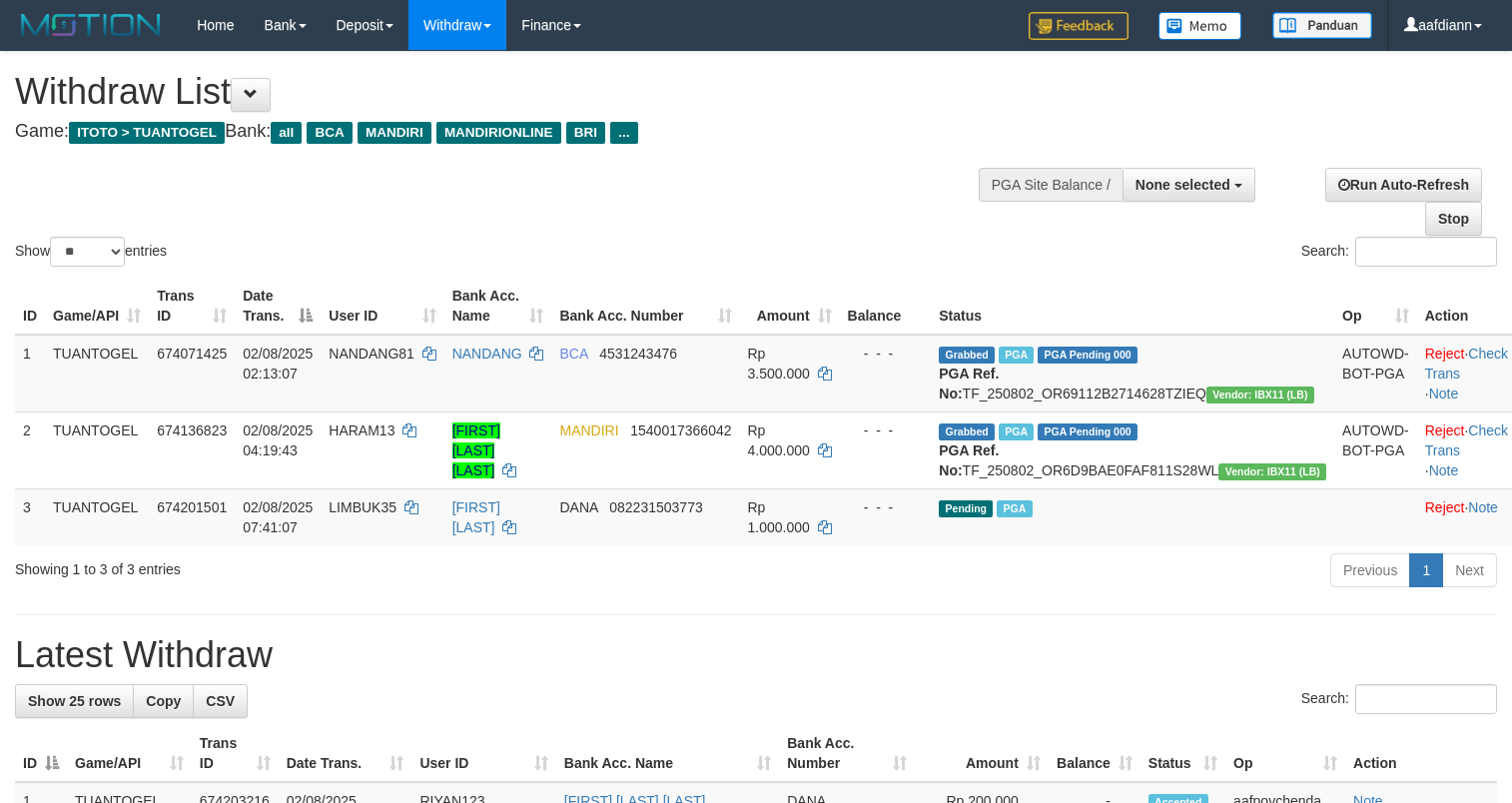 select 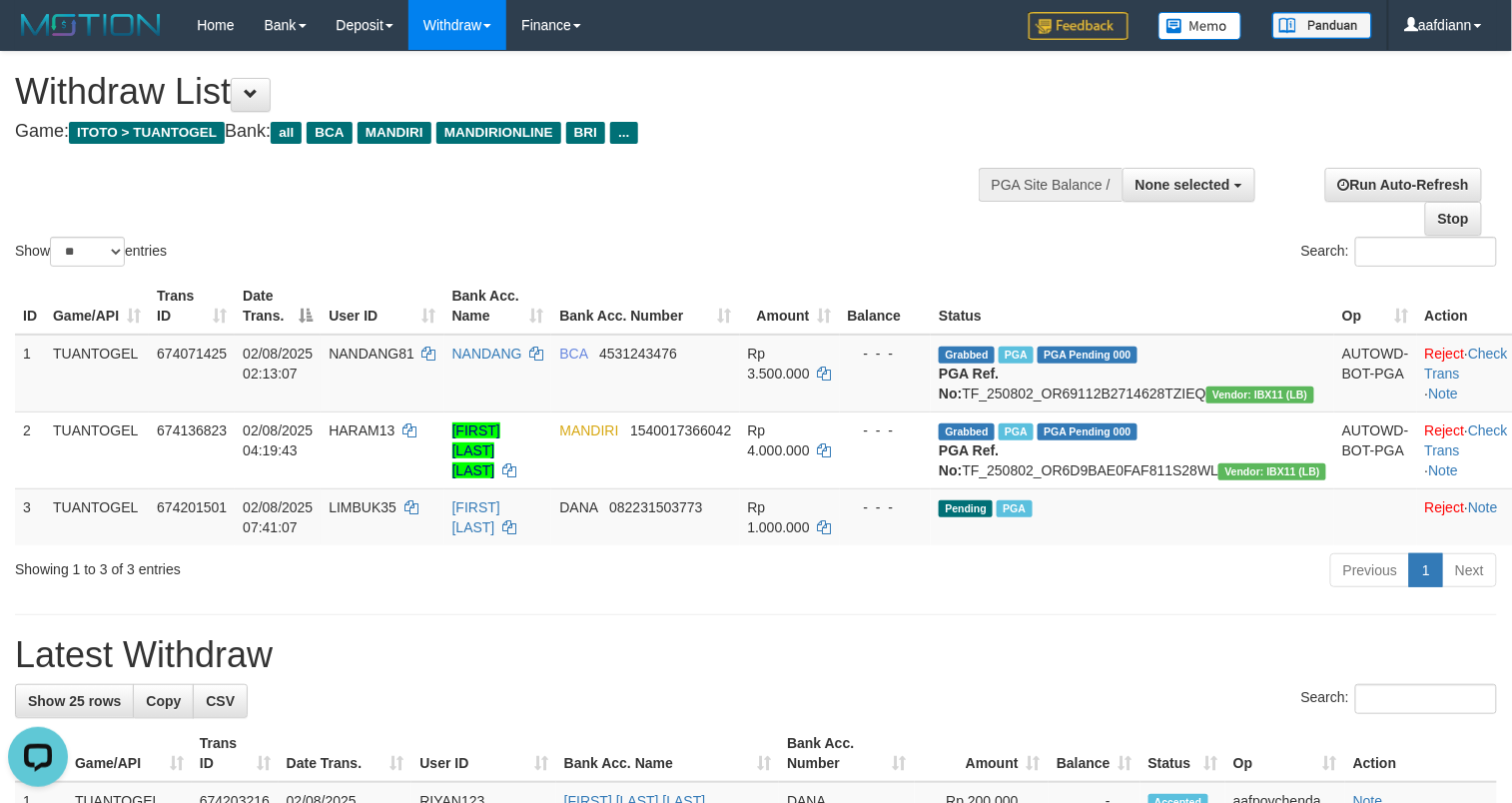 scroll, scrollTop: 0, scrollLeft: 0, axis: both 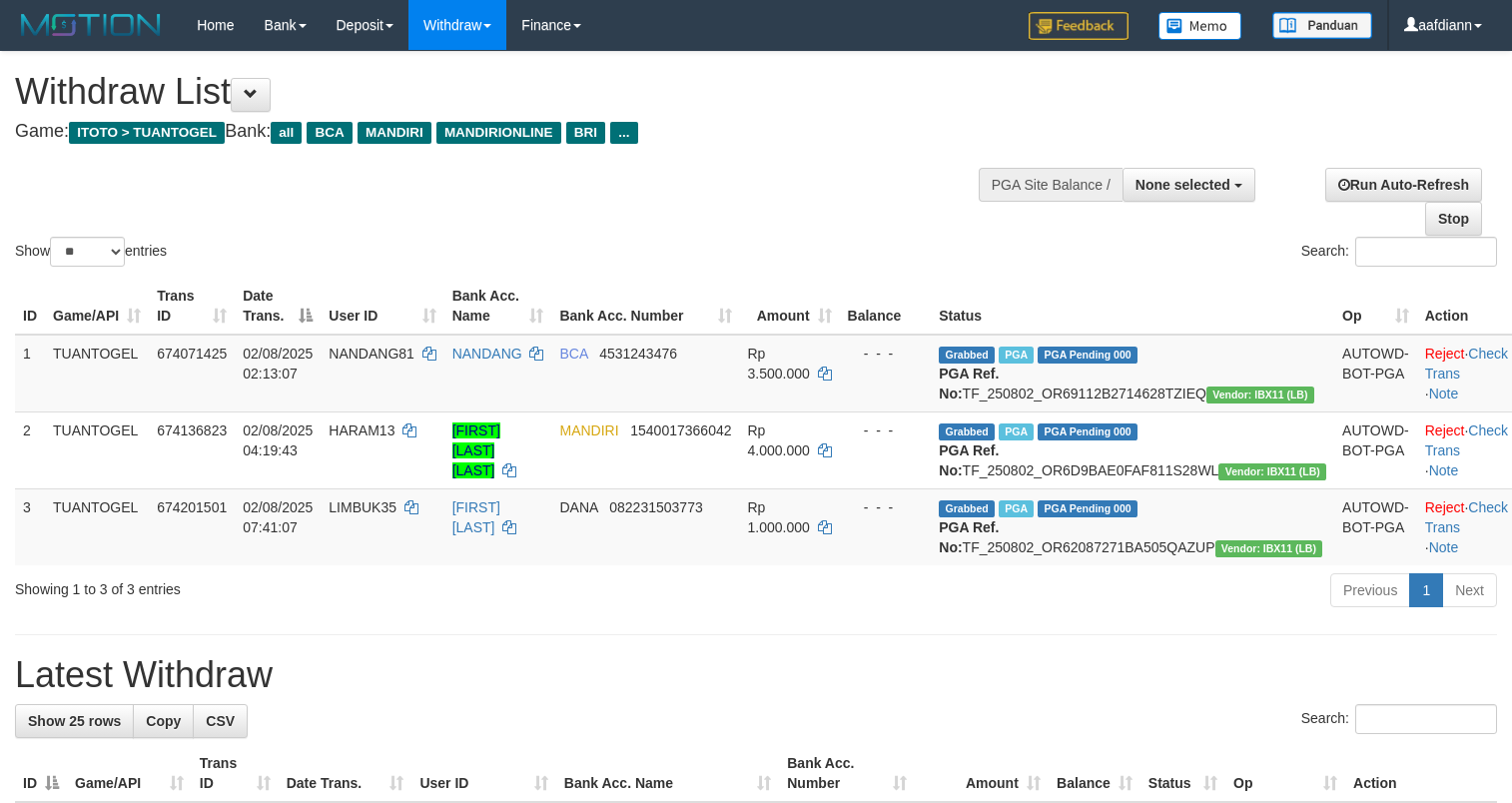 select 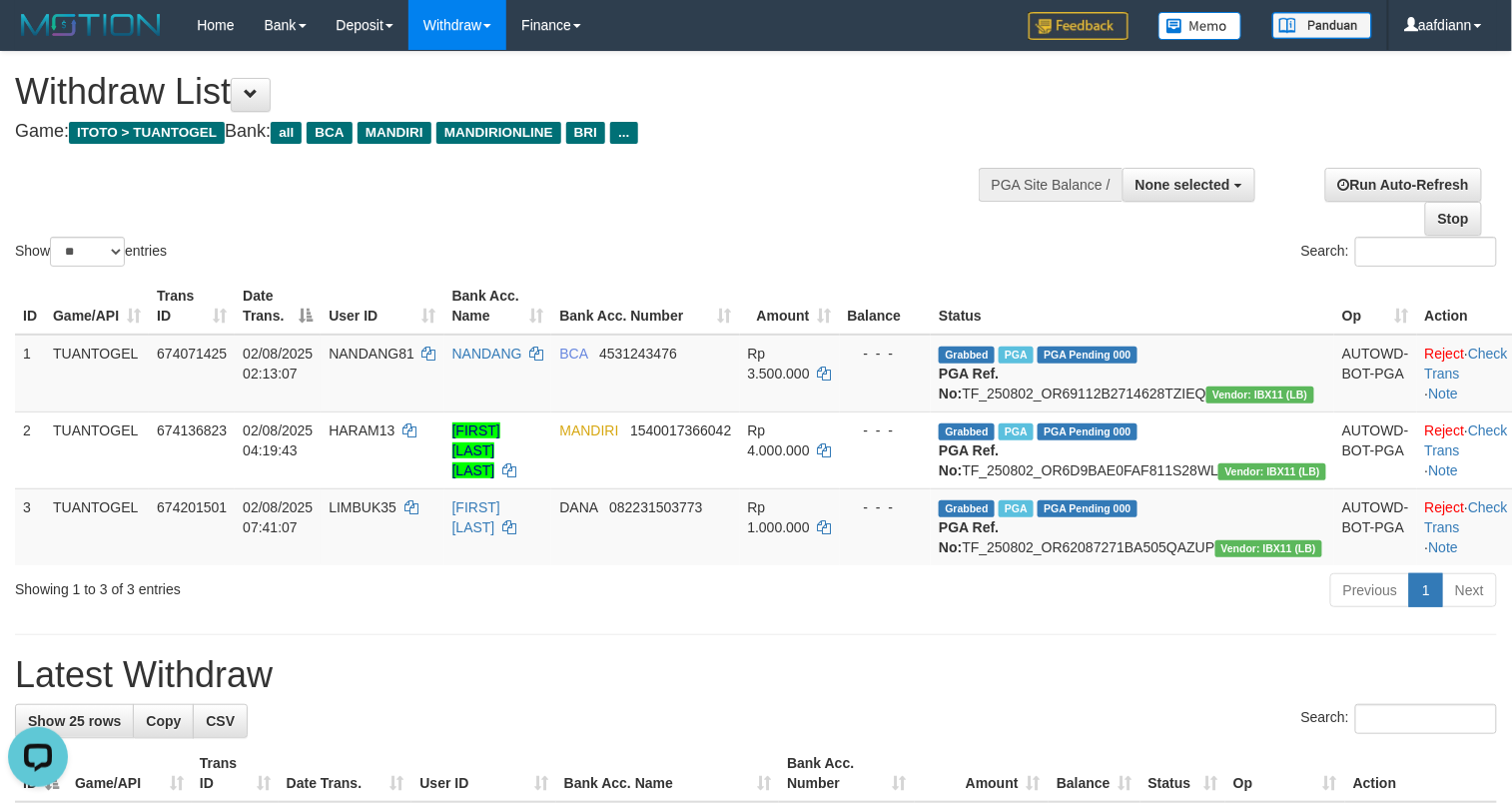scroll, scrollTop: 0, scrollLeft: 0, axis: both 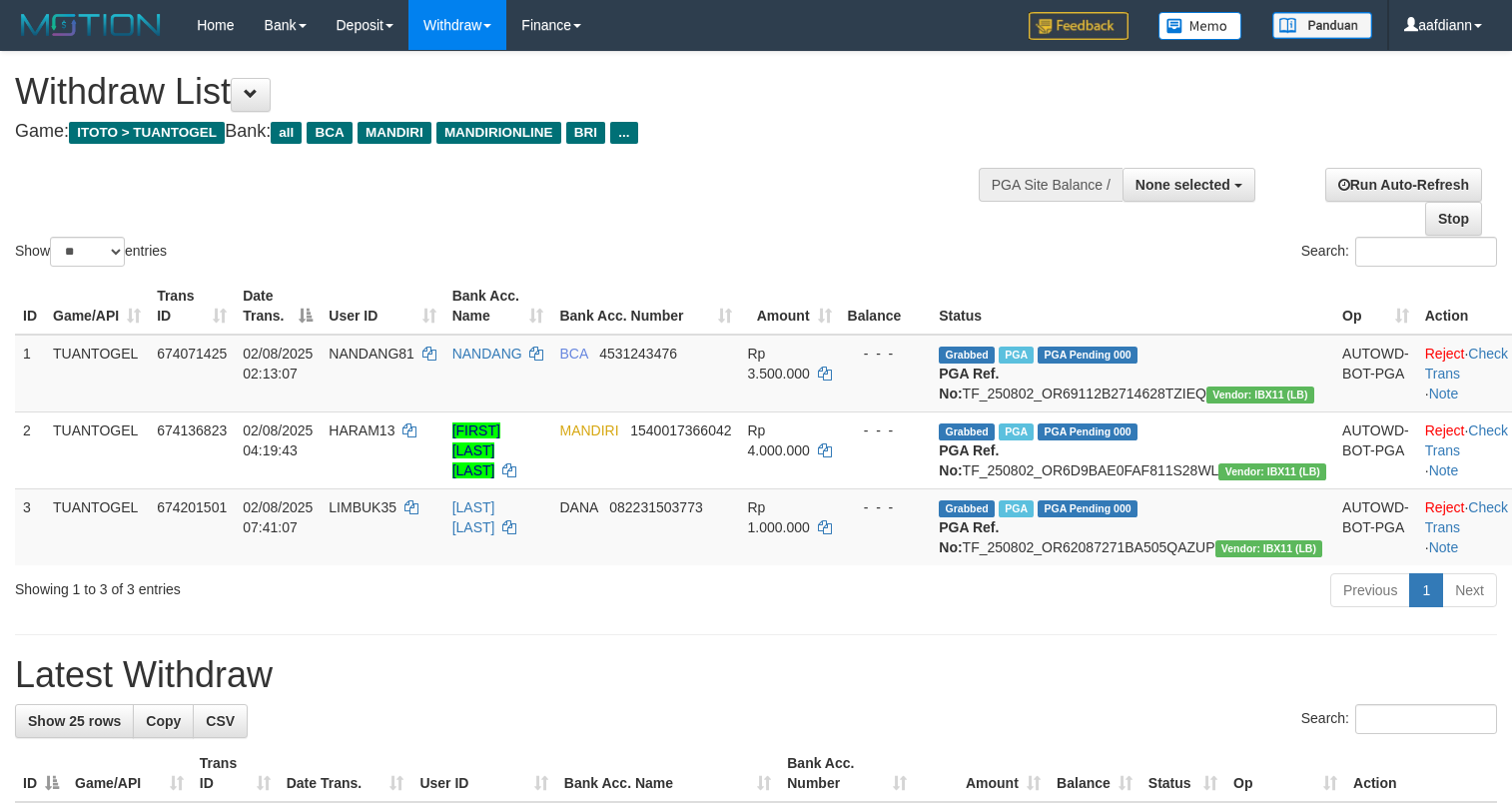 select 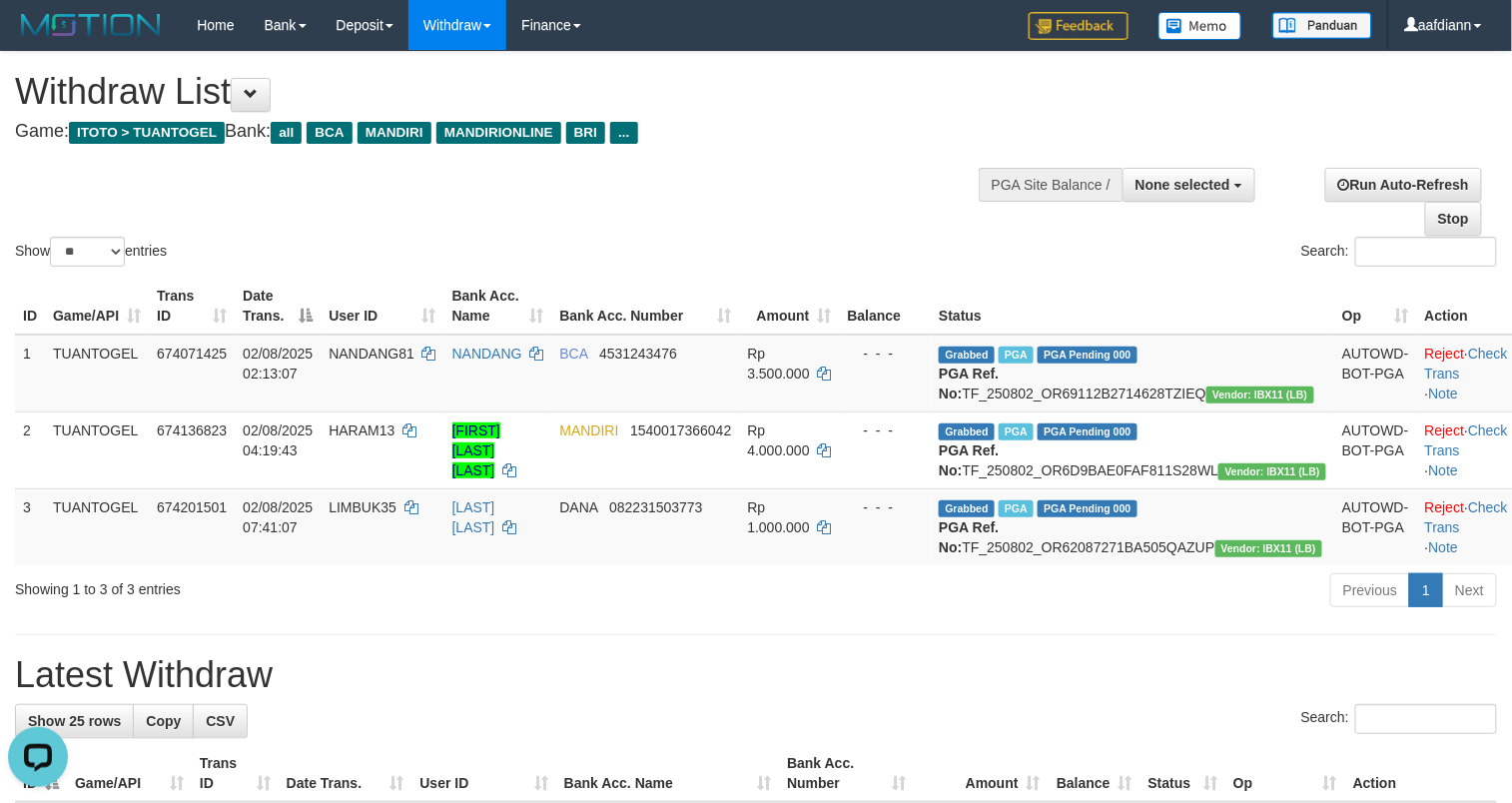 scroll, scrollTop: 0, scrollLeft: 0, axis: both 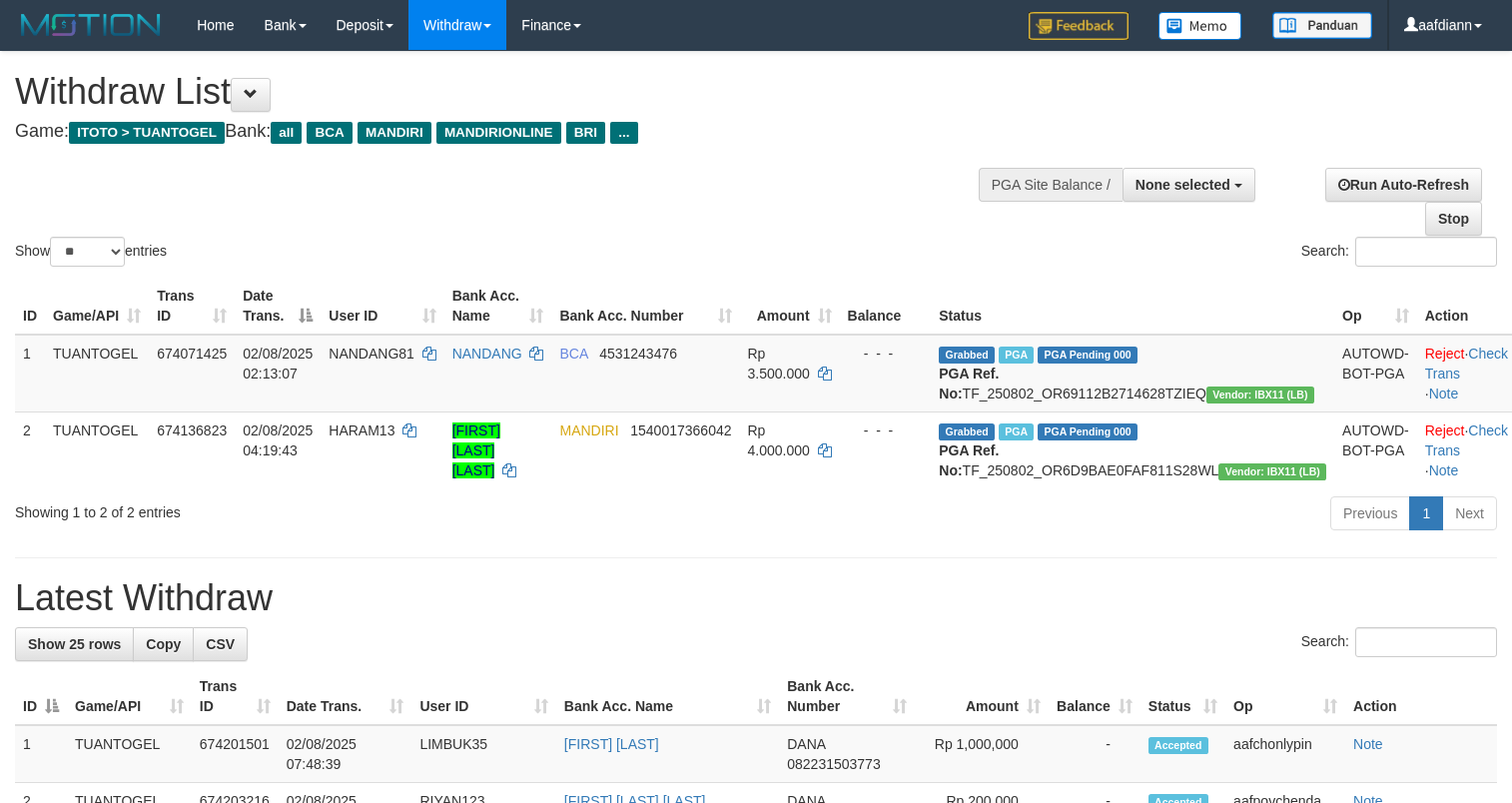 select 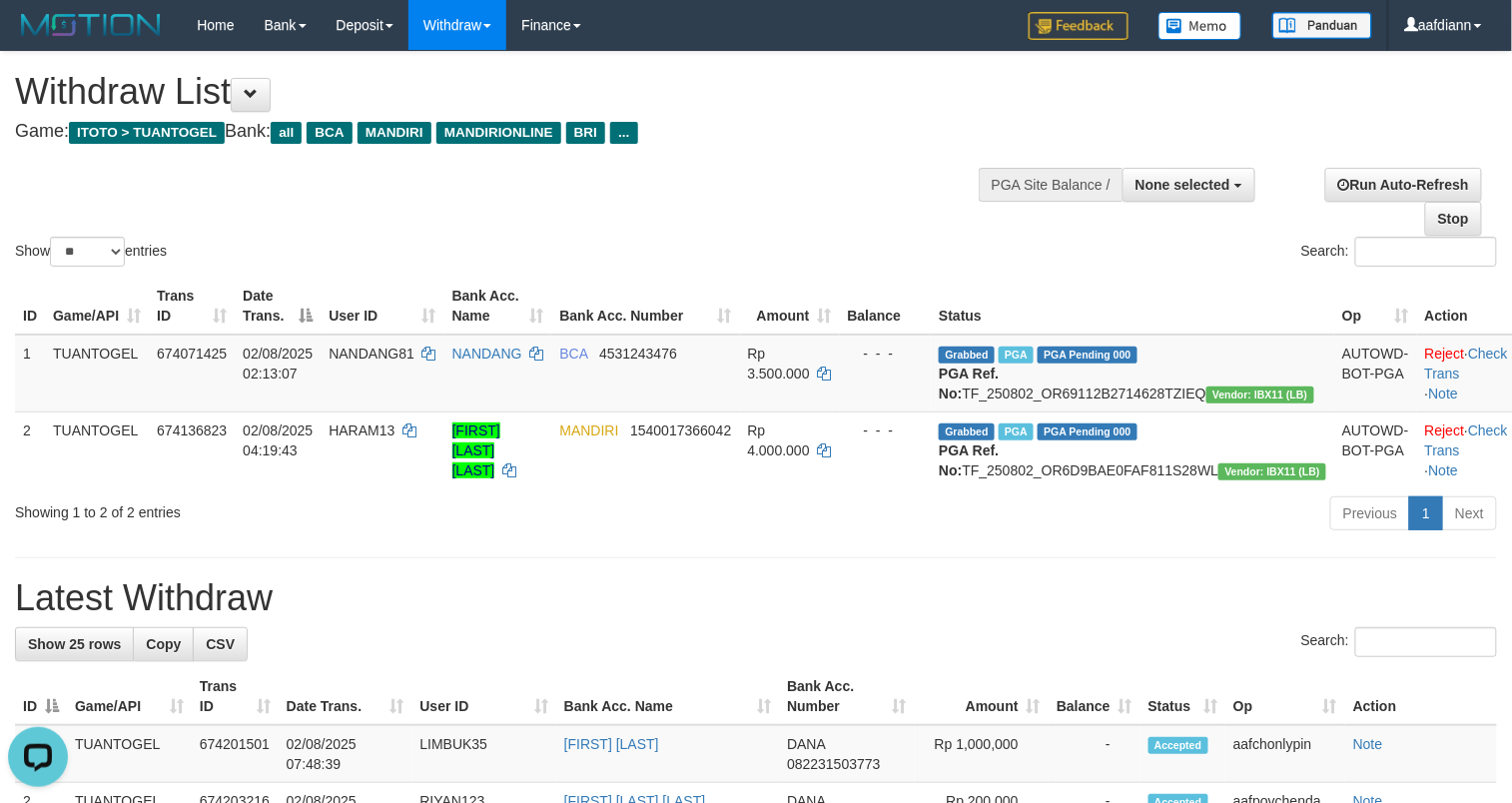 scroll, scrollTop: 0, scrollLeft: 0, axis: both 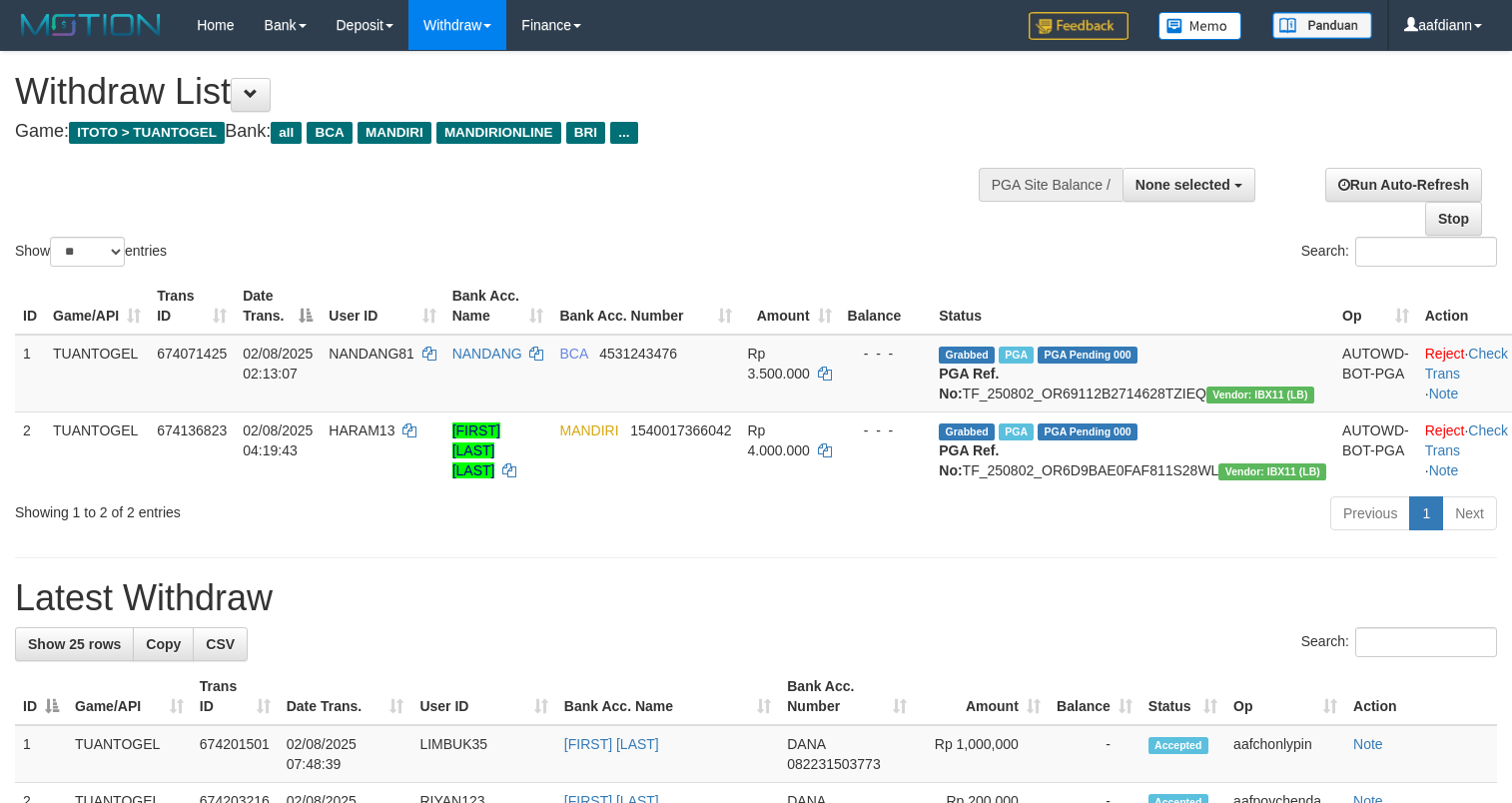 select 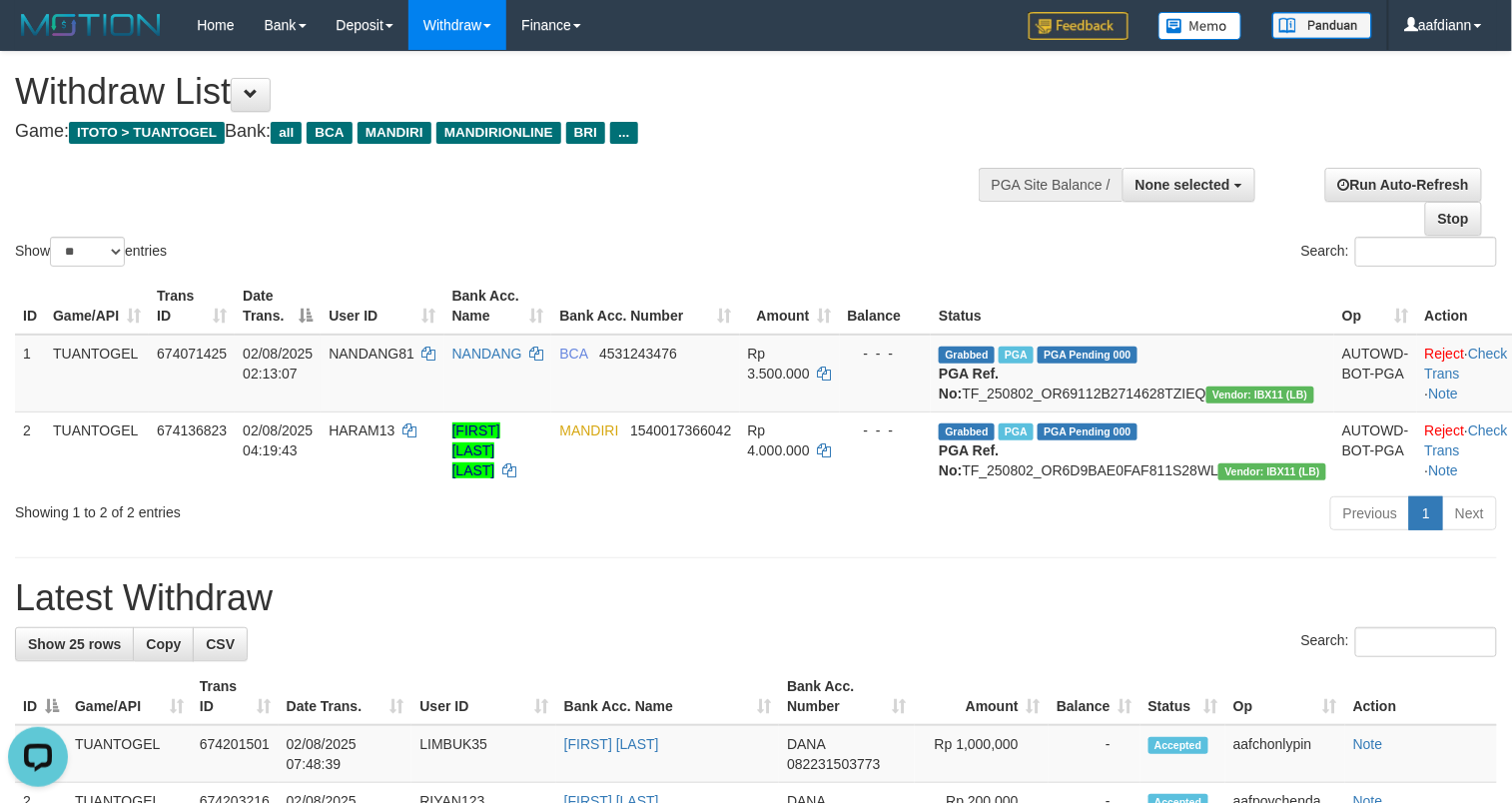 scroll, scrollTop: 0, scrollLeft: 0, axis: both 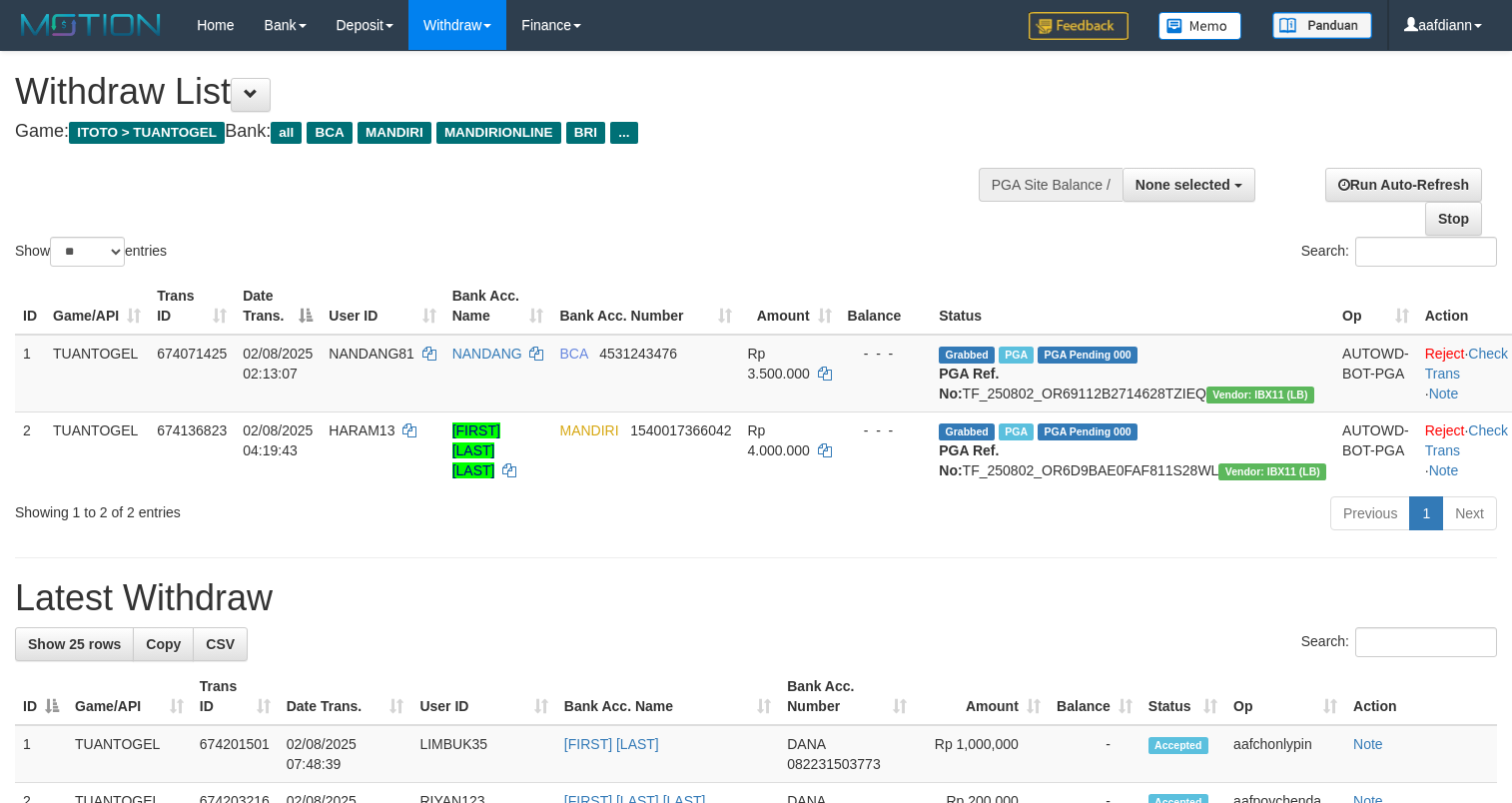 select 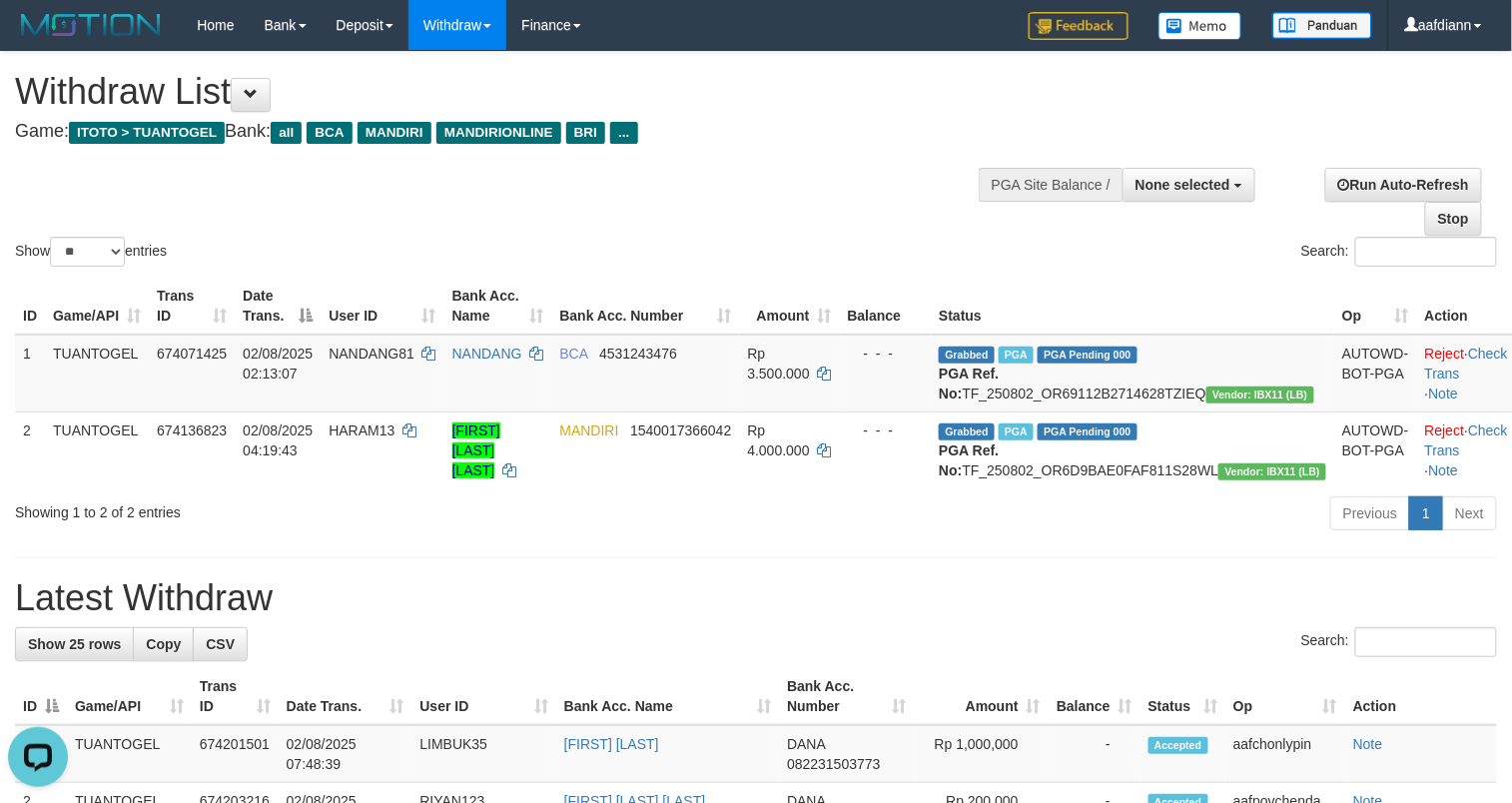 scroll, scrollTop: 0, scrollLeft: 0, axis: both 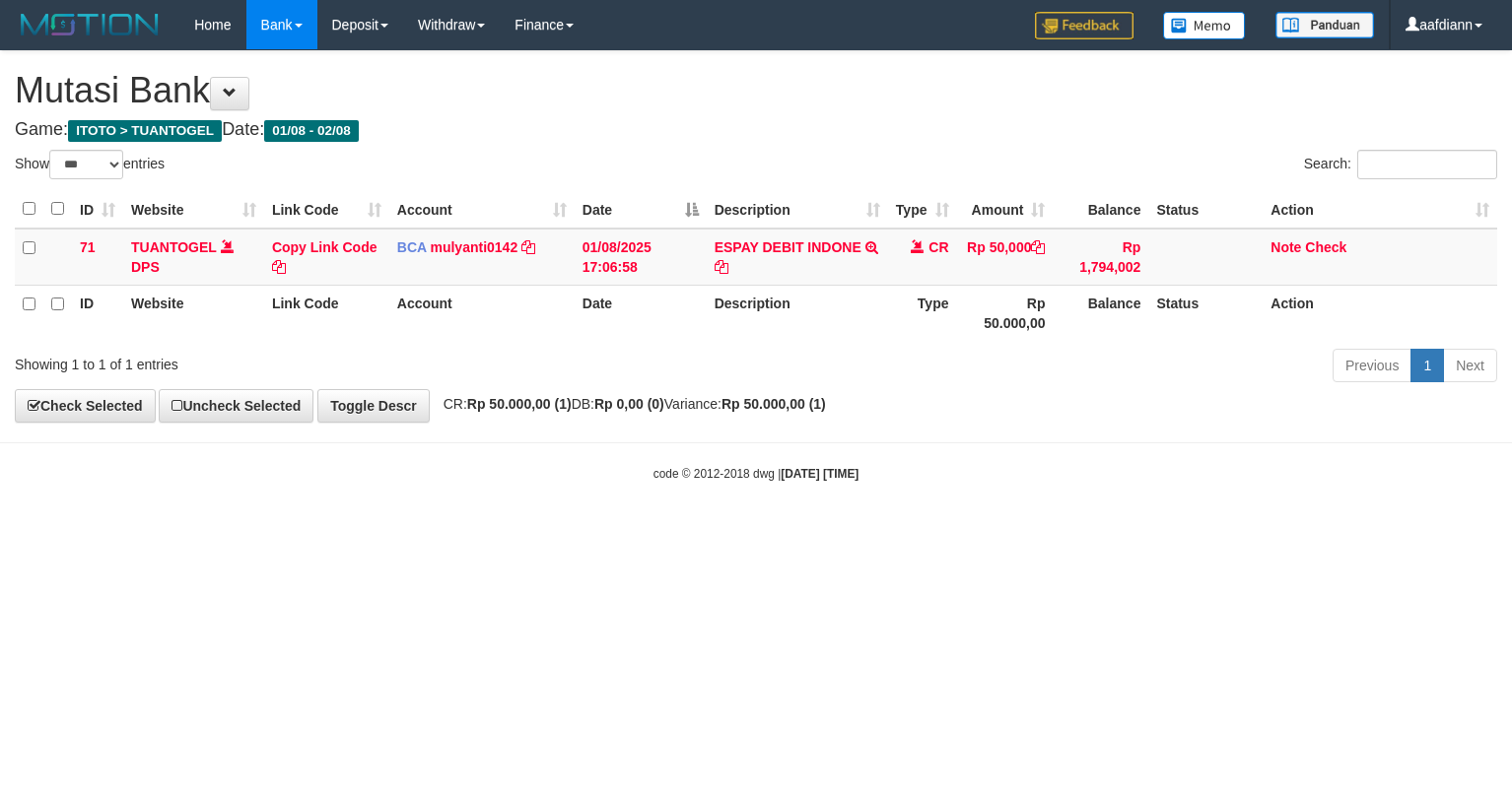 select on "***" 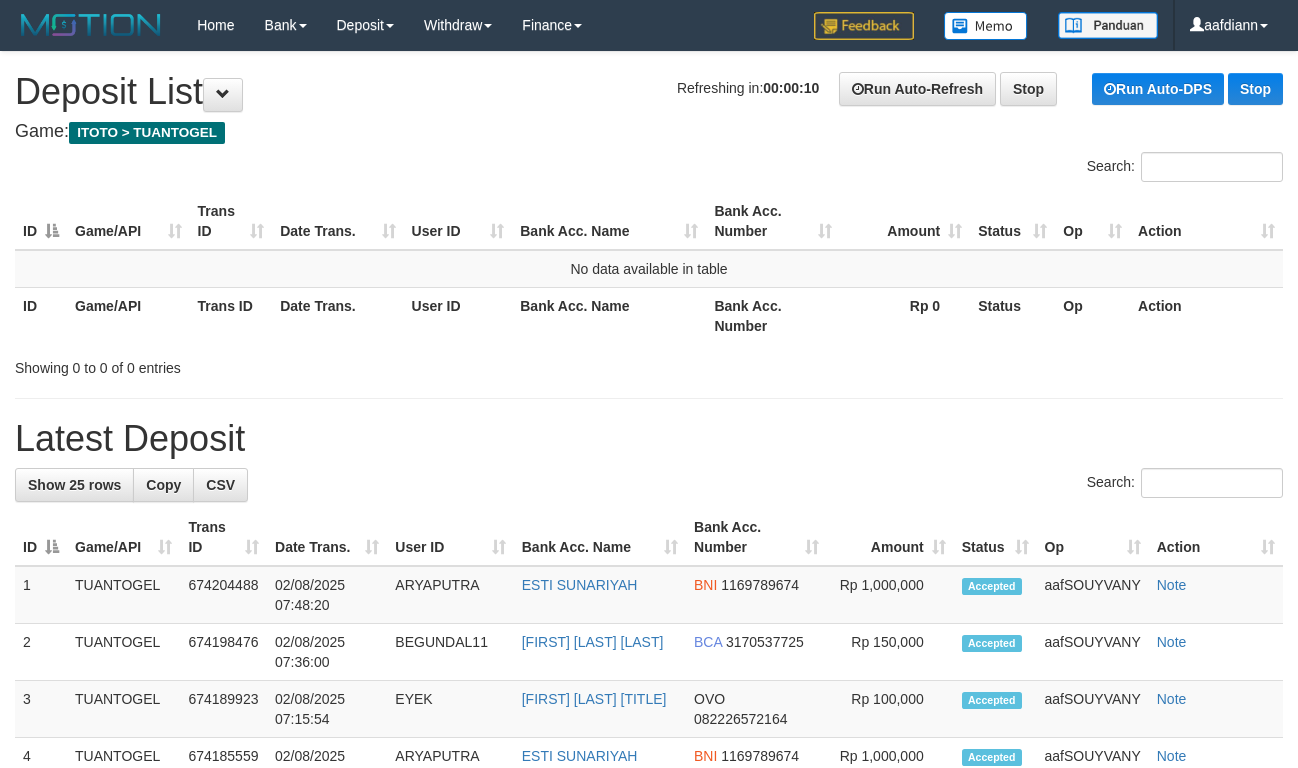 scroll, scrollTop: 0, scrollLeft: 0, axis: both 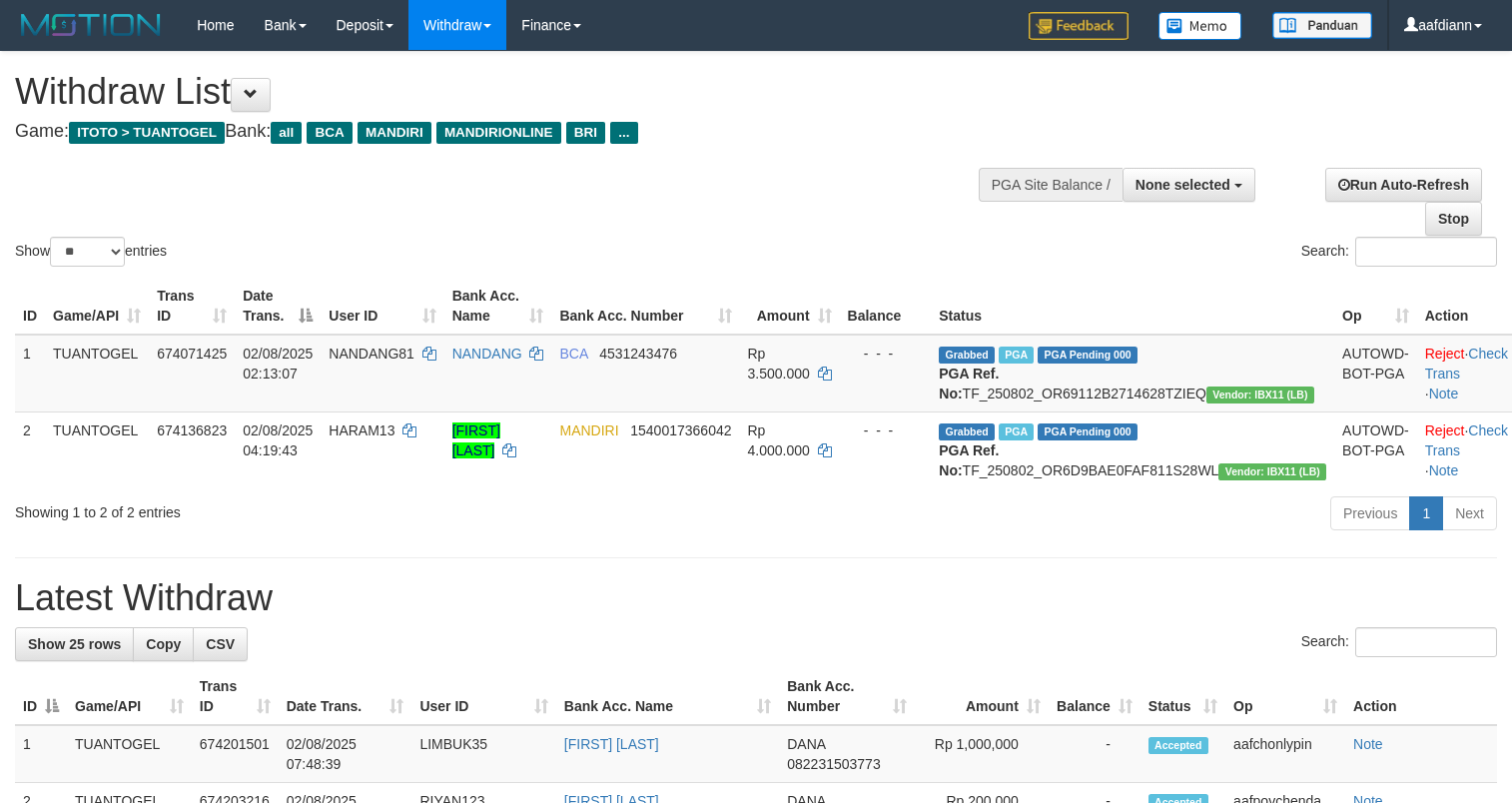select 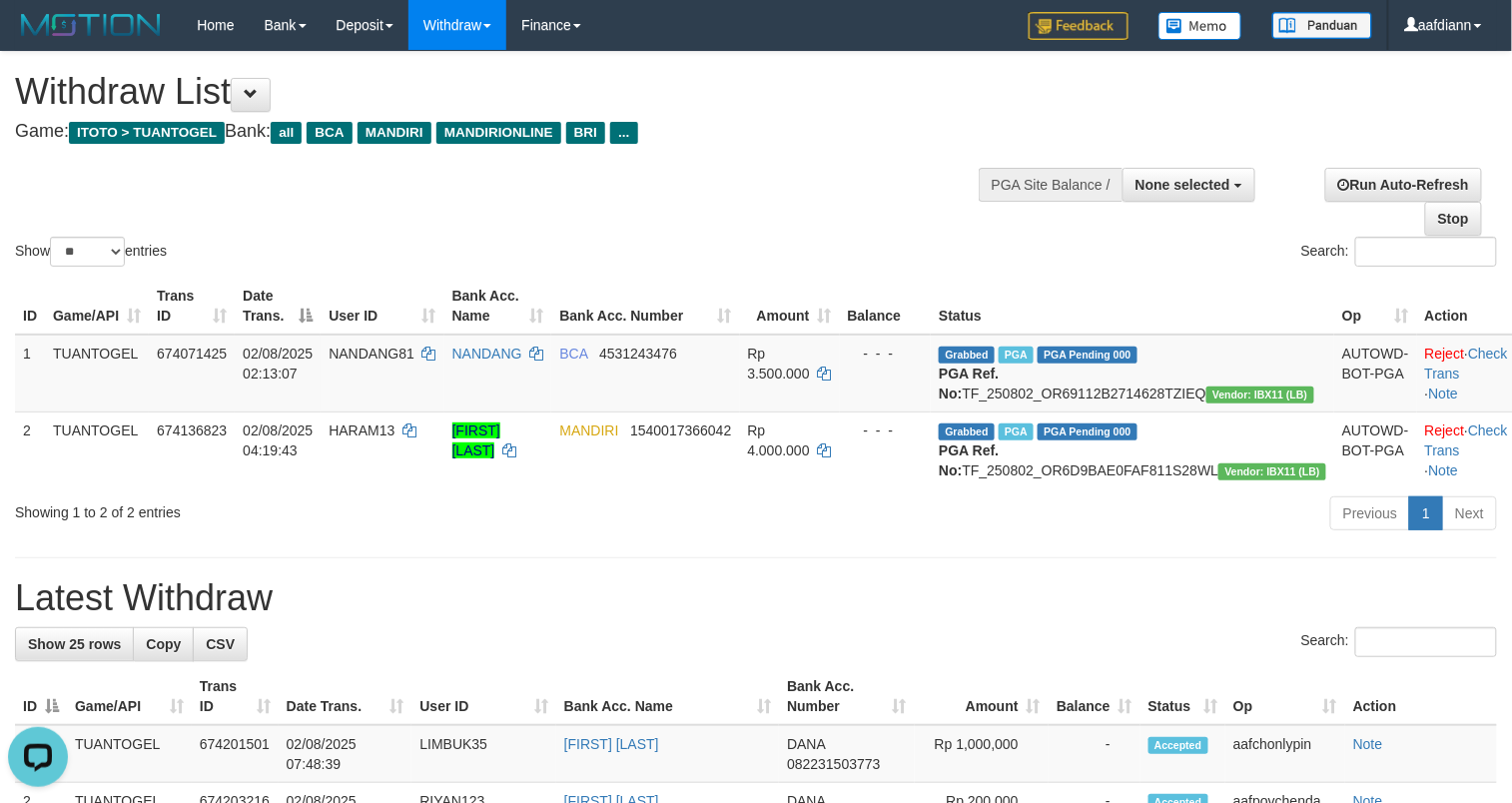 scroll, scrollTop: 0, scrollLeft: 0, axis: both 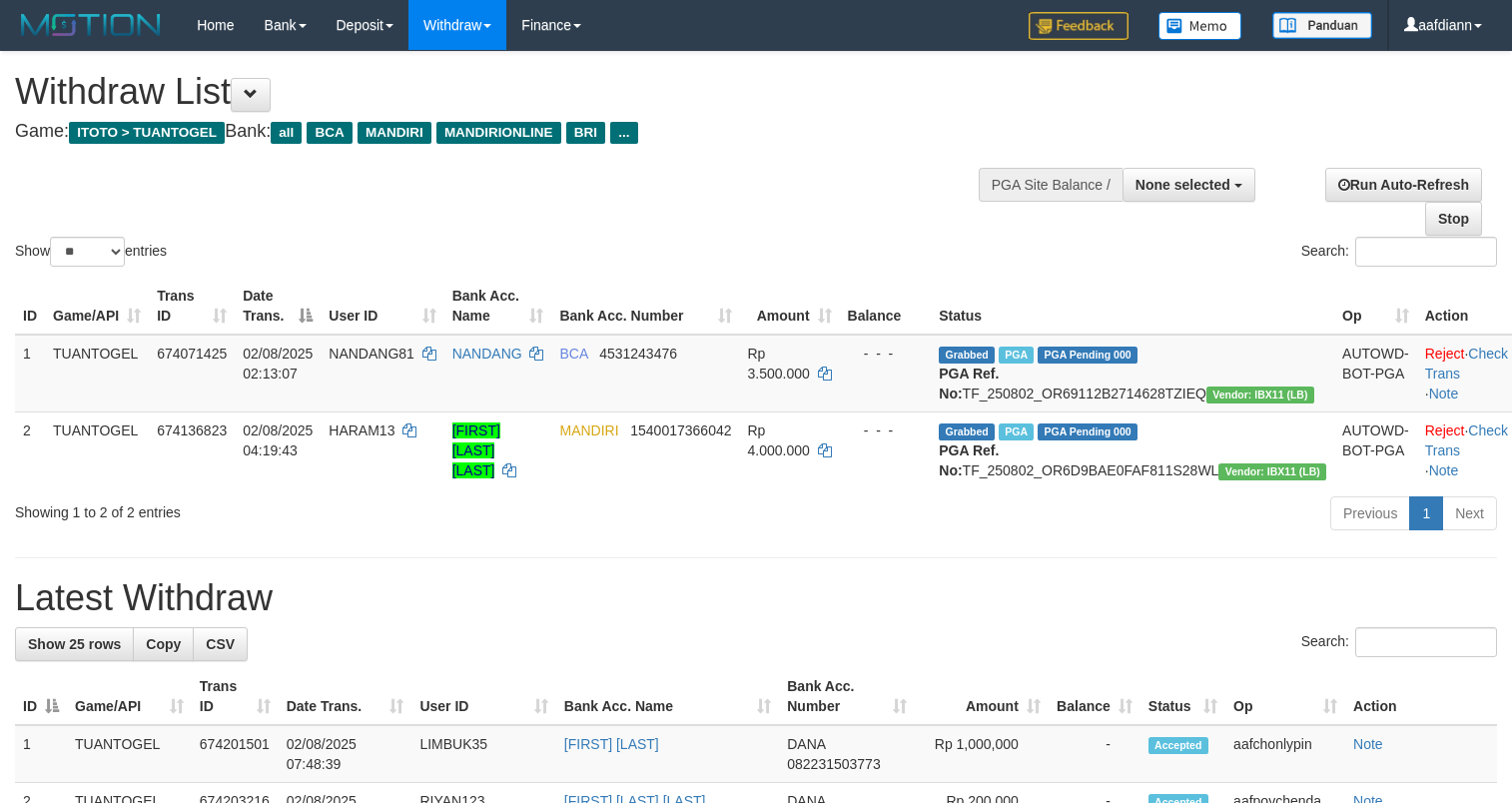 select 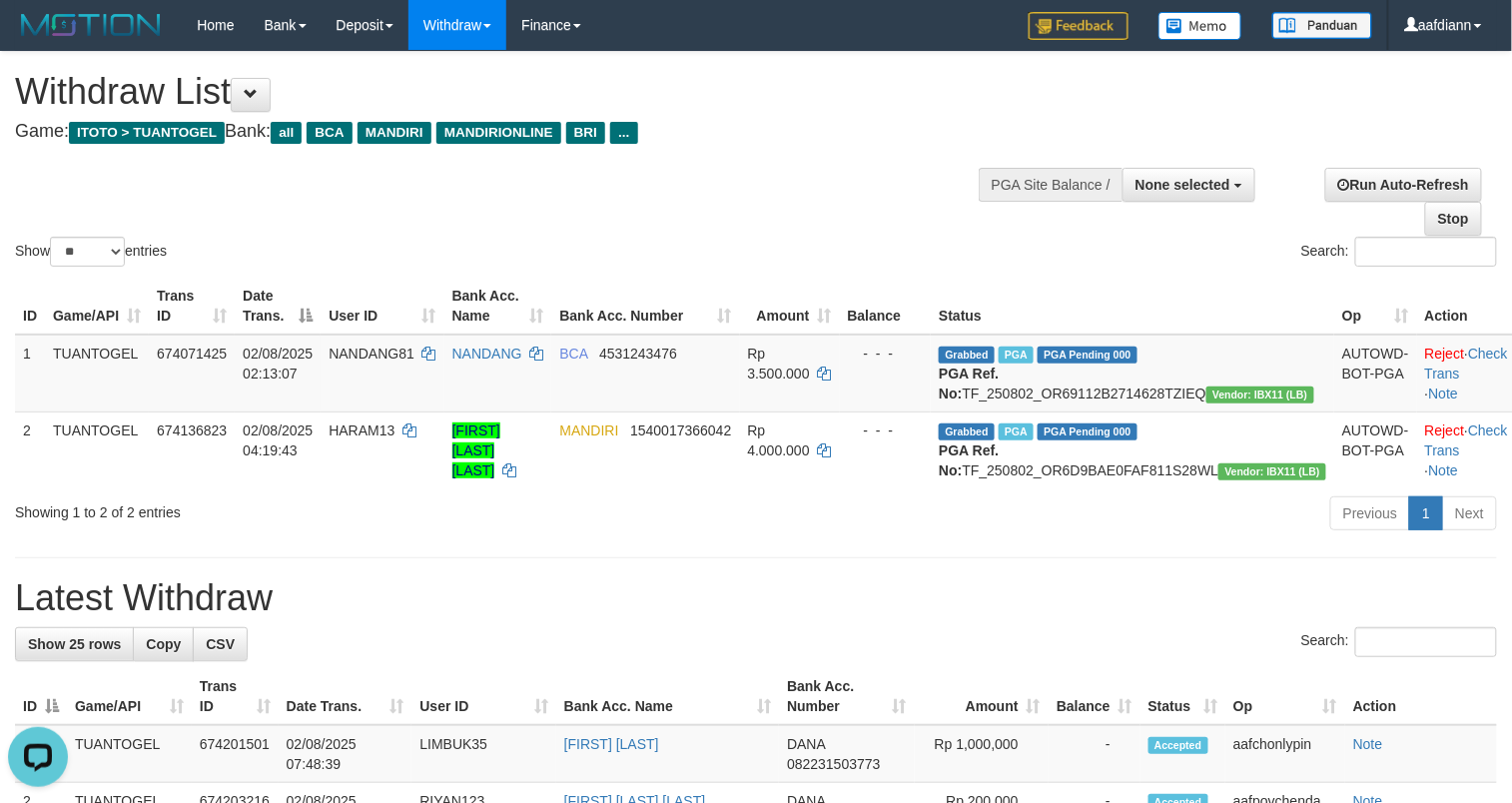 scroll, scrollTop: 0, scrollLeft: 0, axis: both 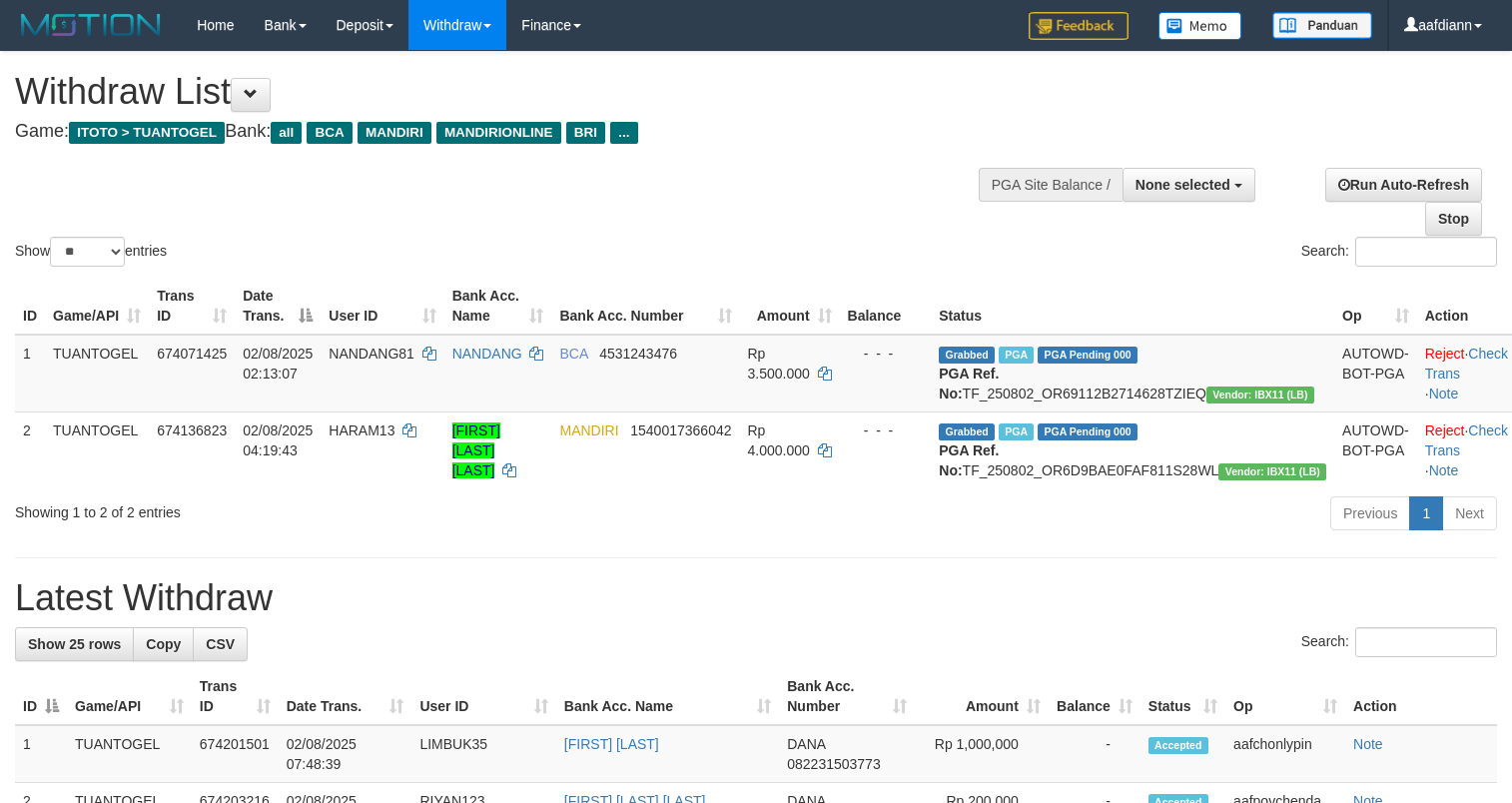 select 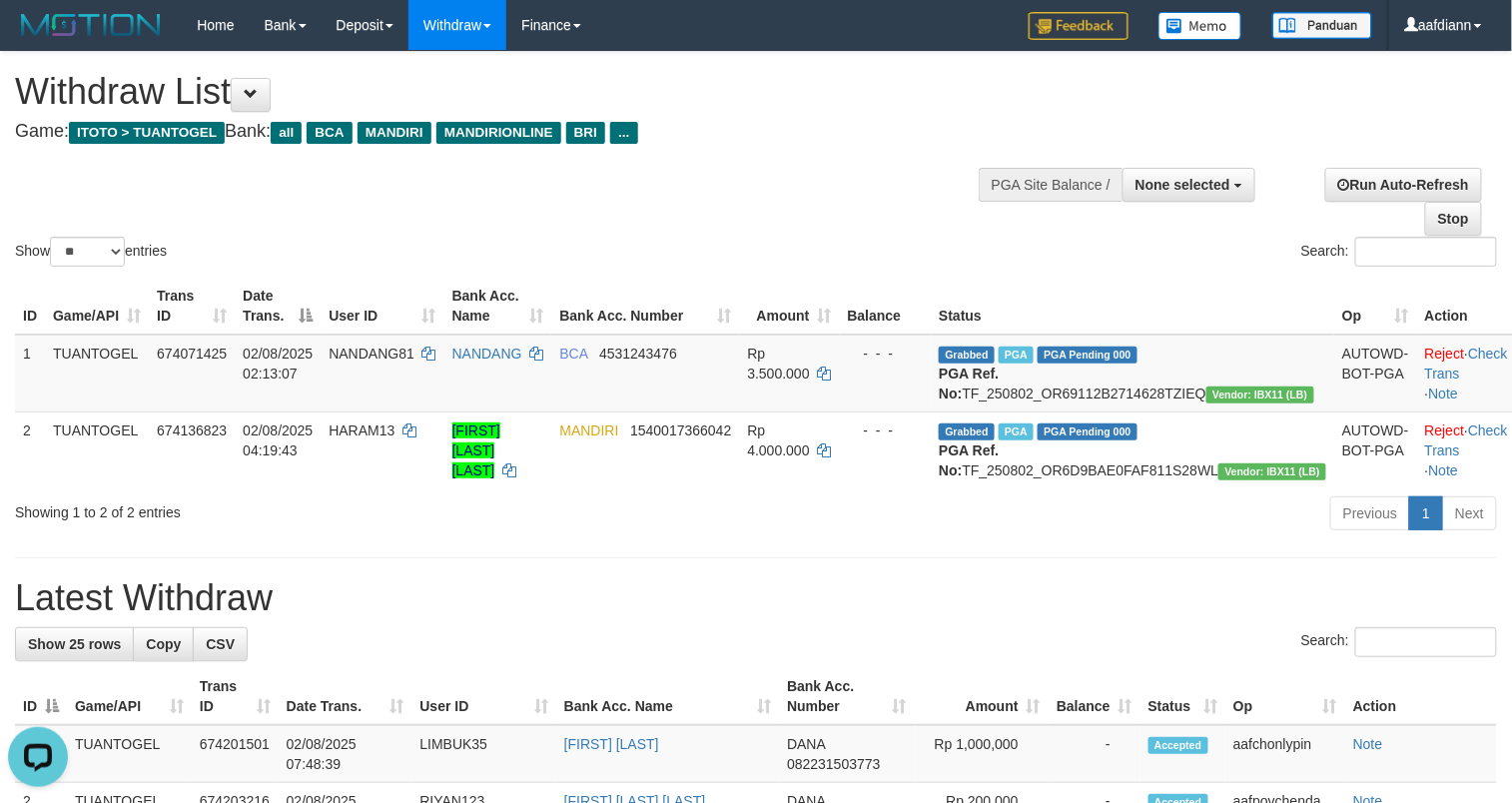 scroll, scrollTop: 0, scrollLeft: 0, axis: both 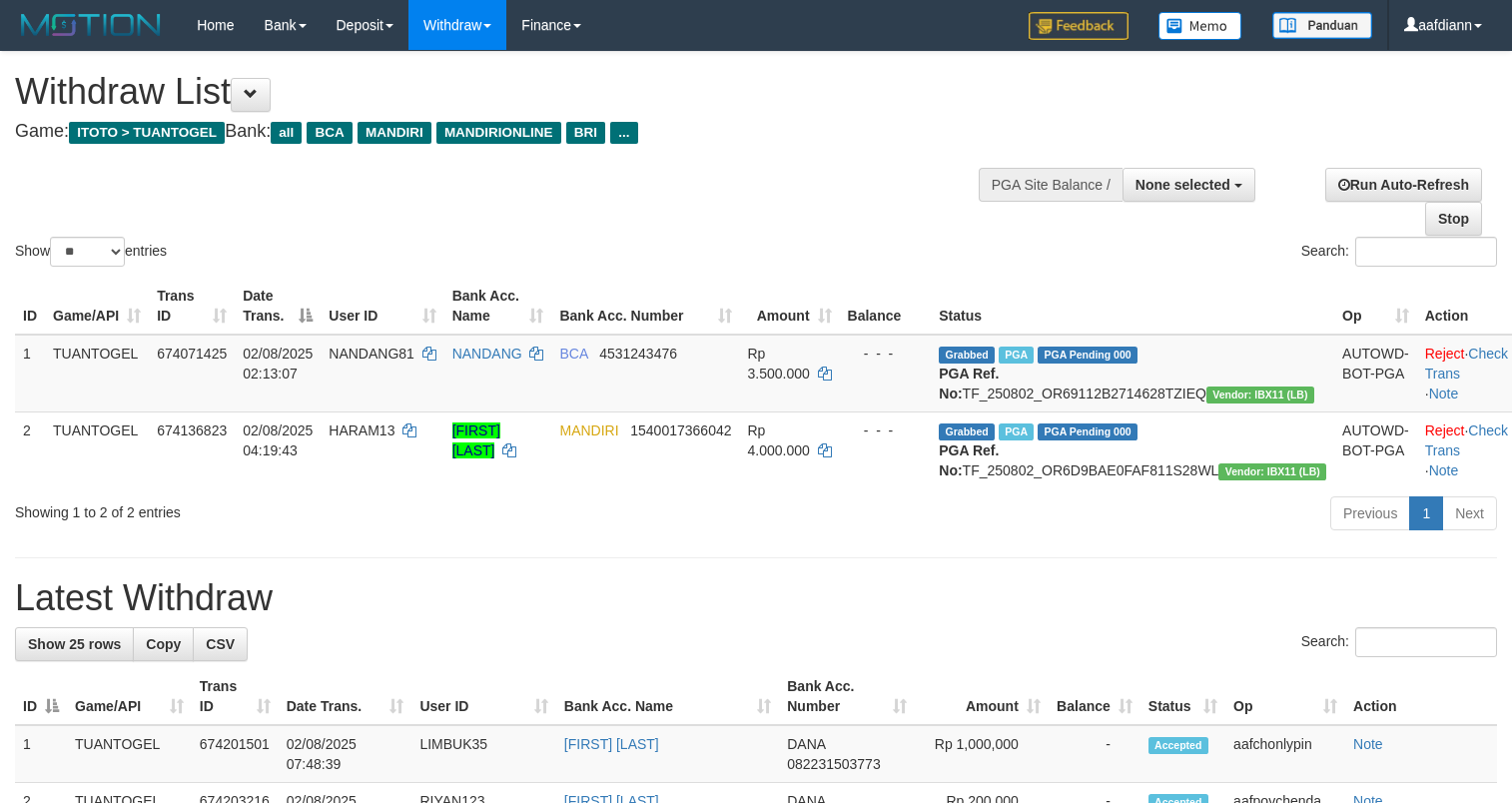 select 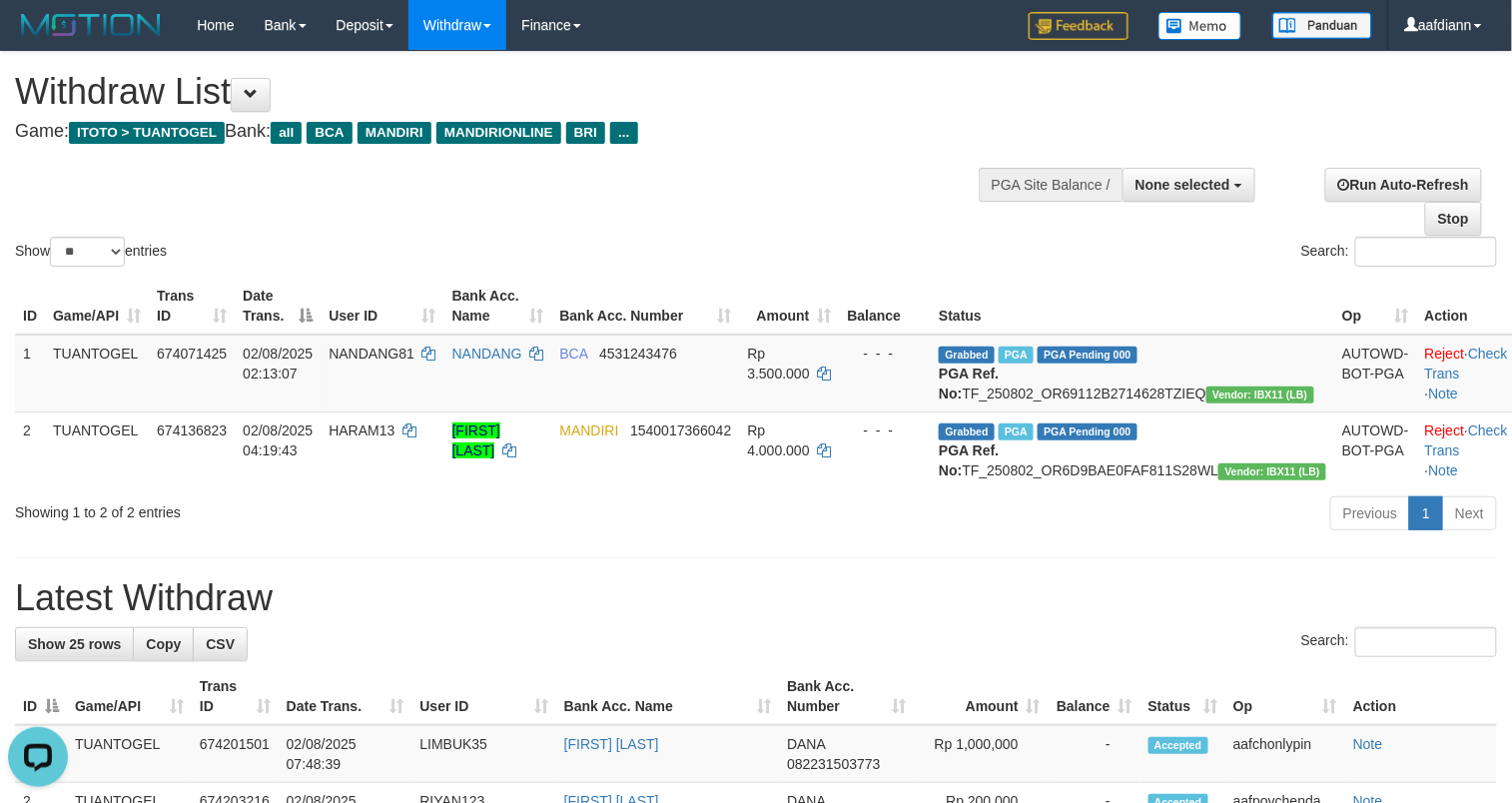 scroll, scrollTop: 0, scrollLeft: 0, axis: both 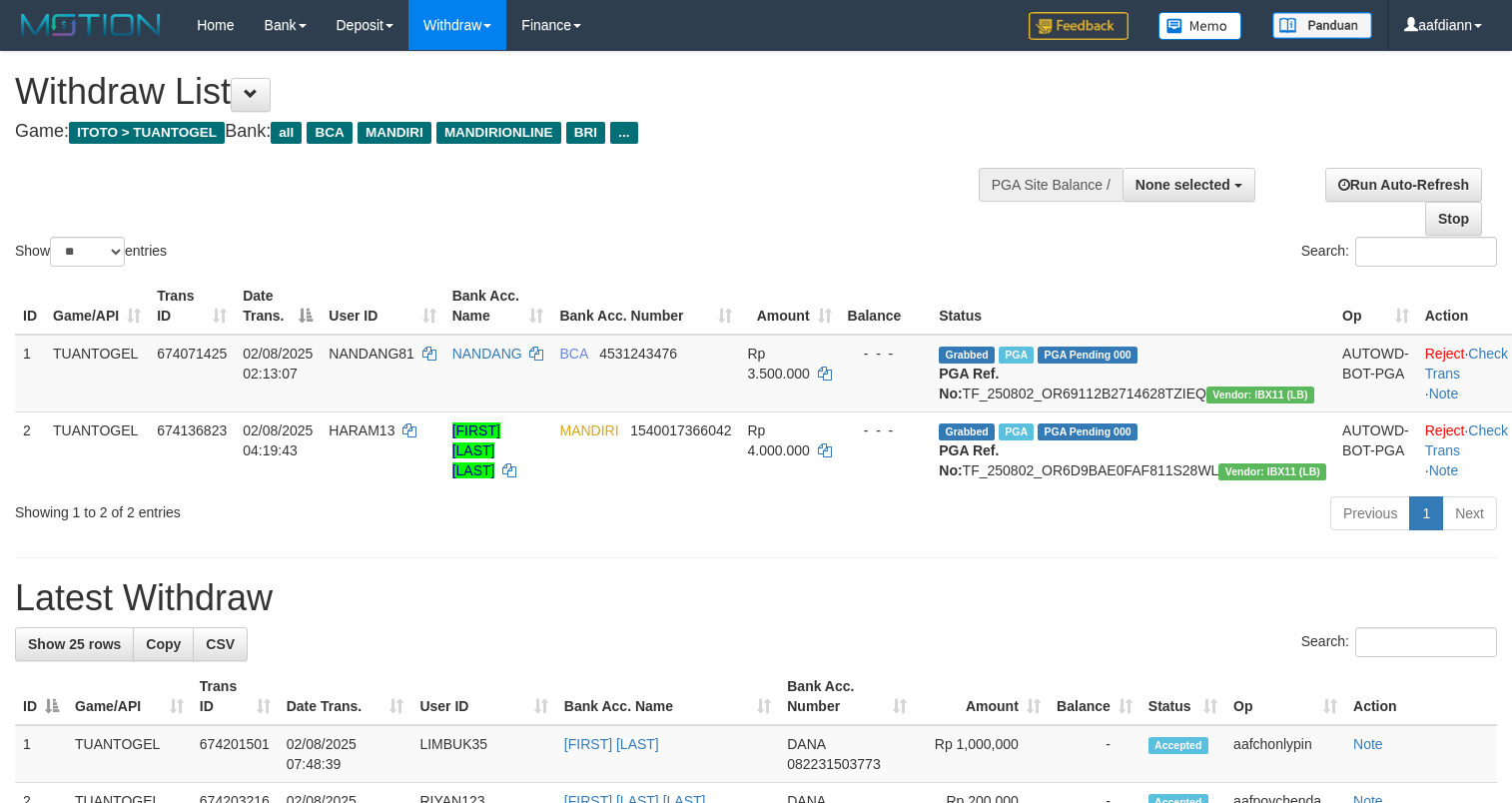select 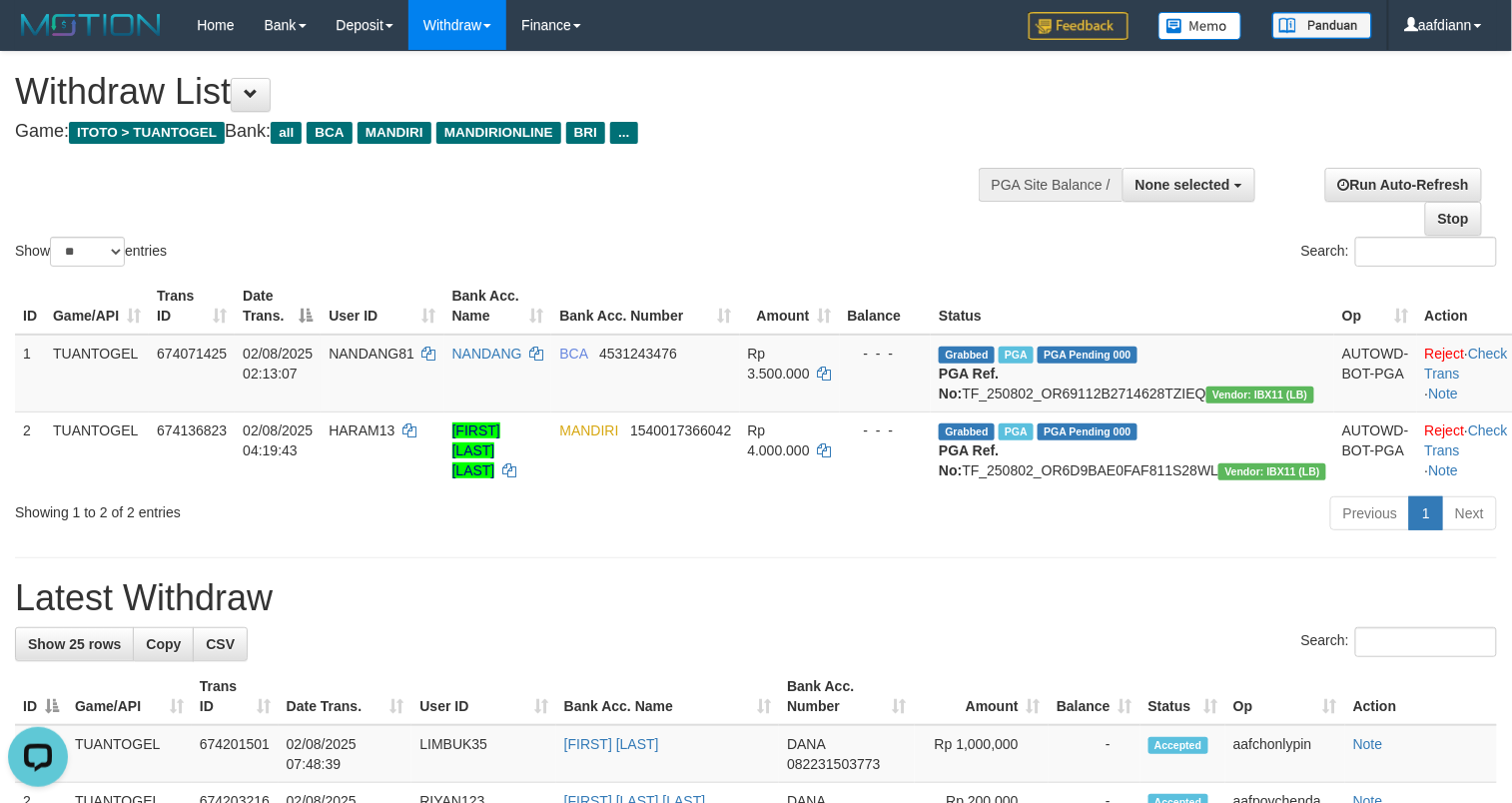 scroll, scrollTop: 0, scrollLeft: 0, axis: both 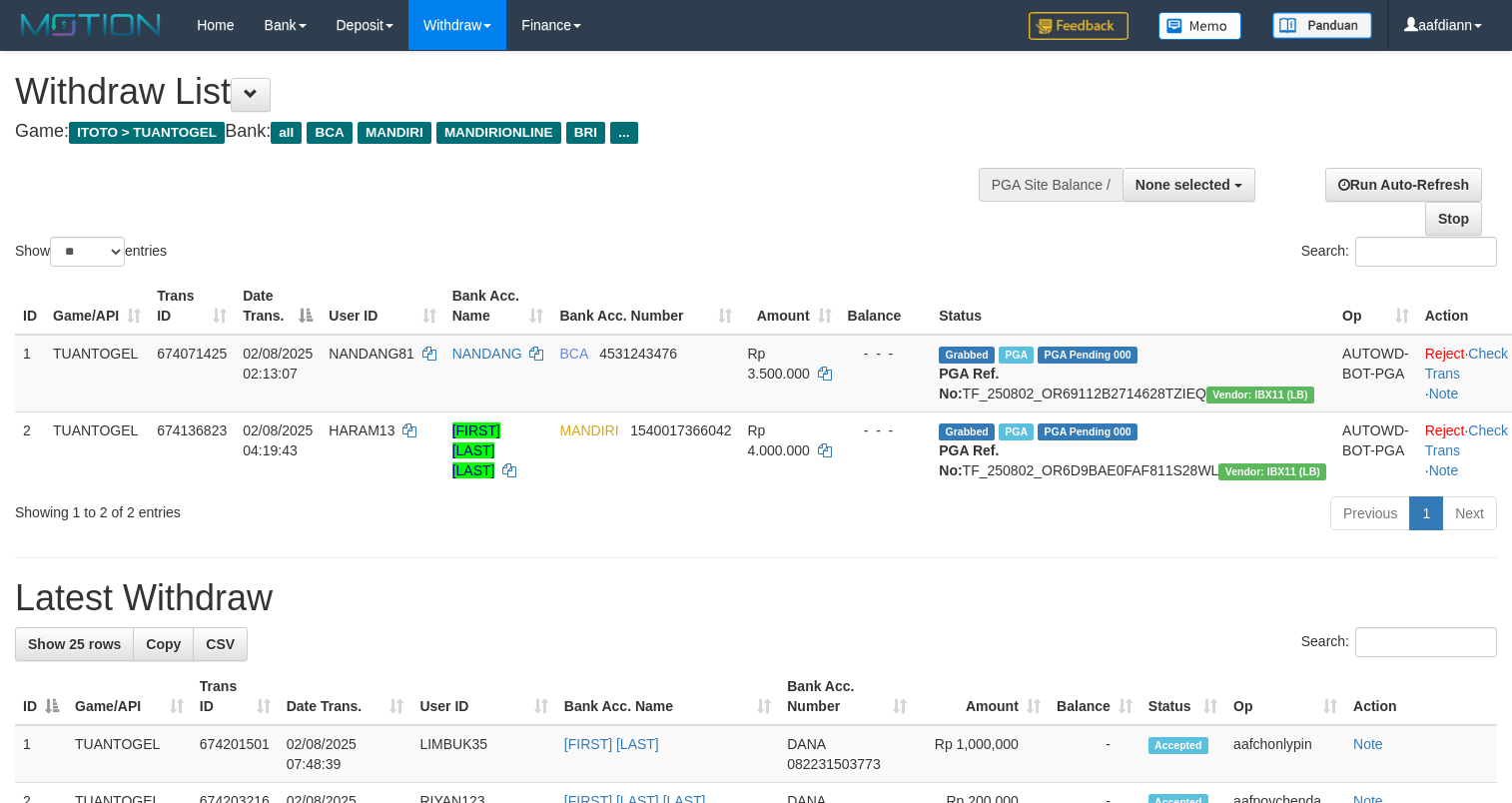 select 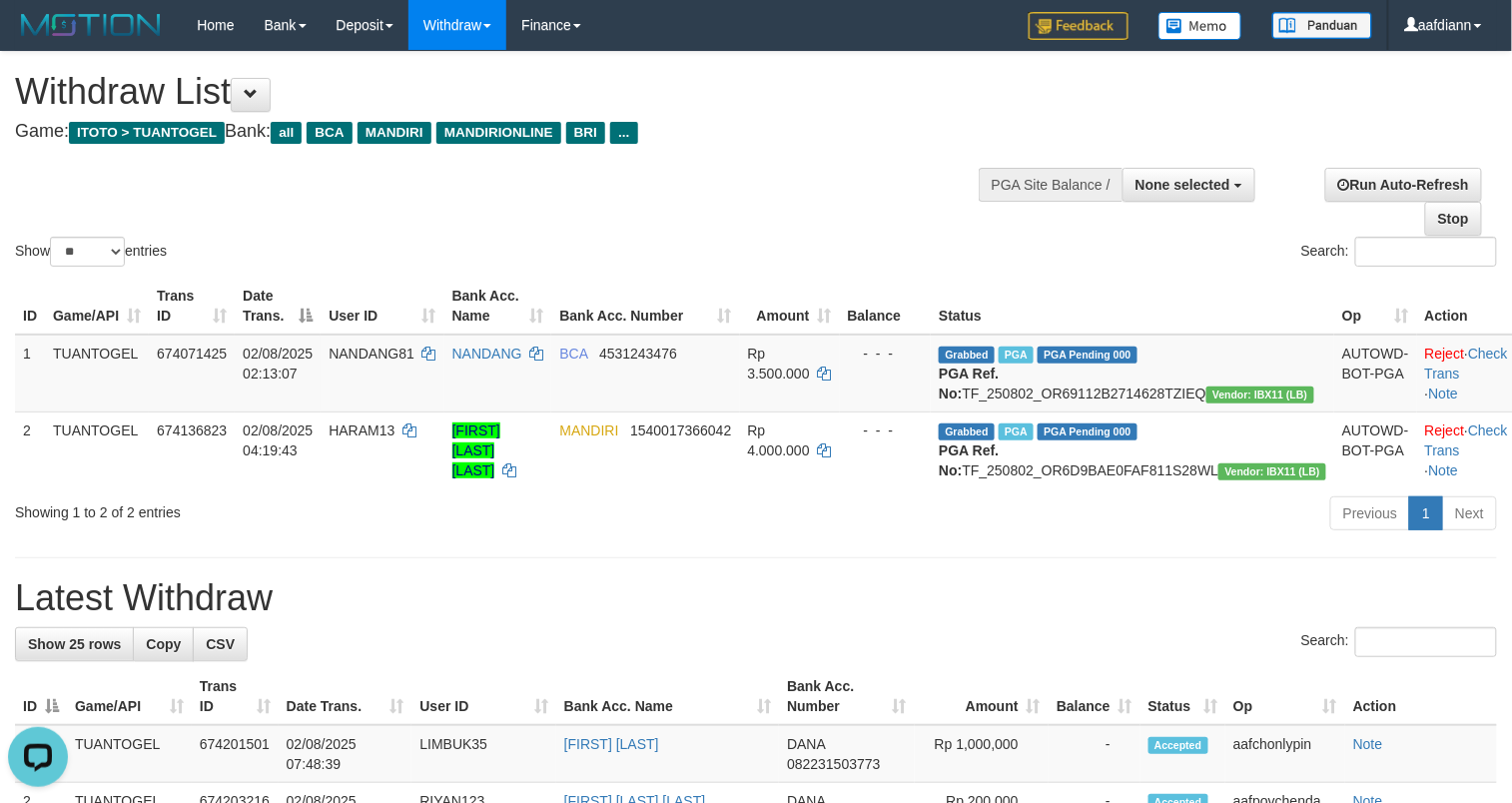 scroll, scrollTop: 0, scrollLeft: 0, axis: both 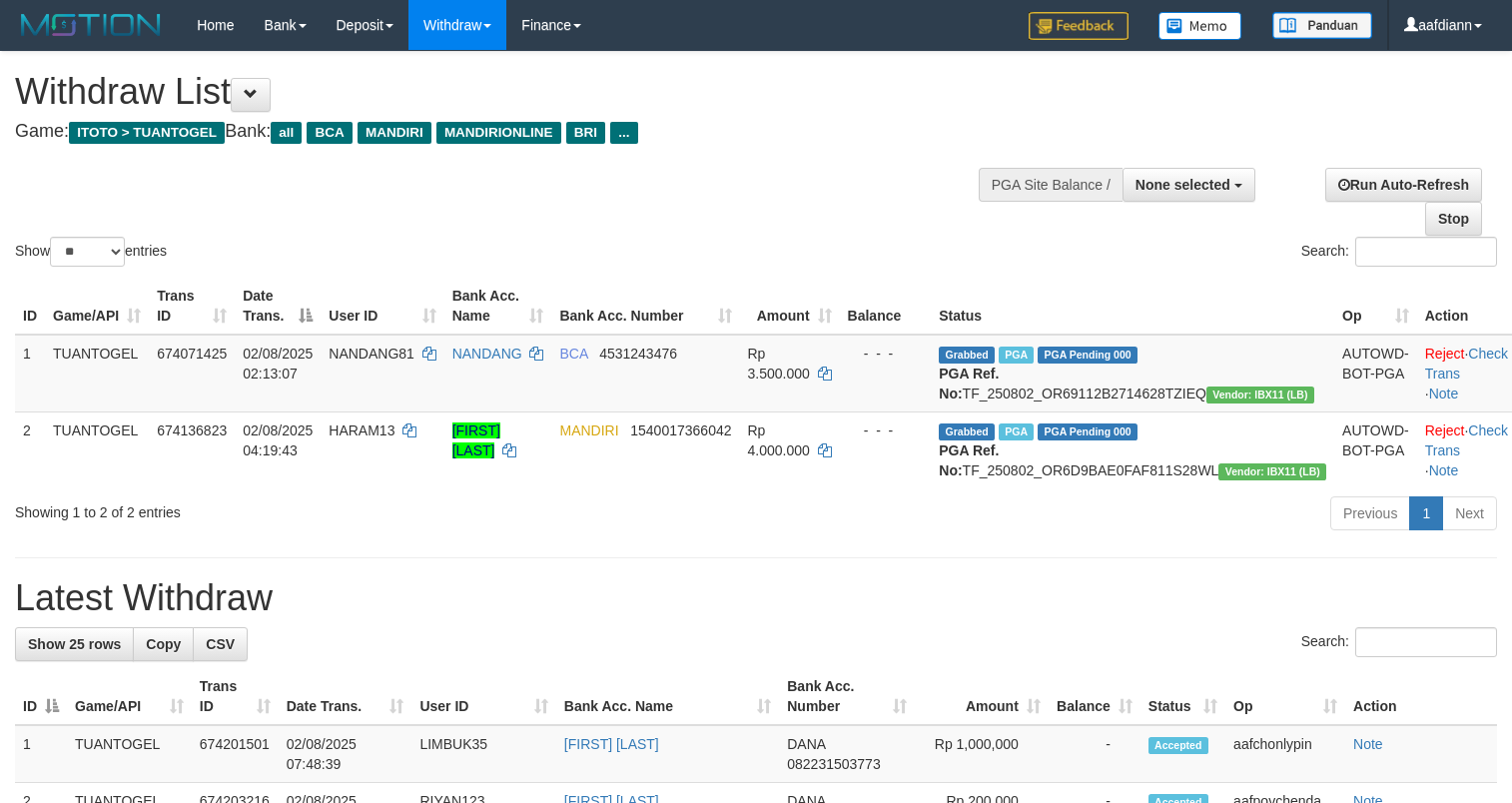 select 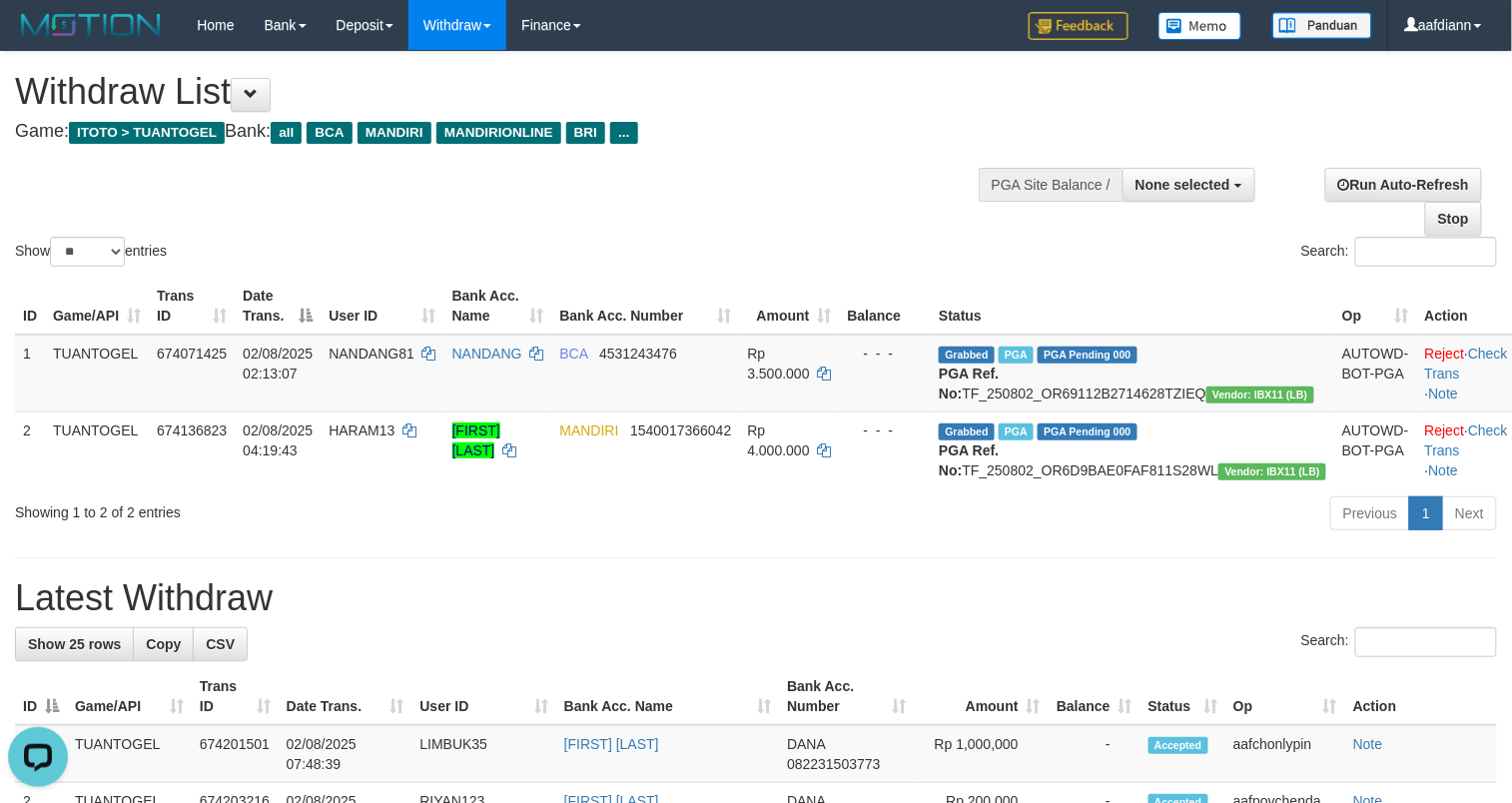 scroll, scrollTop: 0, scrollLeft: 0, axis: both 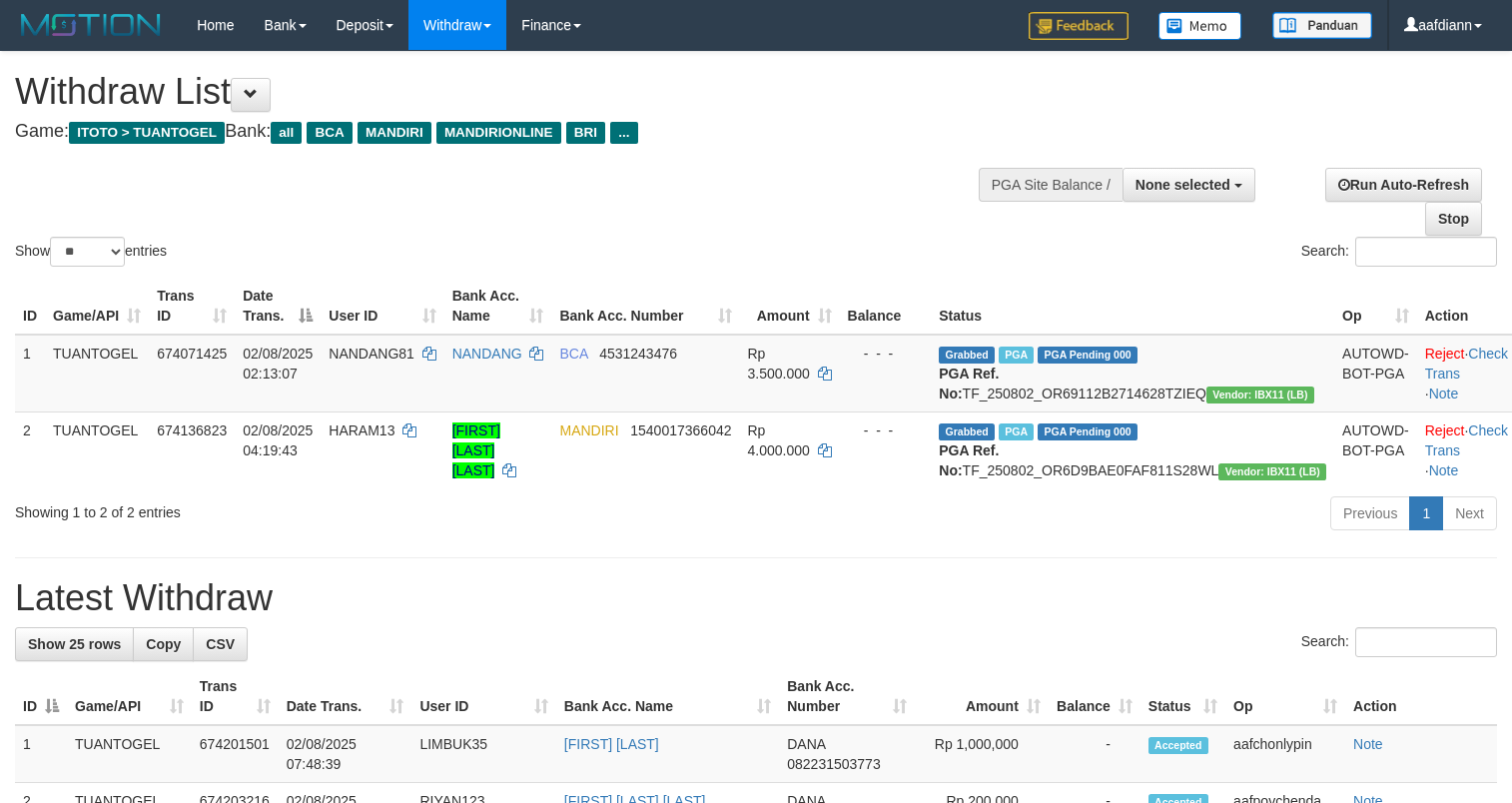 select 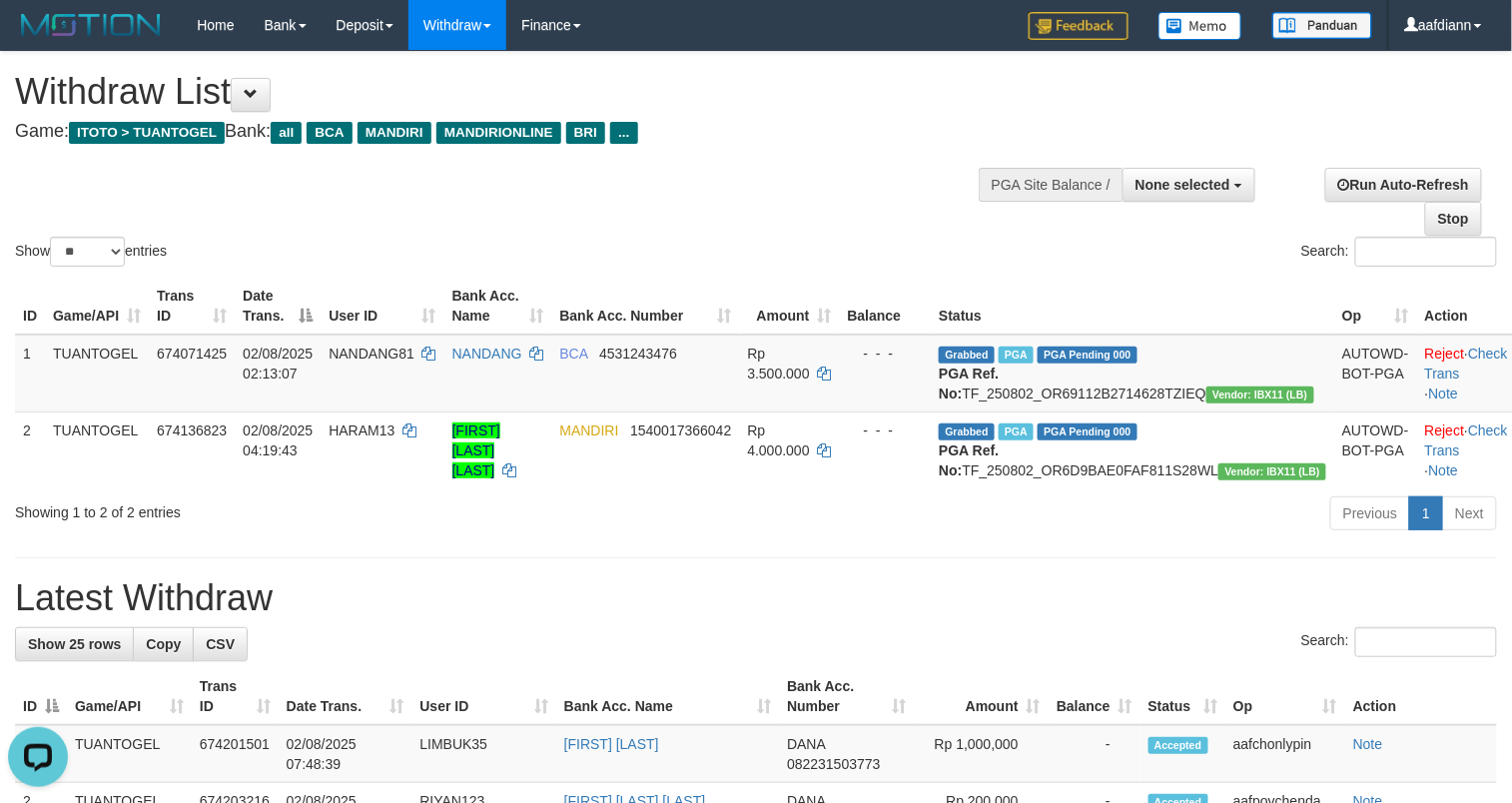 scroll, scrollTop: 0, scrollLeft: 0, axis: both 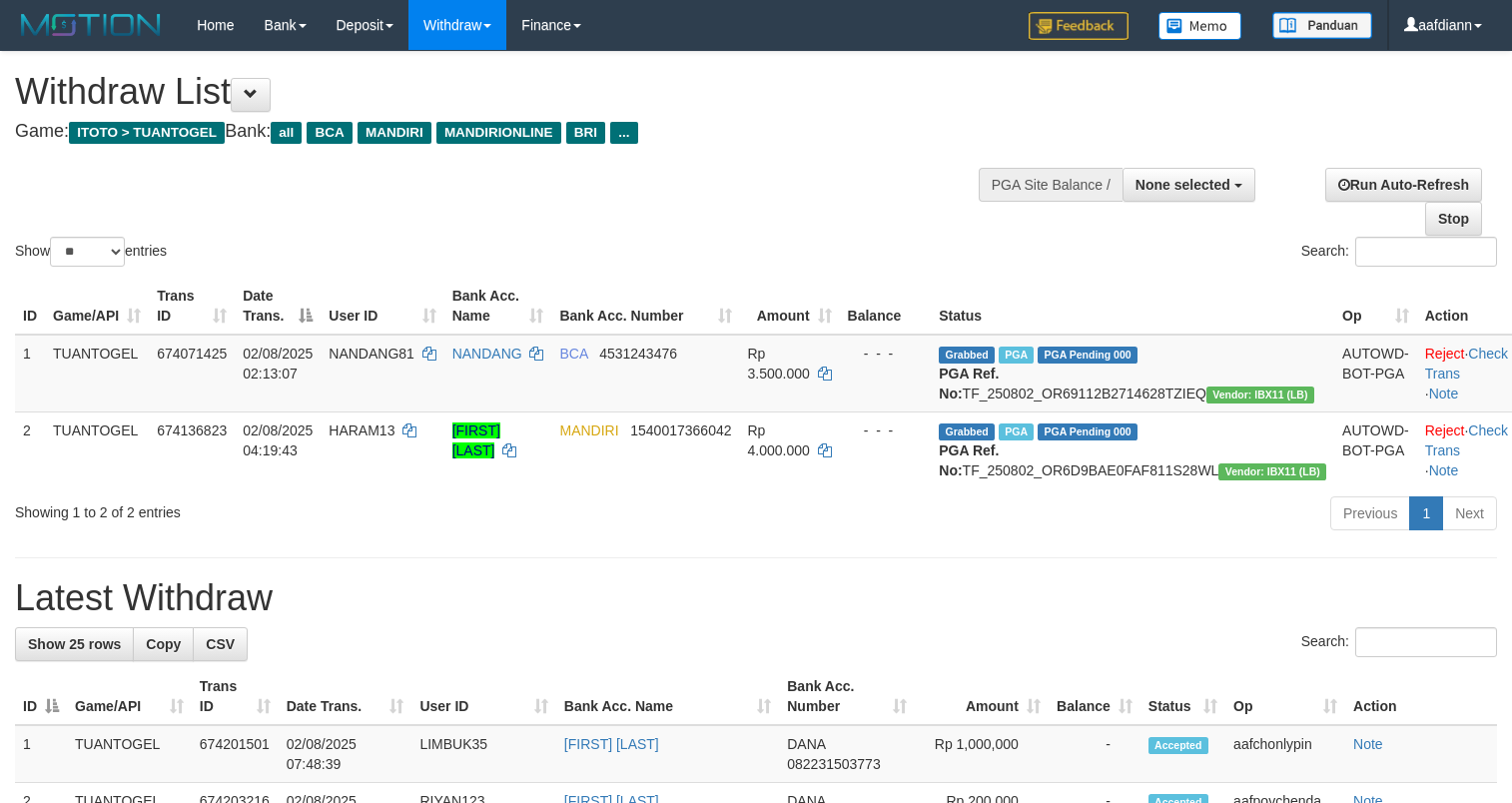 select 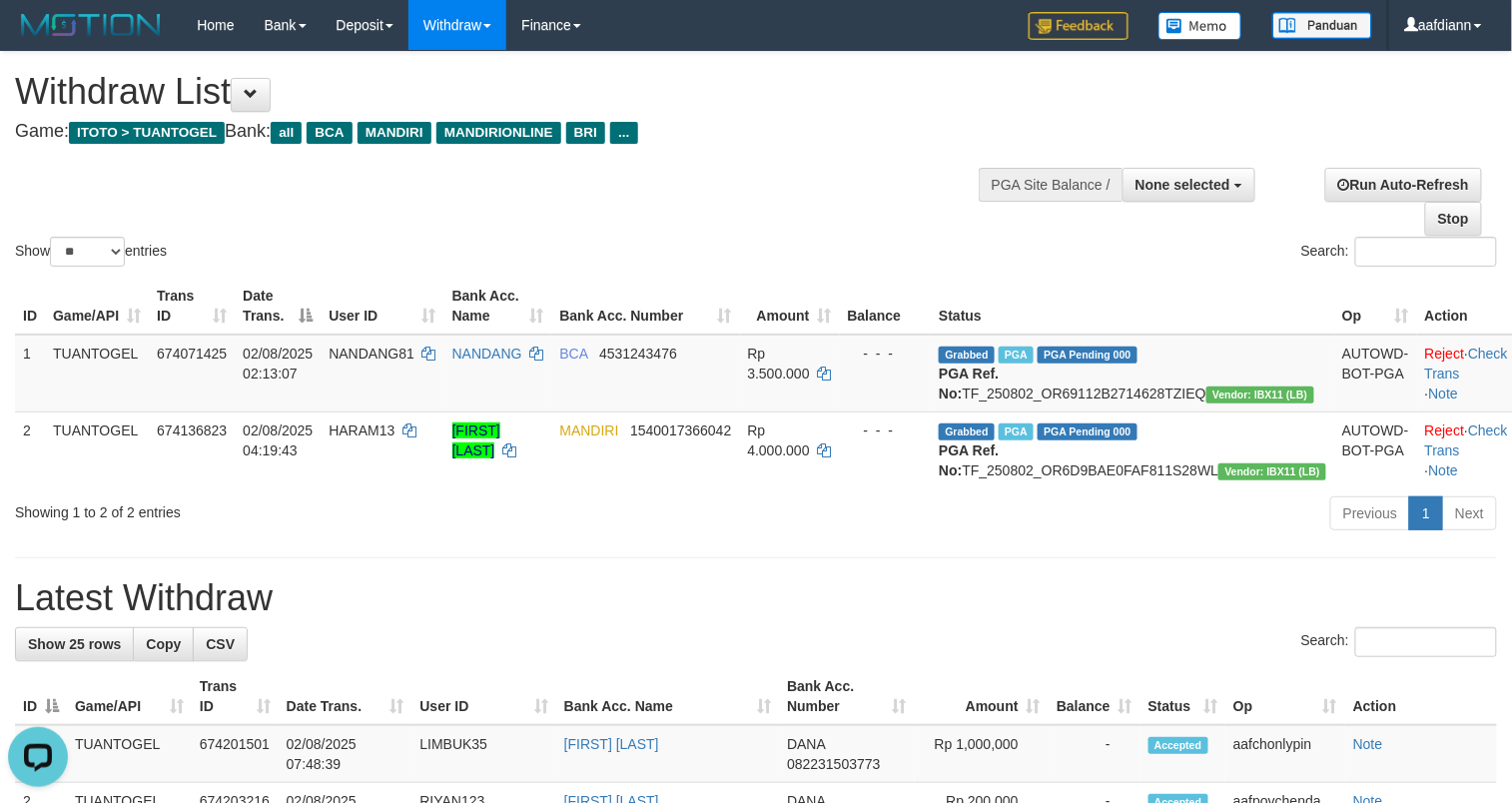 scroll, scrollTop: 0, scrollLeft: 0, axis: both 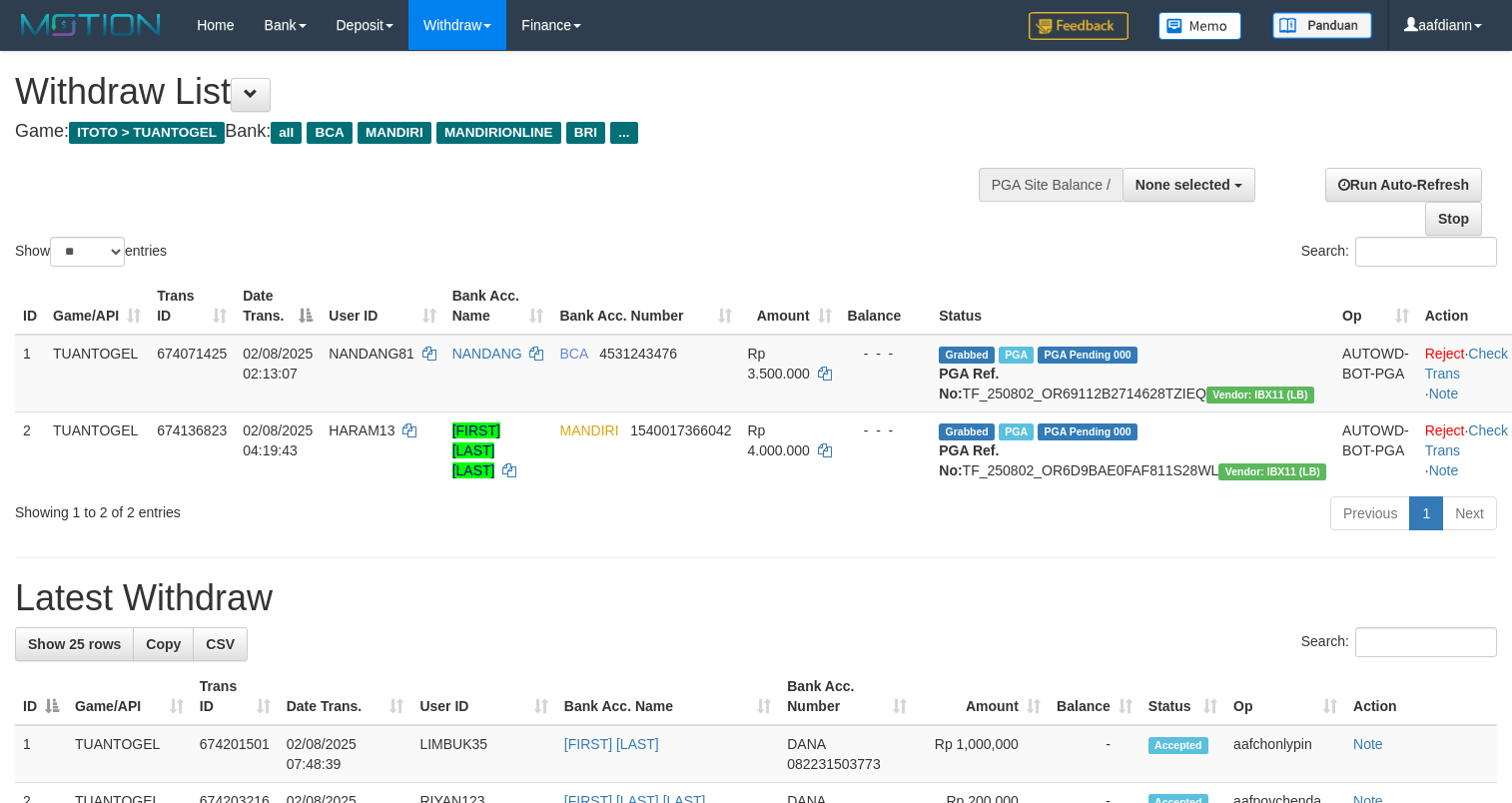 select 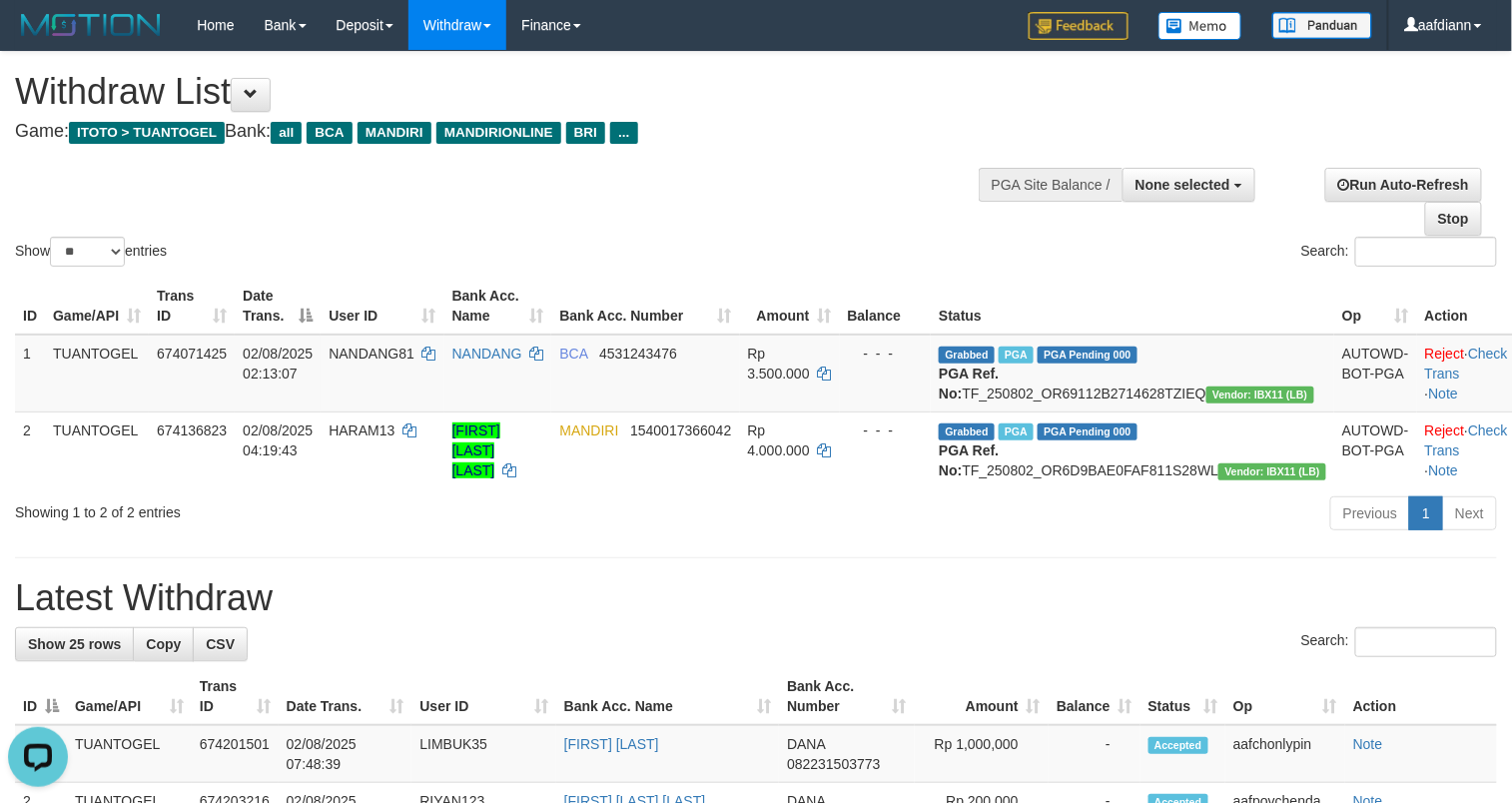 scroll, scrollTop: 0, scrollLeft: 0, axis: both 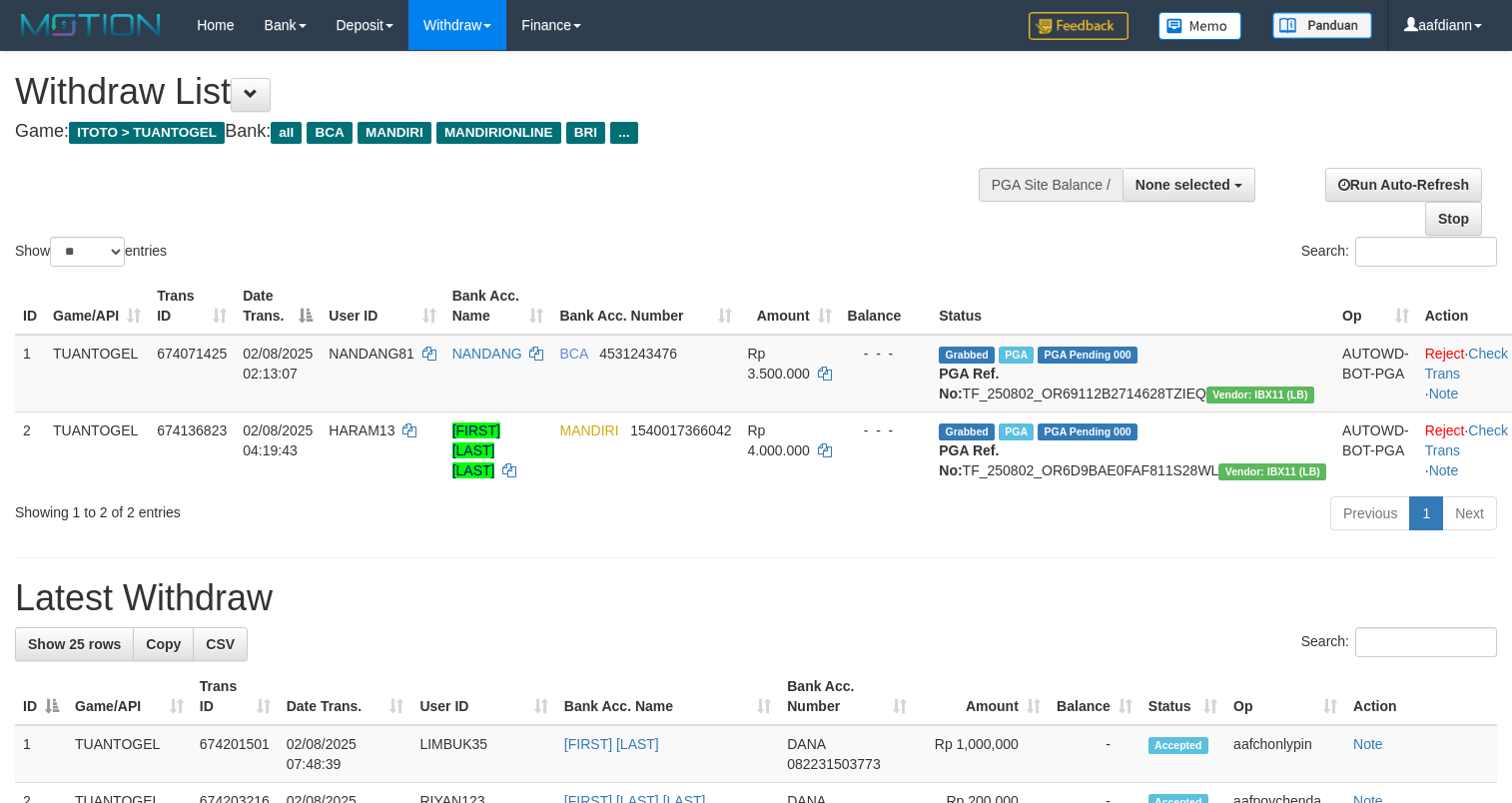 select 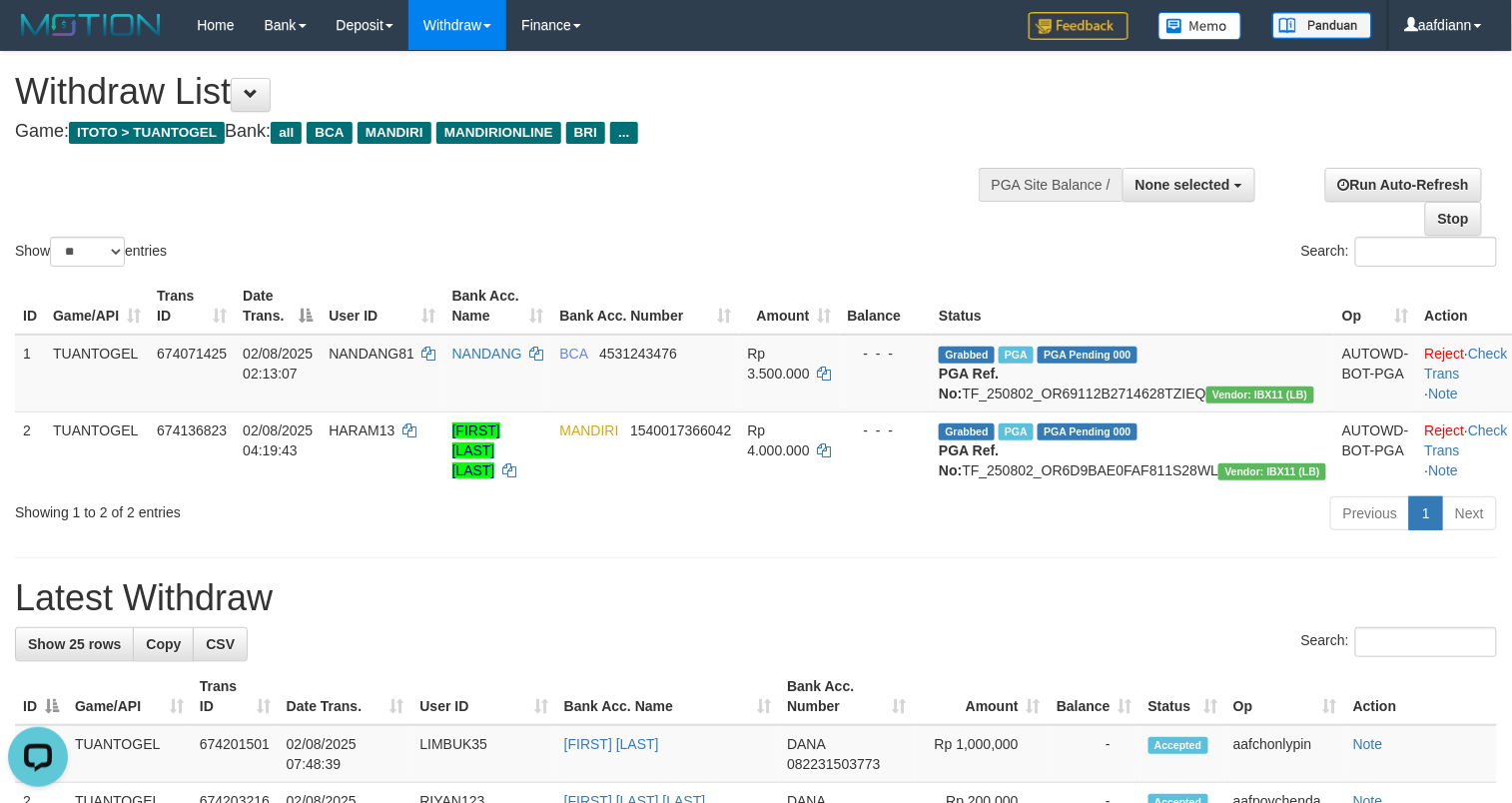 scroll, scrollTop: 0, scrollLeft: 0, axis: both 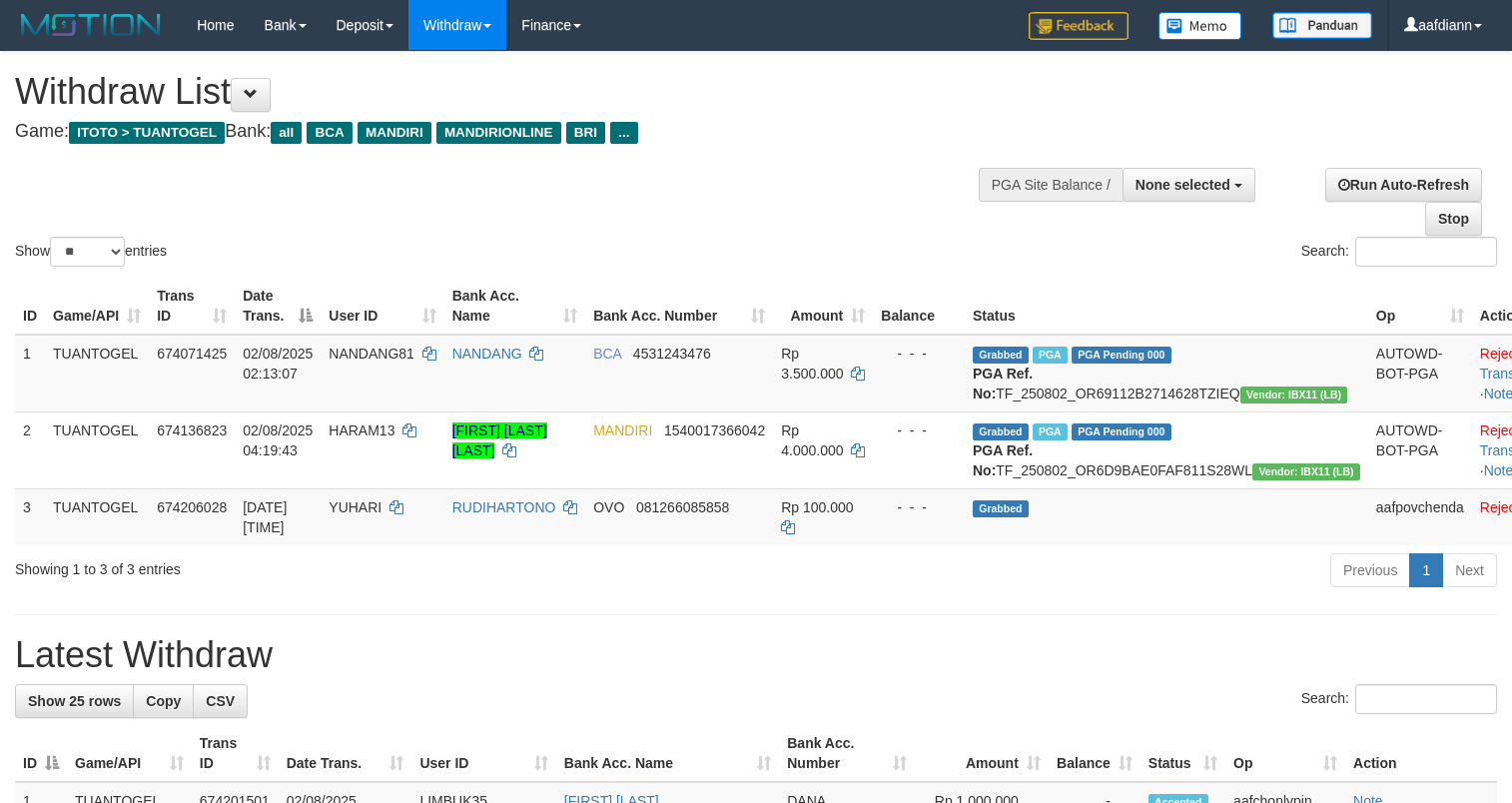 select 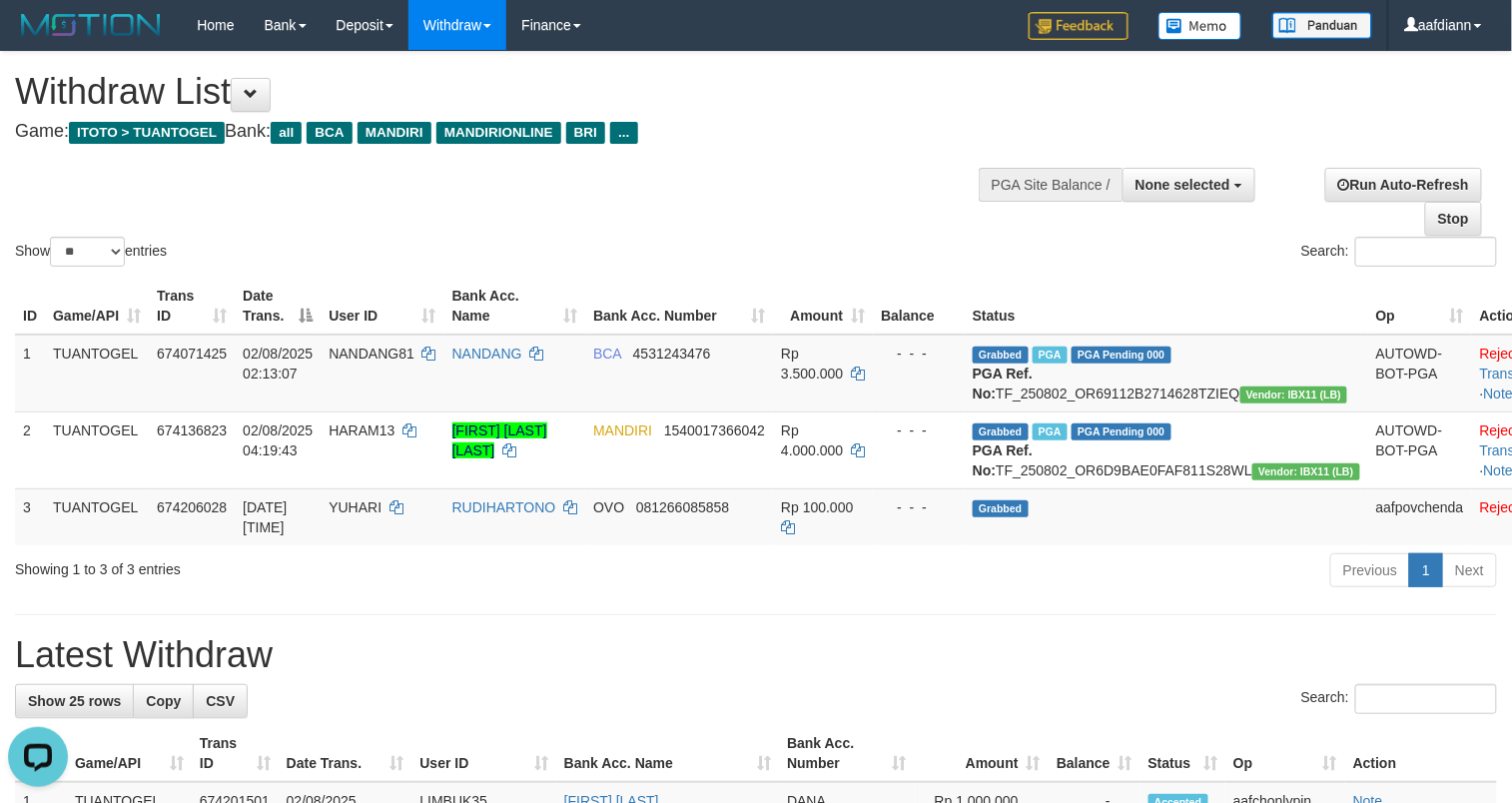 scroll, scrollTop: 0, scrollLeft: 0, axis: both 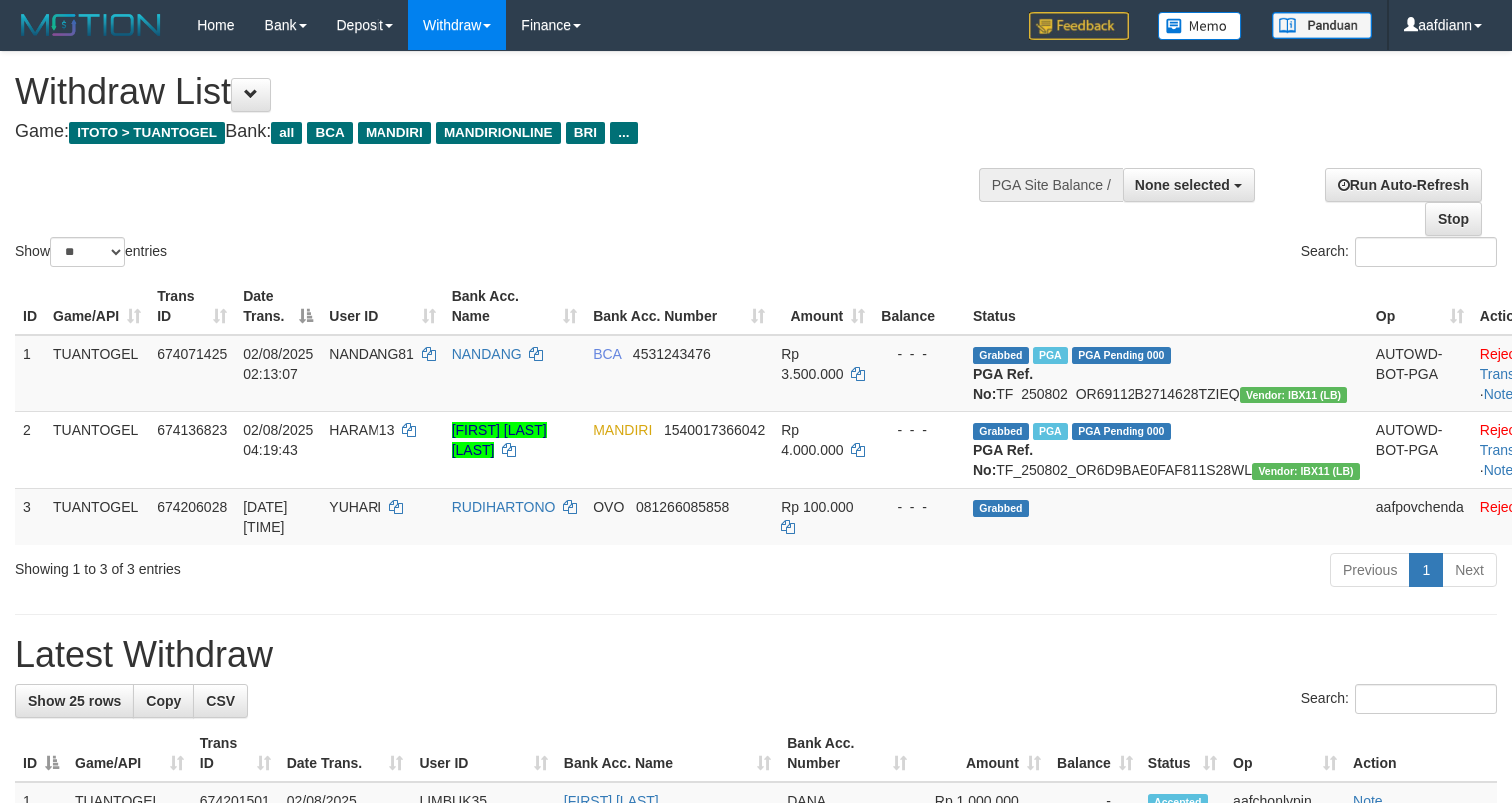 select 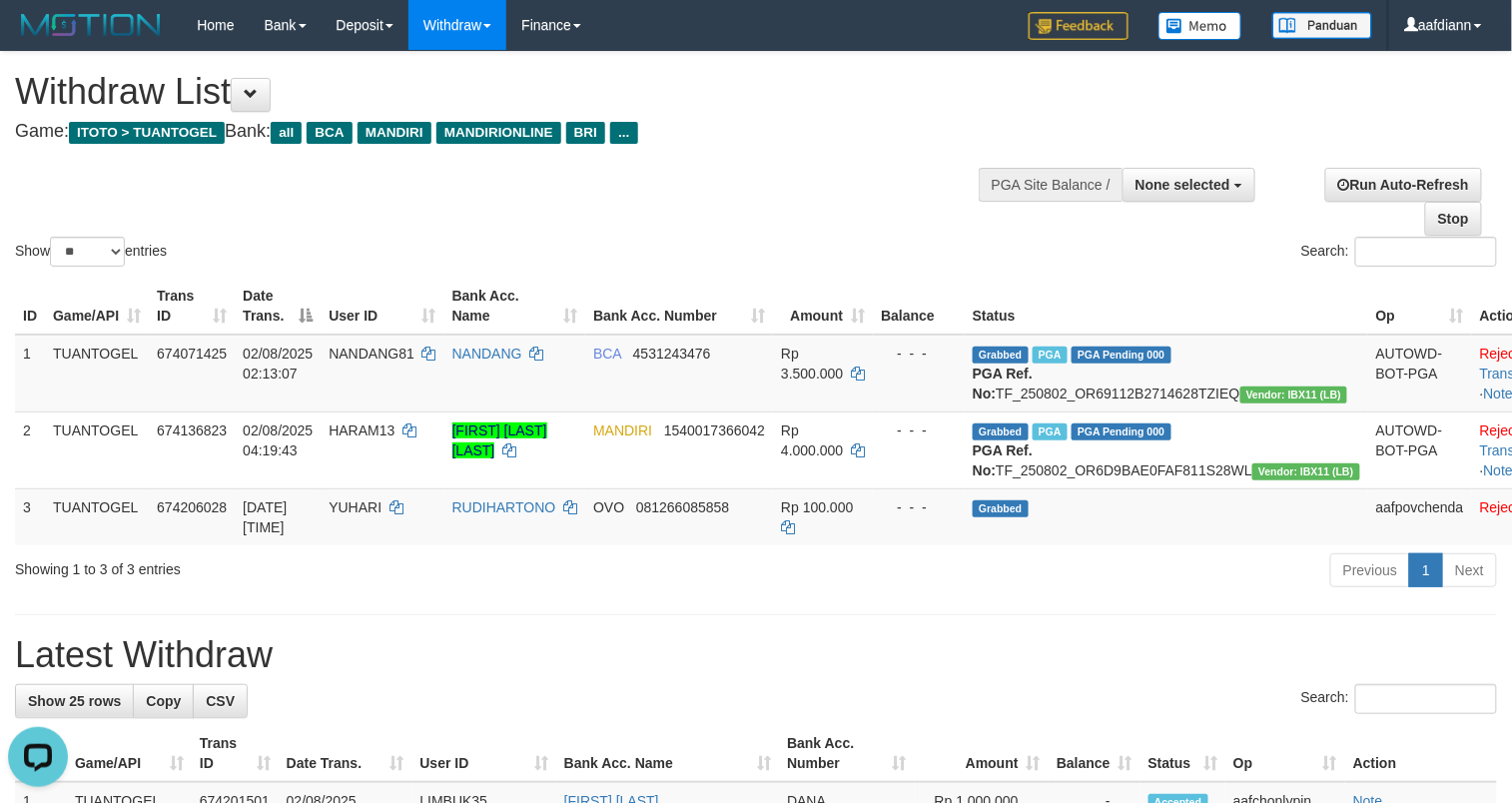 scroll, scrollTop: 0, scrollLeft: 0, axis: both 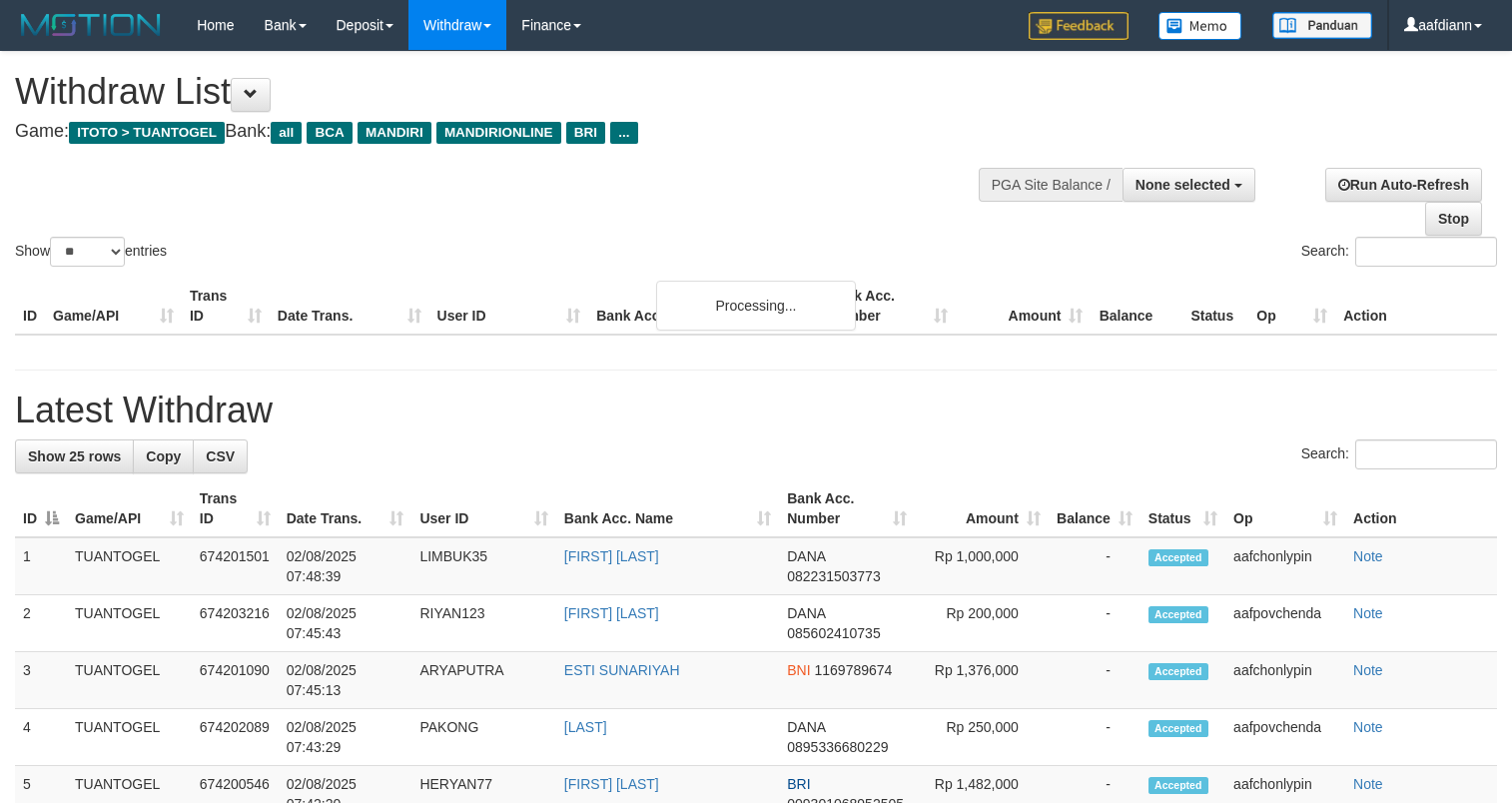 select 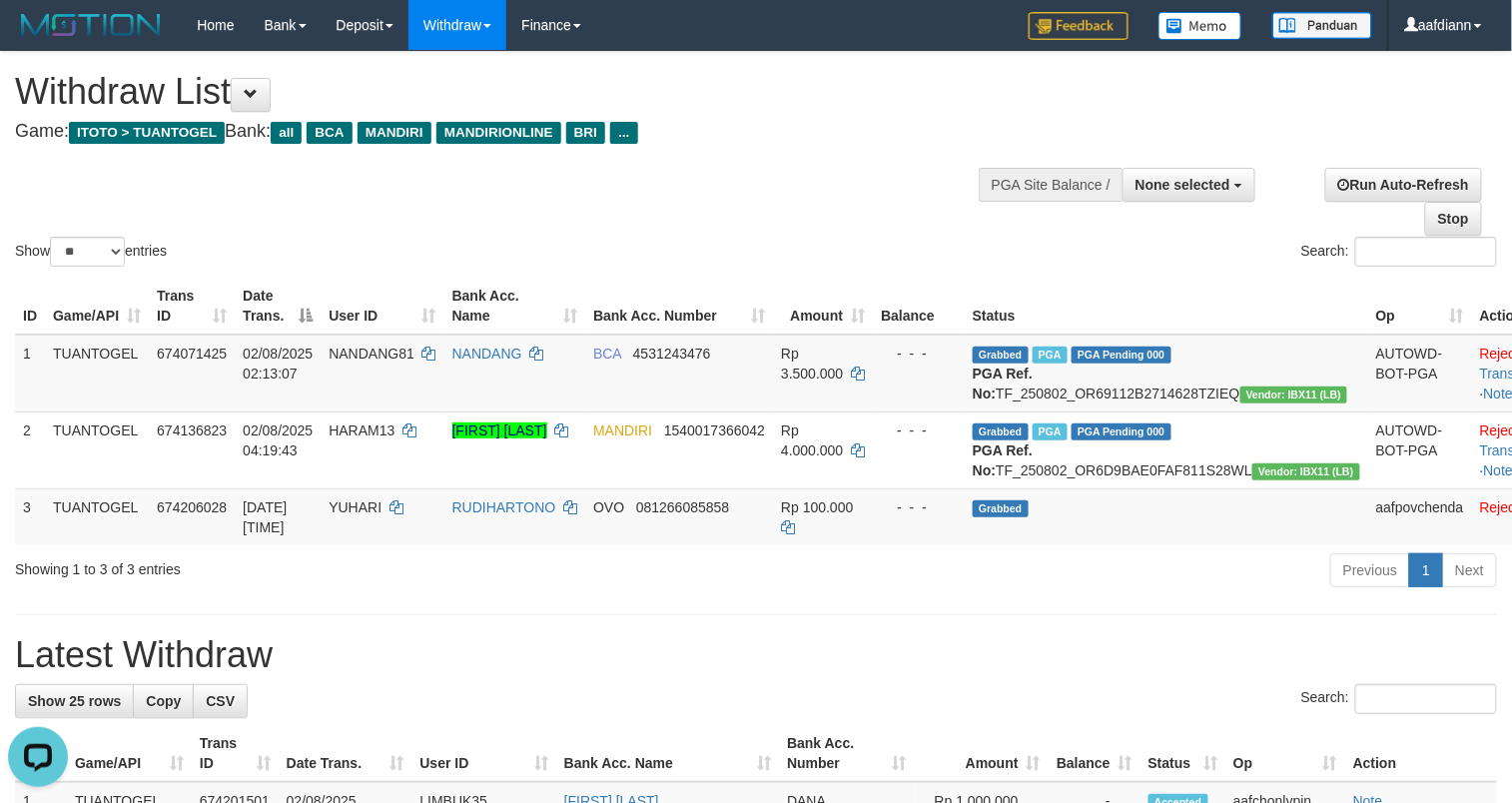 scroll, scrollTop: 0, scrollLeft: 0, axis: both 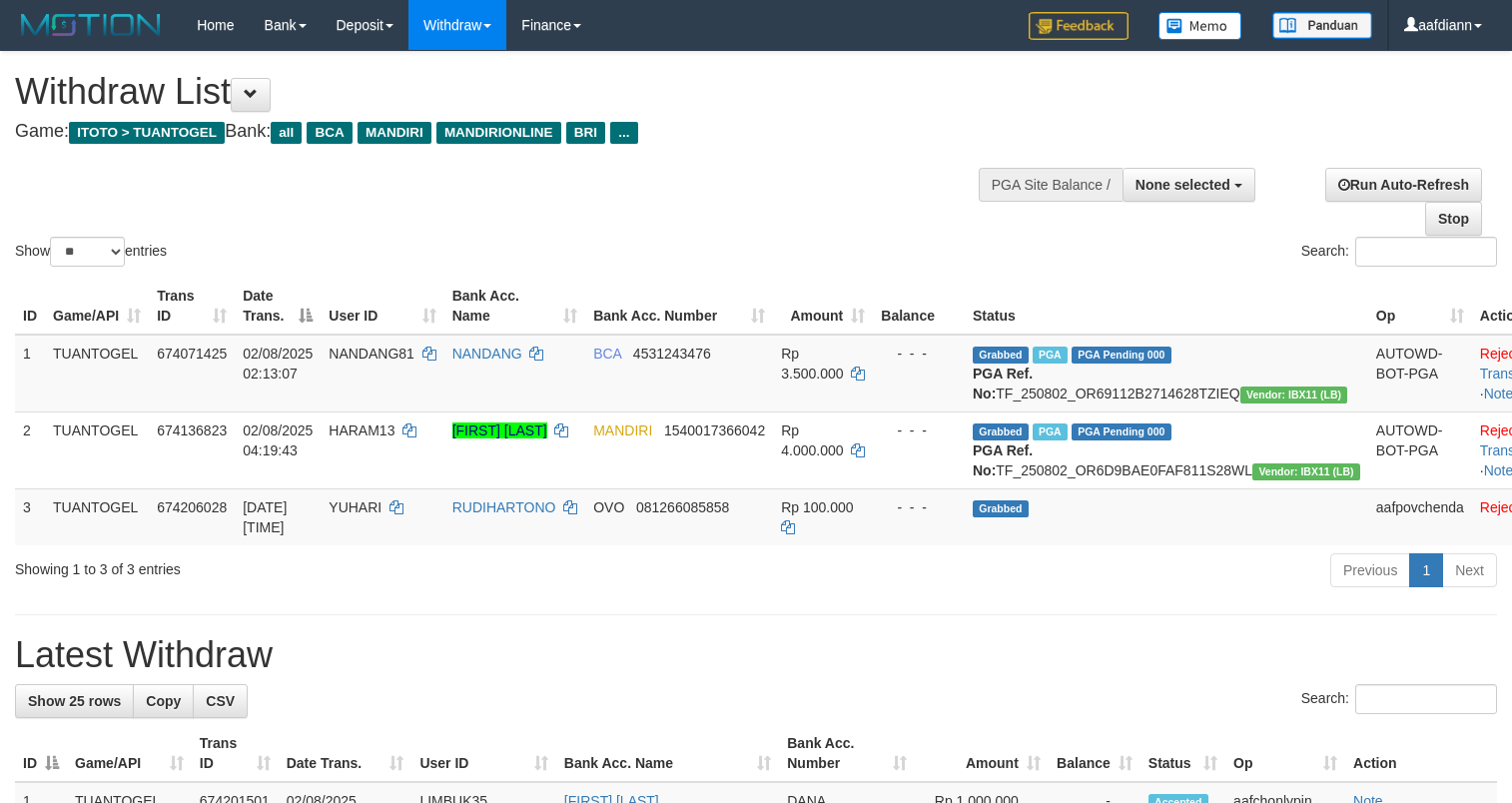 select 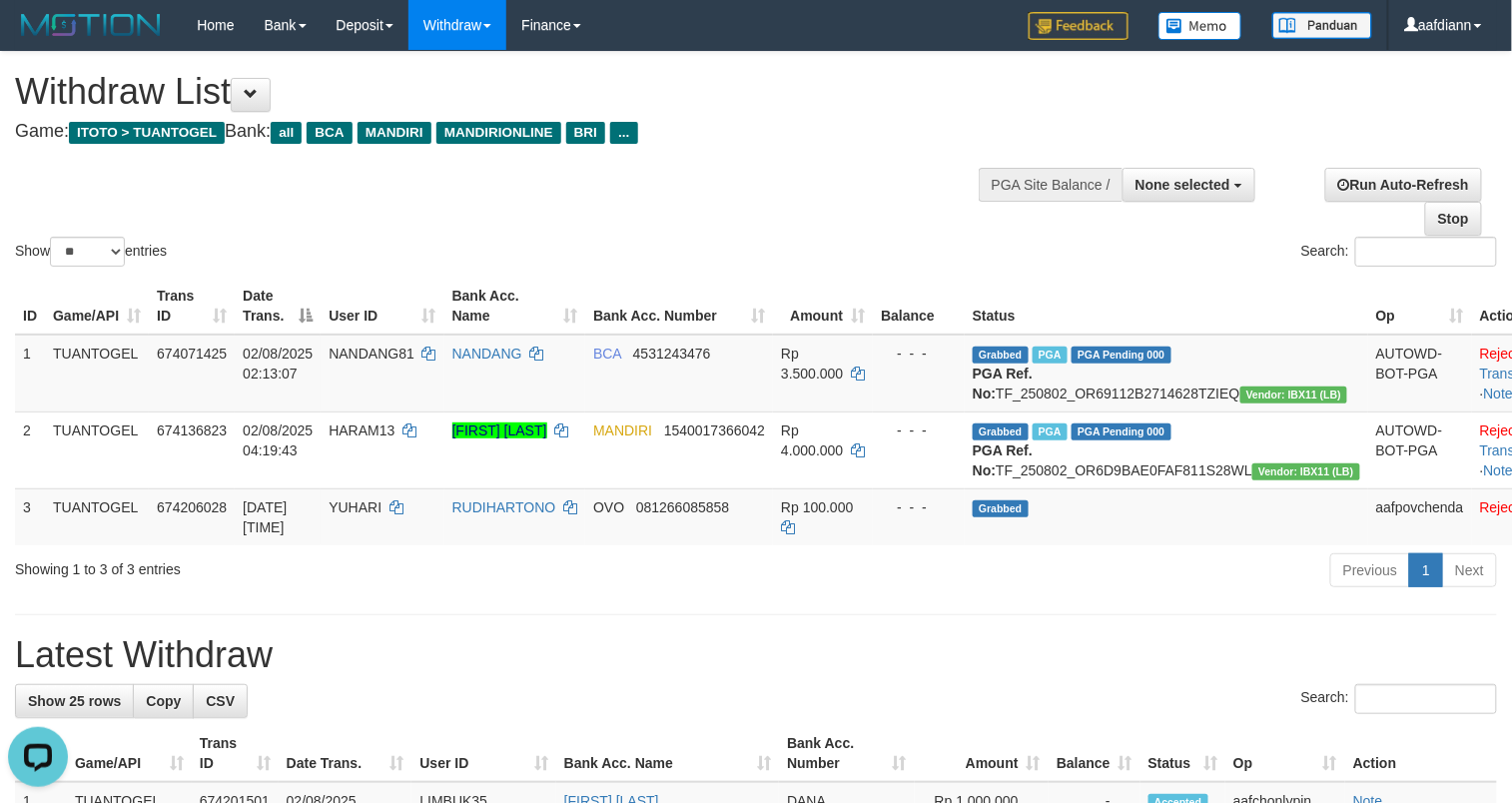 scroll, scrollTop: 0, scrollLeft: 0, axis: both 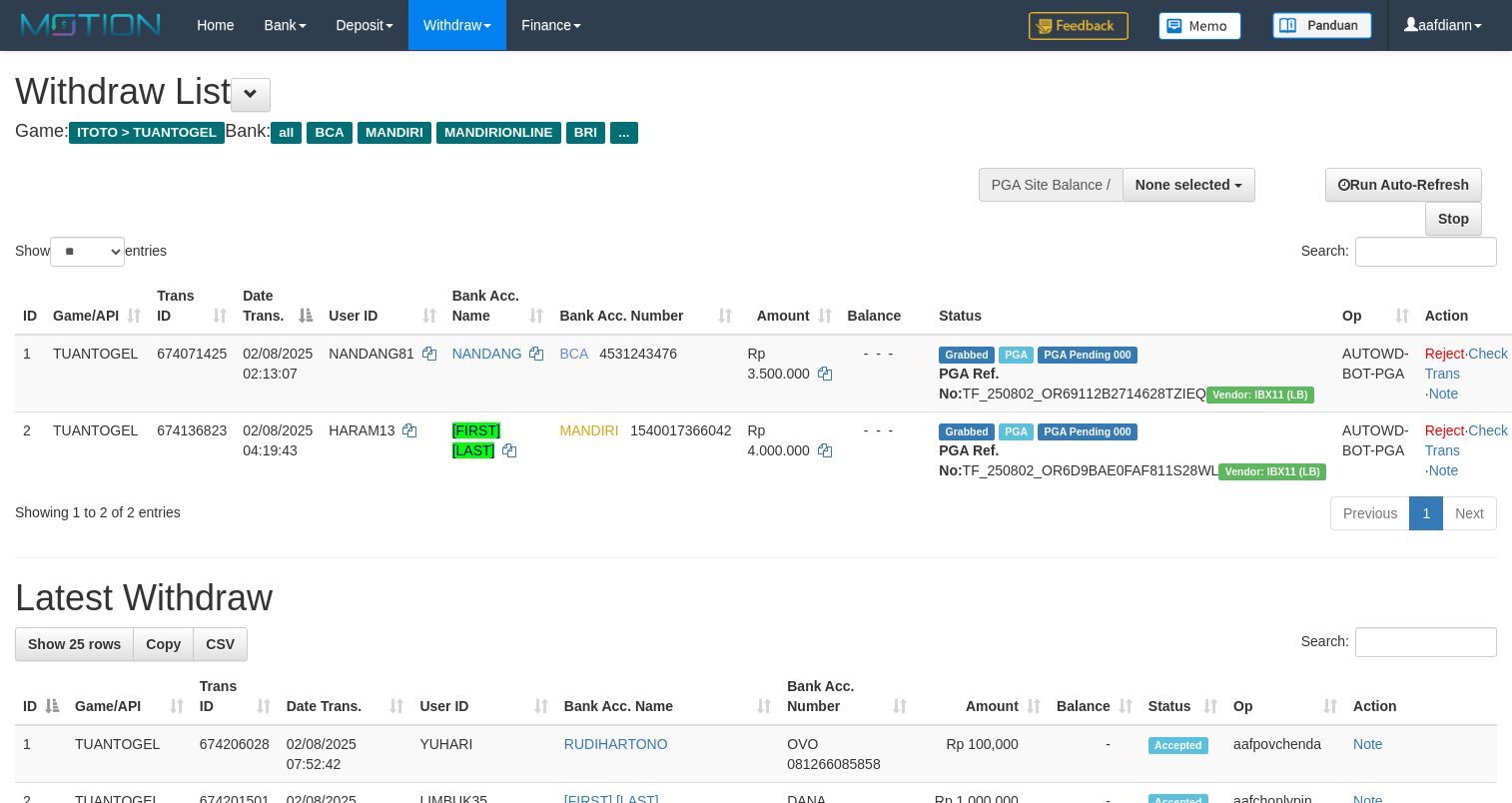 select 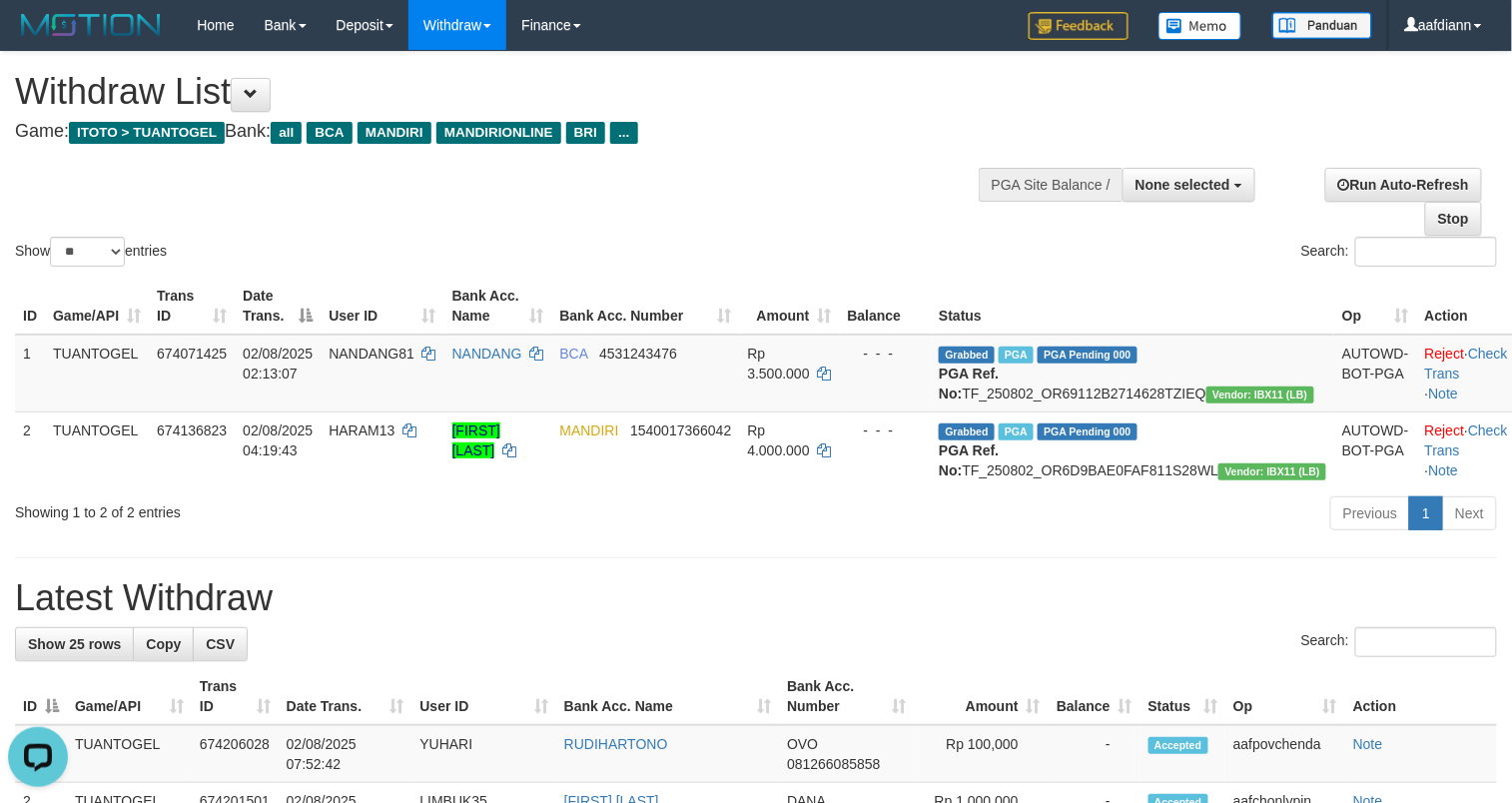 scroll, scrollTop: 0, scrollLeft: 0, axis: both 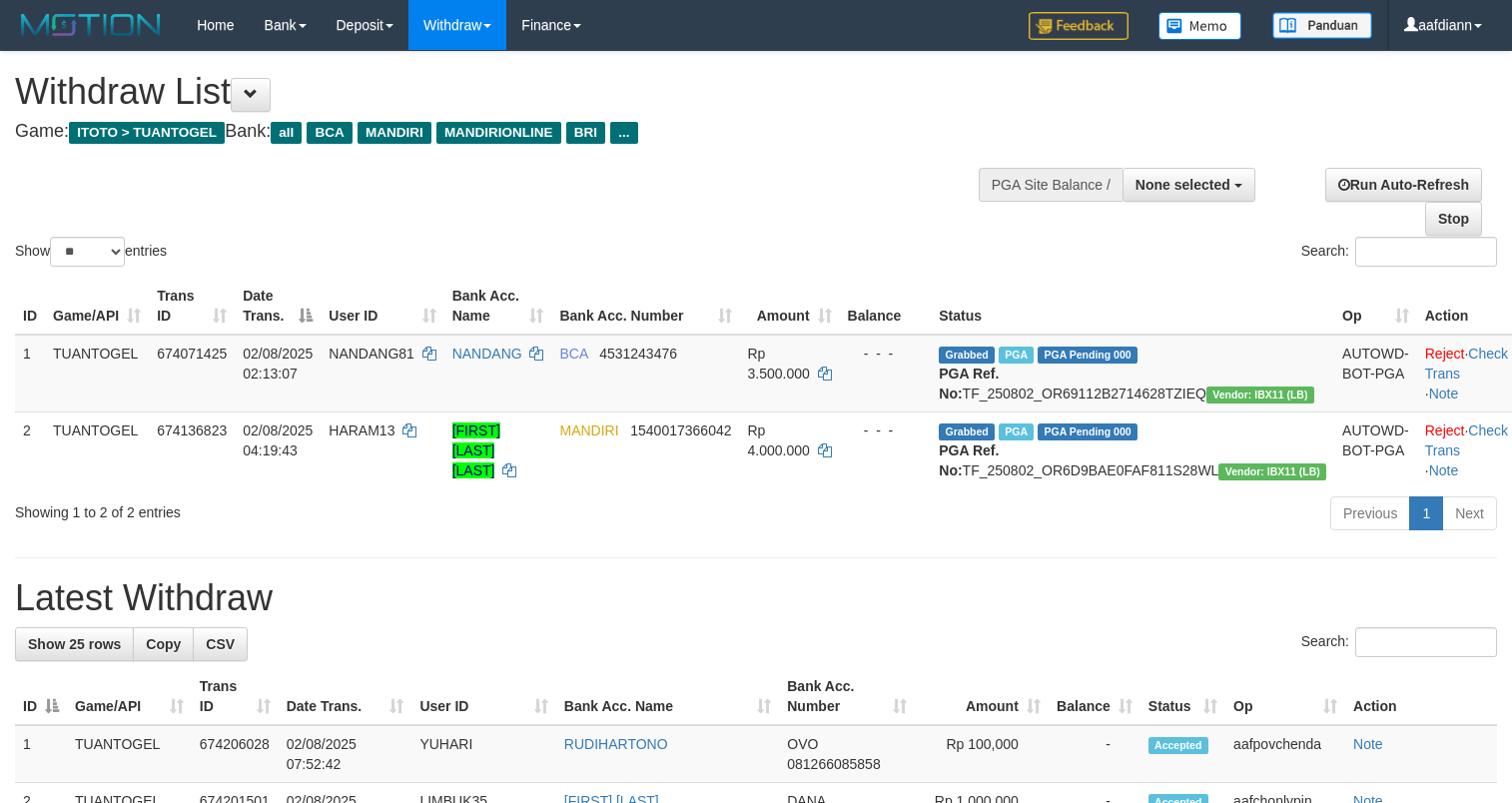 select 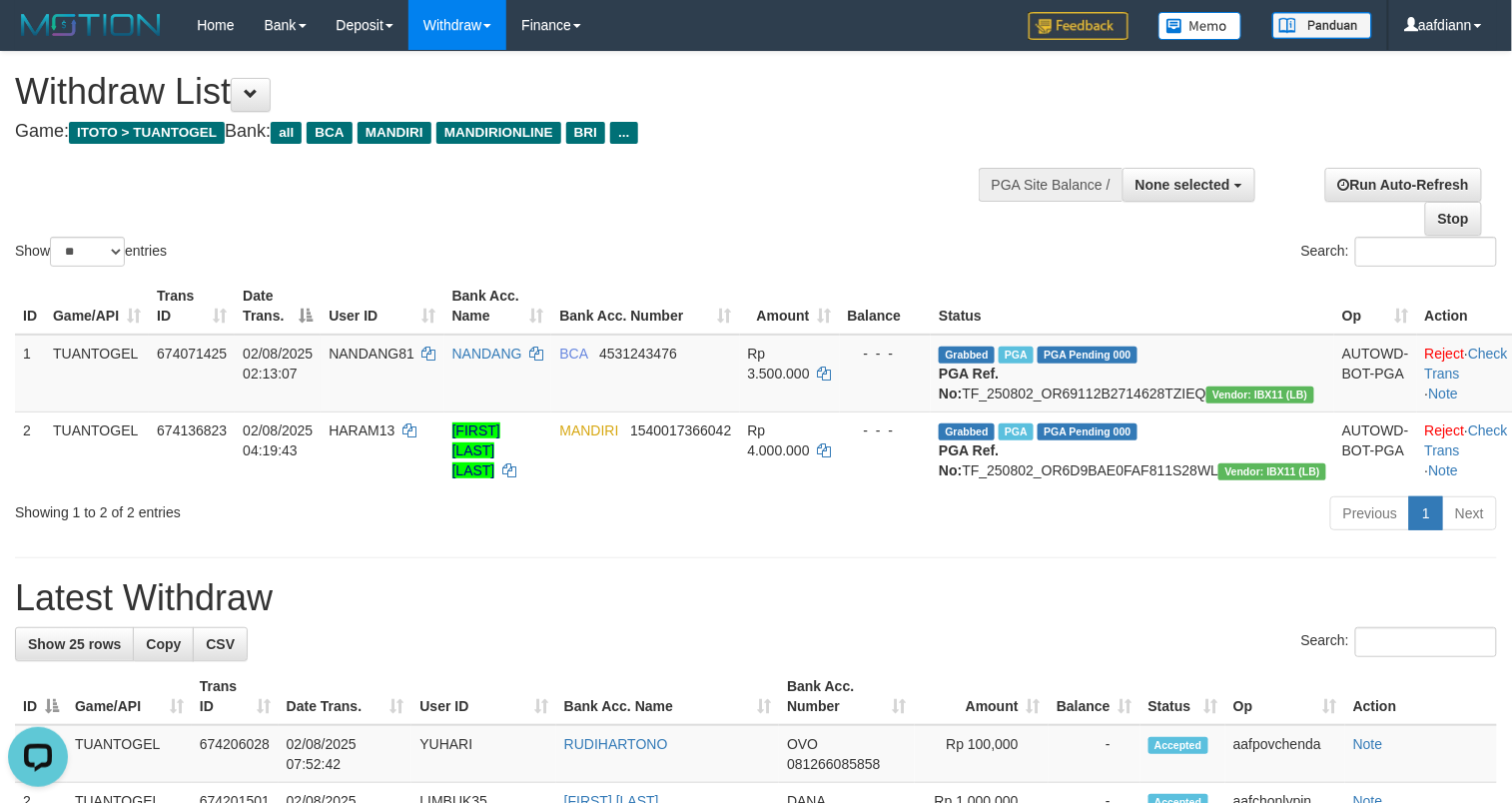 scroll, scrollTop: 0, scrollLeft: 0, axis: both 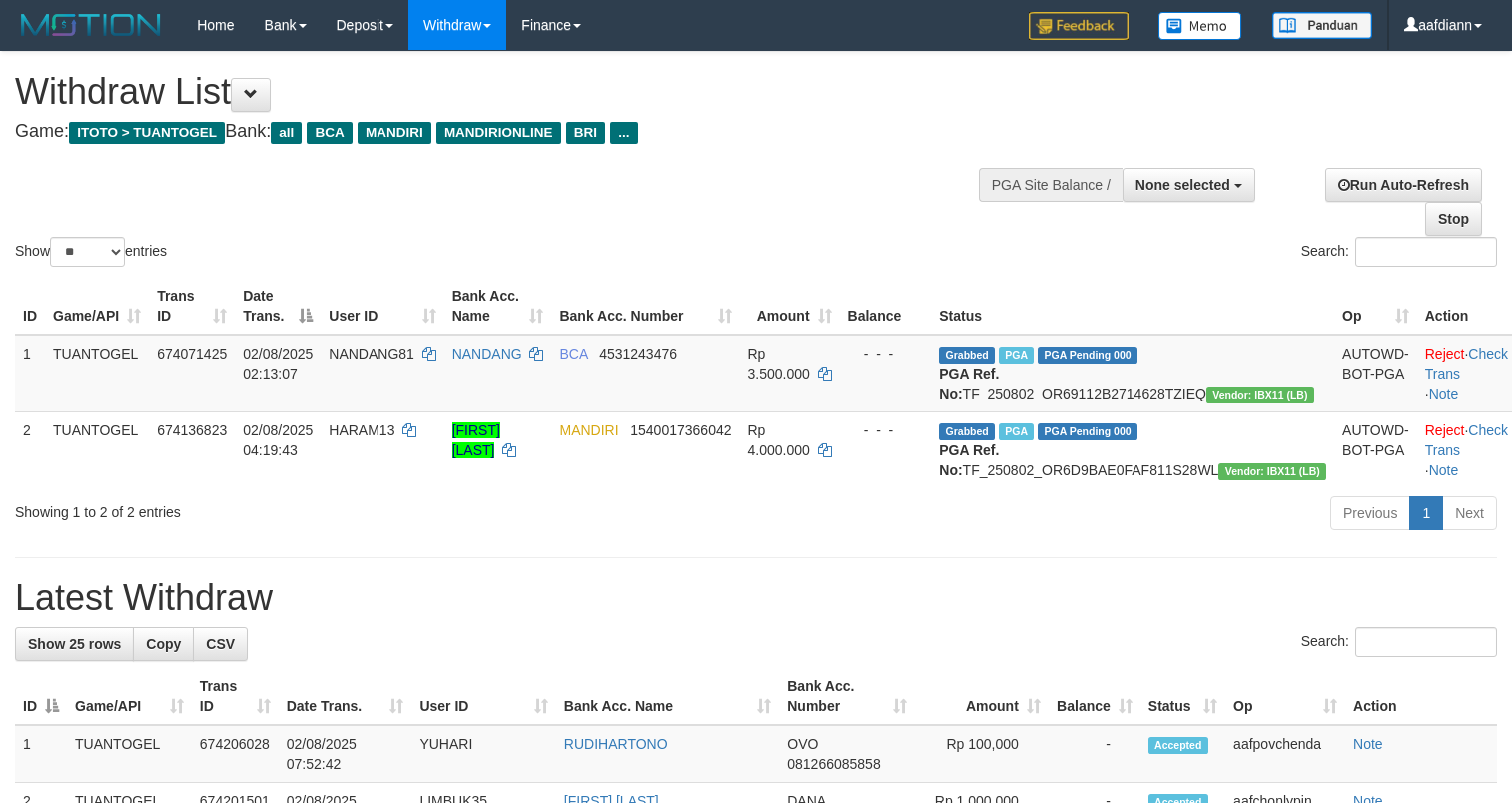select 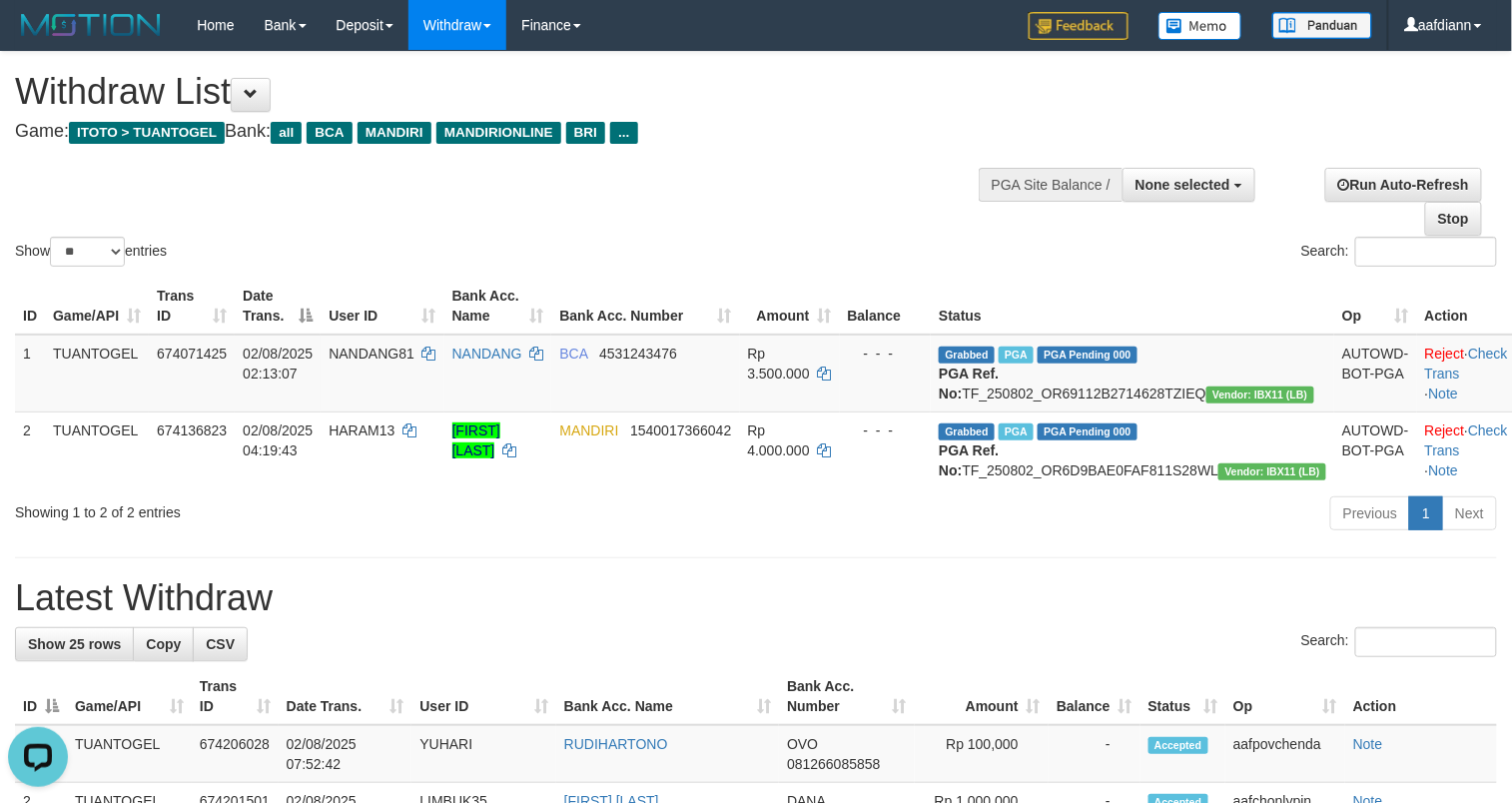 scroll, scrollTop: 0, scrollLeft: 0, axis: both 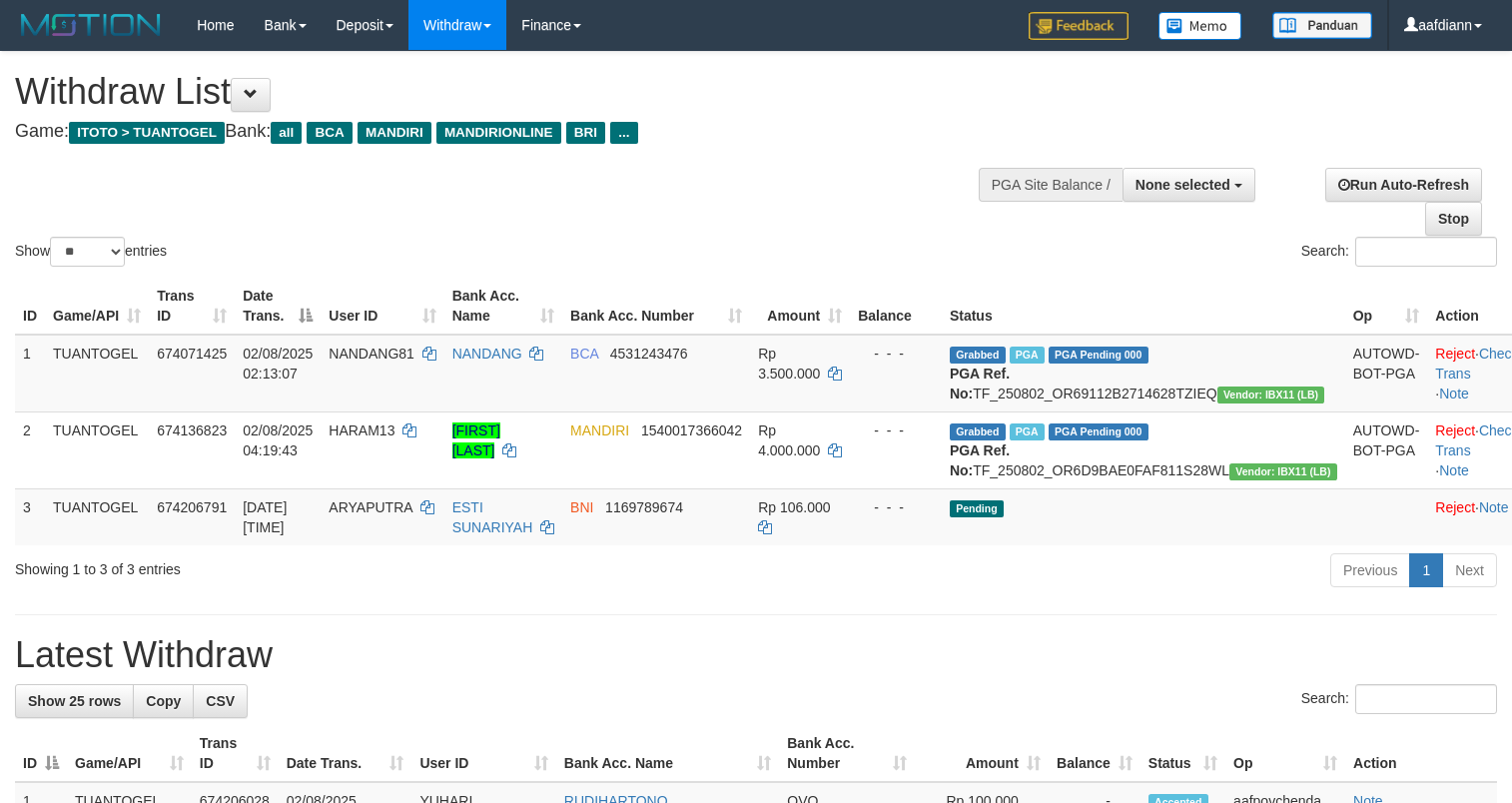 select 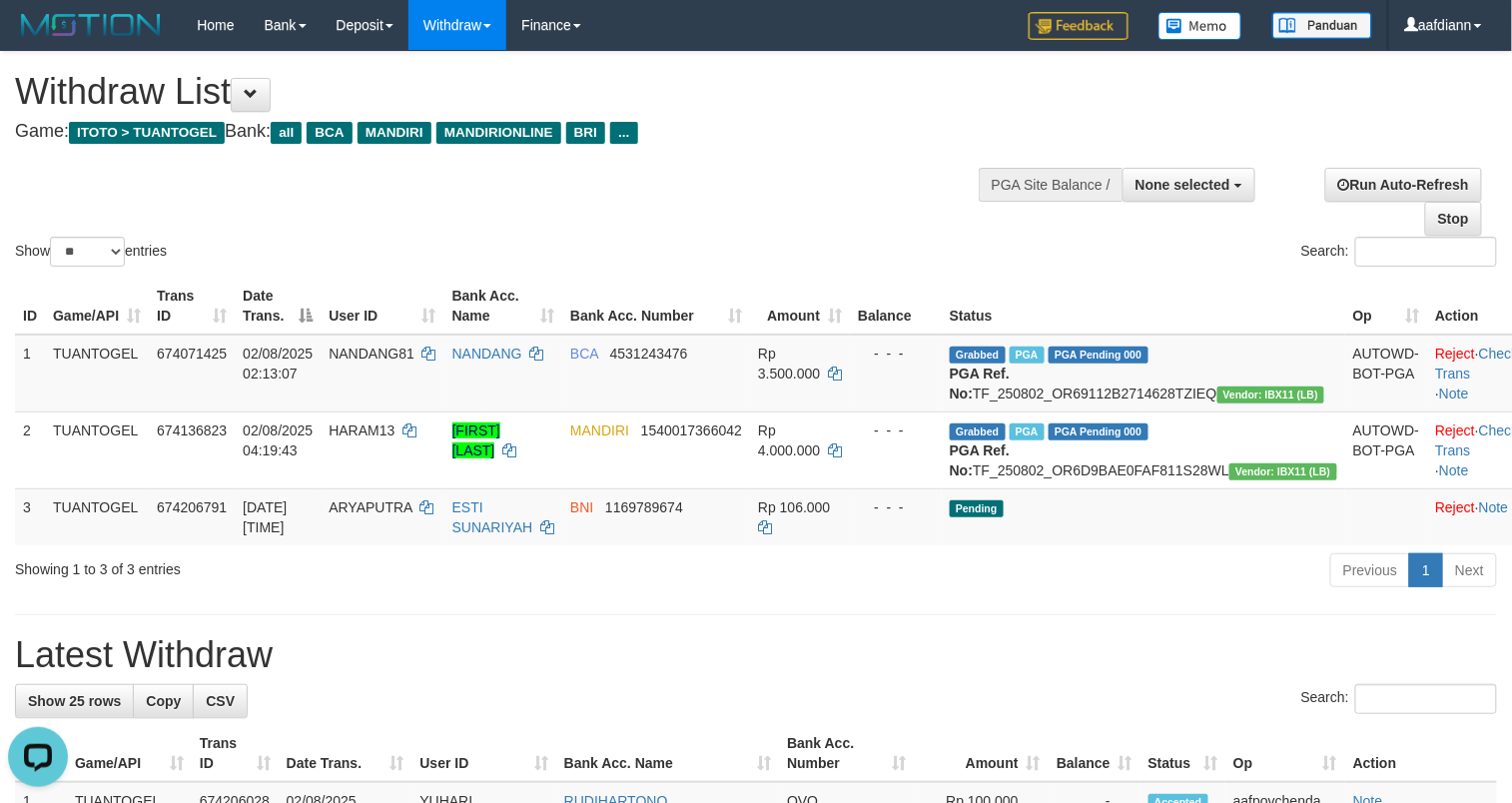 scroll, scrollTop: 0, scrollLeft: 0, axis: both 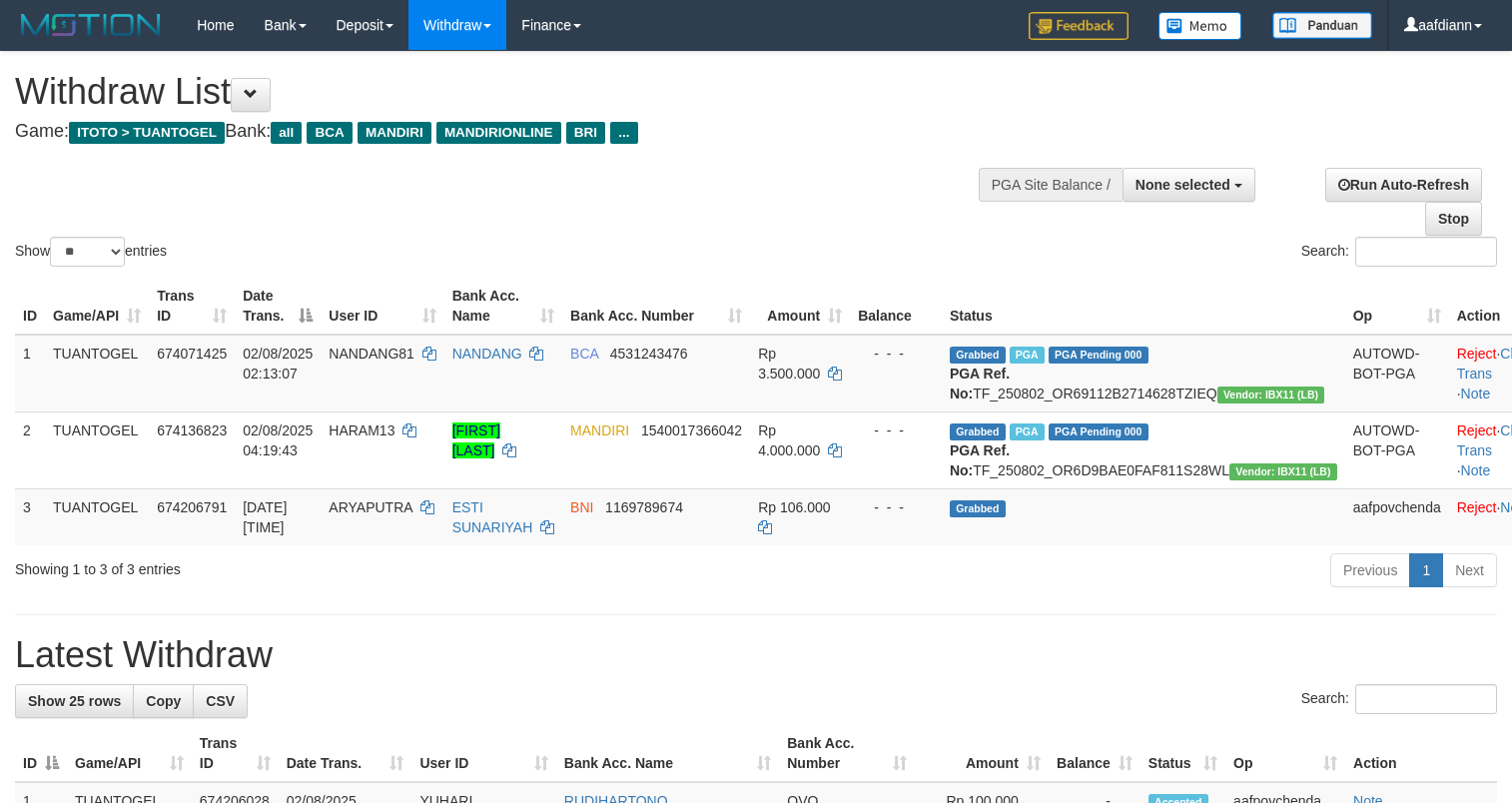 select 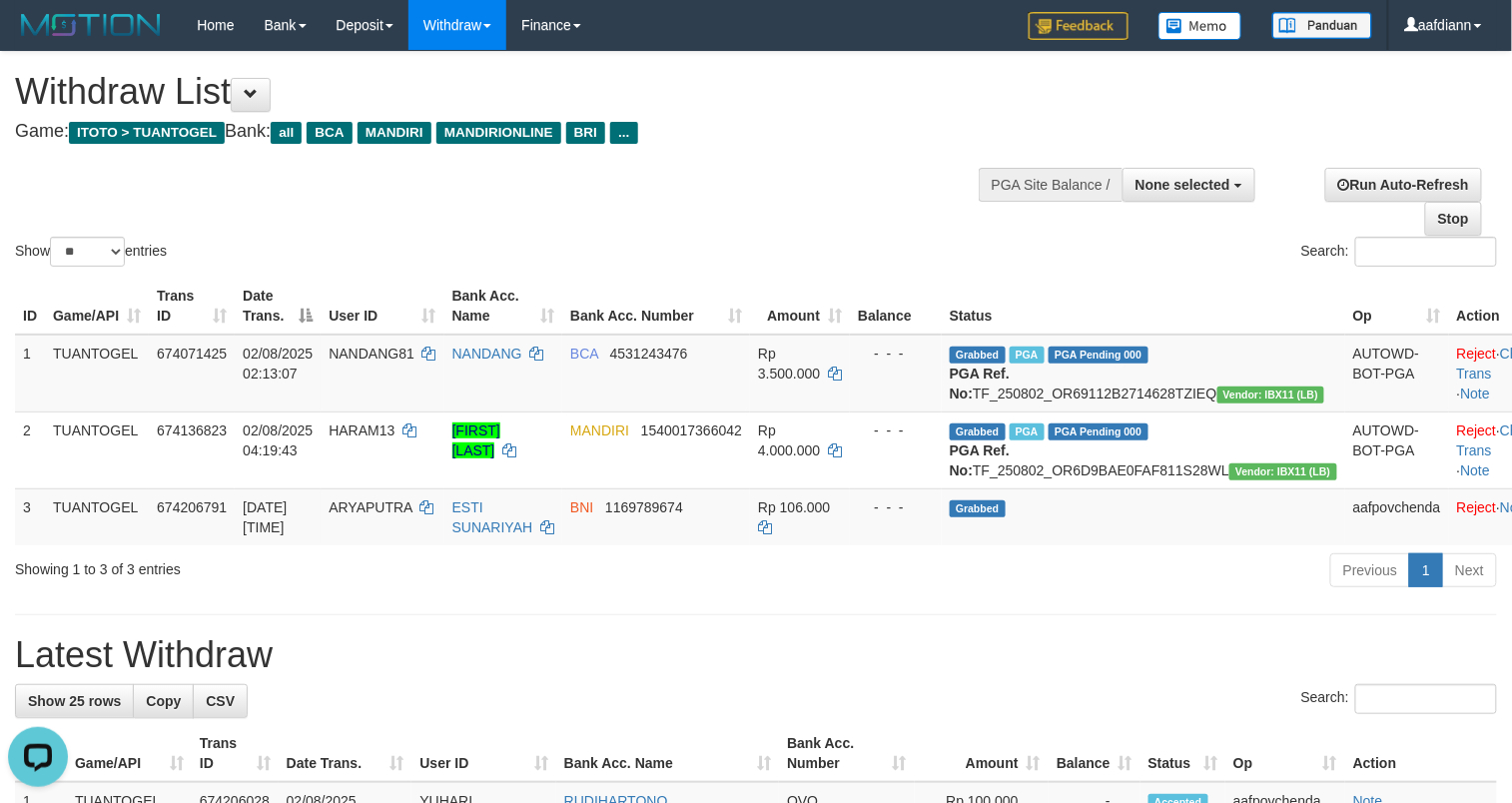scroll, scrollTop: 0, scrollLeft: 0, axis: both 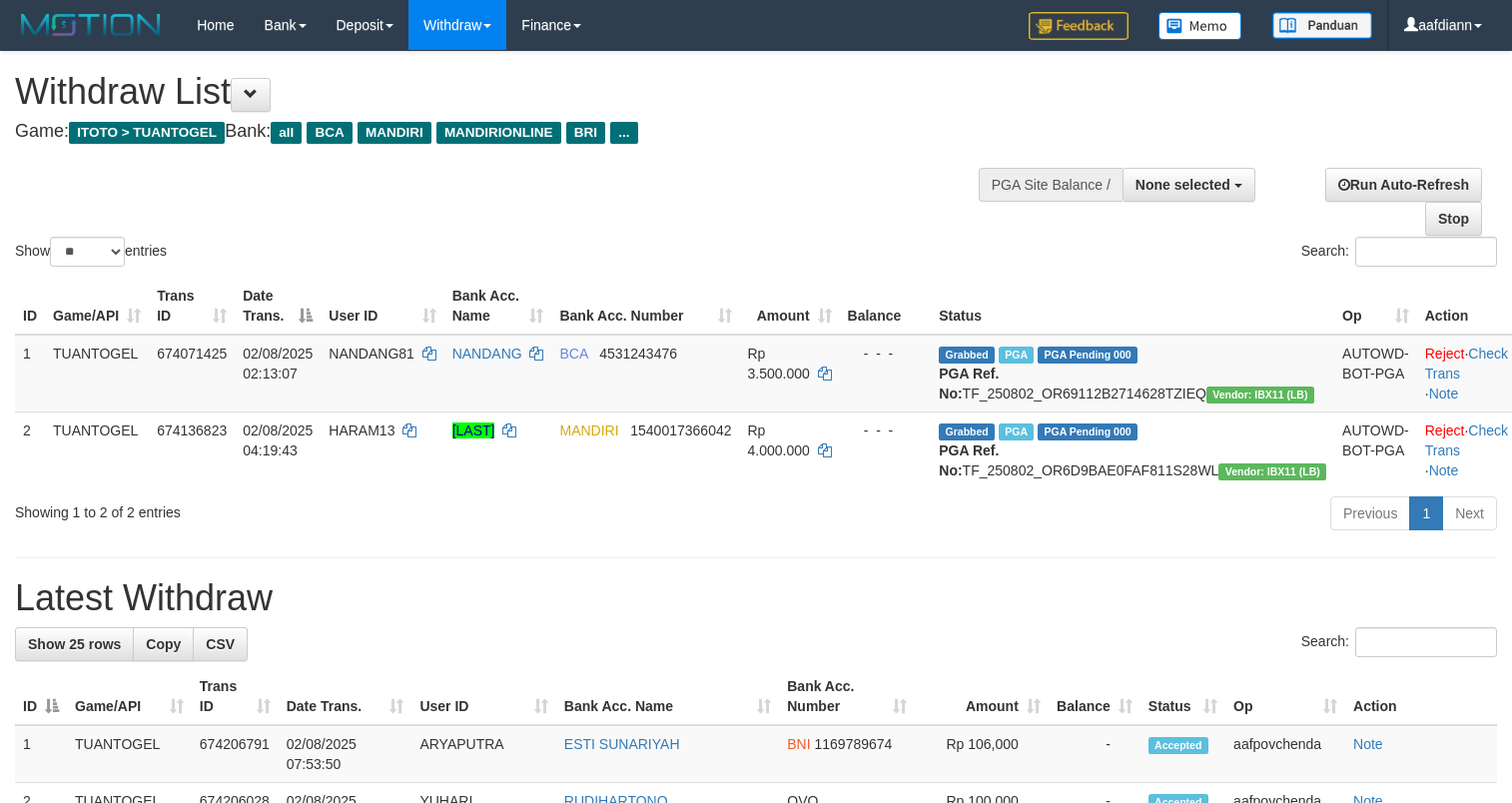 select 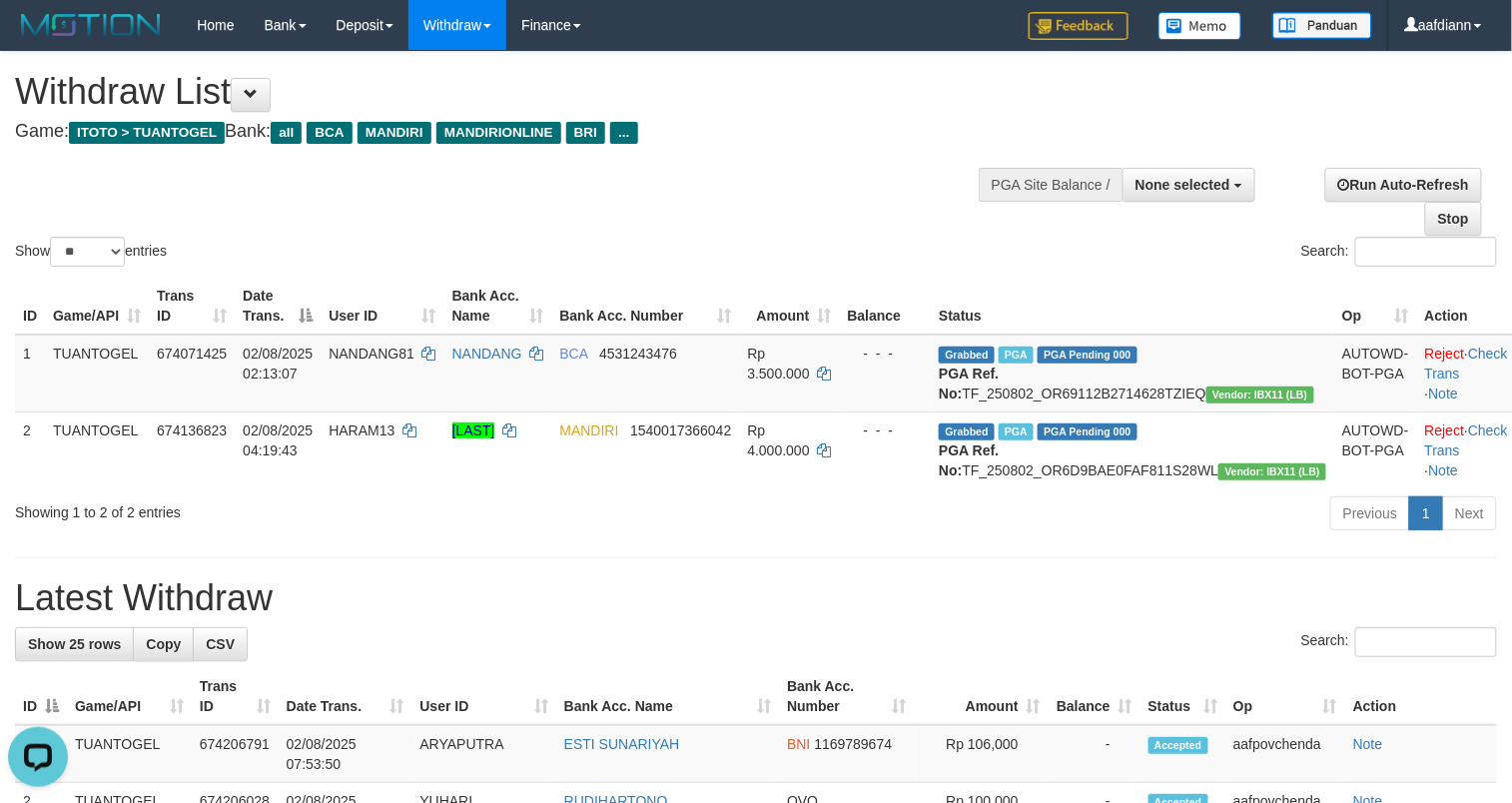 scroll, scrollTop: 0, scrollLeft: 0, axis: both 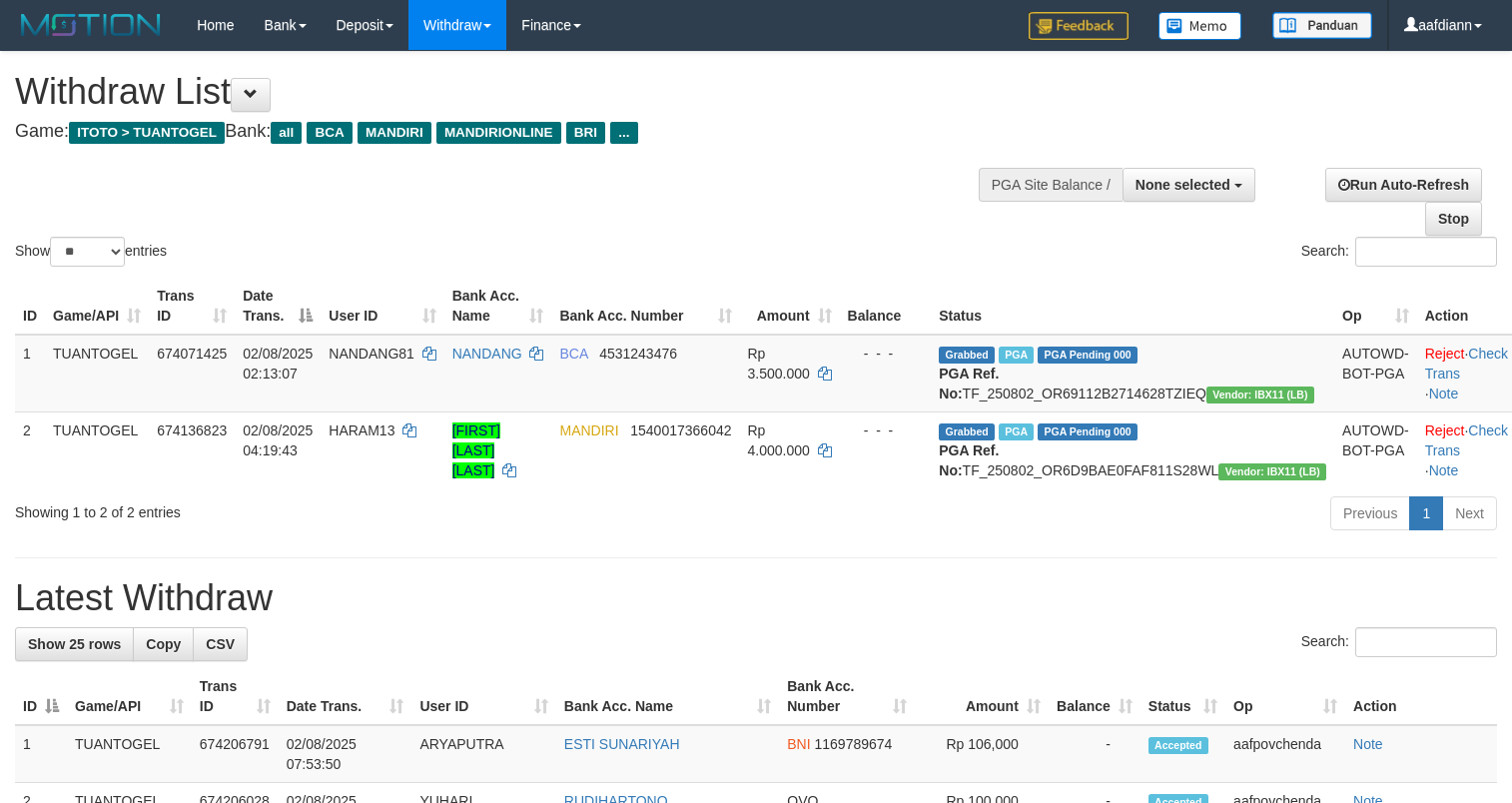 select 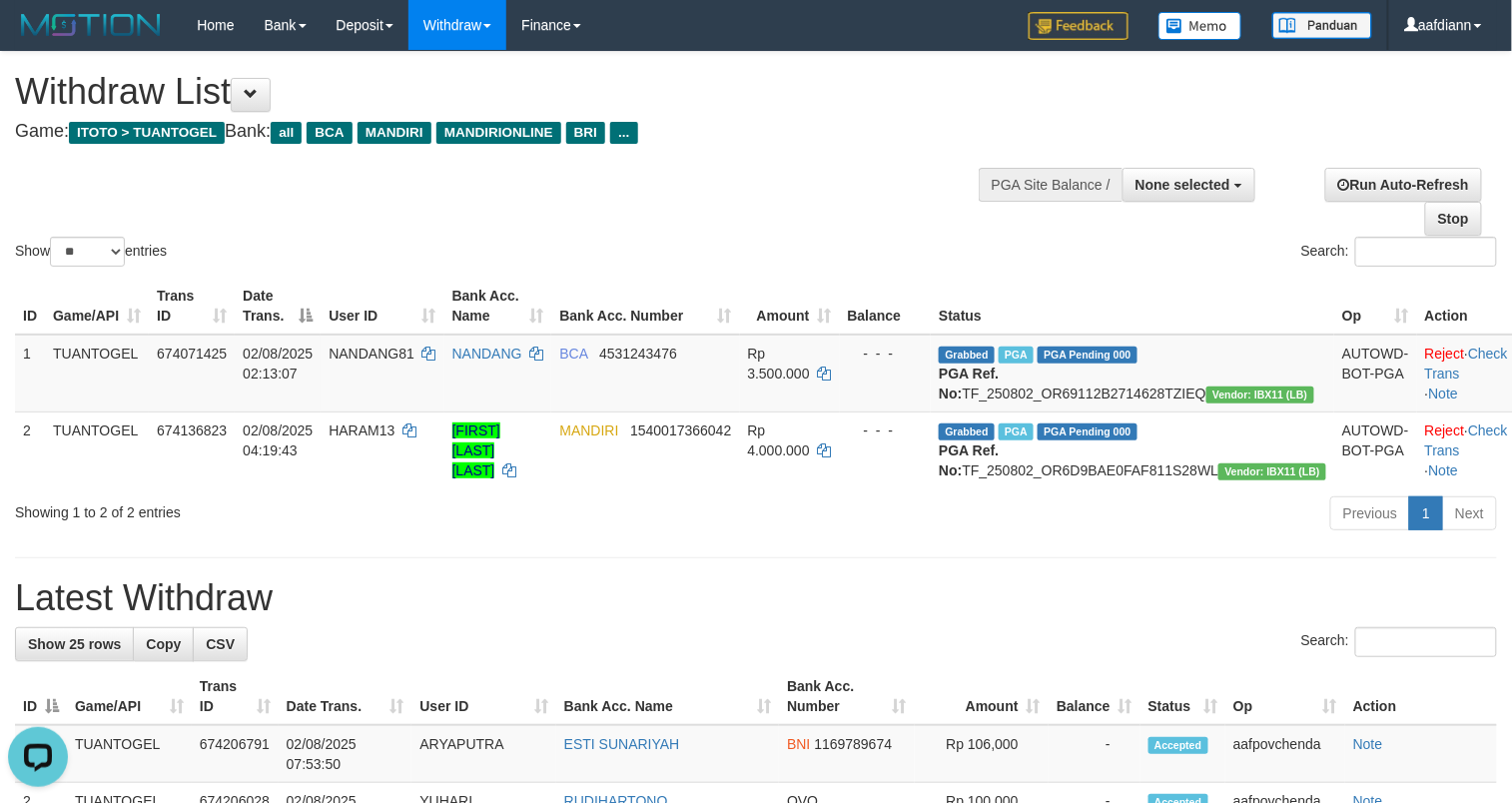 scroll, scrollTop: 0, scrollLeft: 0, axis: both 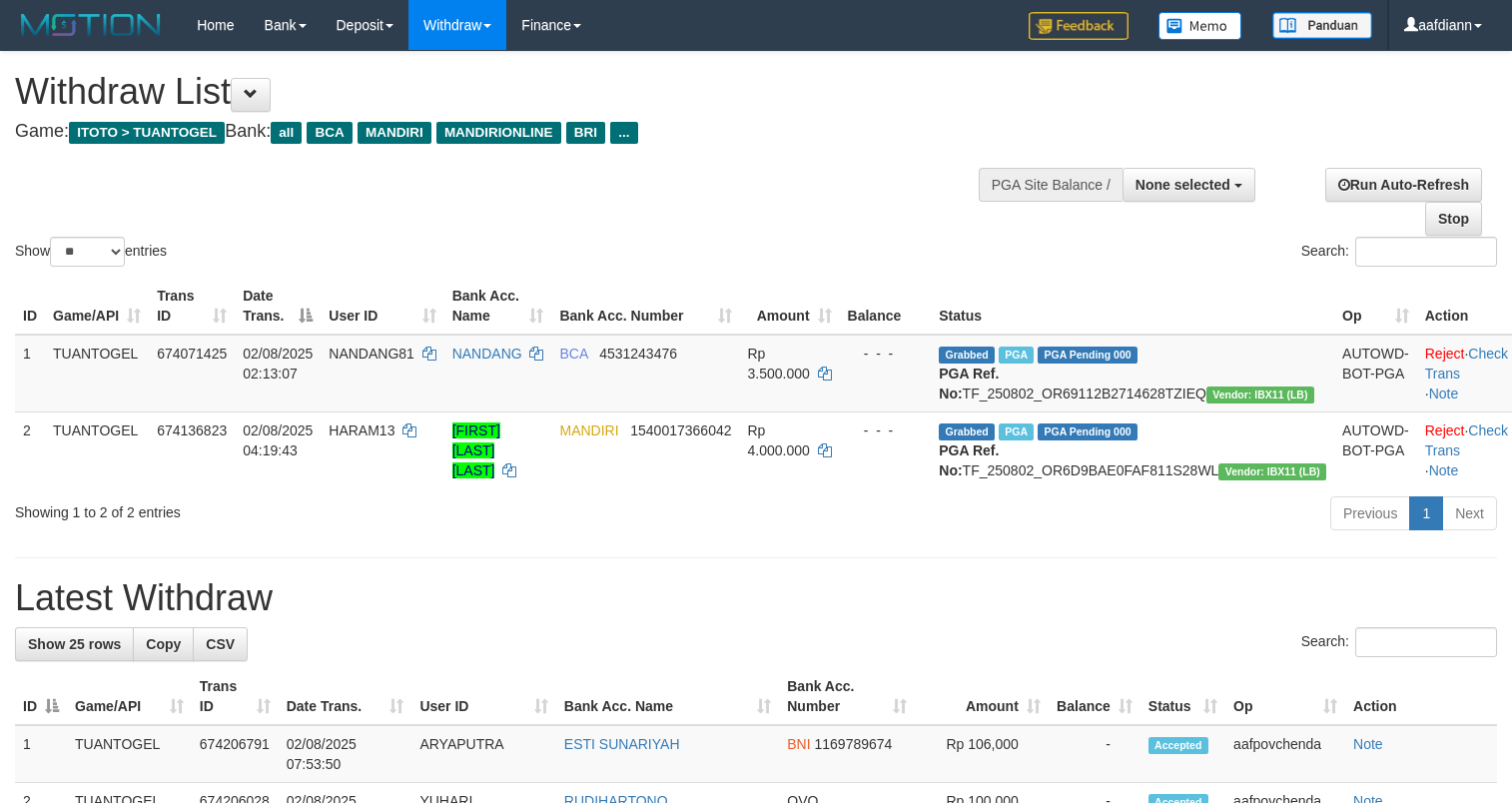 select 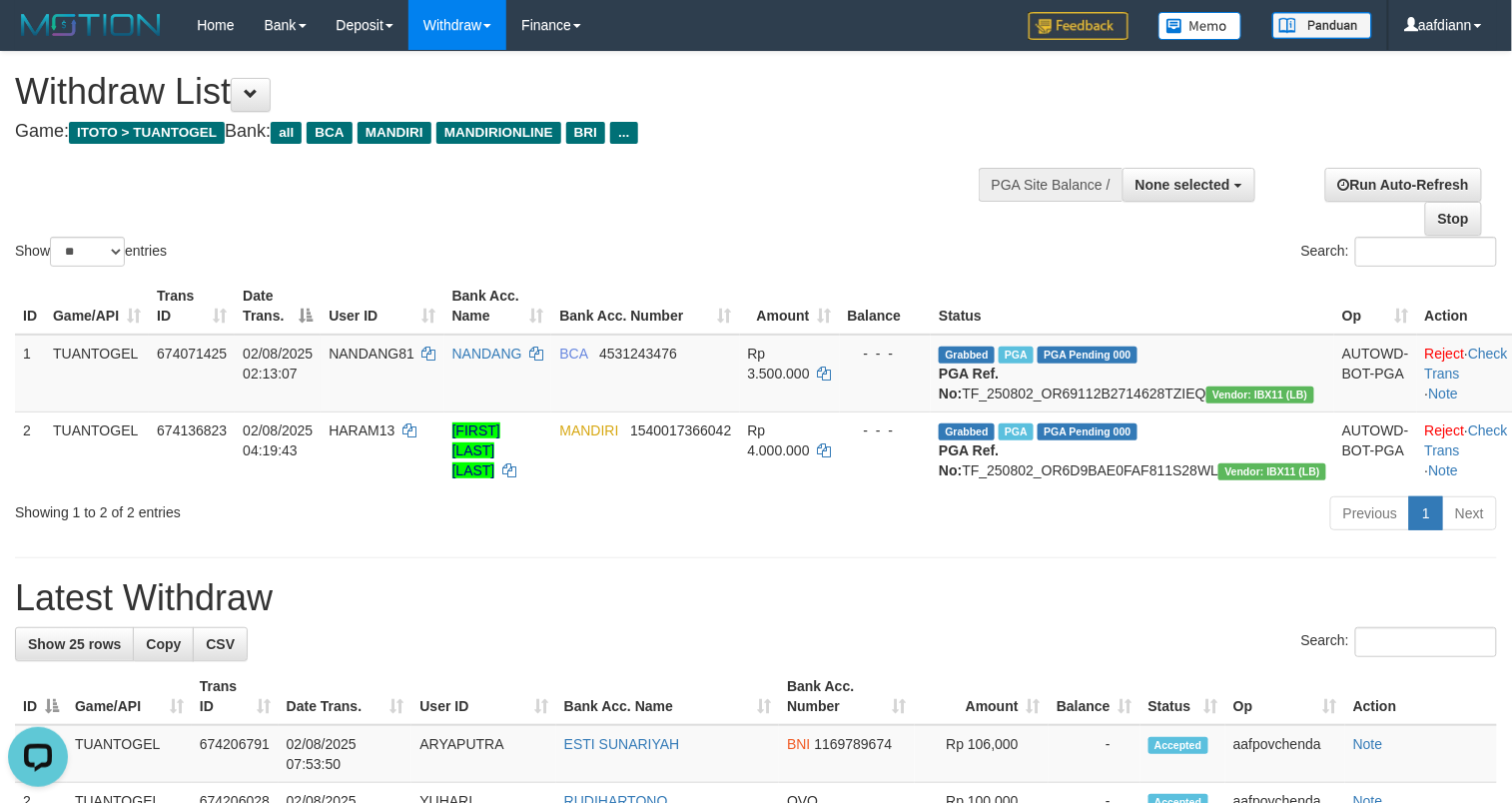 scroll, scrollTop: 0, scrollLeft: 0, axis: both 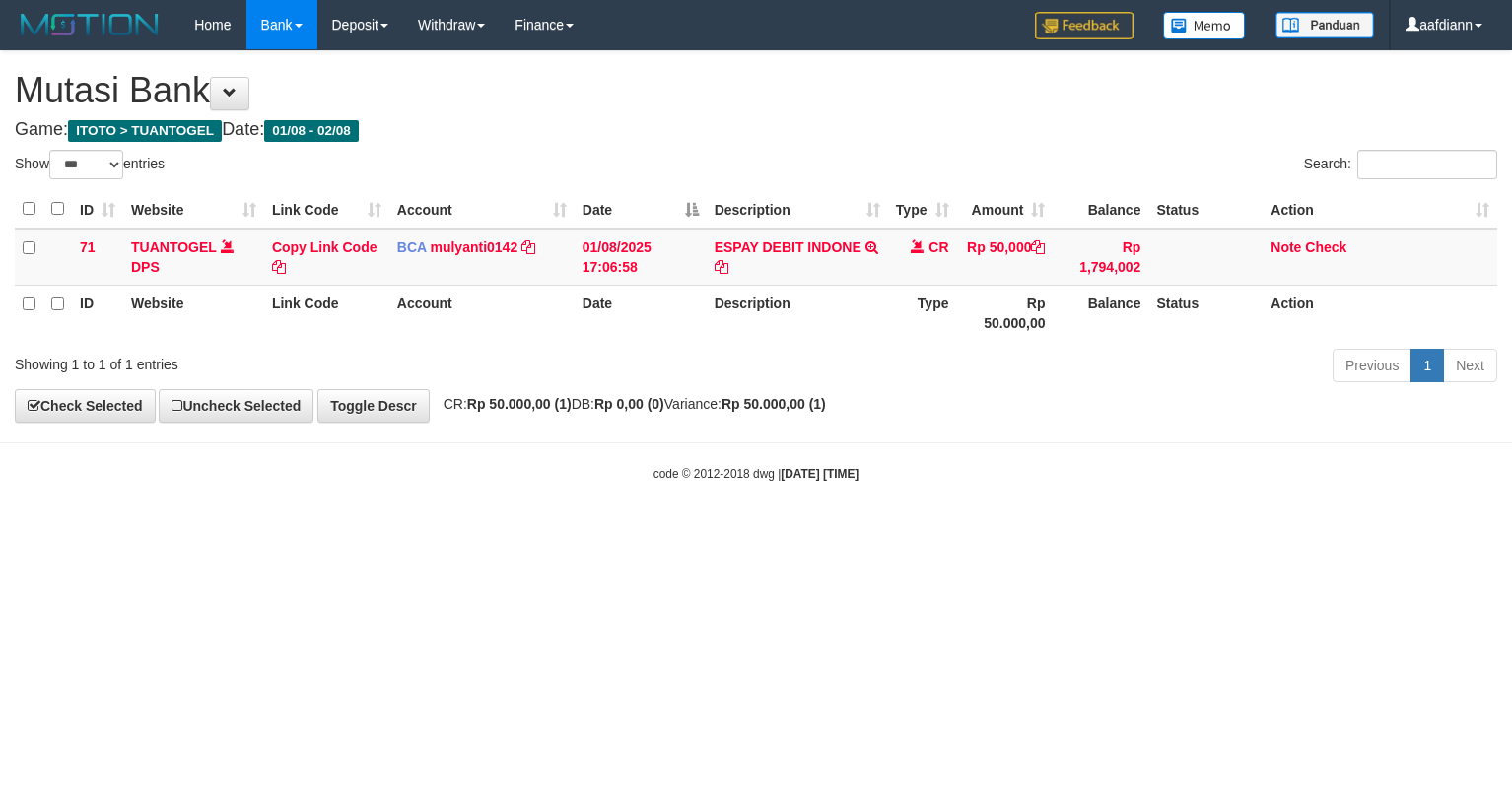 select on "***" 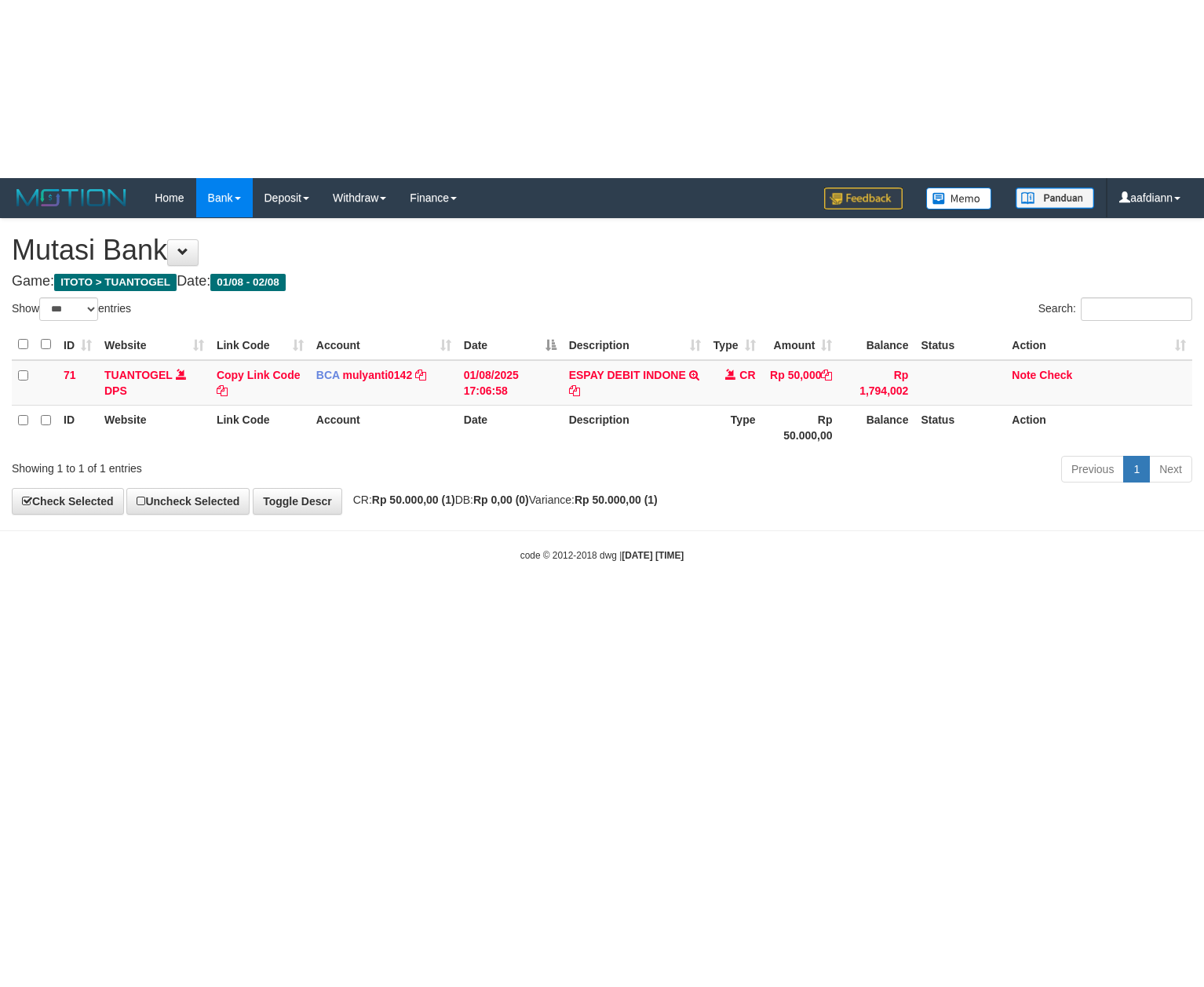 scroll, scrollTop: 0, scrollLeft: 0, axis: both 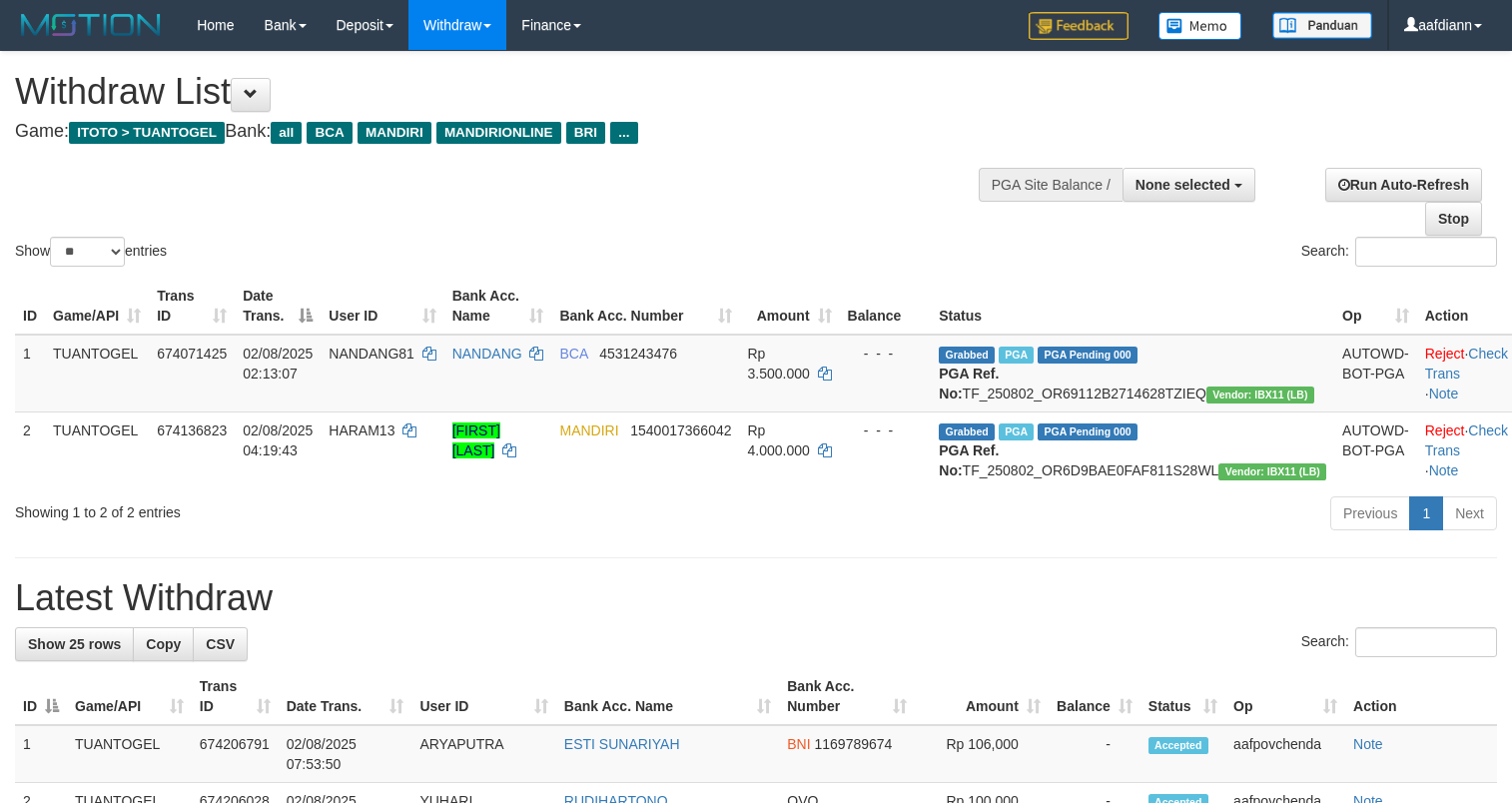 select 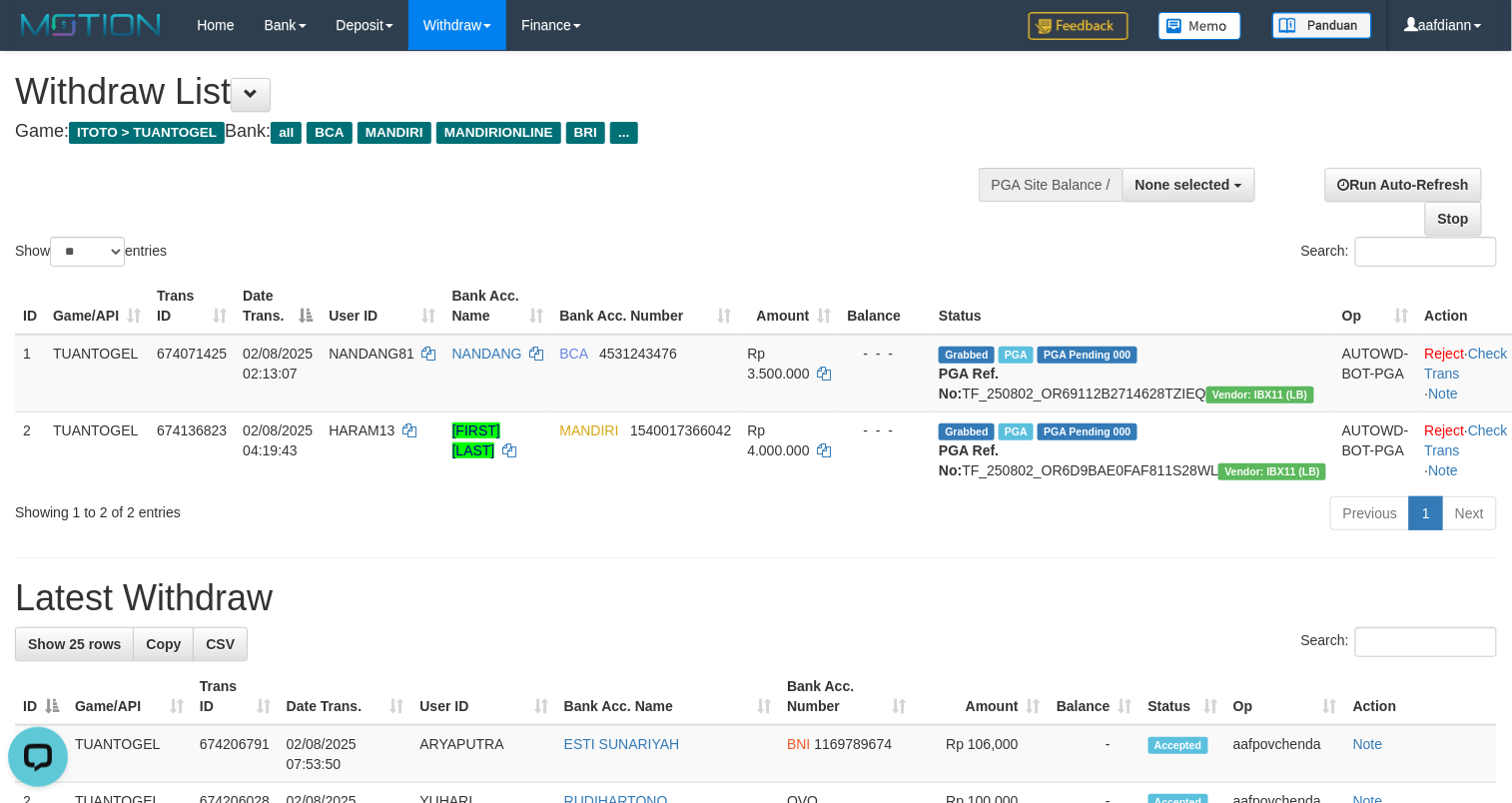 scroll, scrollTop: 0, scrollLeft: 0, axis: both 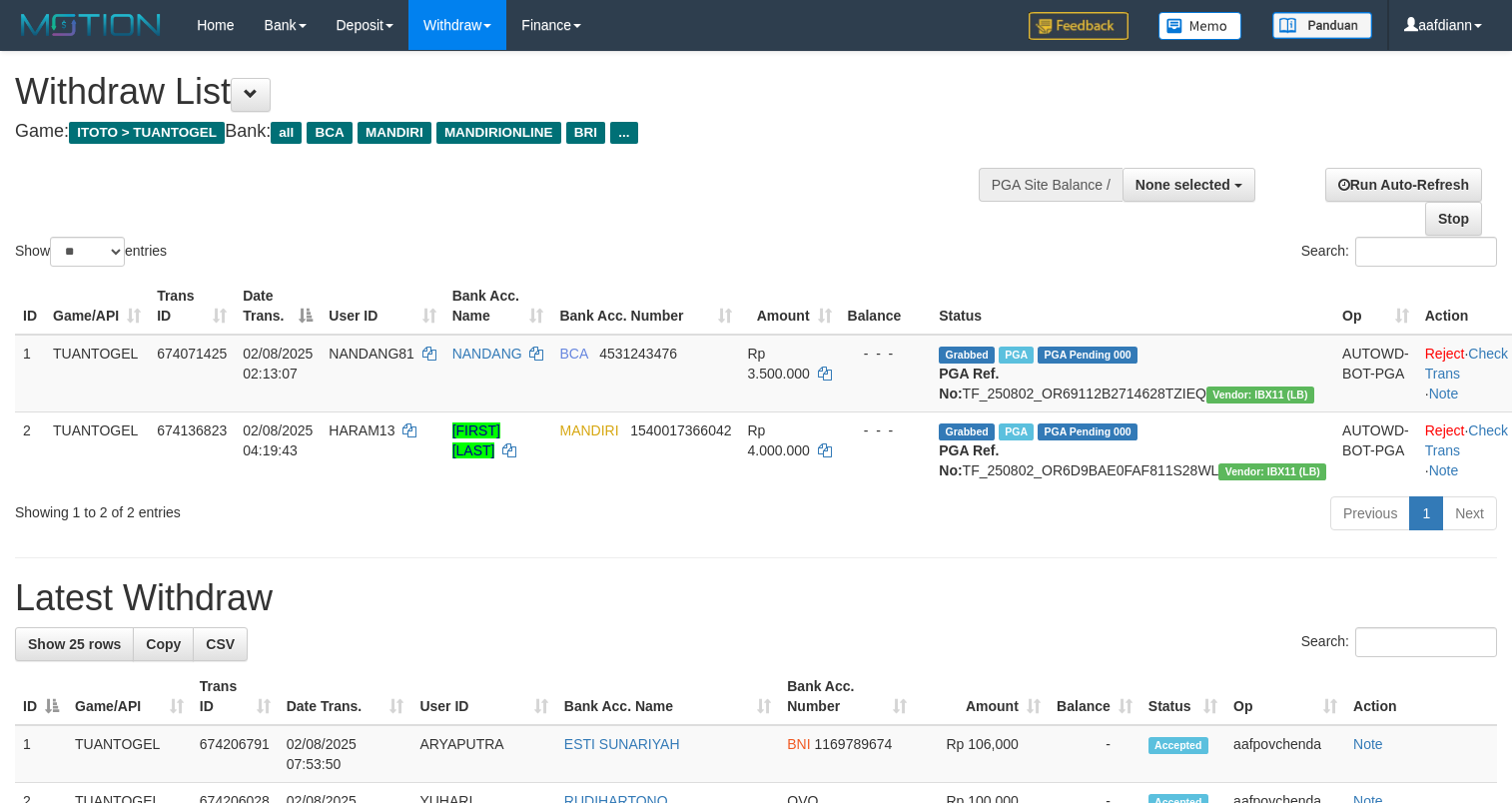 select 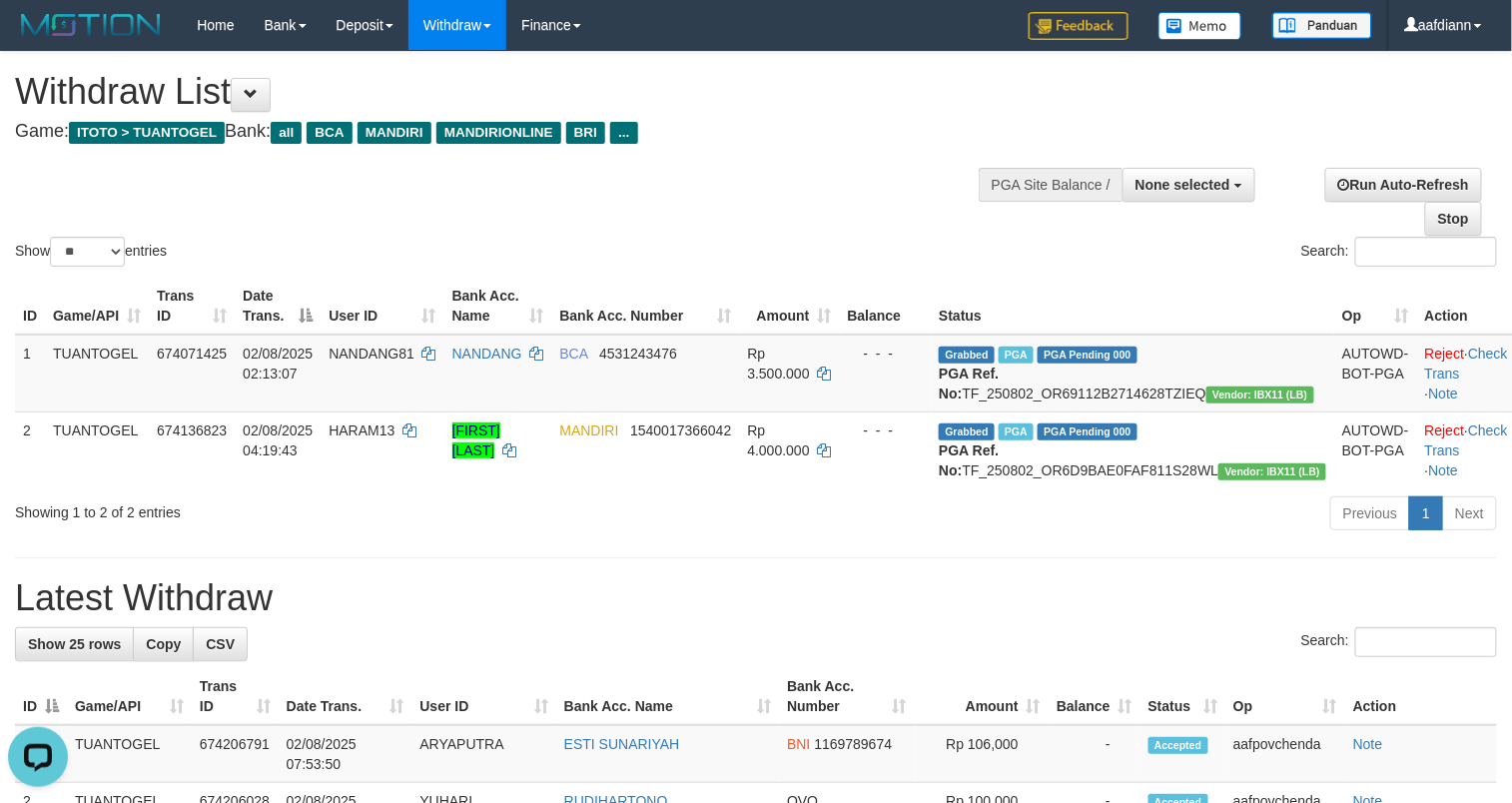 scroll, scrollTop: 0, scrollLeft: 0, axis: both 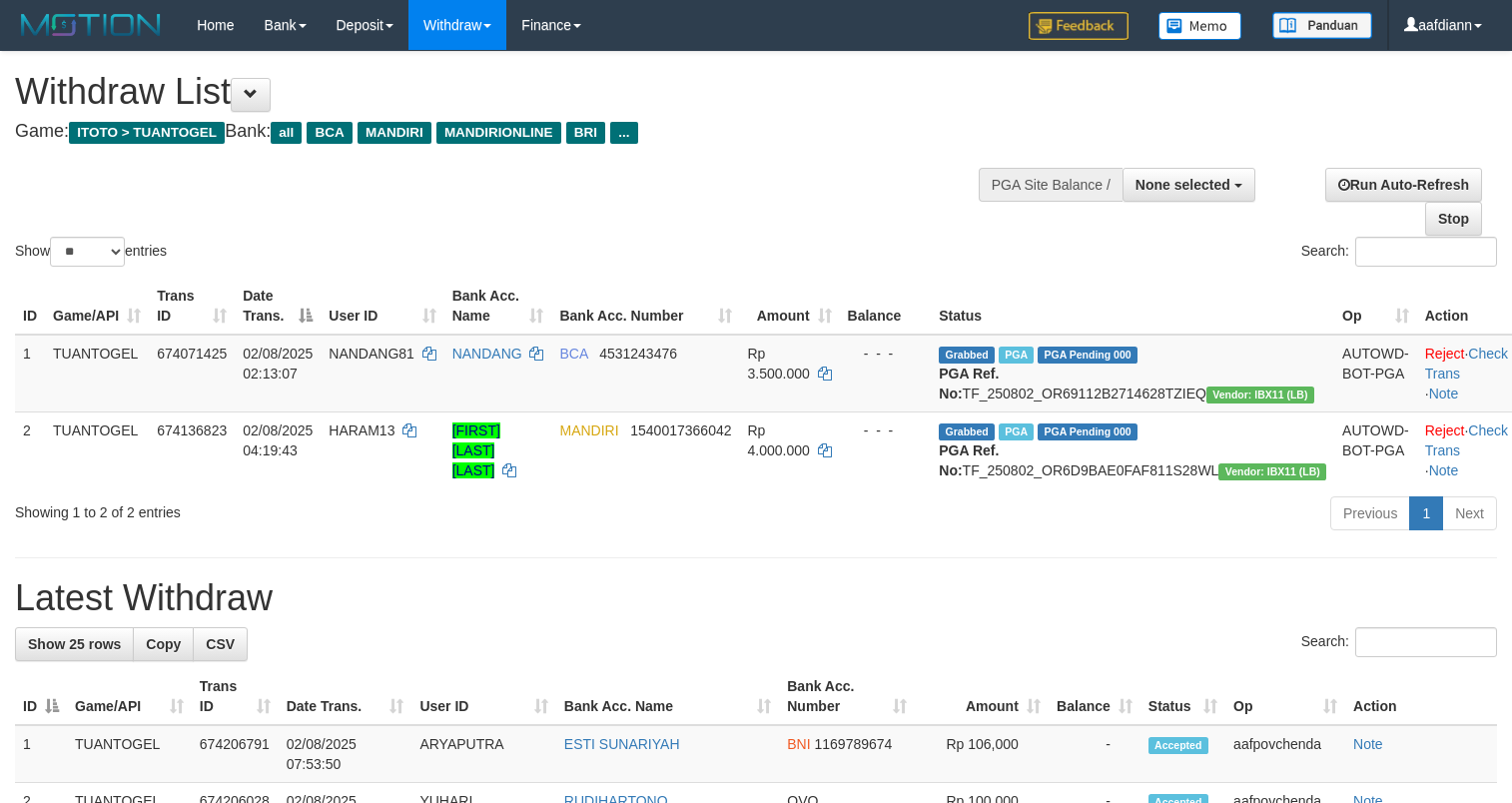 select 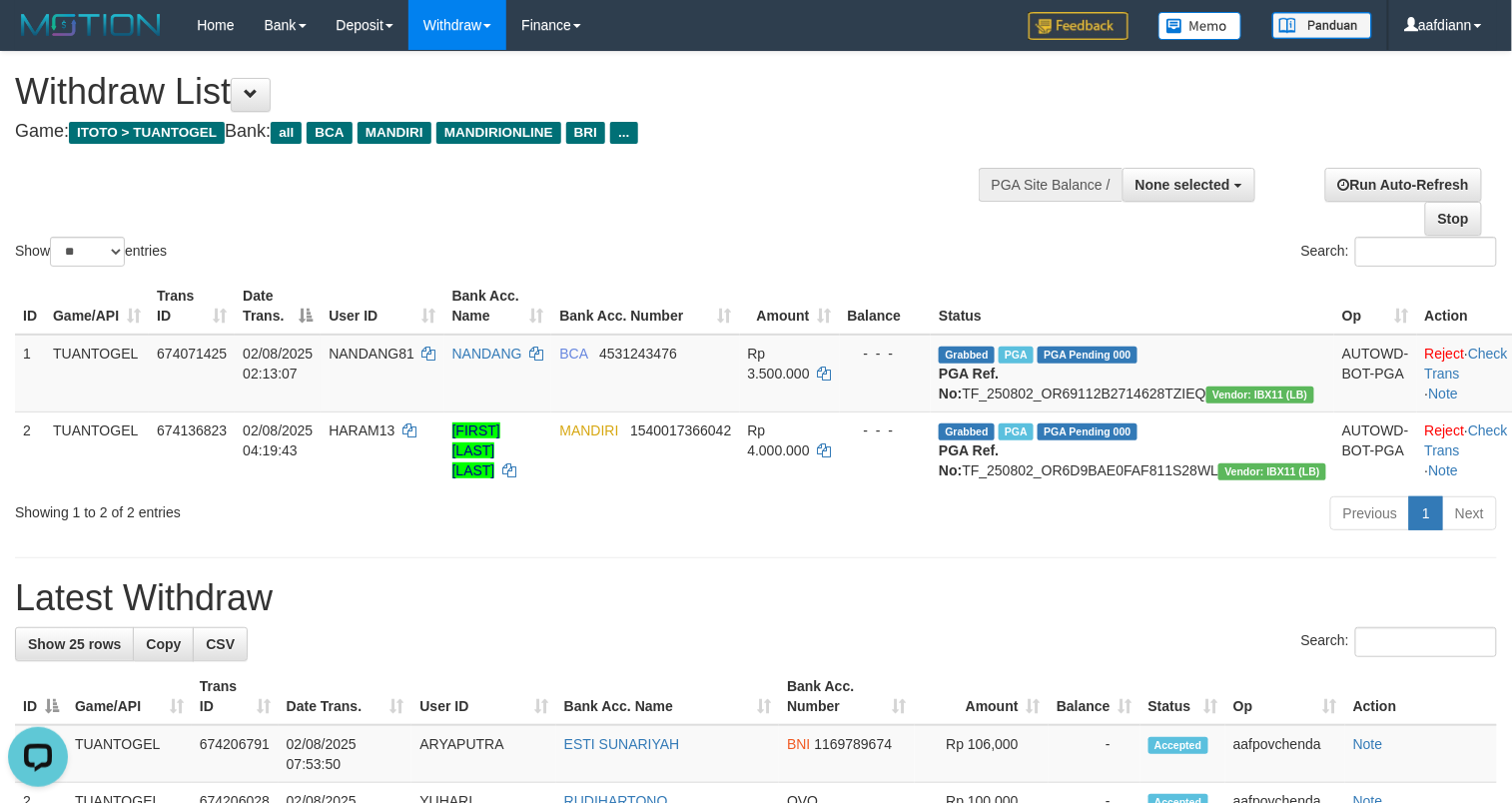 scroll, scrollTop: 0, scrollLeft: 0, axis: both 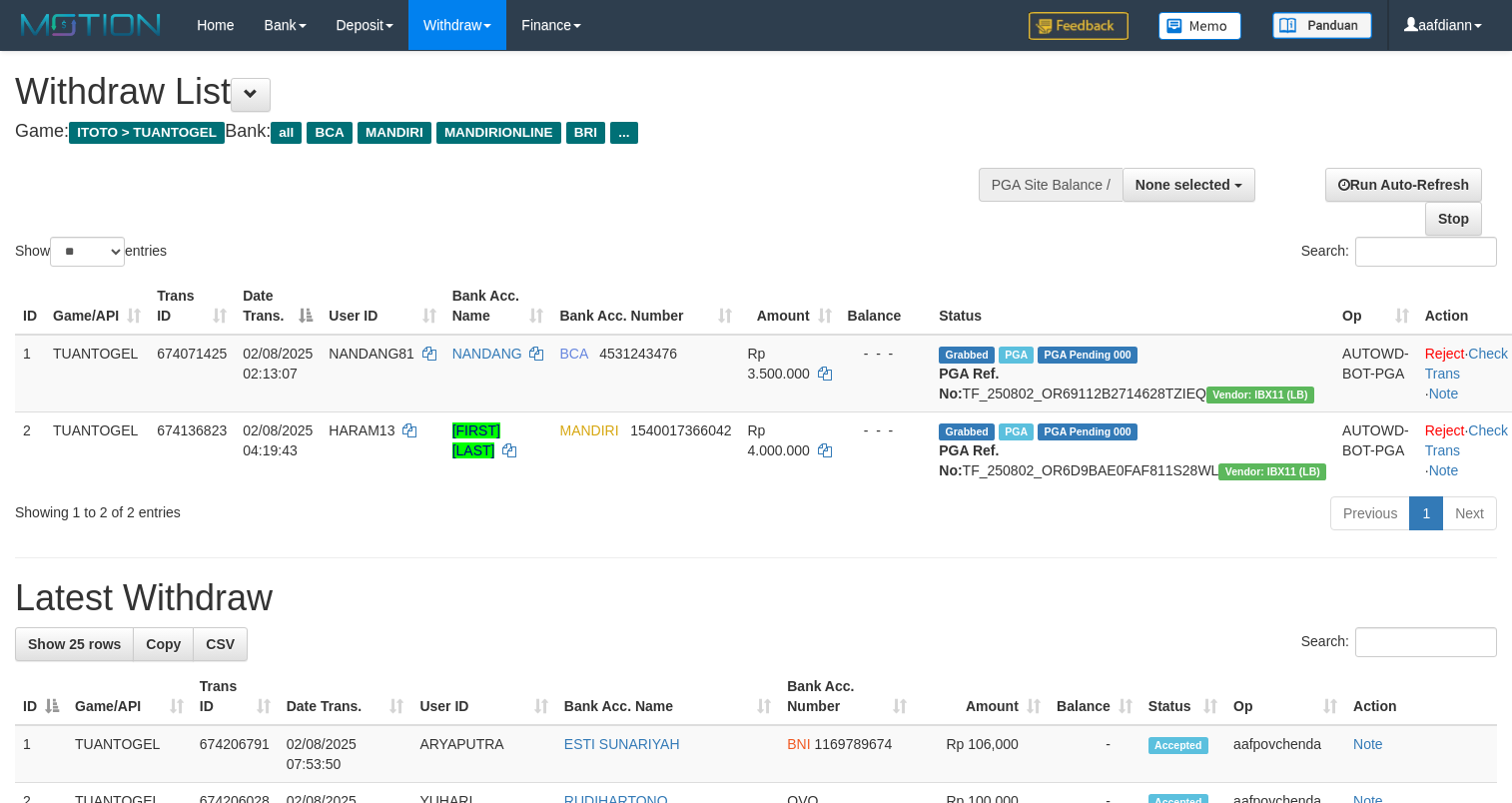 select 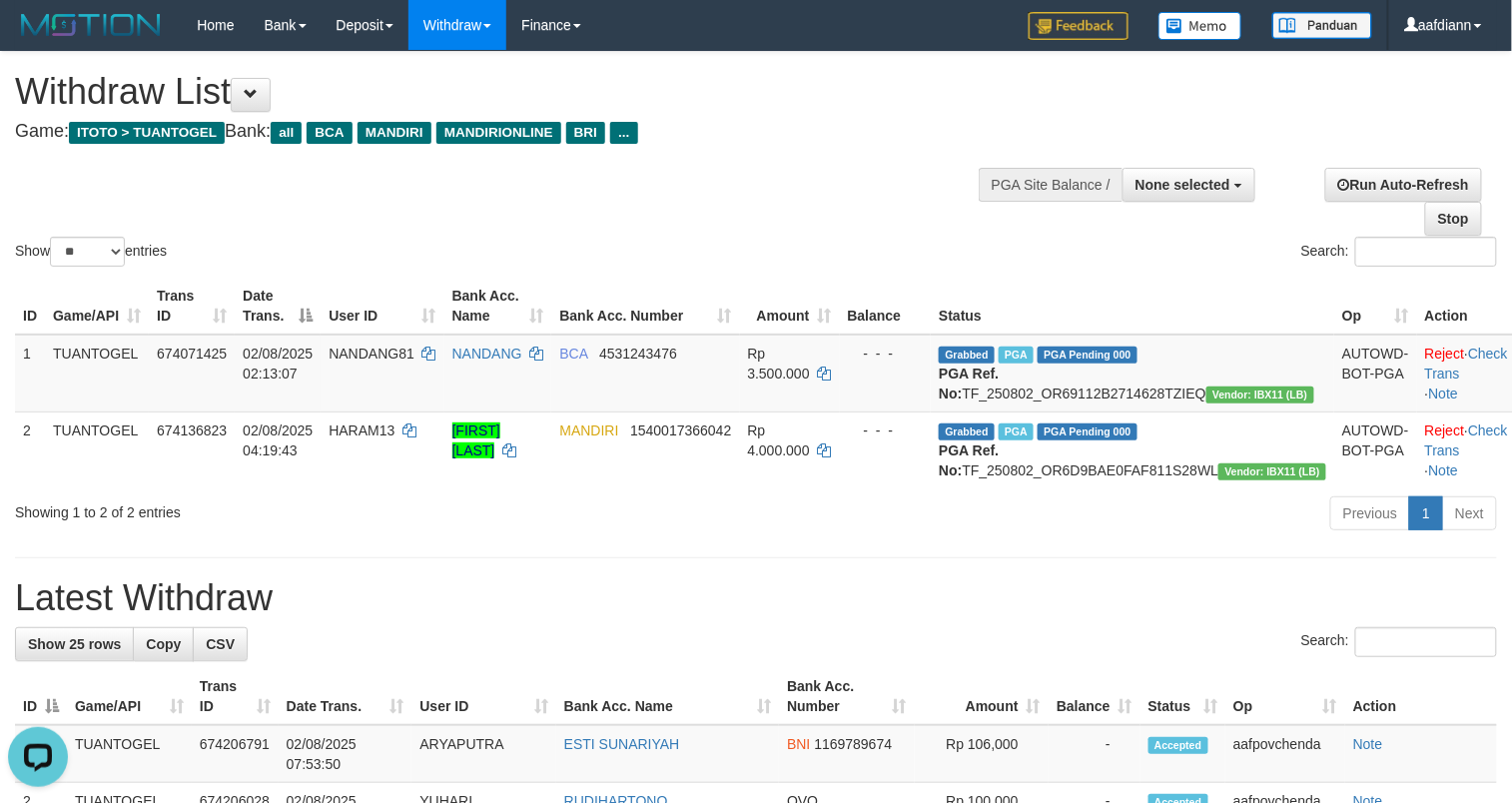 scroll, scrollTop: 0, scrollLeft: 0, axis: both 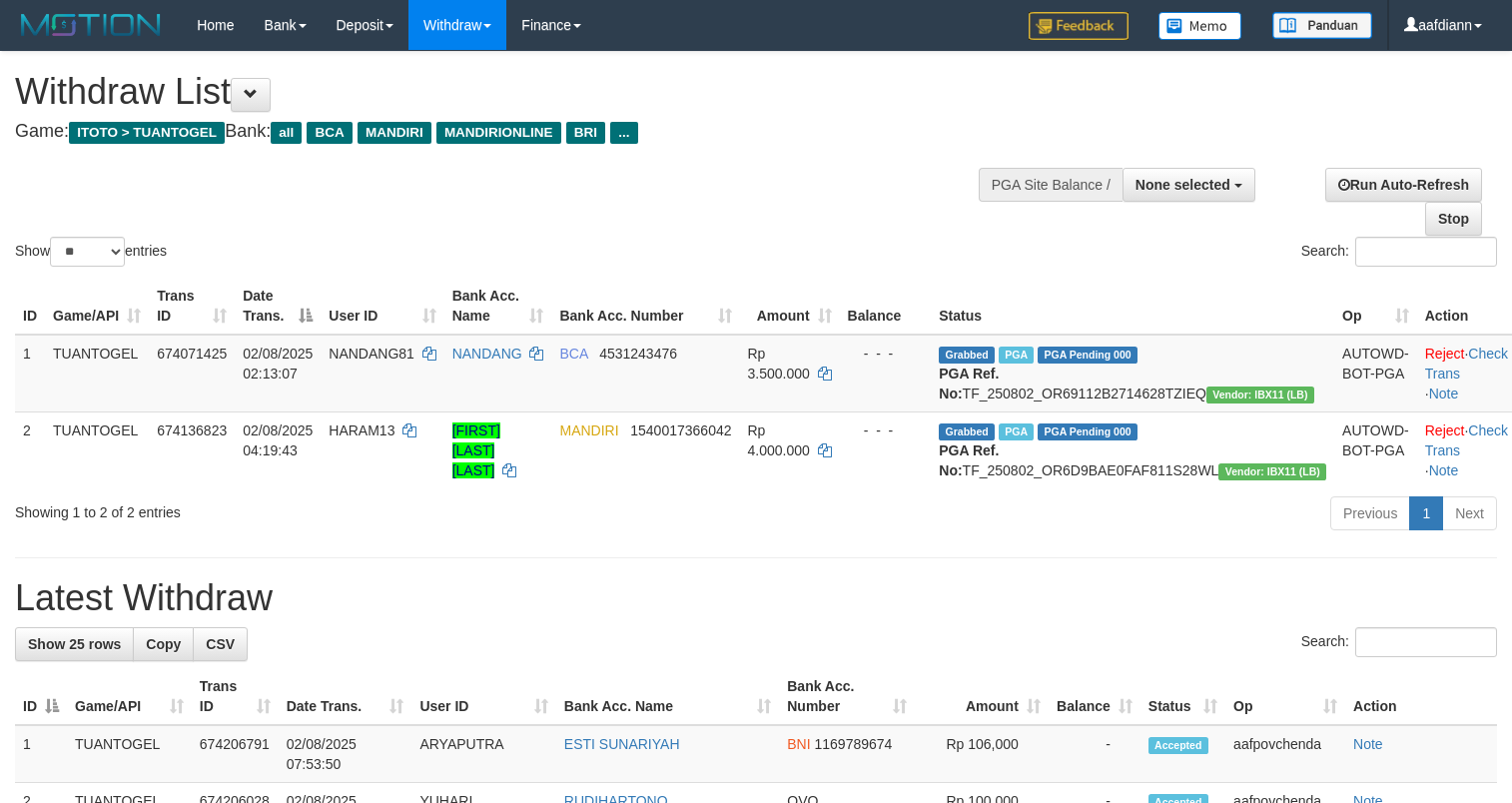select 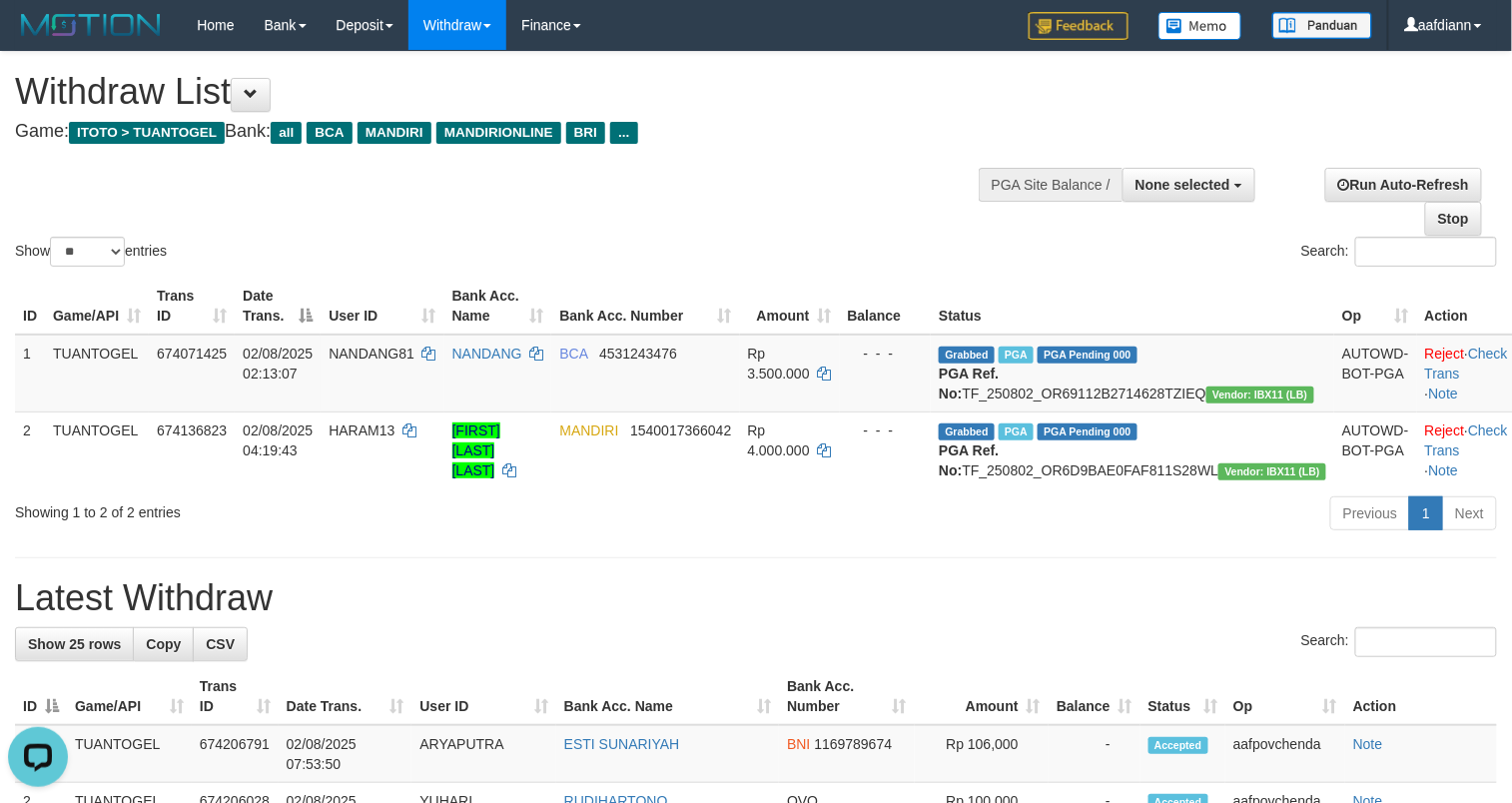 scroll, scrollTop: 0, scrollLeft: 0, axis: both 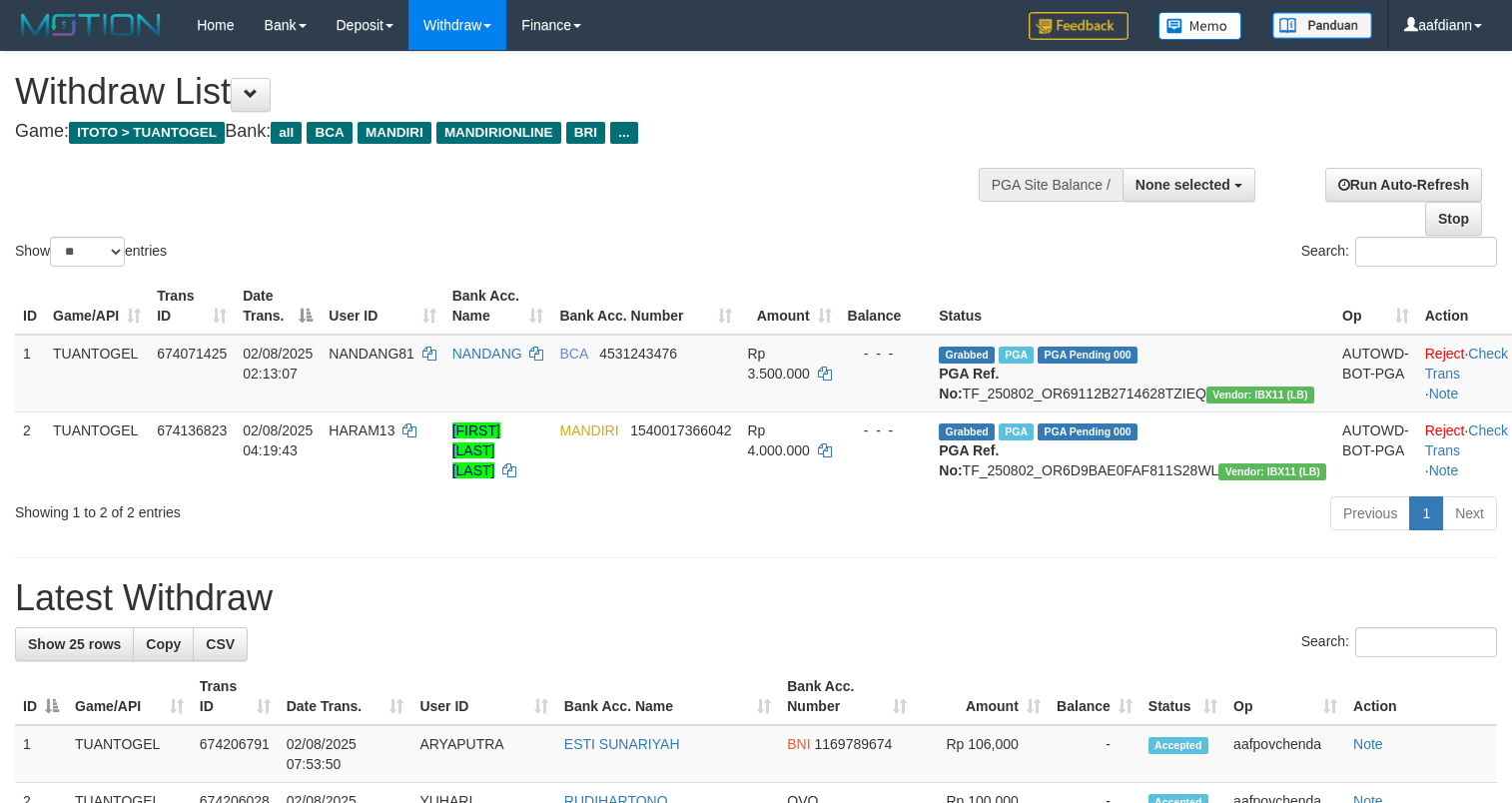 select 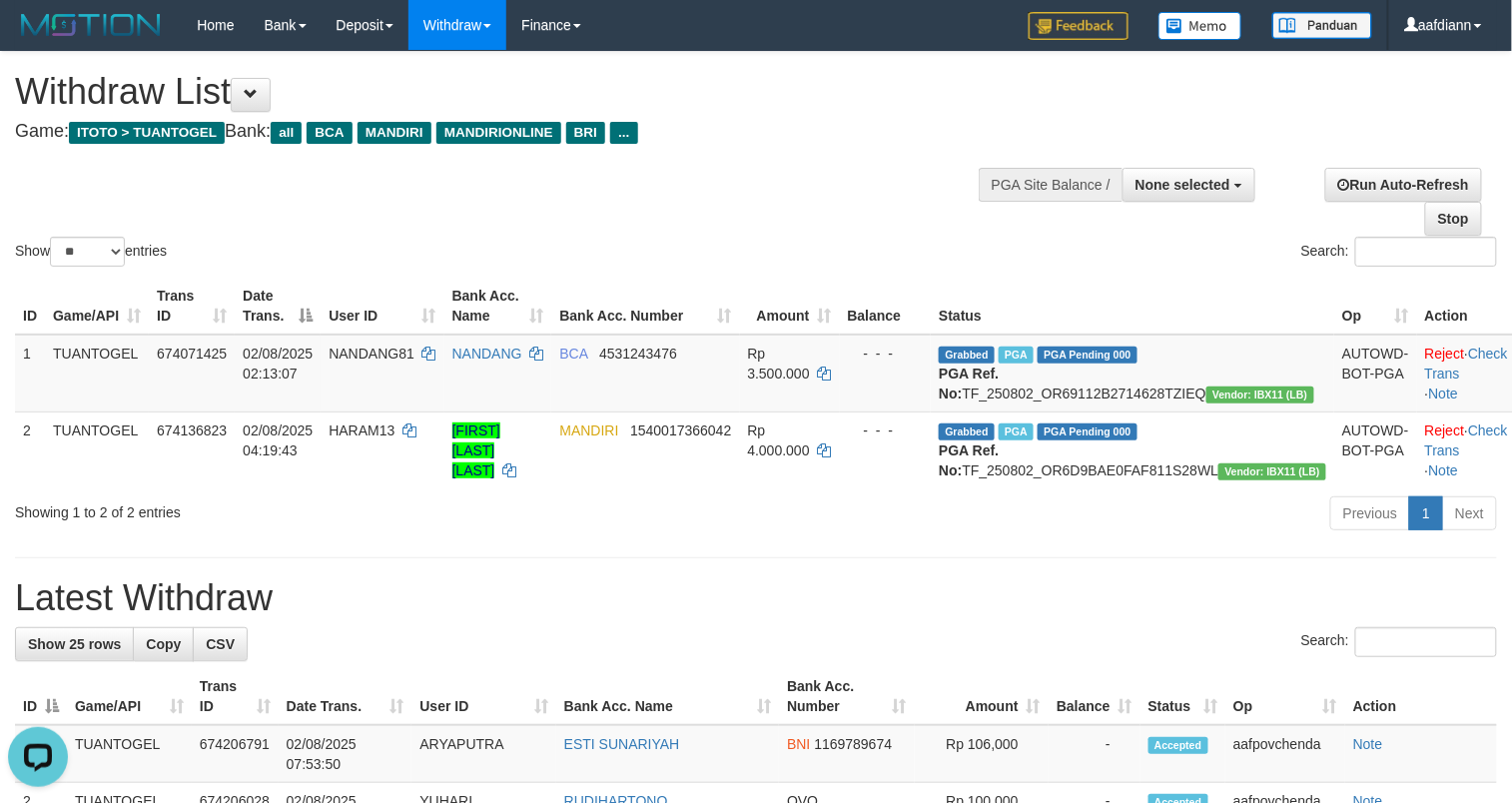 scroll, scrollTop: 0, scrollLeft: 0, axis: both 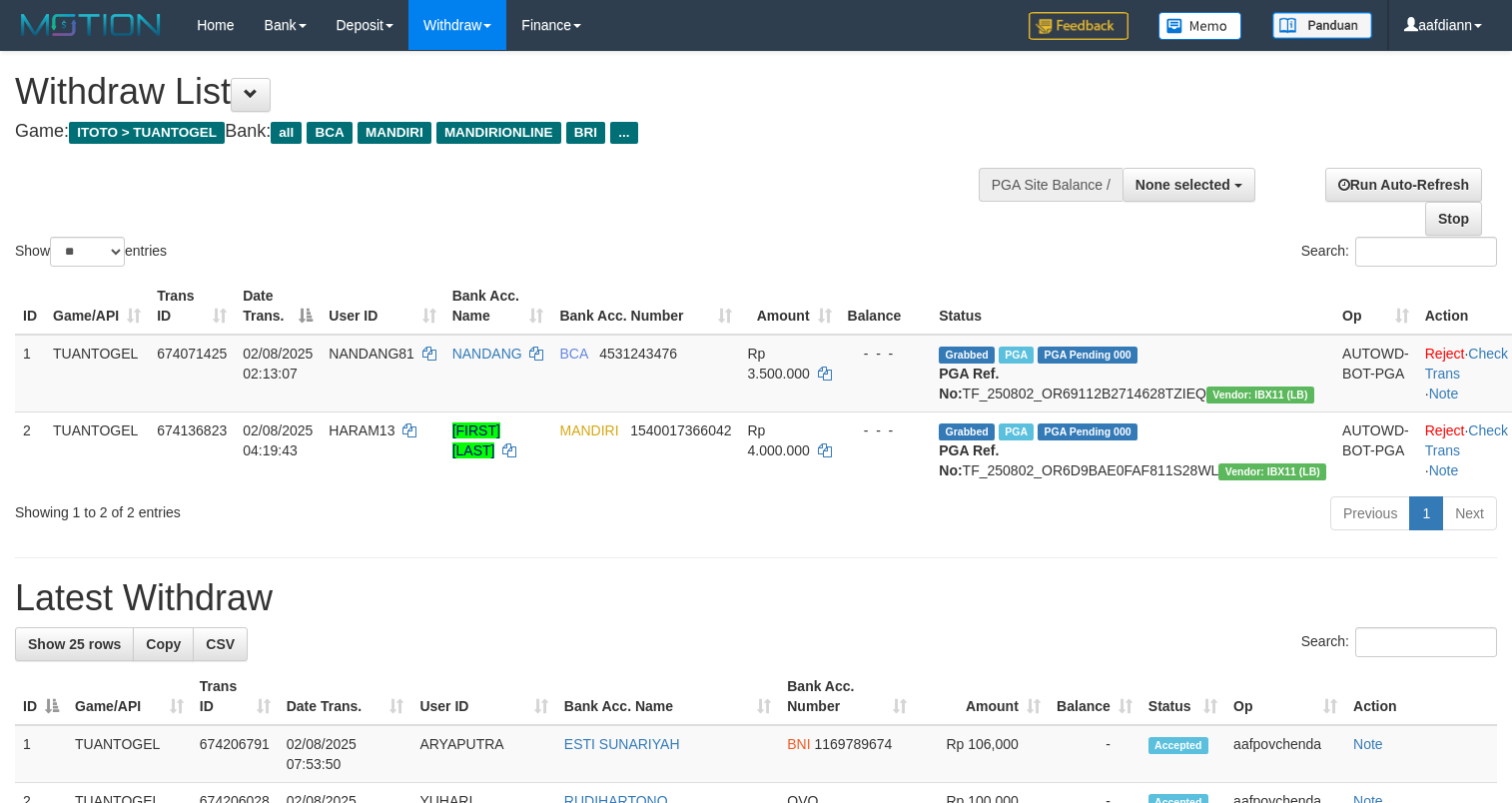 select 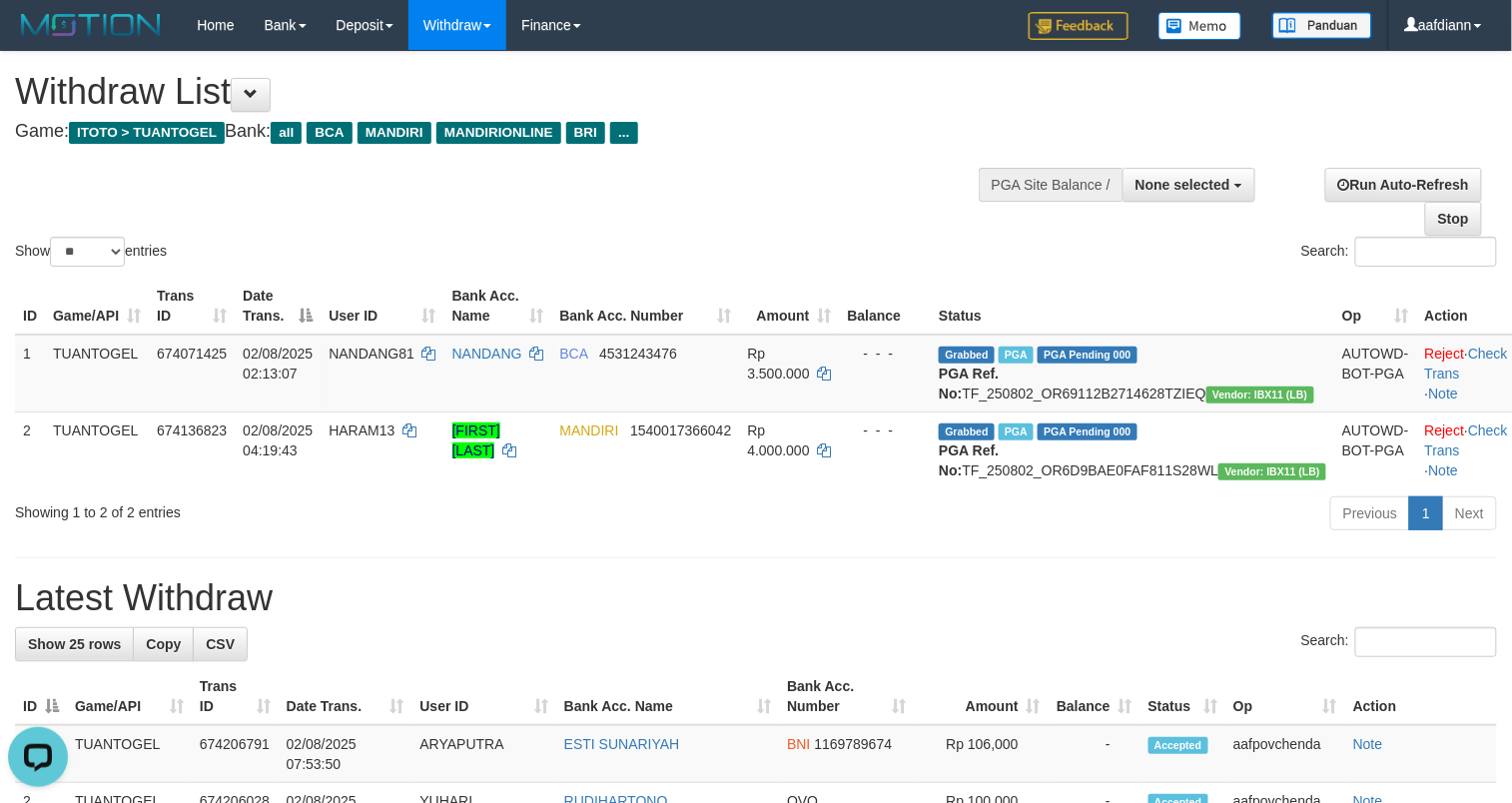 scroll, scrollTop: 0, scrollLeft: 0, axis: both 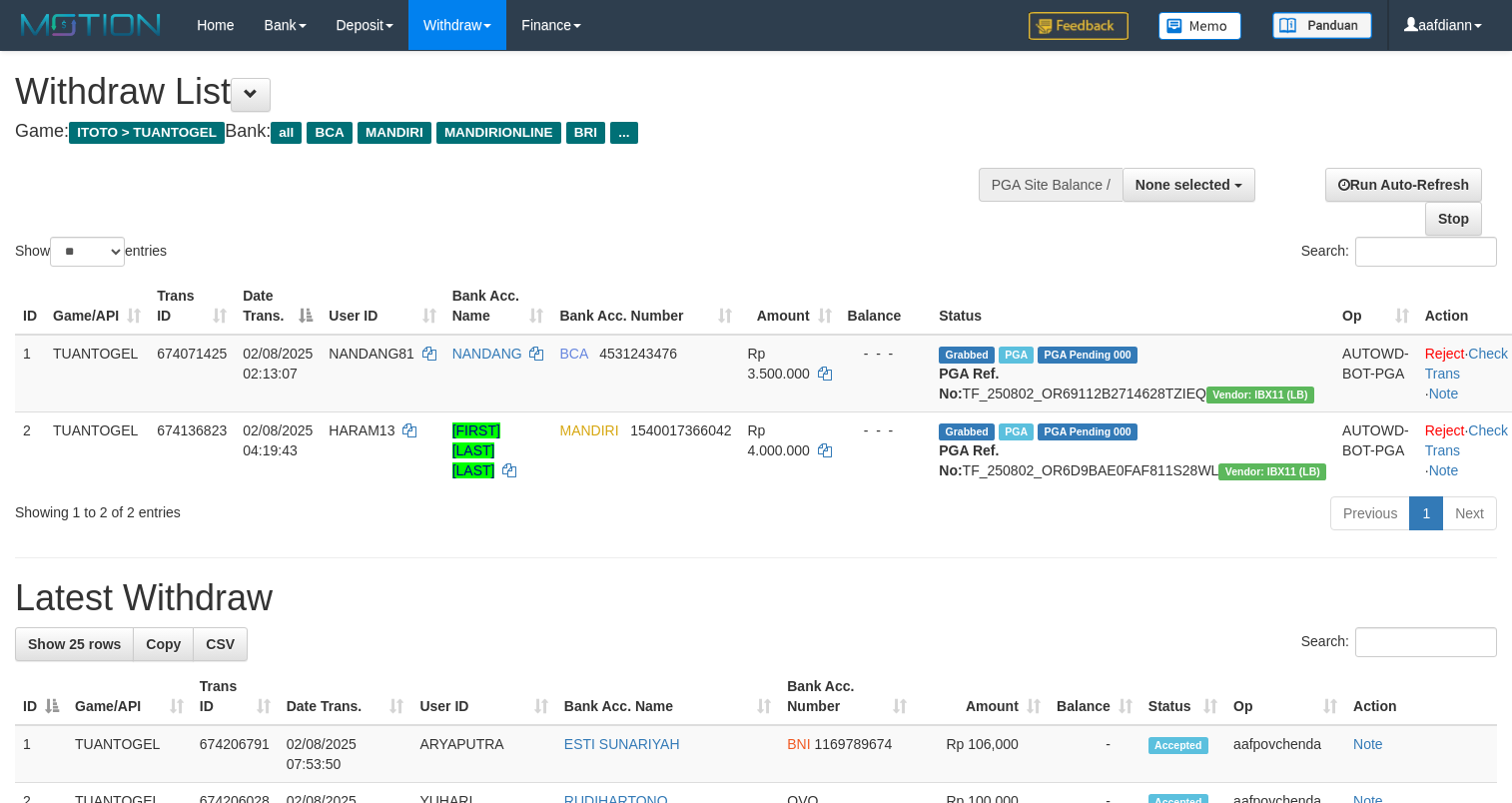 select 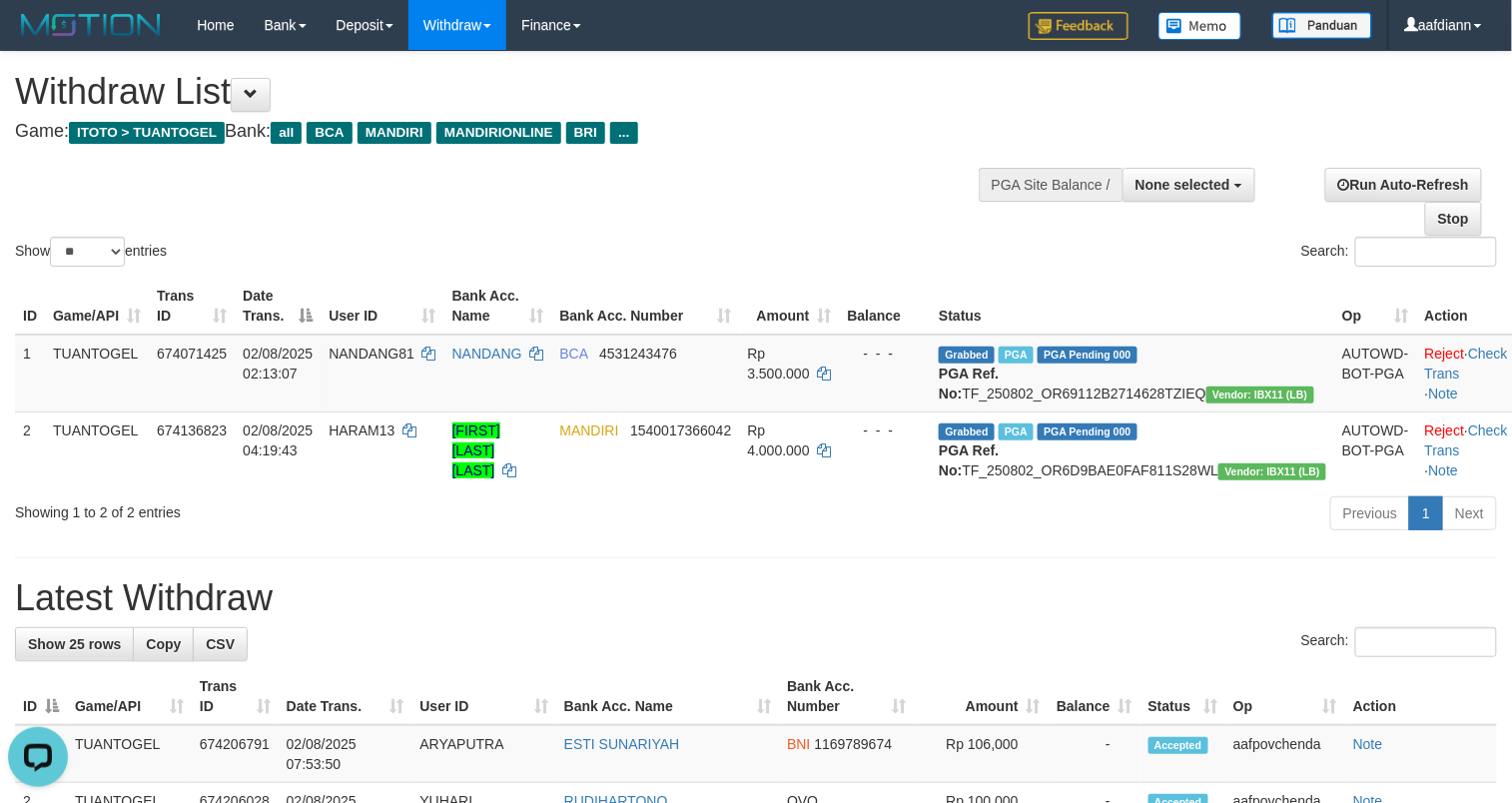 scroll, scrollTop: 0, scrollLeft: 0, axis: both 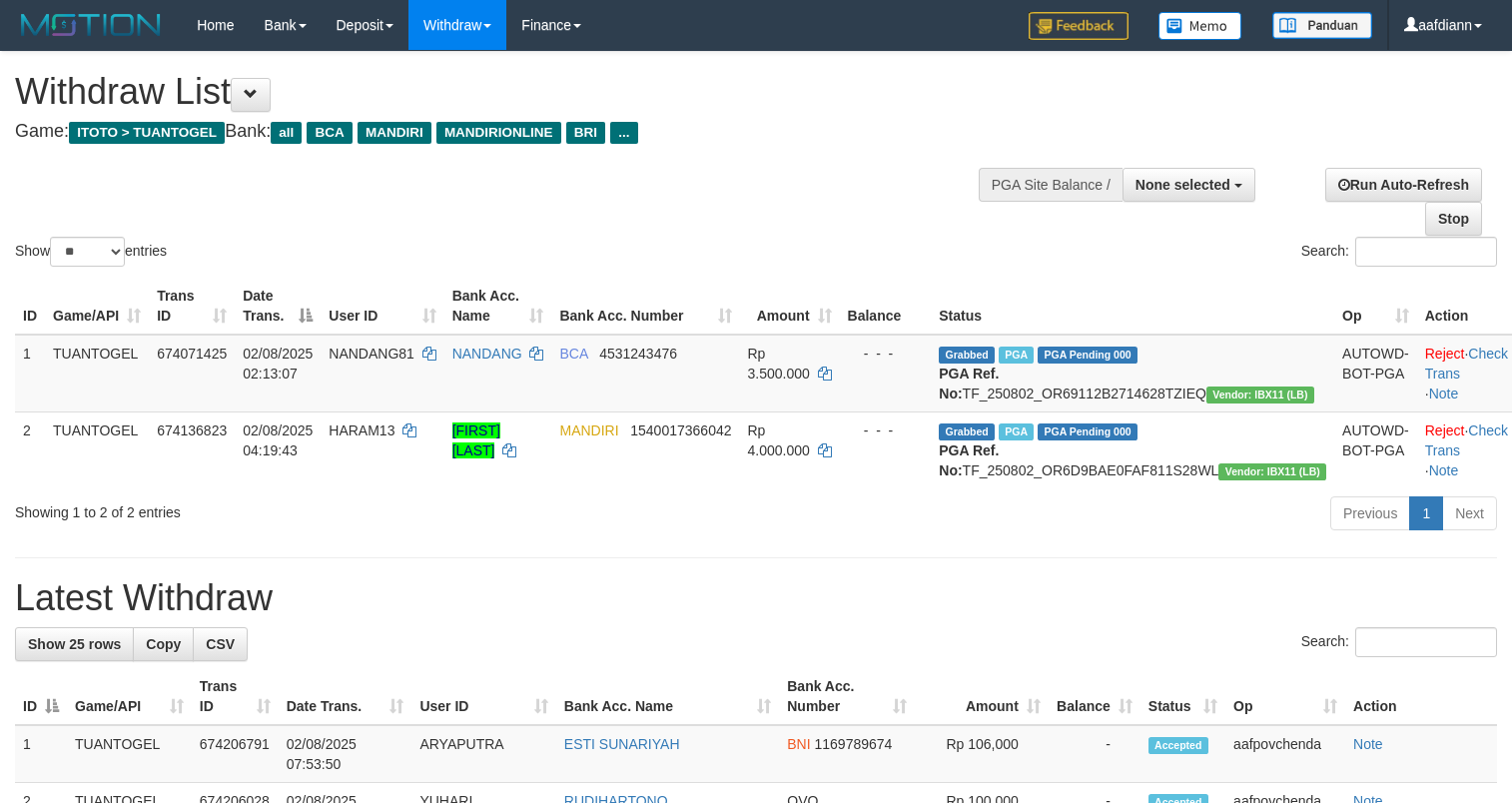 select 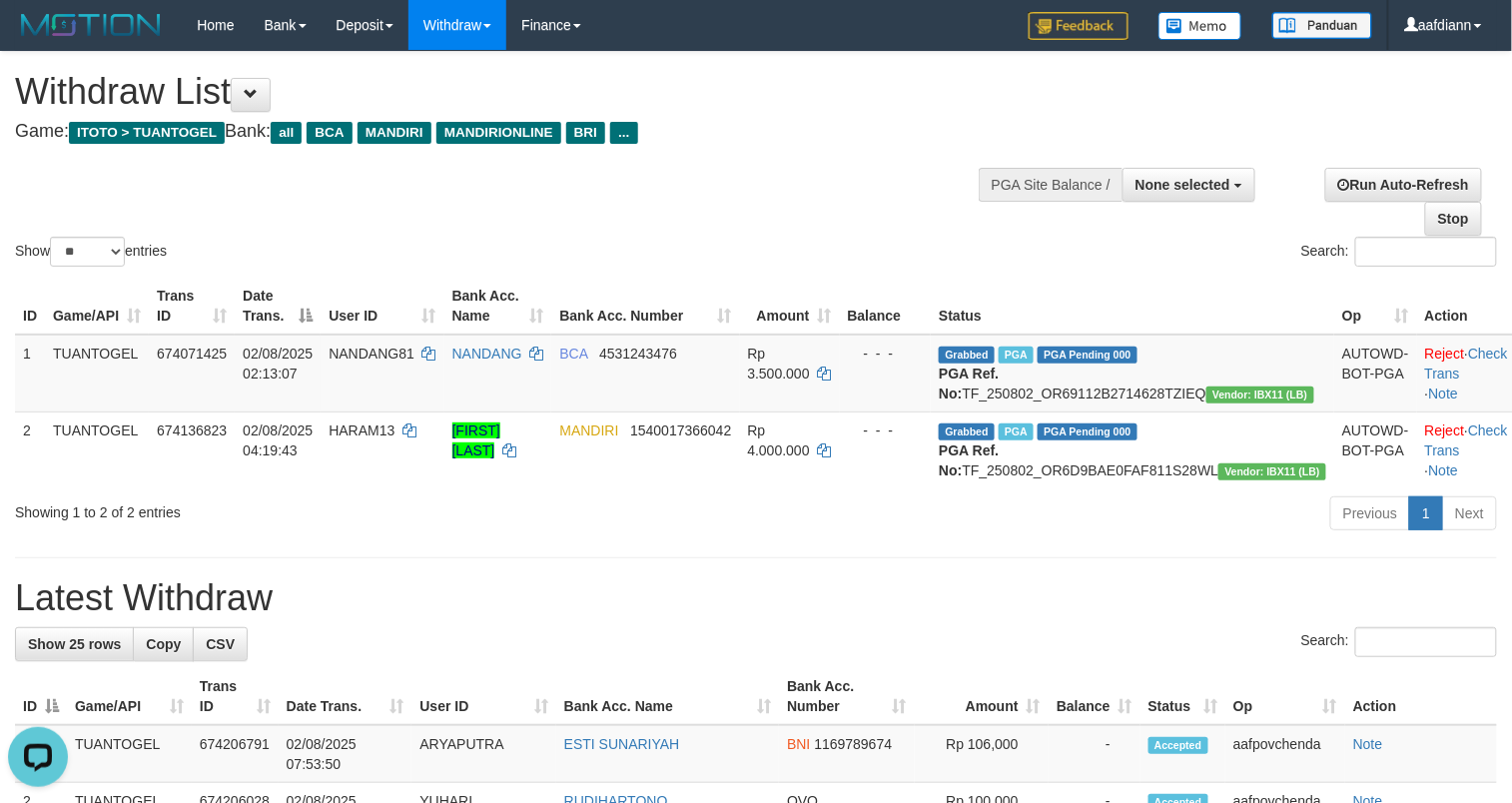 scroll, scrollTop: 0, scrollLeft: 0, axis: both 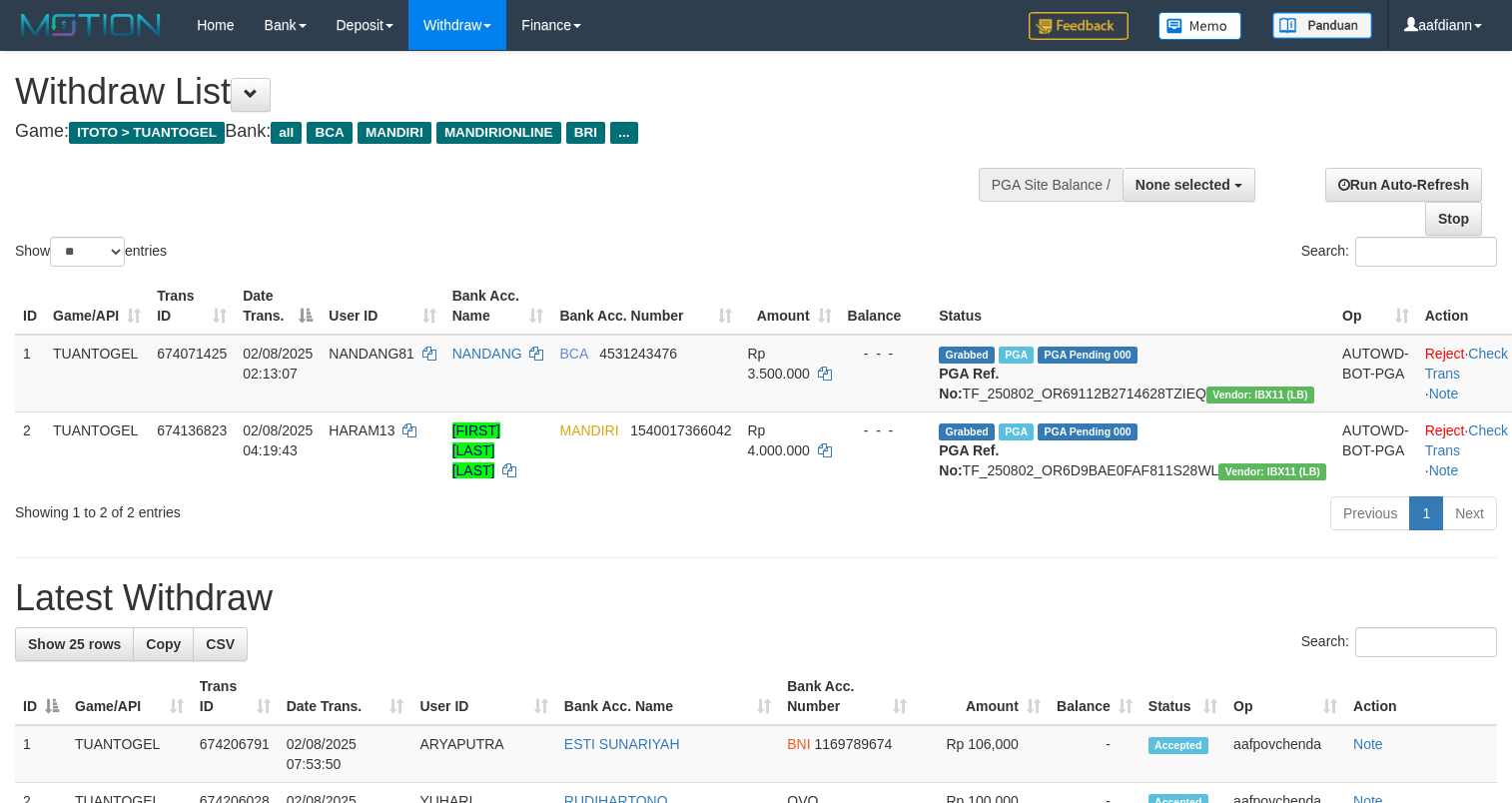 select 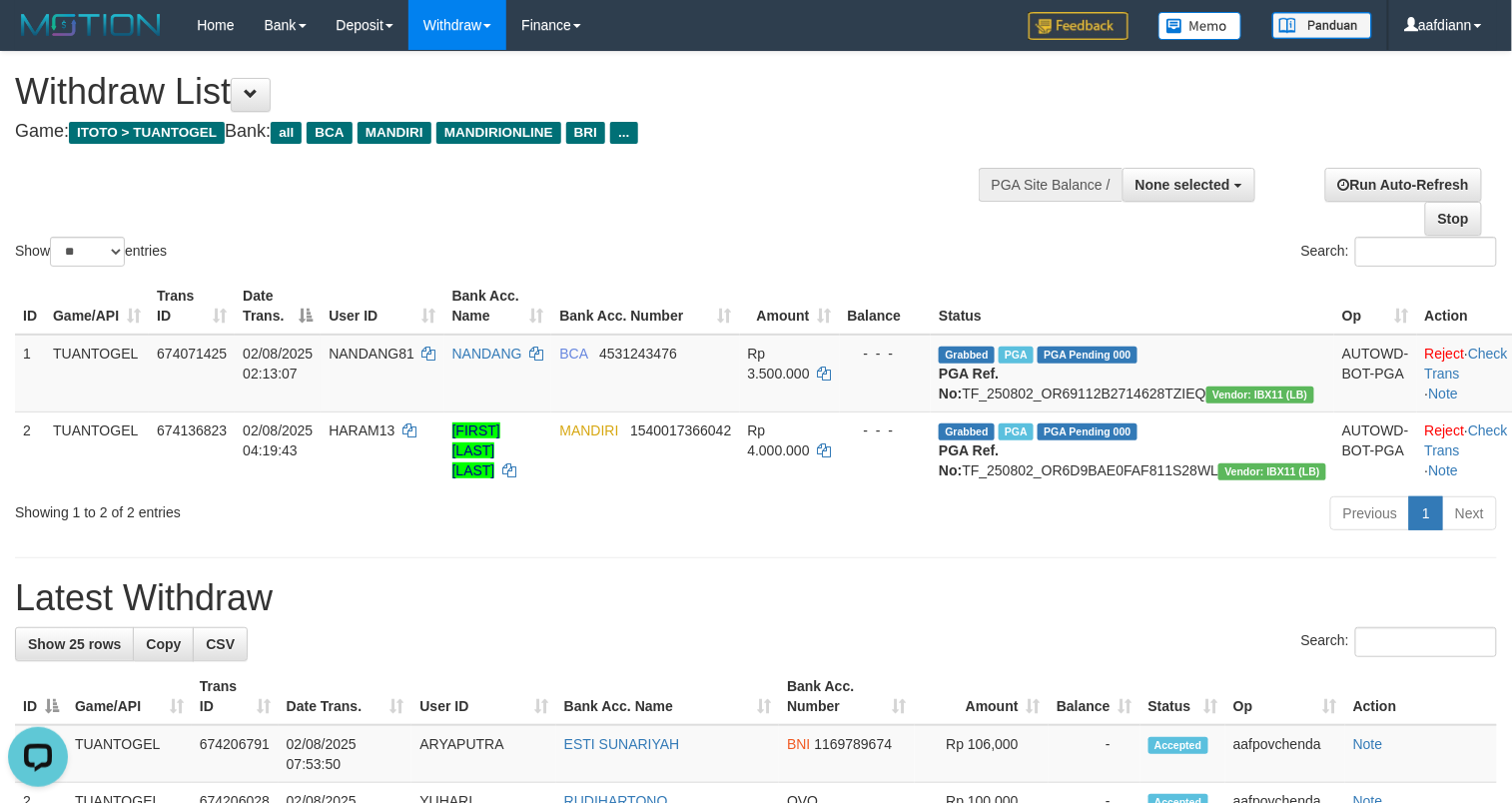scroll, scrollTop: 0, scrollLeft: 0, axis: both 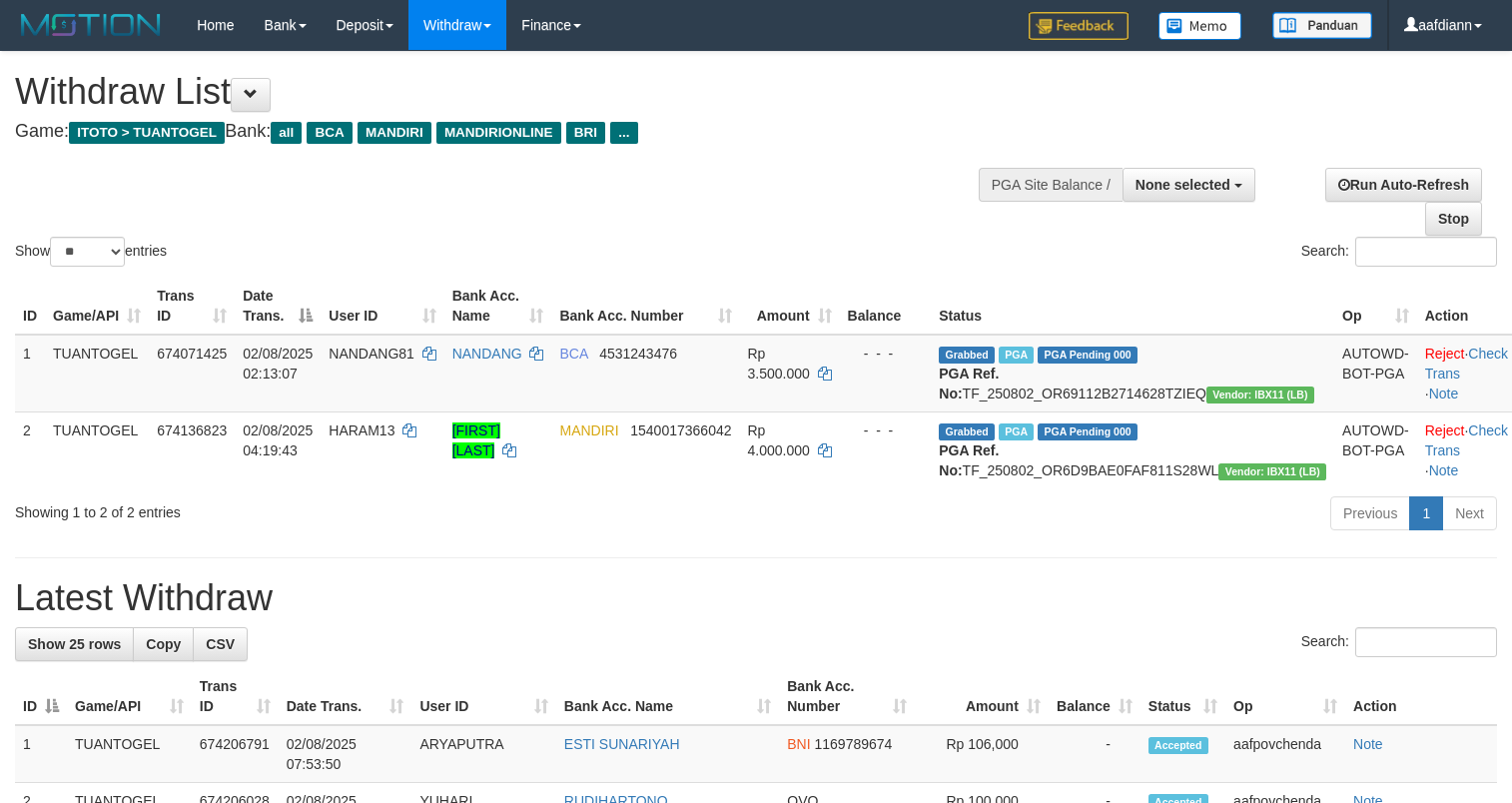 select 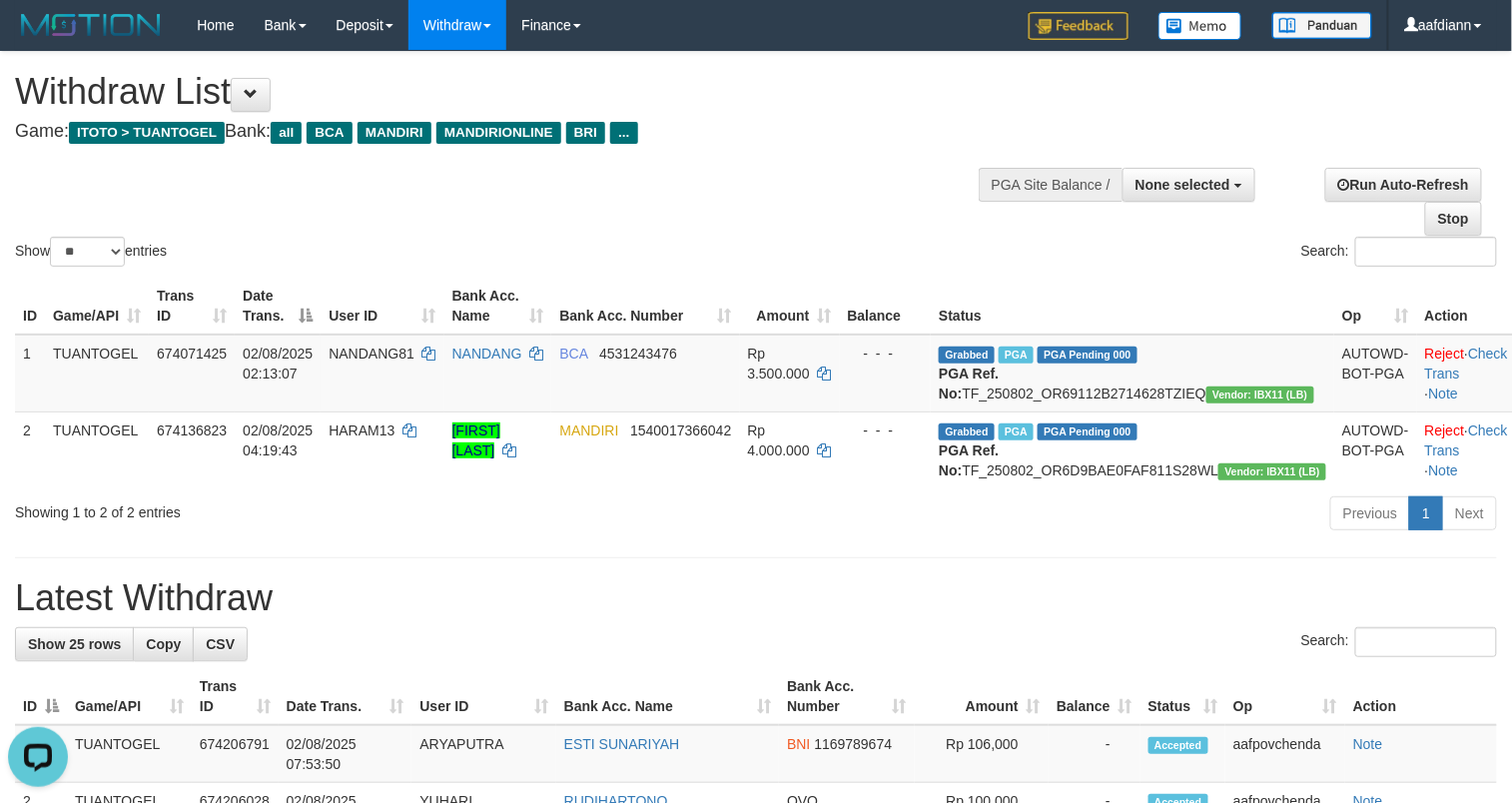 scroll, scrollTop: 0, scrollLeft: 0, axis: both 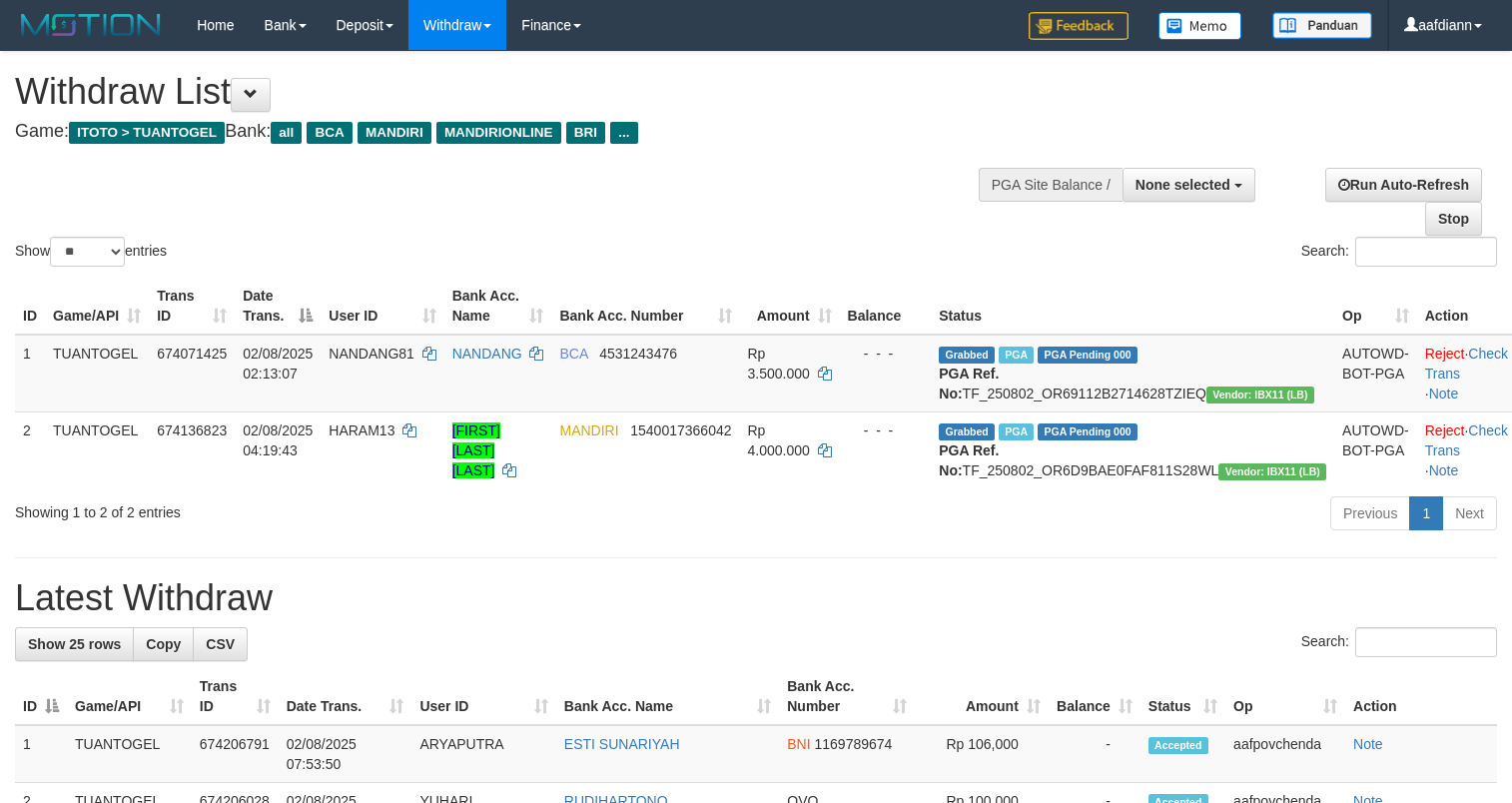 select 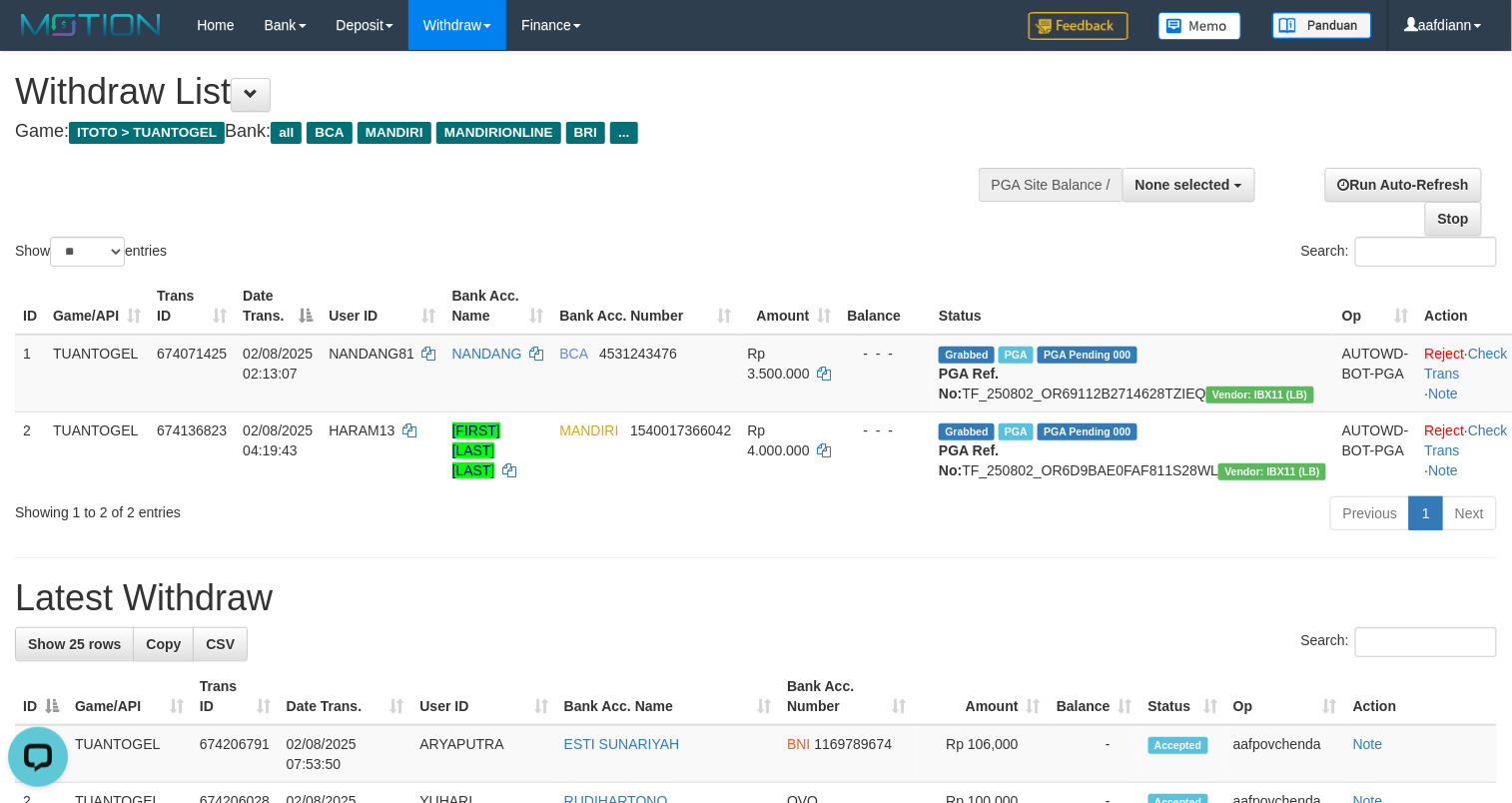 scroll, scrollTop: 0, scrollLeft: 0, axis: both 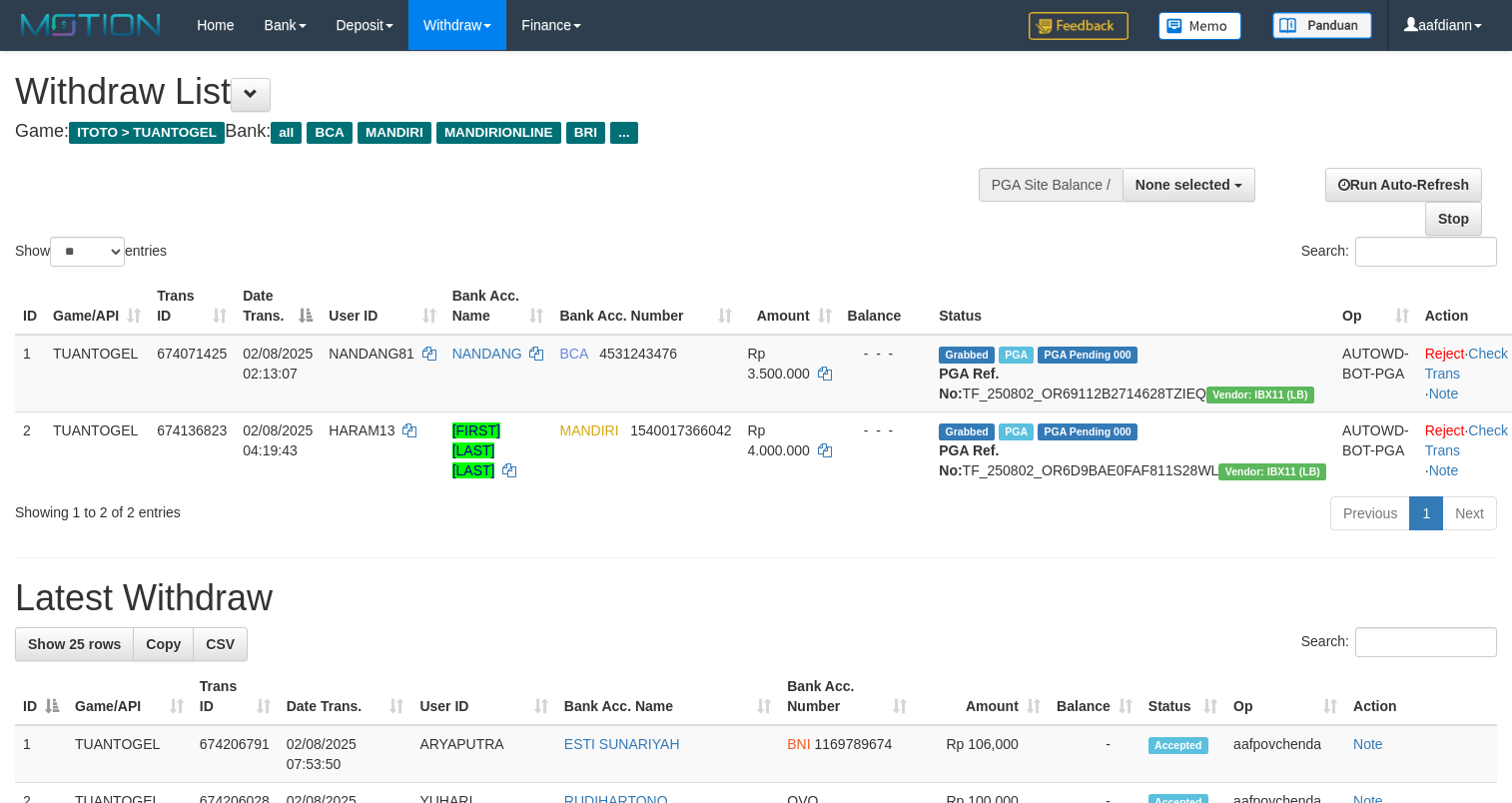 select 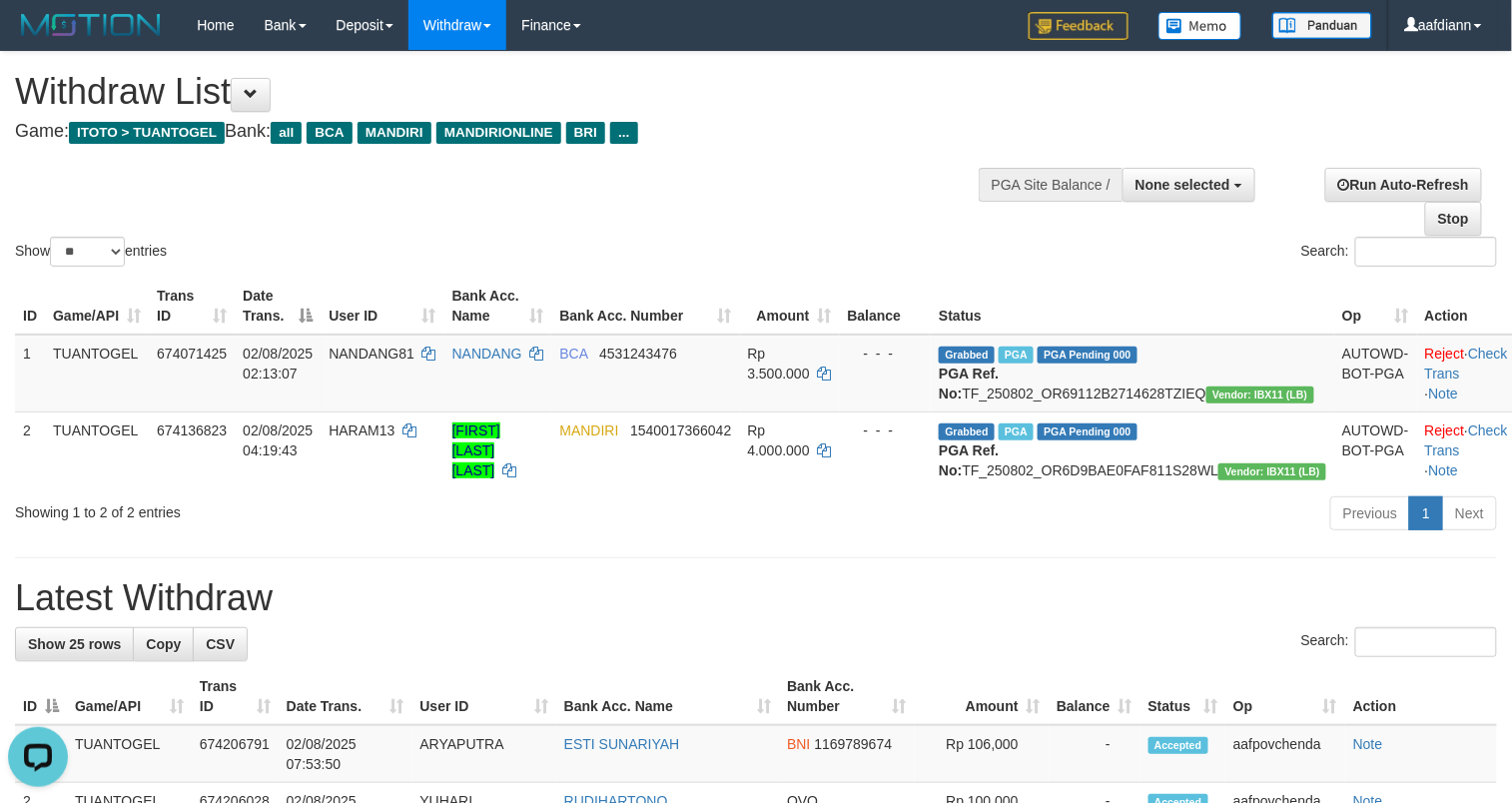 scroll, scrollTop: 0, scrollLeft: 0, axis: both 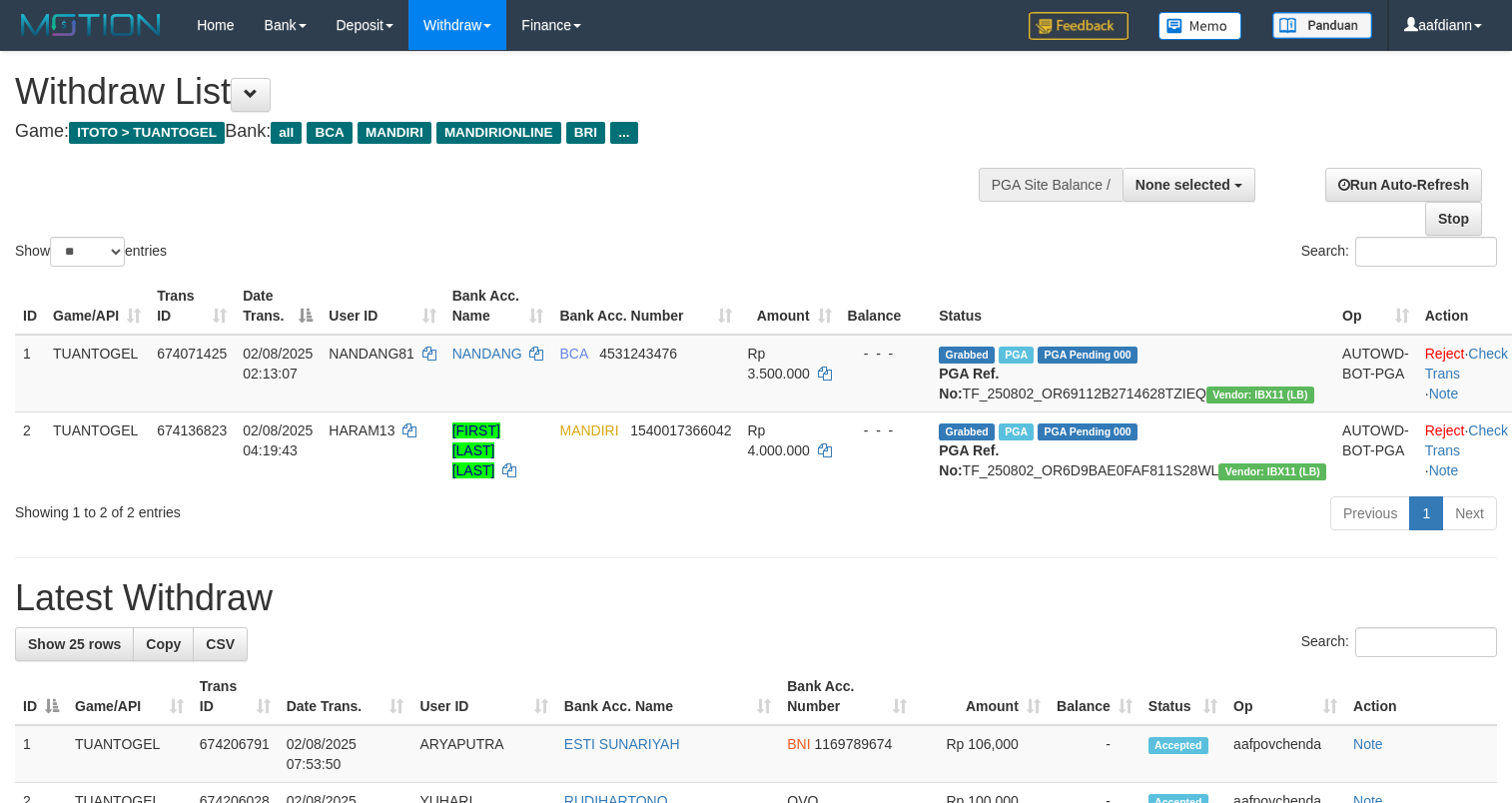 select 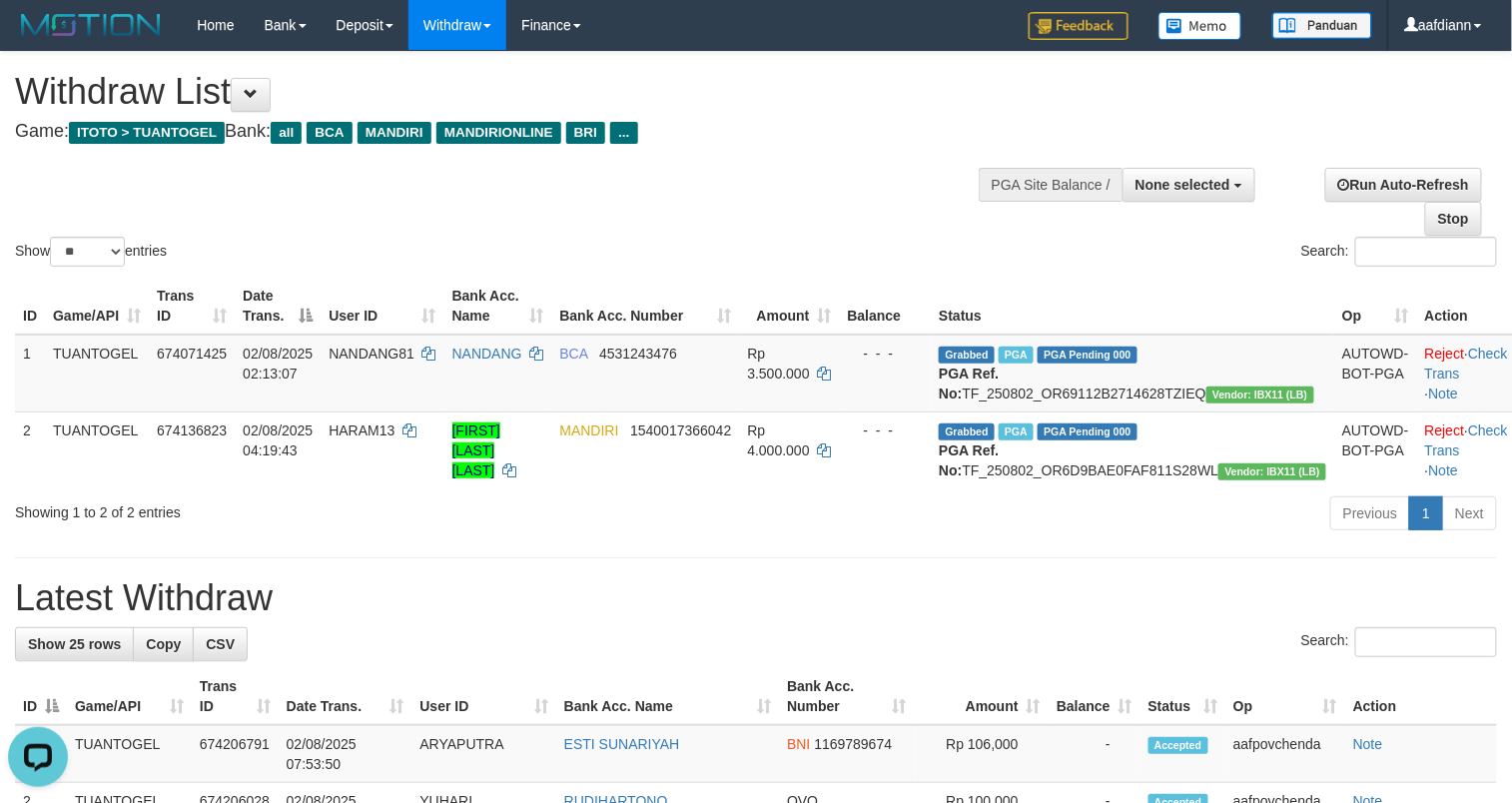 scroll, scrollTop: 0, scrollLeft: 0, axis: both 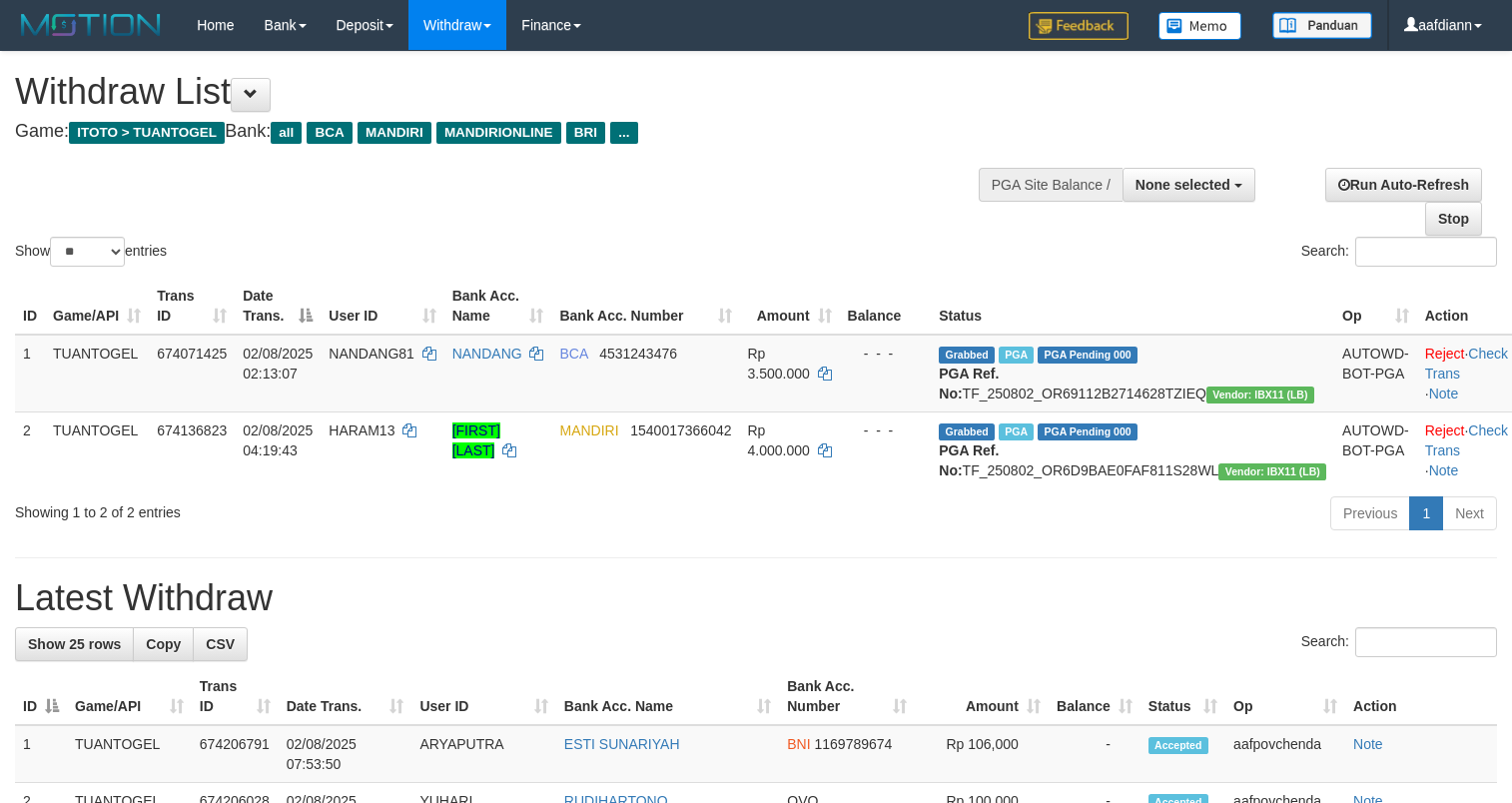 select 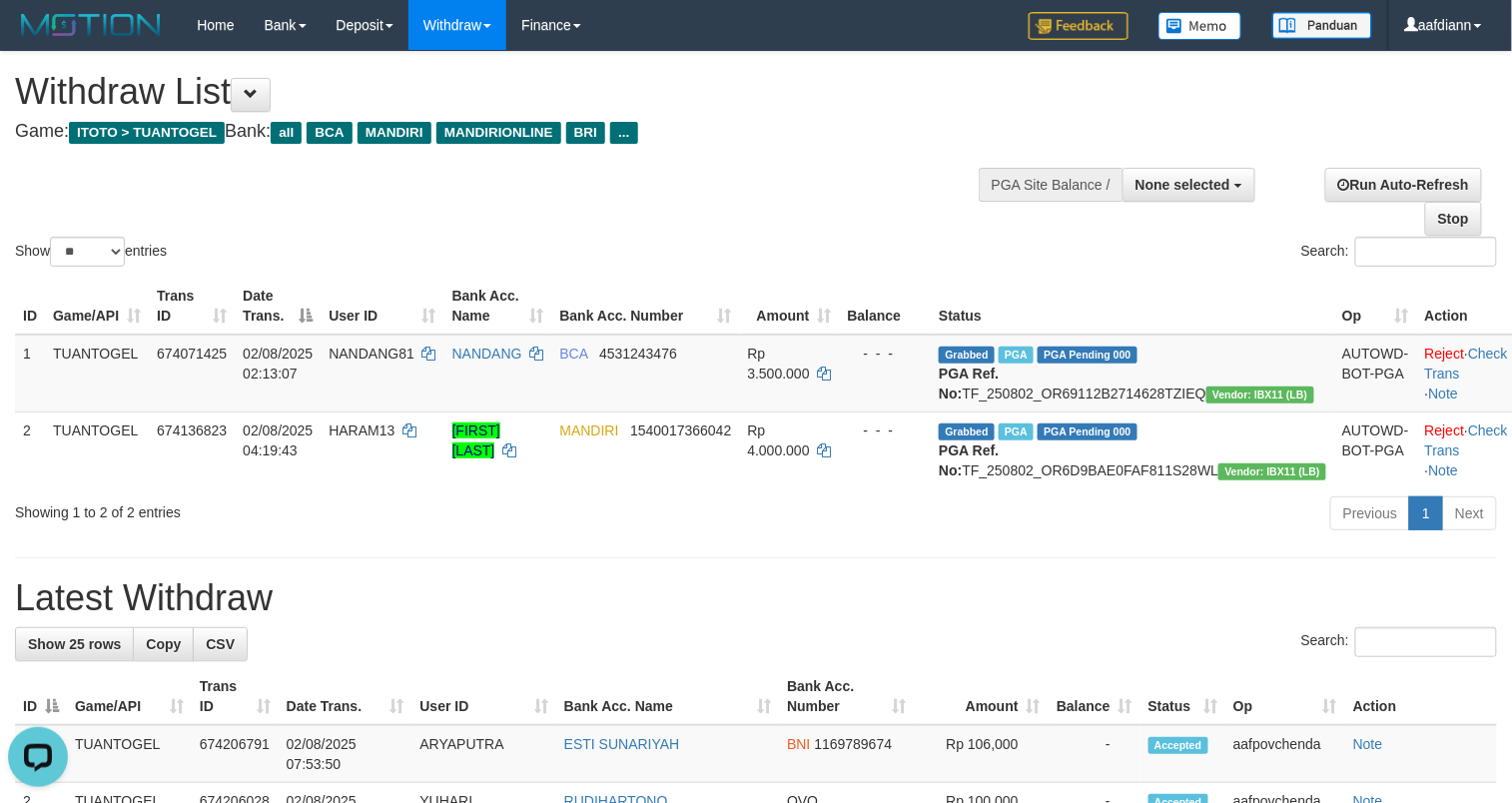 scroll, scrollTop: 0, scrollLeft: 0, axis: both 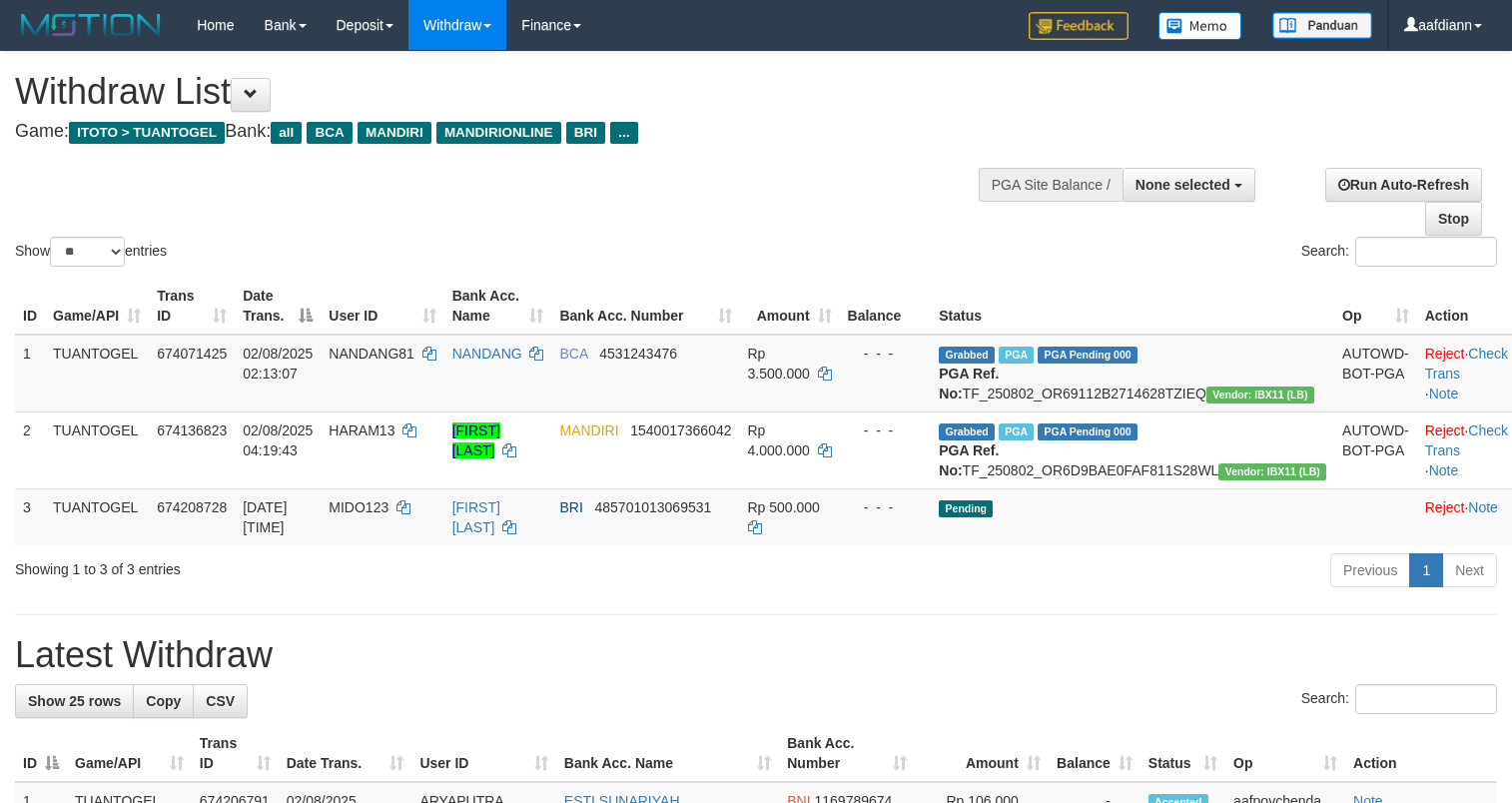 select 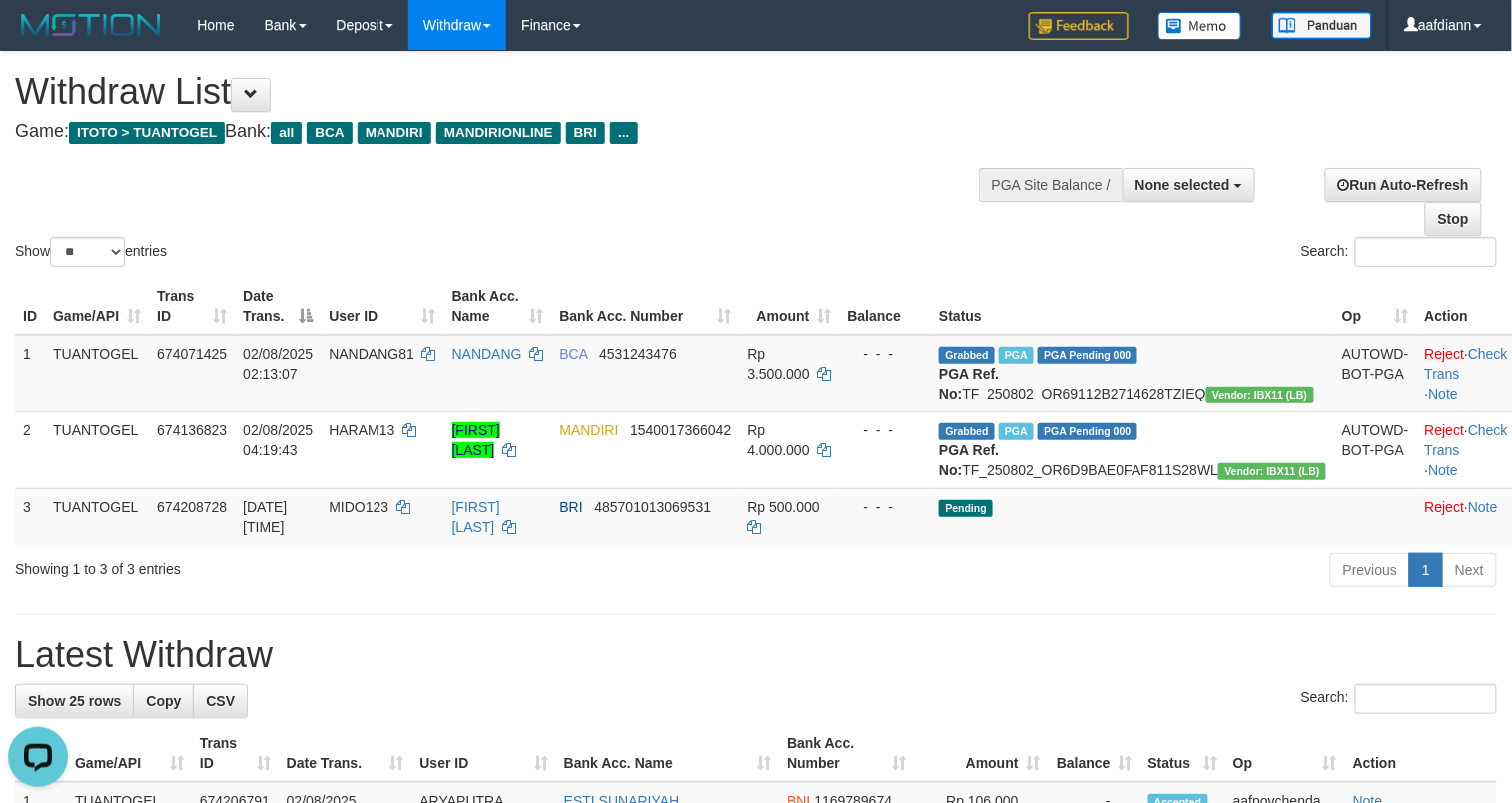 scroll, scrollTop: 0, scrollLeft: 0, axis: both 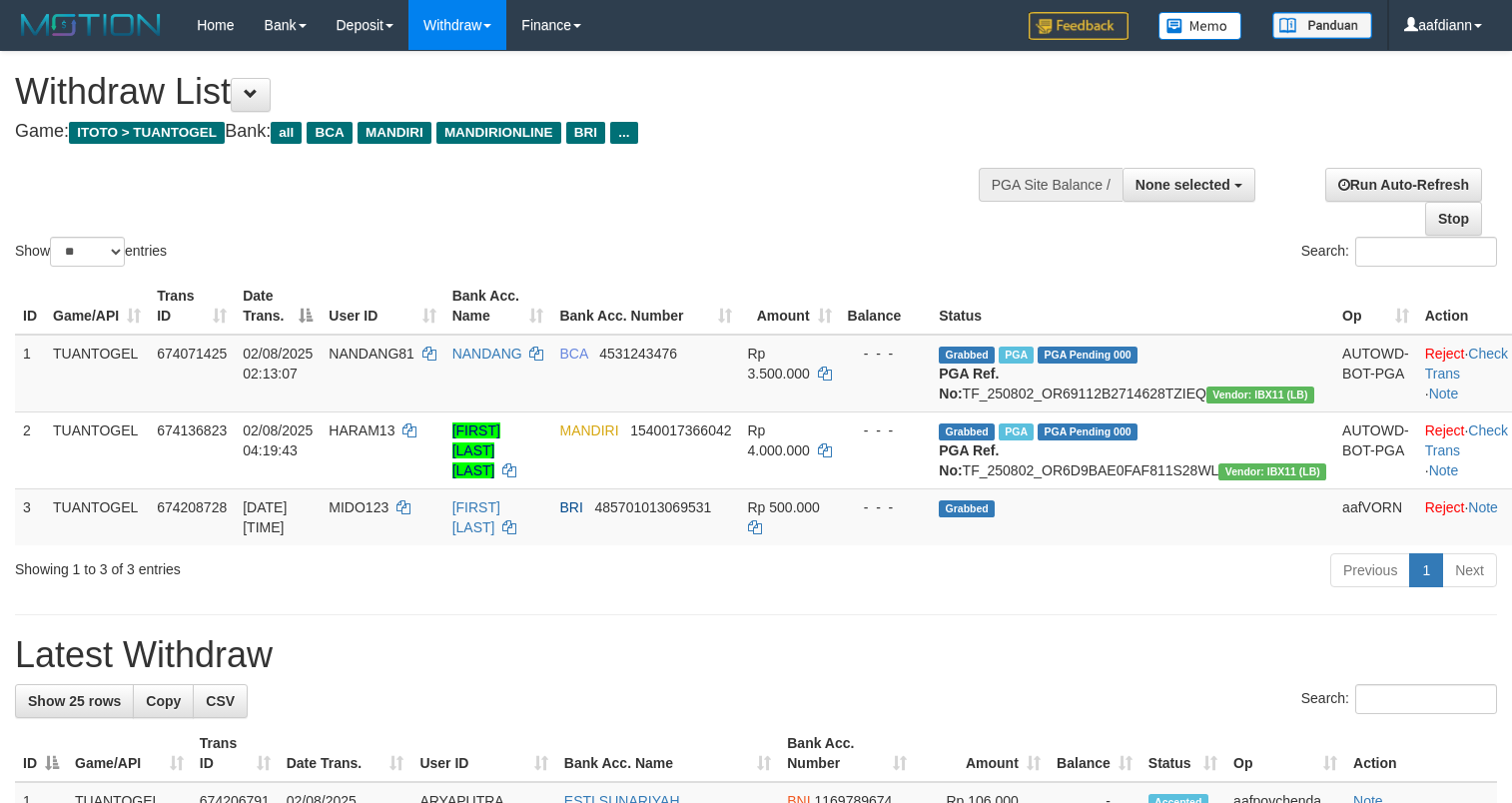select 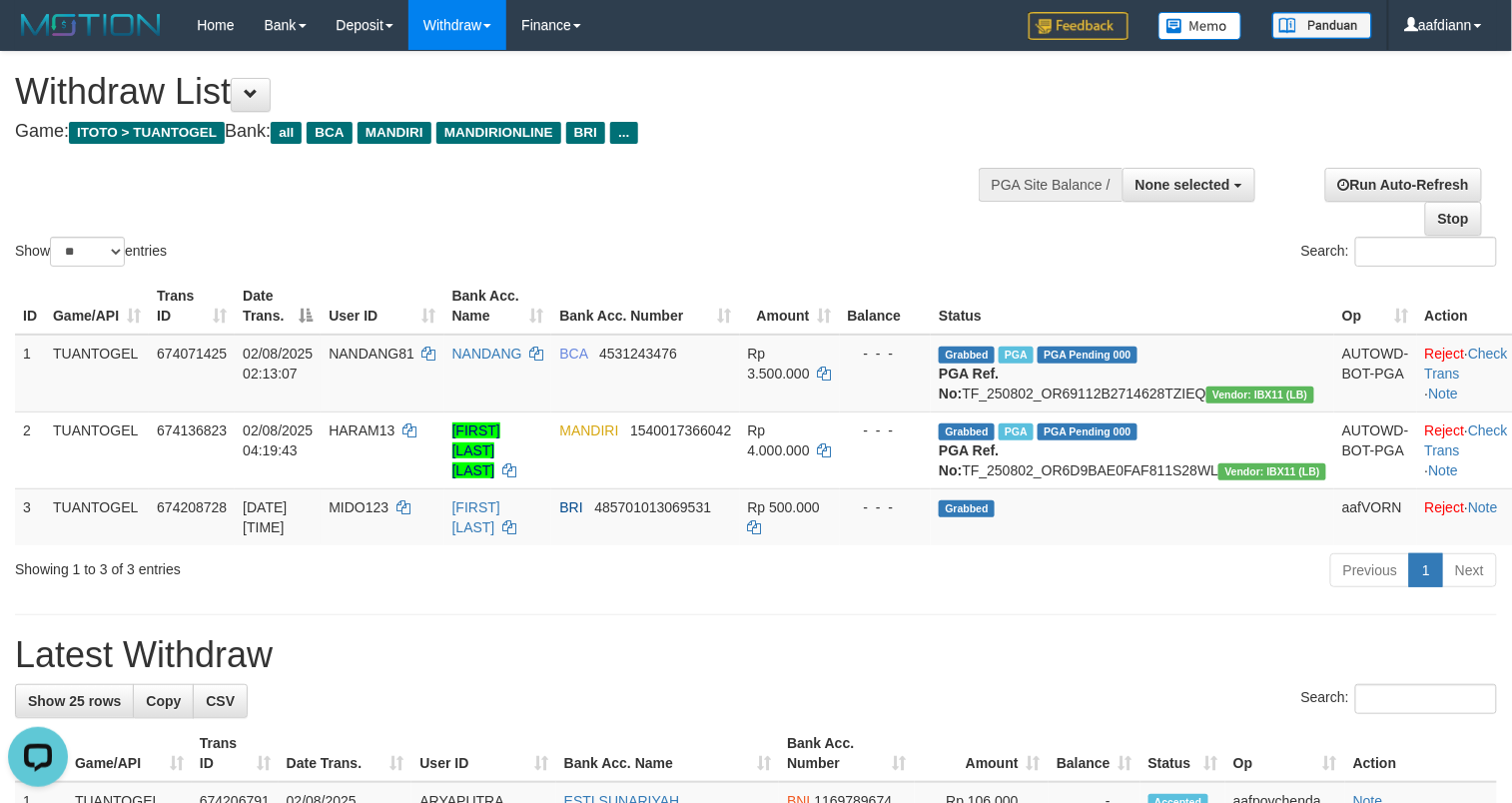 scroll, scrollTop: 0, scrollLeft: 0, axis: both 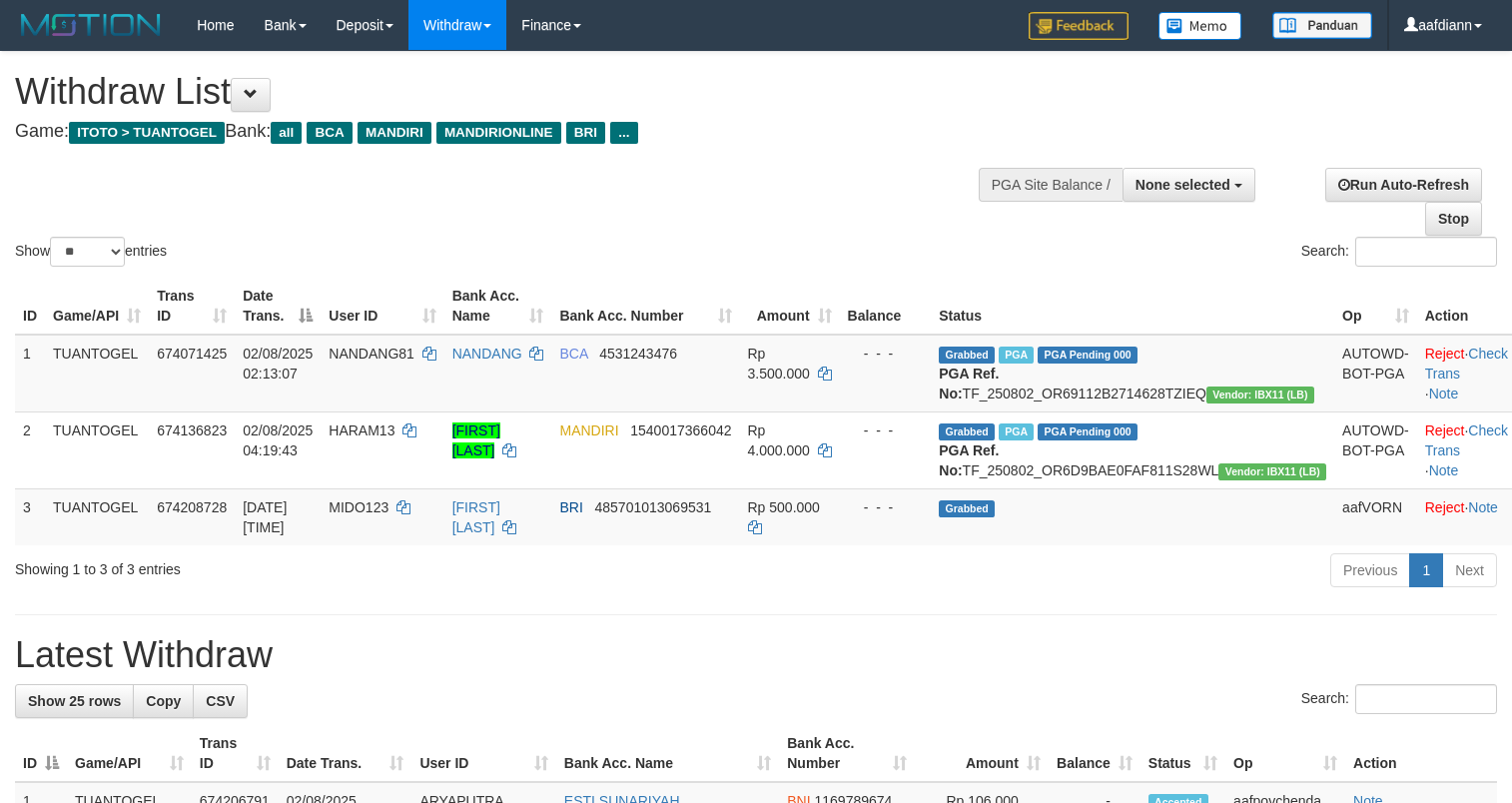select 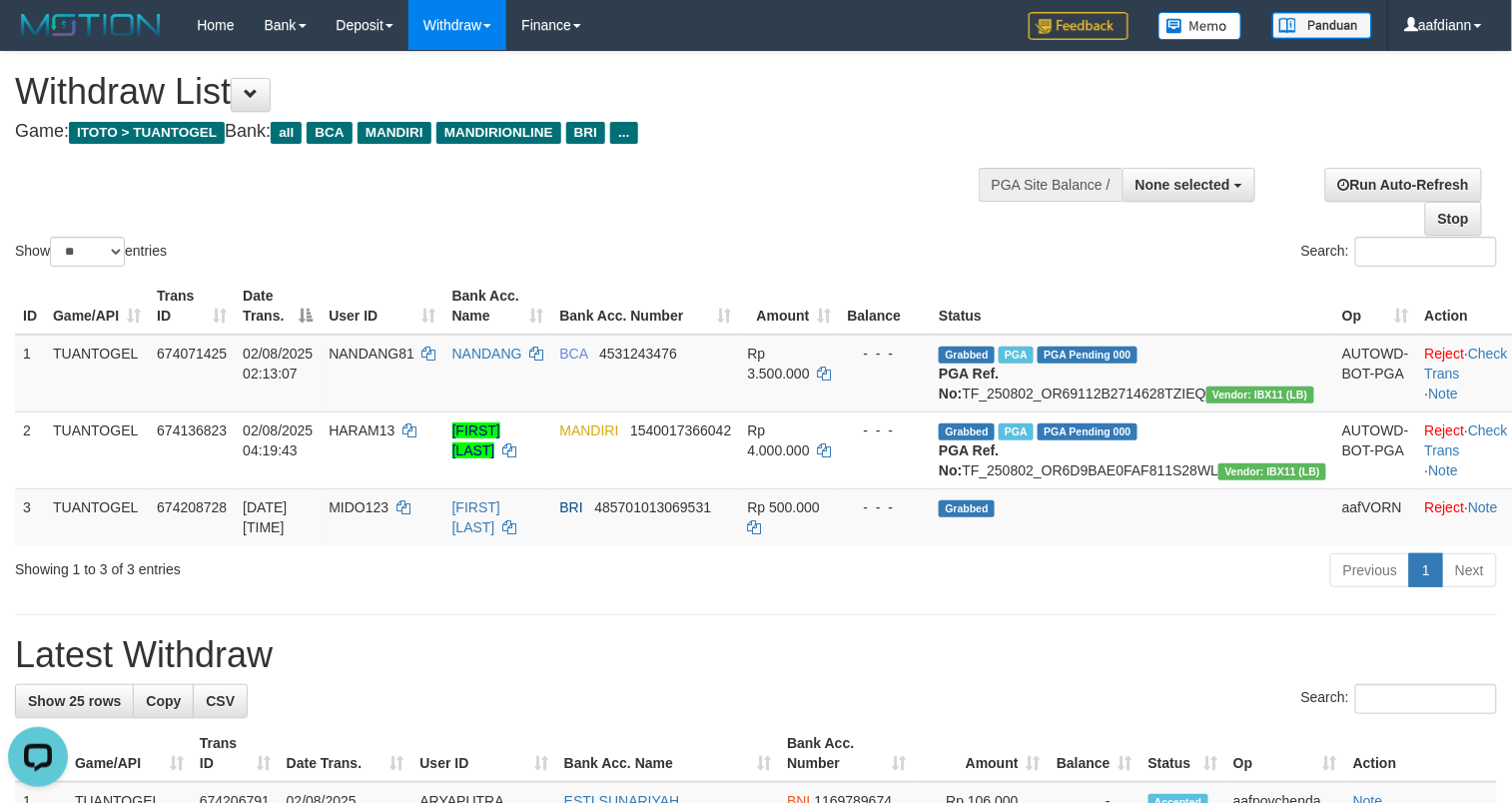 scroll, scrollTop: 0, scrollLeft: 0, axis: both 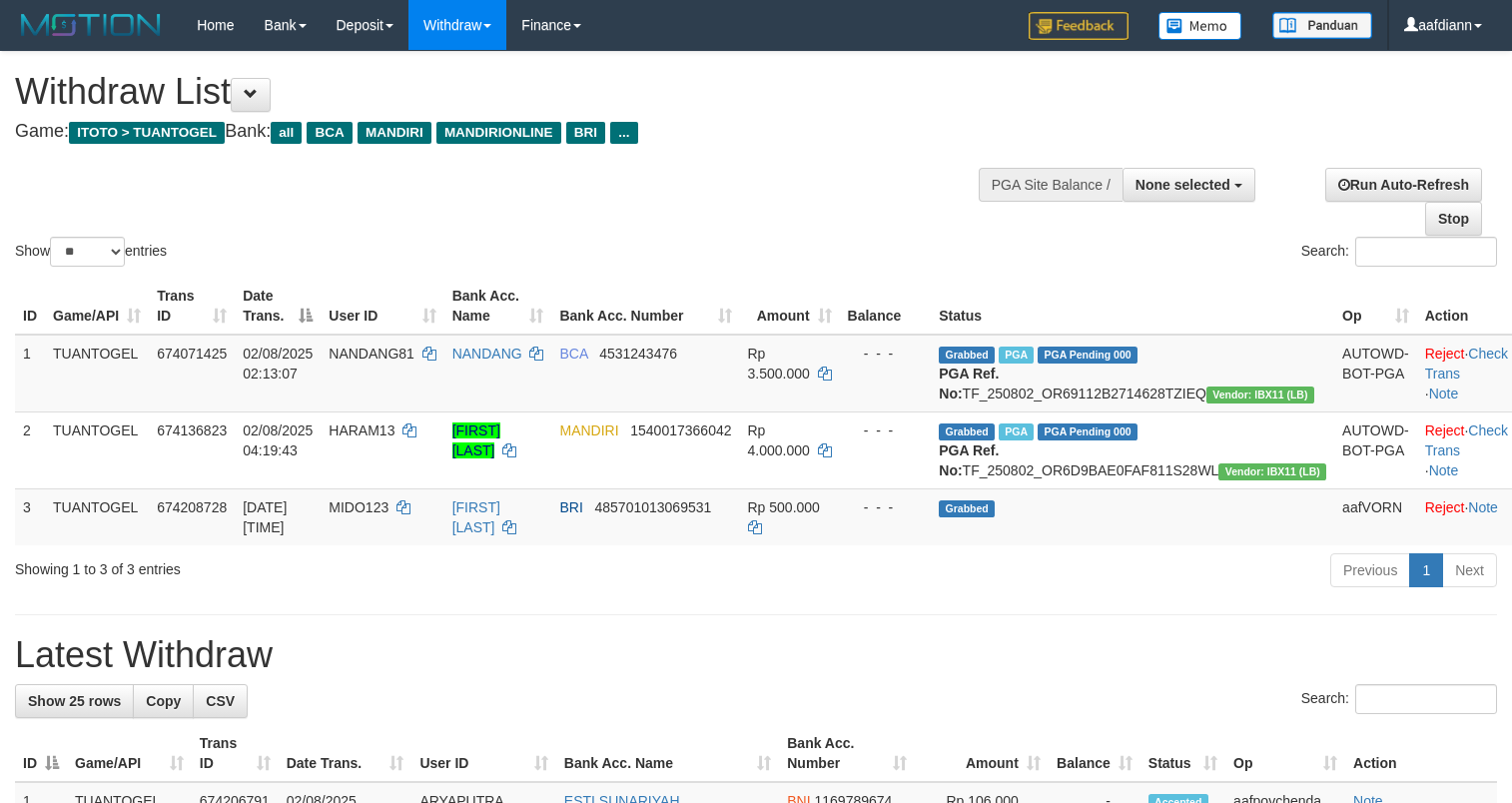 select 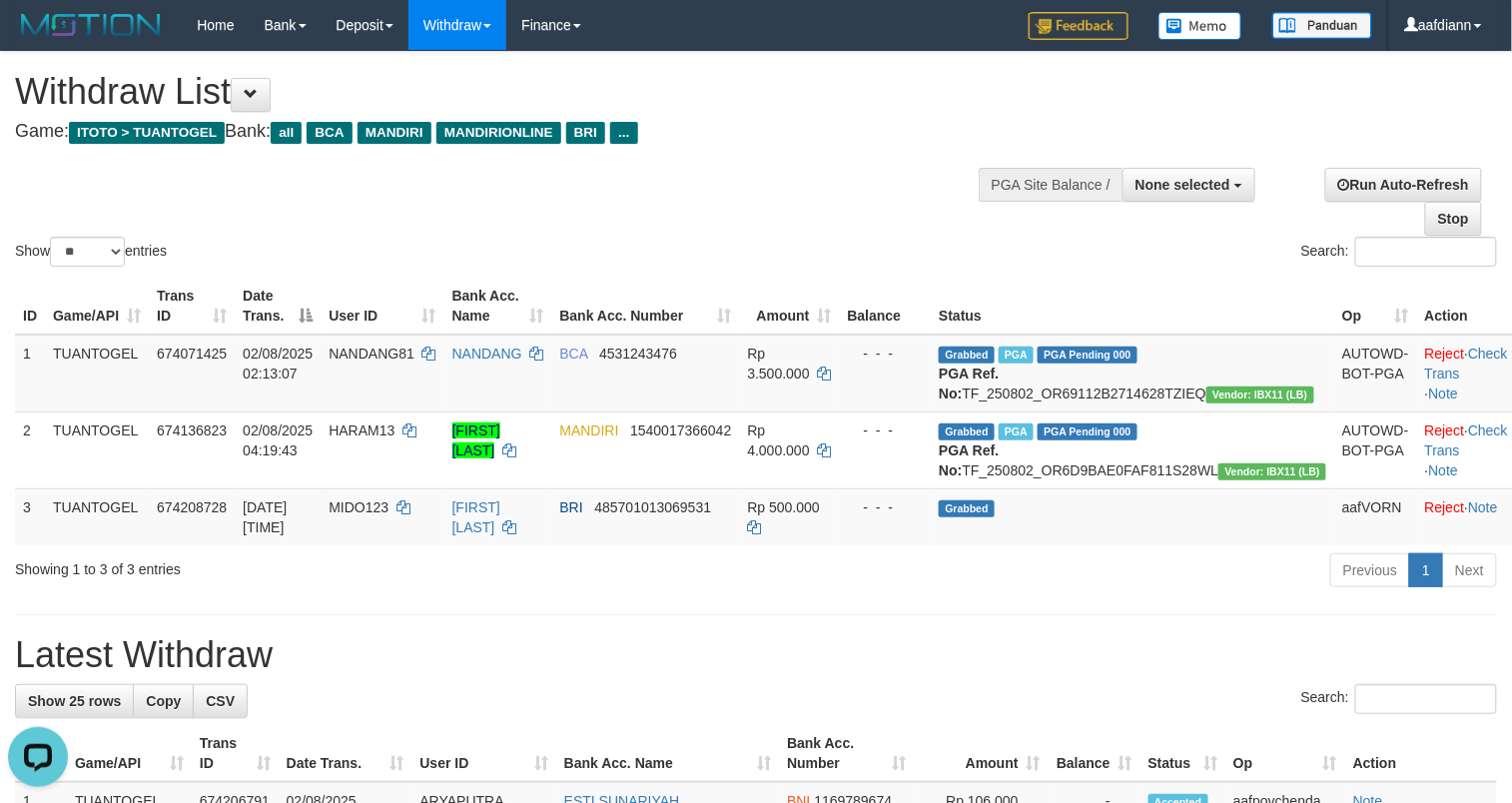 scroll, scrollTop: 0, scrollLeft: 0, axis: both 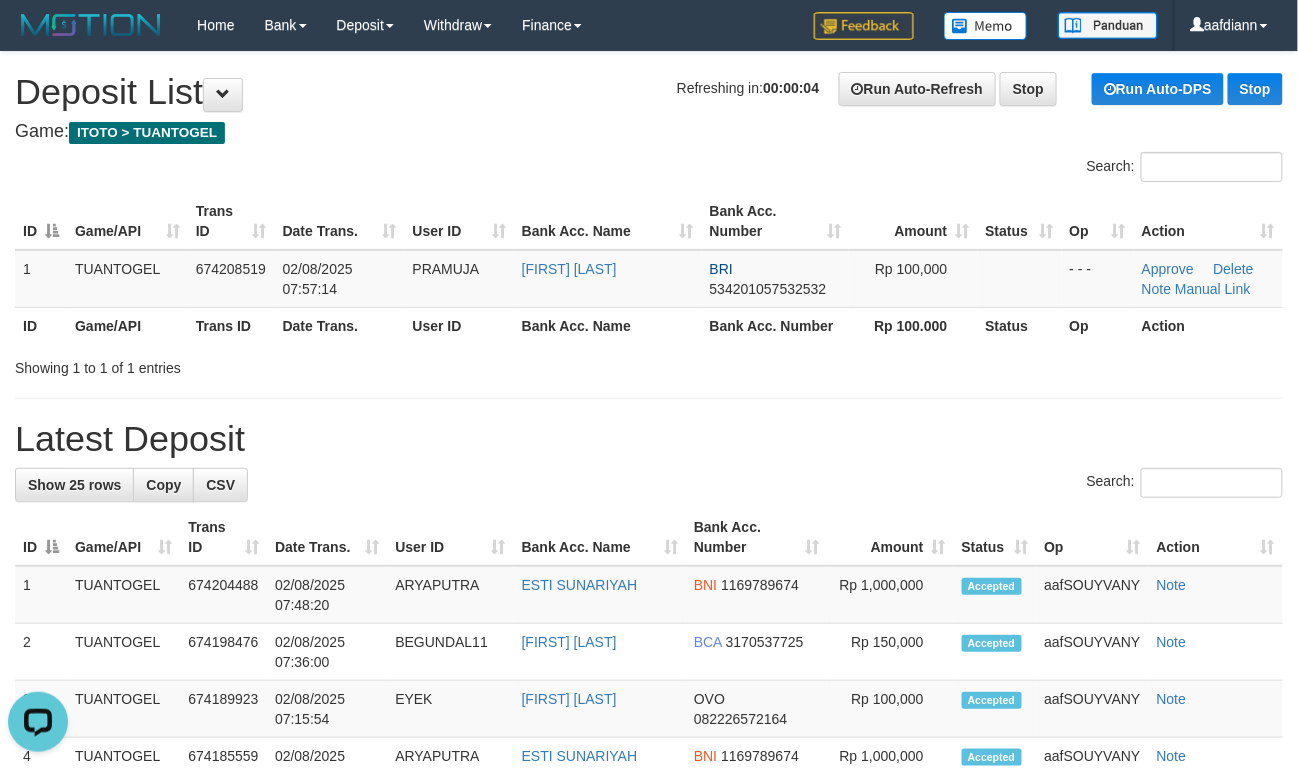 drag, startPoint x: 620, startPoint y: 470, endPoint x: 634, endPoint y: 422, distance: 50 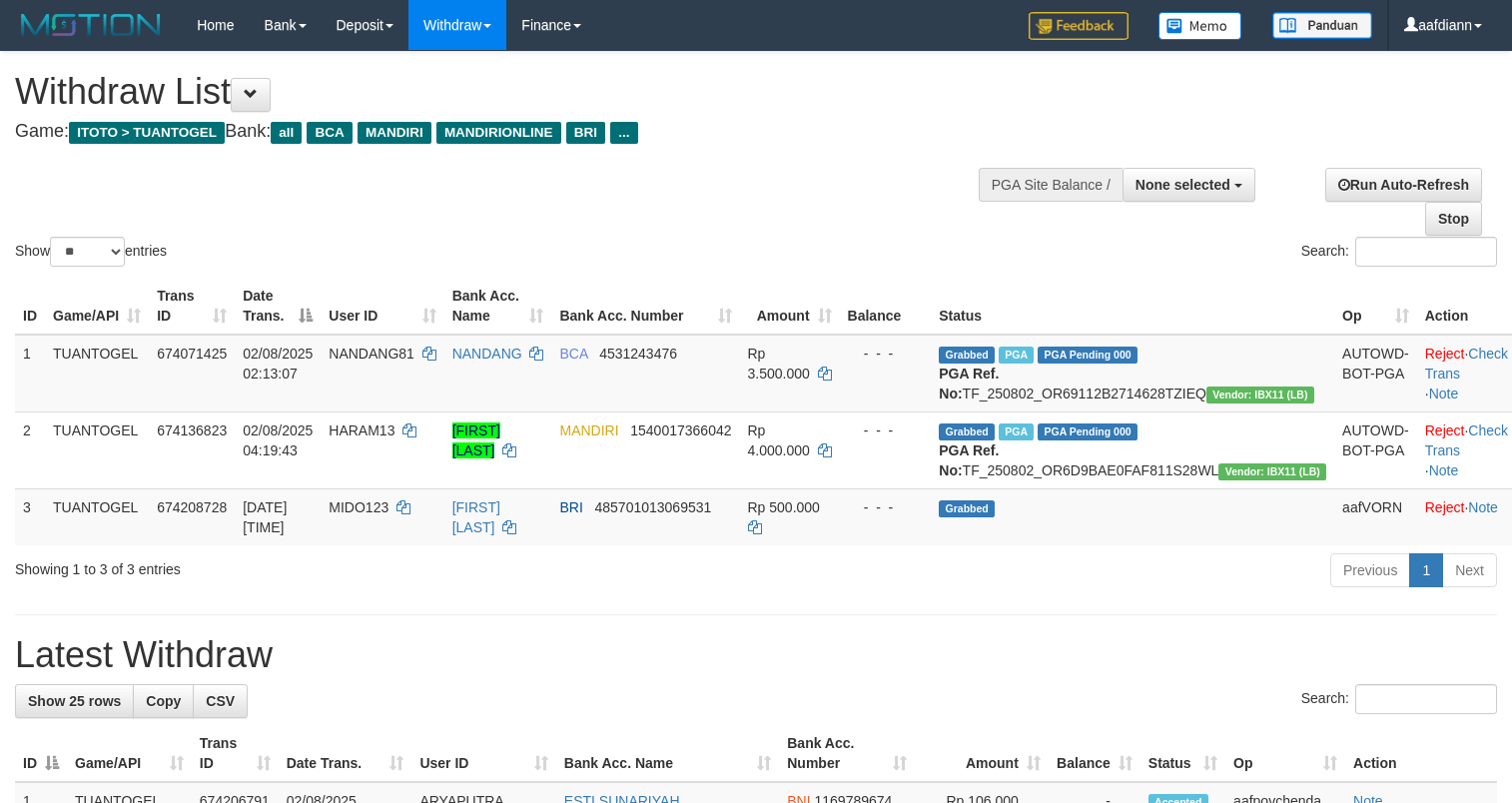 select 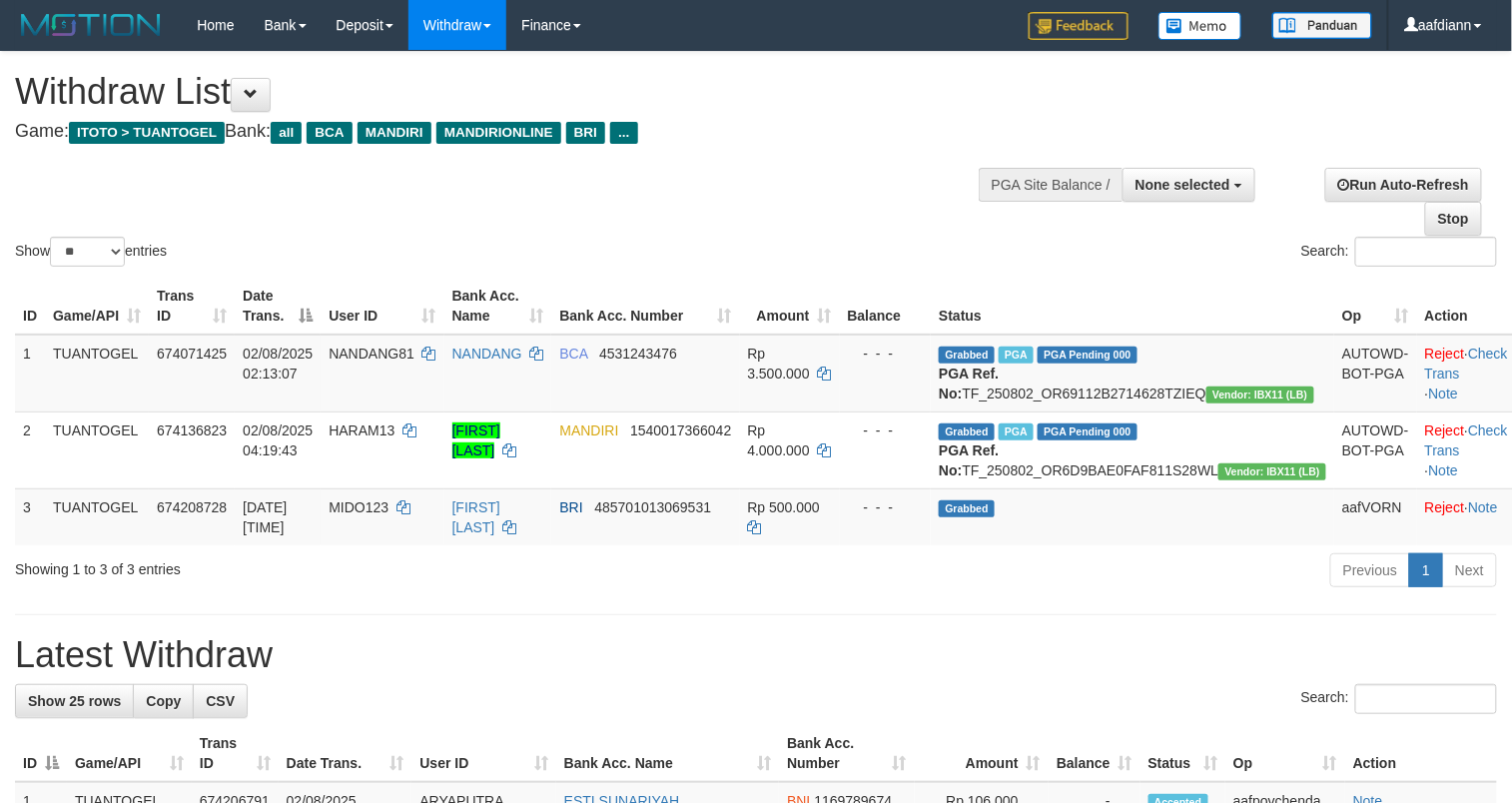 drag, startPoint x: 836, startPoint y: 233, endPoint x: 916, endPoint y: 98, distance: 156.92355 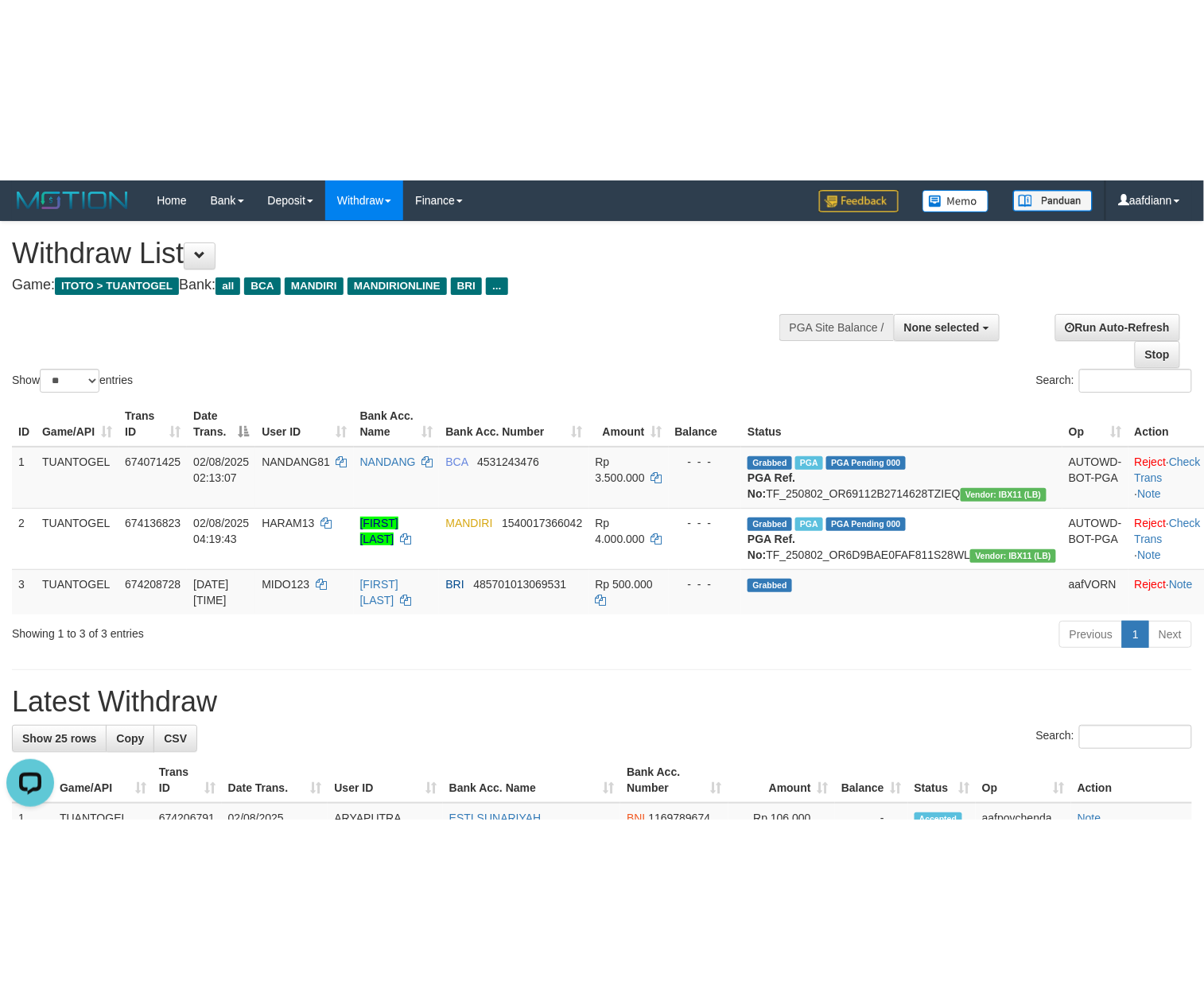 scroll, scrollTop: 0, scrollLeft: 0, axis: both 